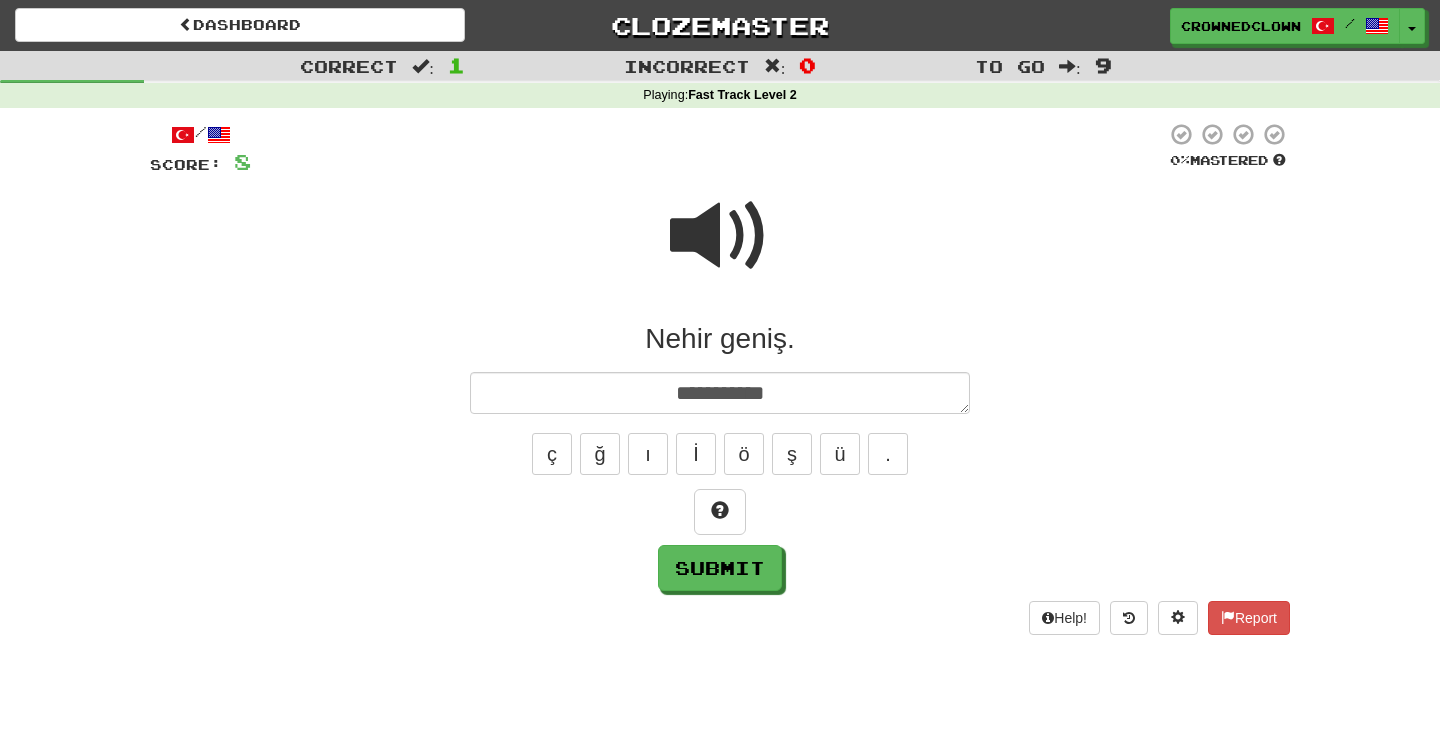 scroll, scrollTop: 0, scrollLeft: 0, axis: both 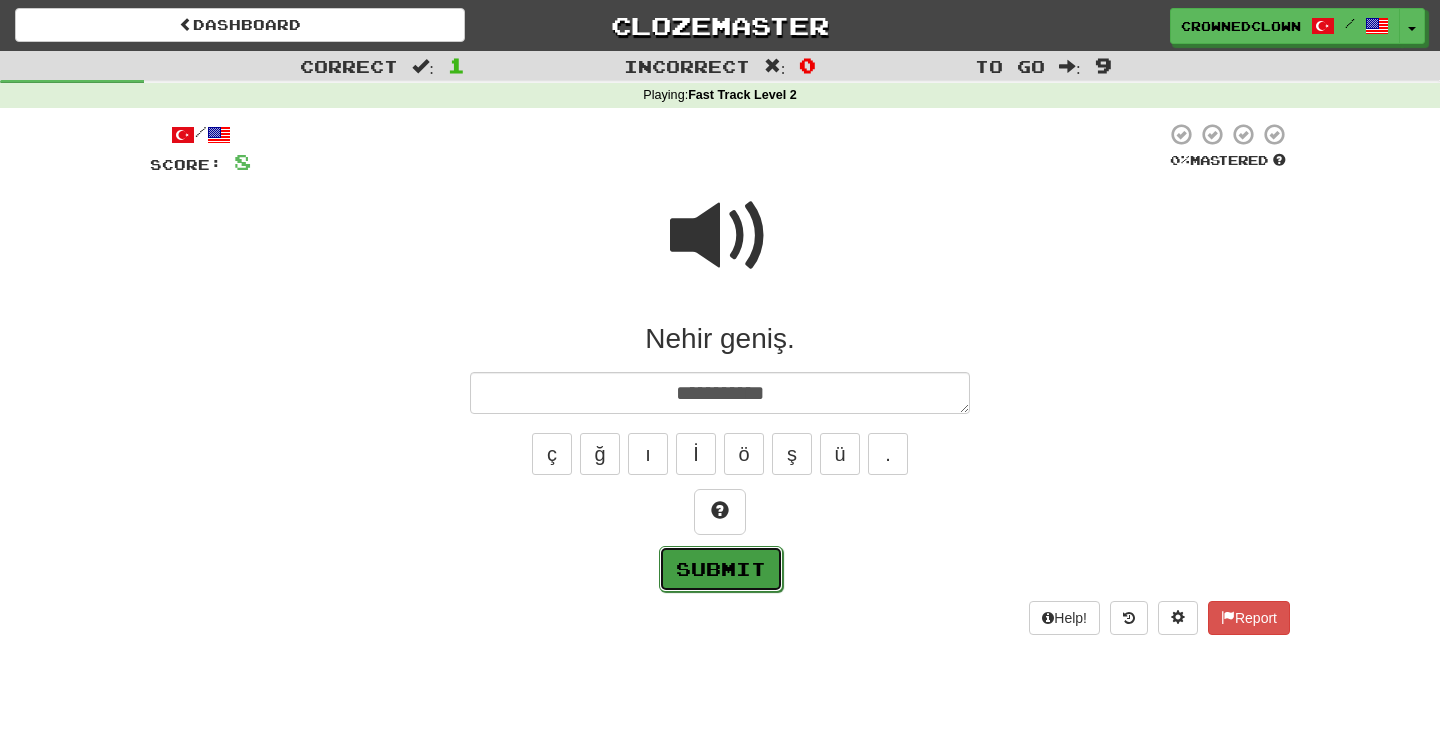 click on "Submit" at bounding box center [721, 569] 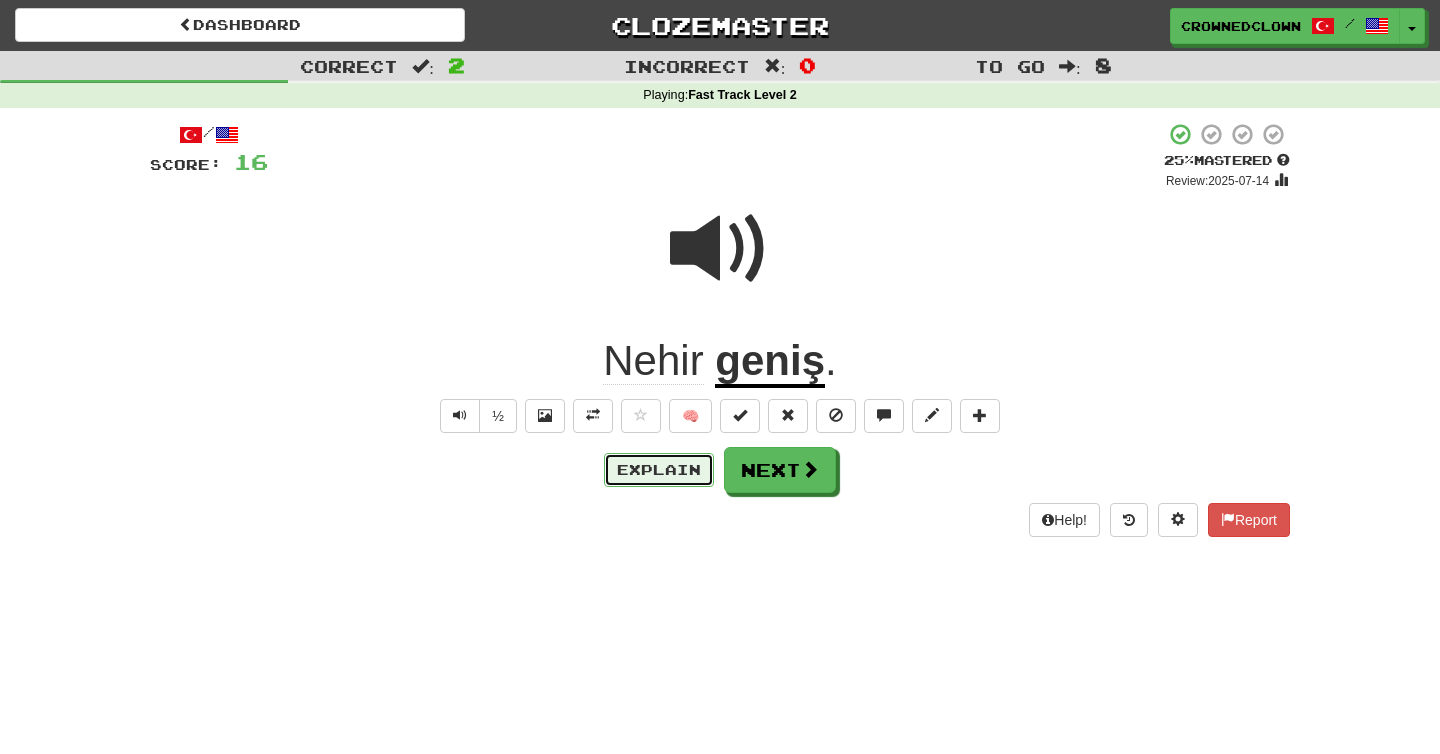 click on "Explain" at bounding box center (659, 470) 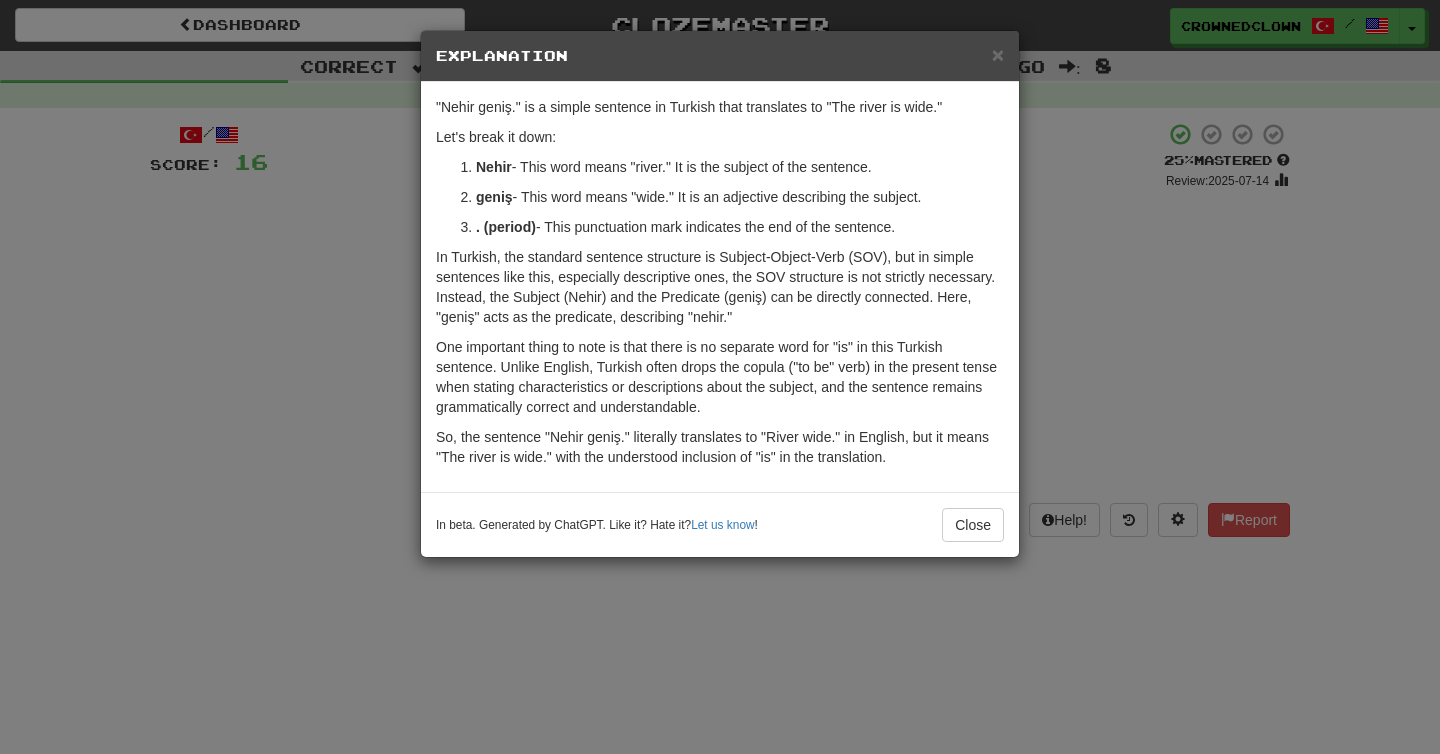 click on "× Explanation "Nehir geniş." is a simple sentence in Turkish that translates to "The river is wide."
Let's break it down:
Nehir  - This word means "river." It is the subject of the sentence.
geniş  - This word means "wide." It is an adjective describing the subject.
. (period)  - This punctuation mark indicates the end of the sentence.
In Turkish, the standard sentence structure is Subject-Object-Verb (SOV), but in simple sentences like this, especially descriptive ones, the SOV structure is not strictly necessary. Instead, the Subject (Nehir) and the Predicate (geniş) can be directly connected. Here, "geniş" acts as the predicate, describing "nehir."
One important thing to note is that there is no separate word for "is" in this Turkish sentence. Unlike English, Turkish often drops the copula ("to be" verb) in the present tense when stating characteristics or descriptions about the subject, and the sentence remains grammatically correct and understandable.
Let us know !" at bounding box center [720, 377] 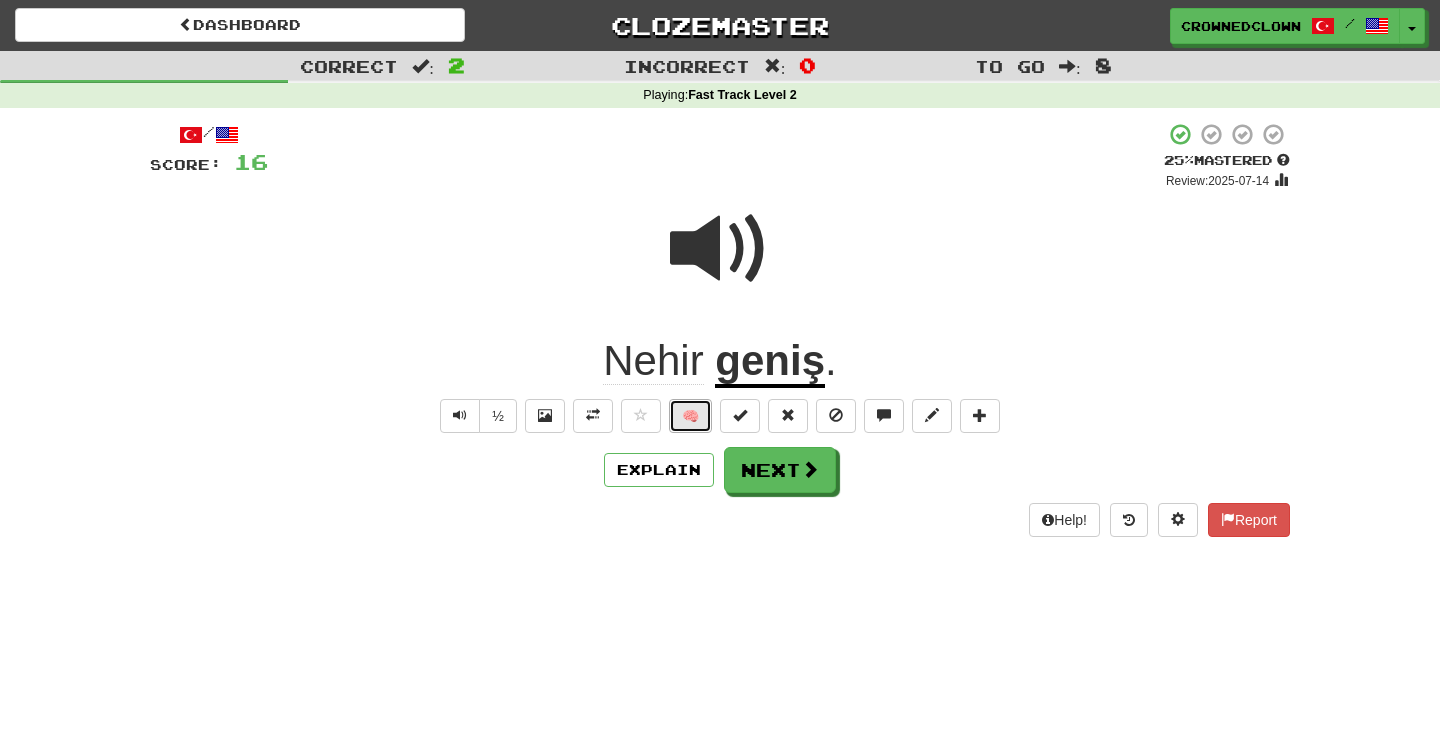 click on "🧠" at bounding box center [690, 416] 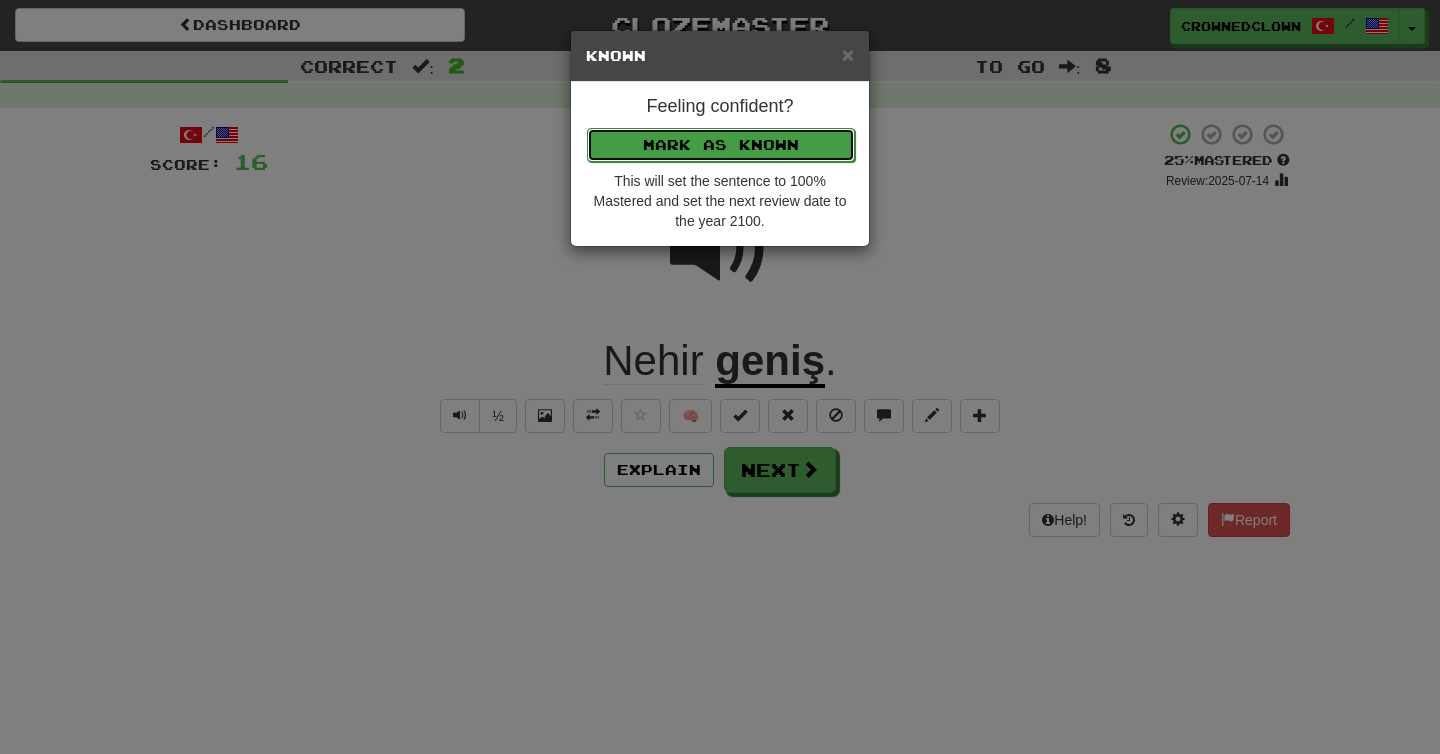 click on "Mark as Known" at bounding box center [721, 145] 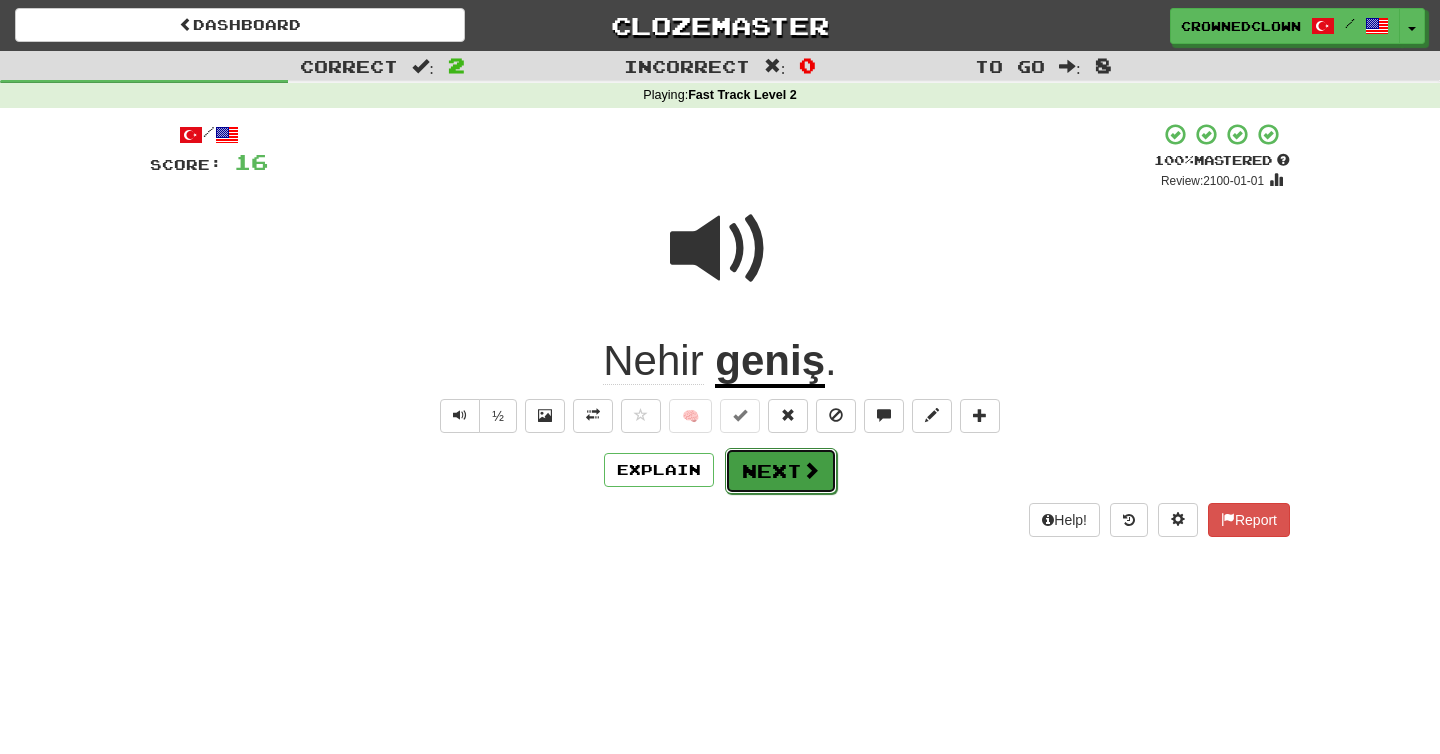 click on "Next" at bounding box center (781, 471) 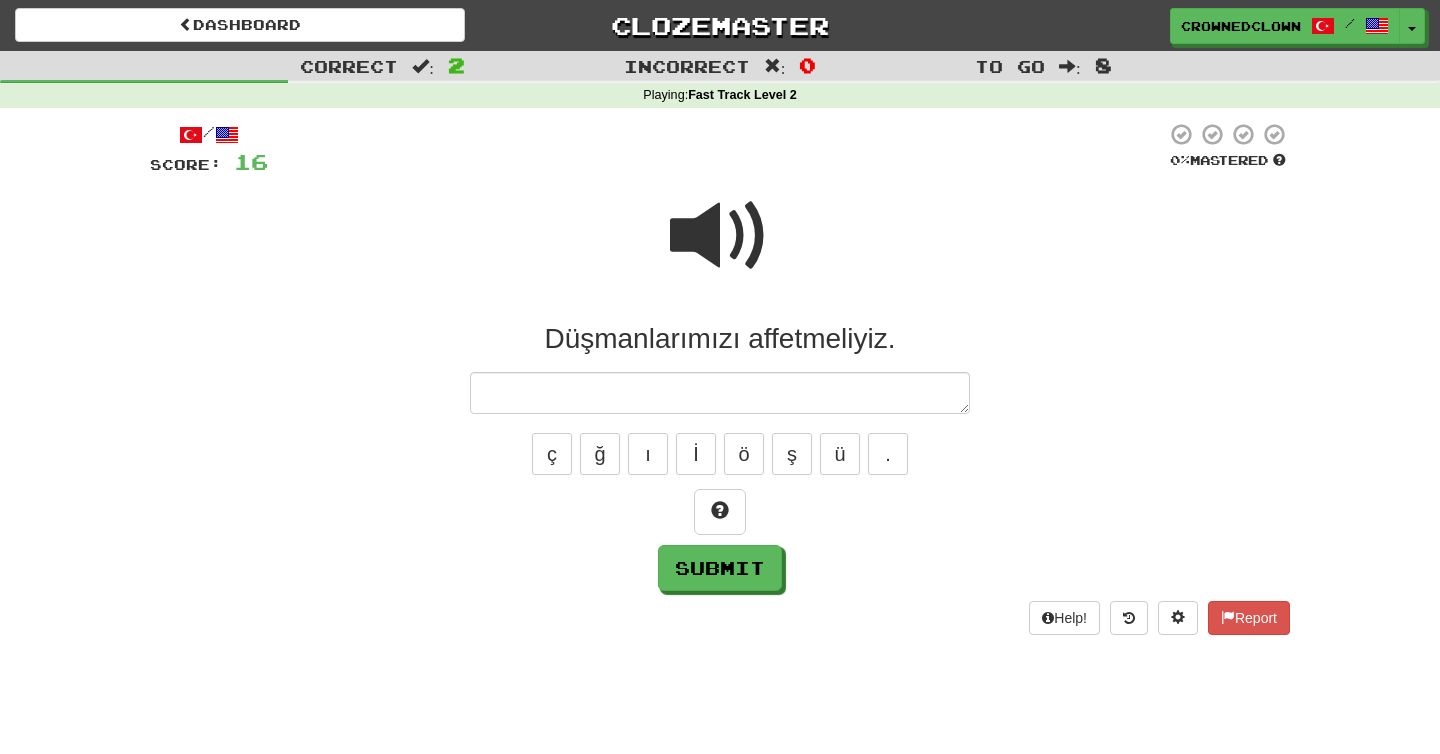 type on "*" 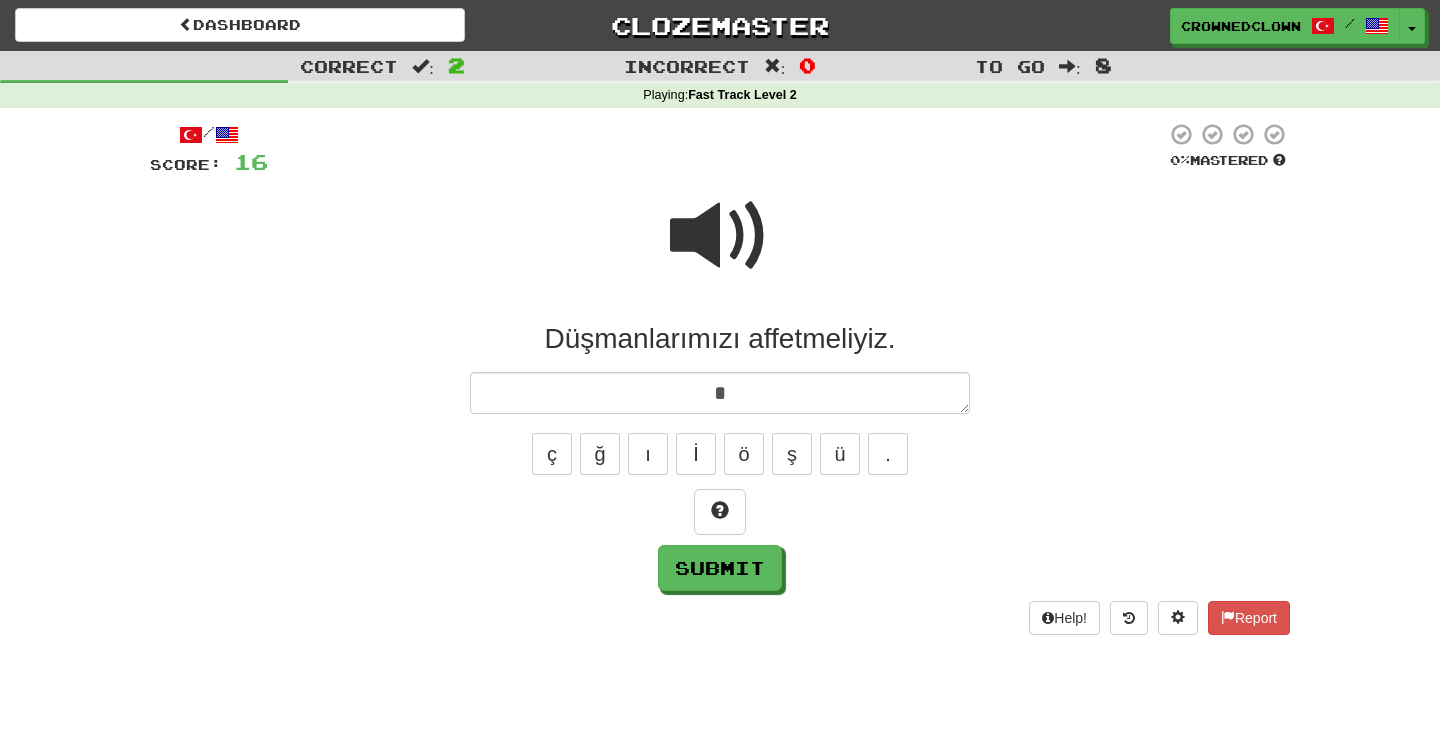 type on "*" 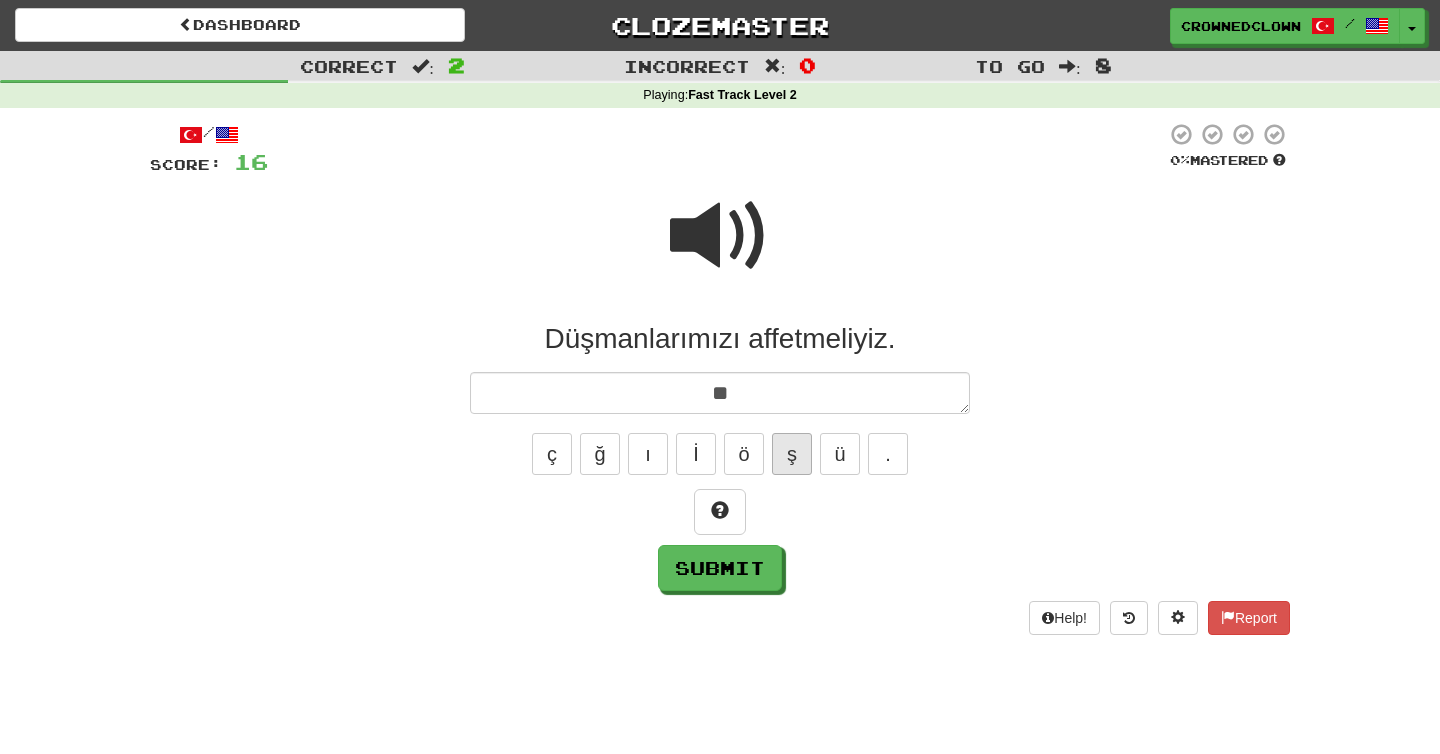 type on "**" 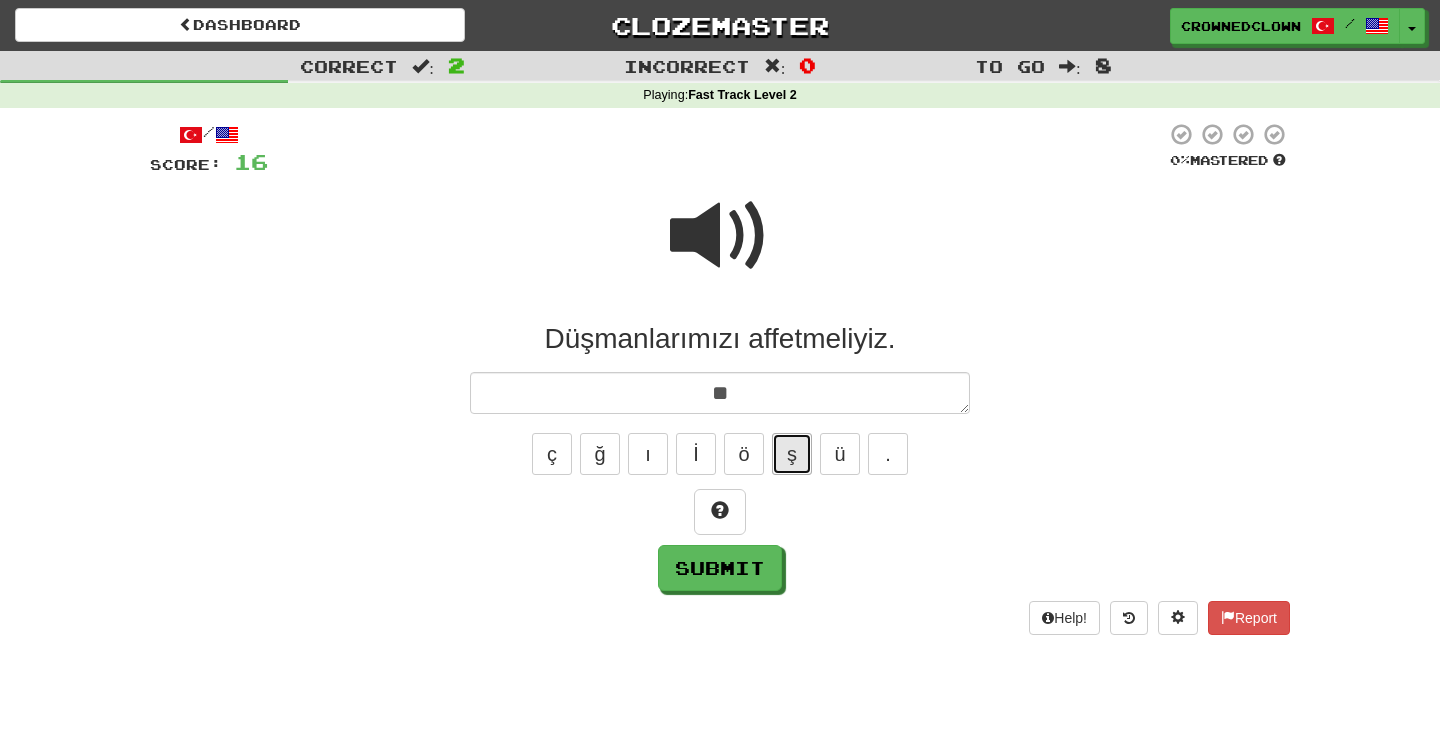 click on "ş" at bounding box center [792, 454] 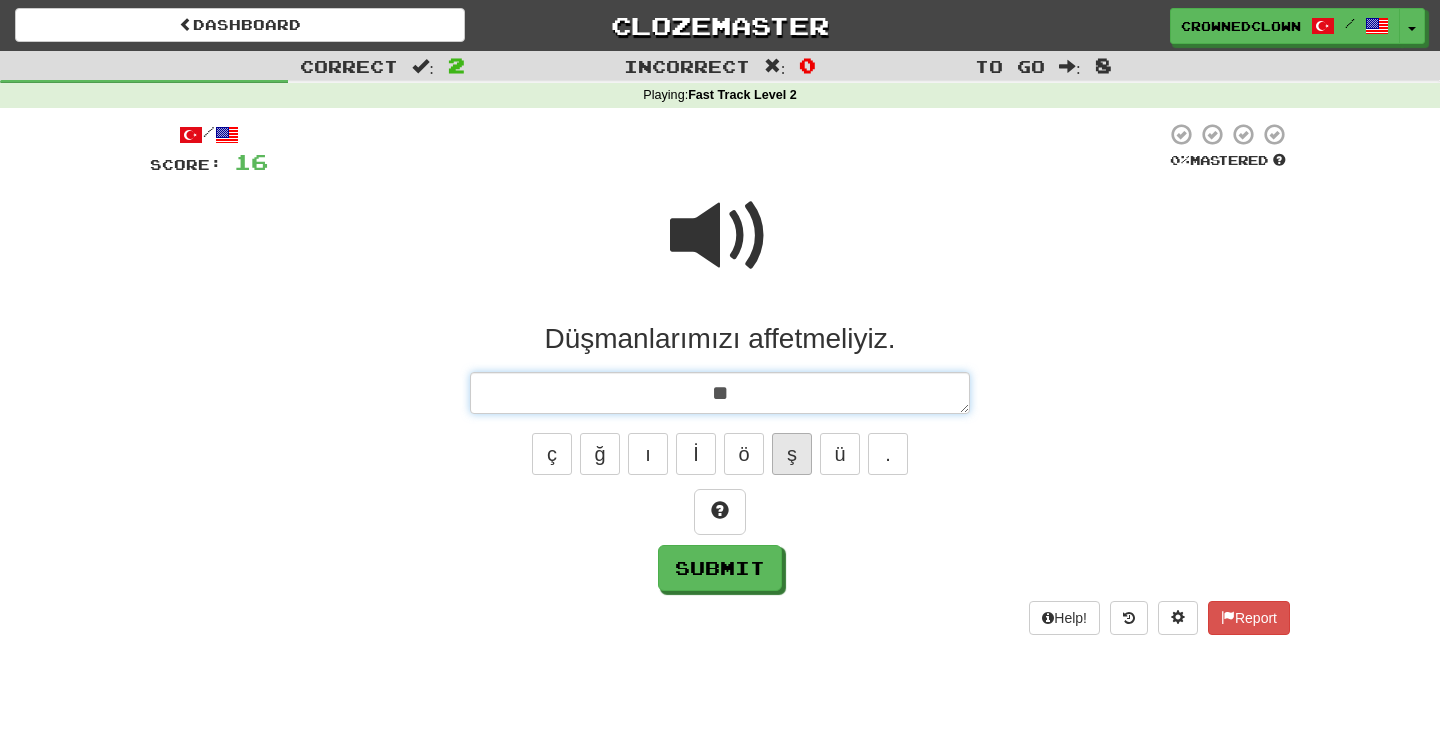type on "*" 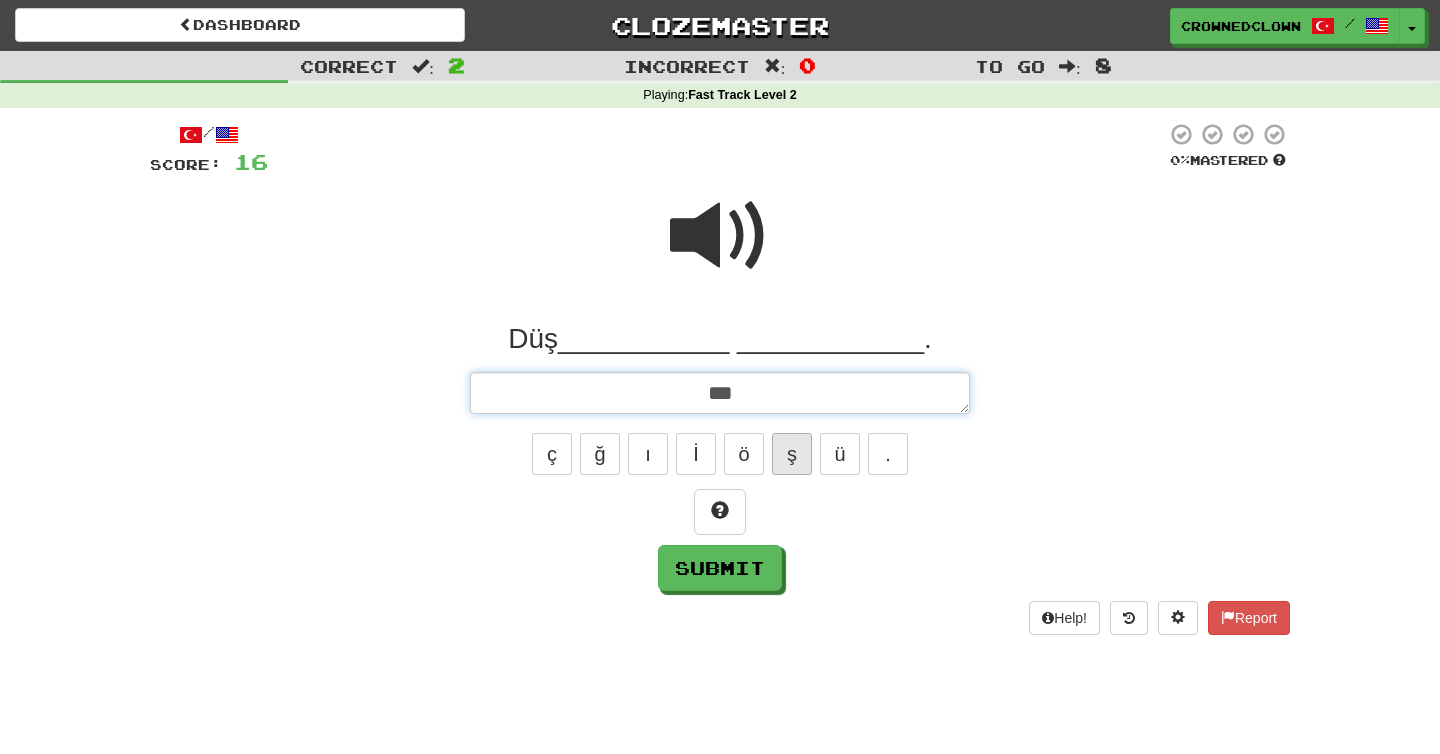 type on "*" 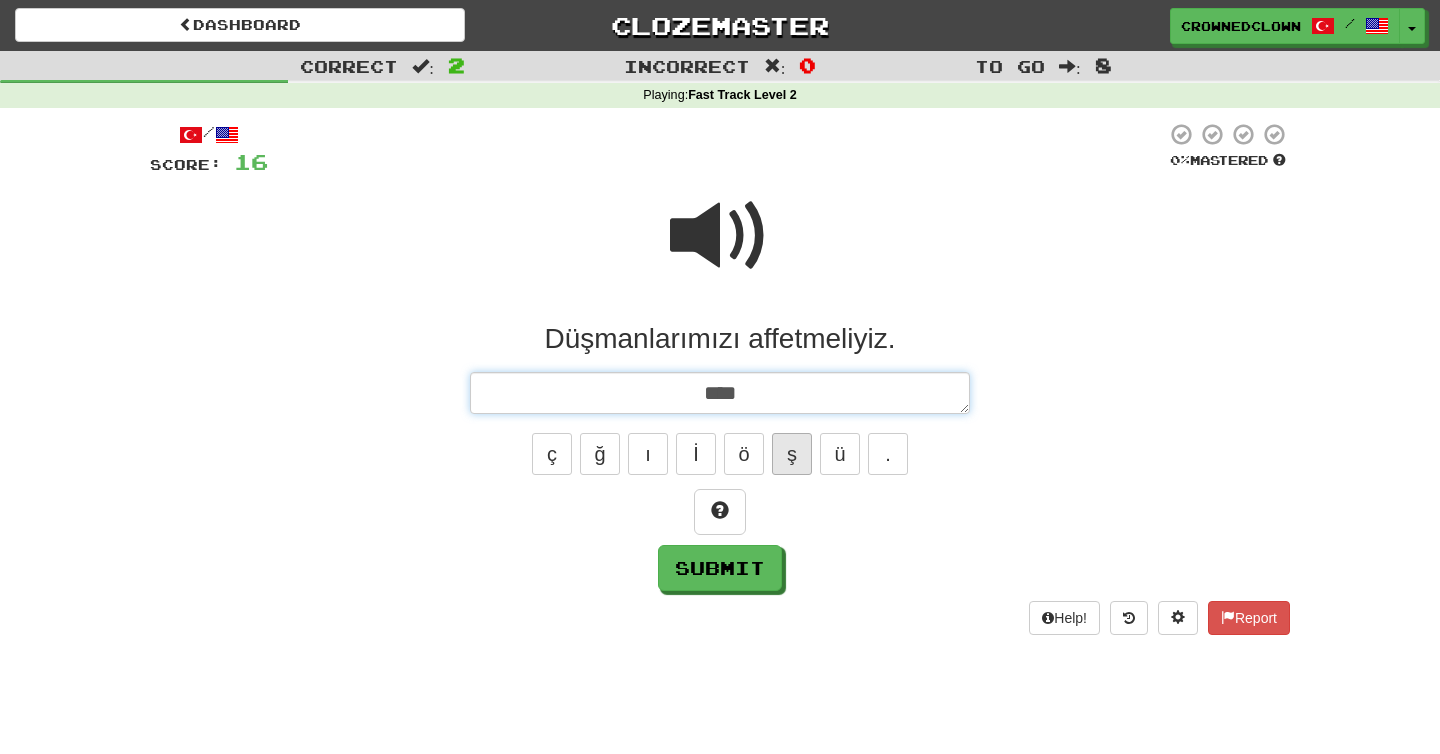 type on "*" 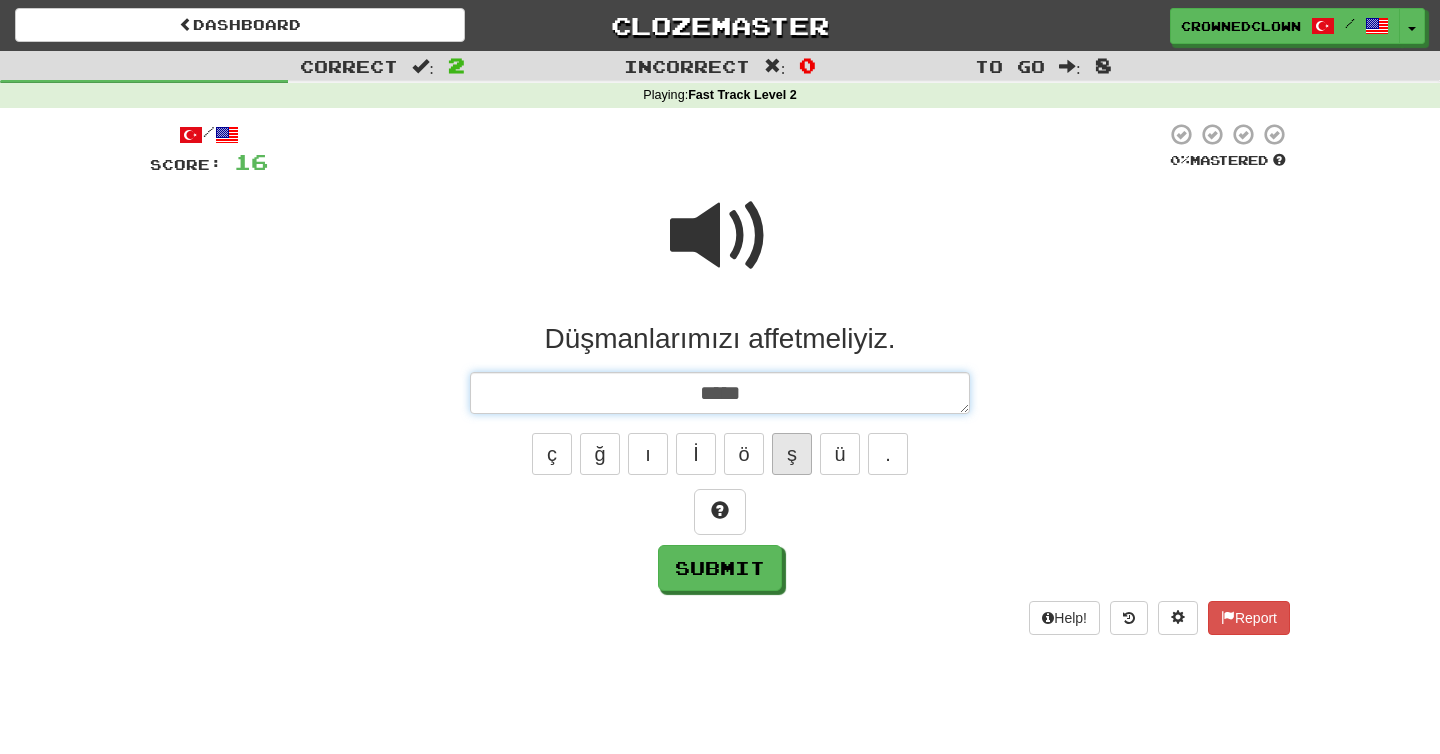 type on "*" 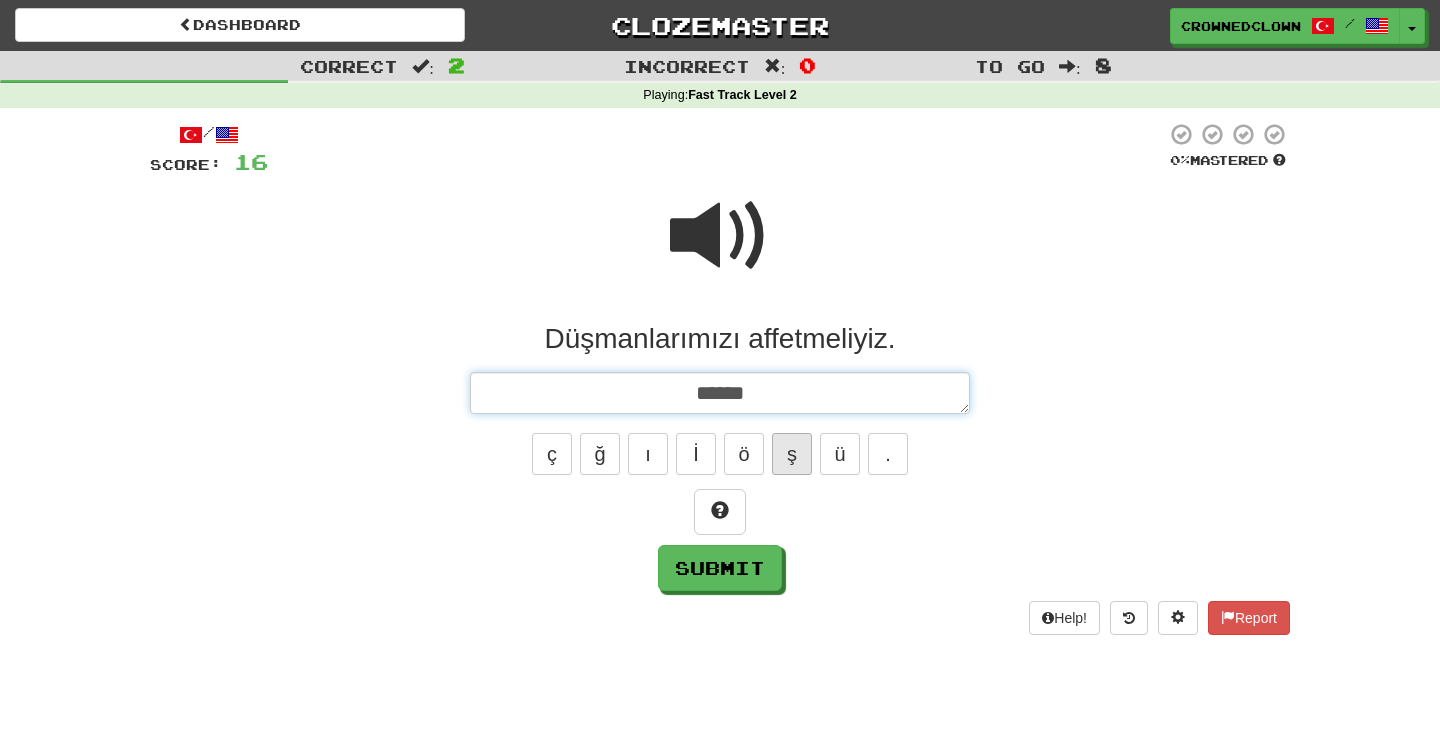type on "*" 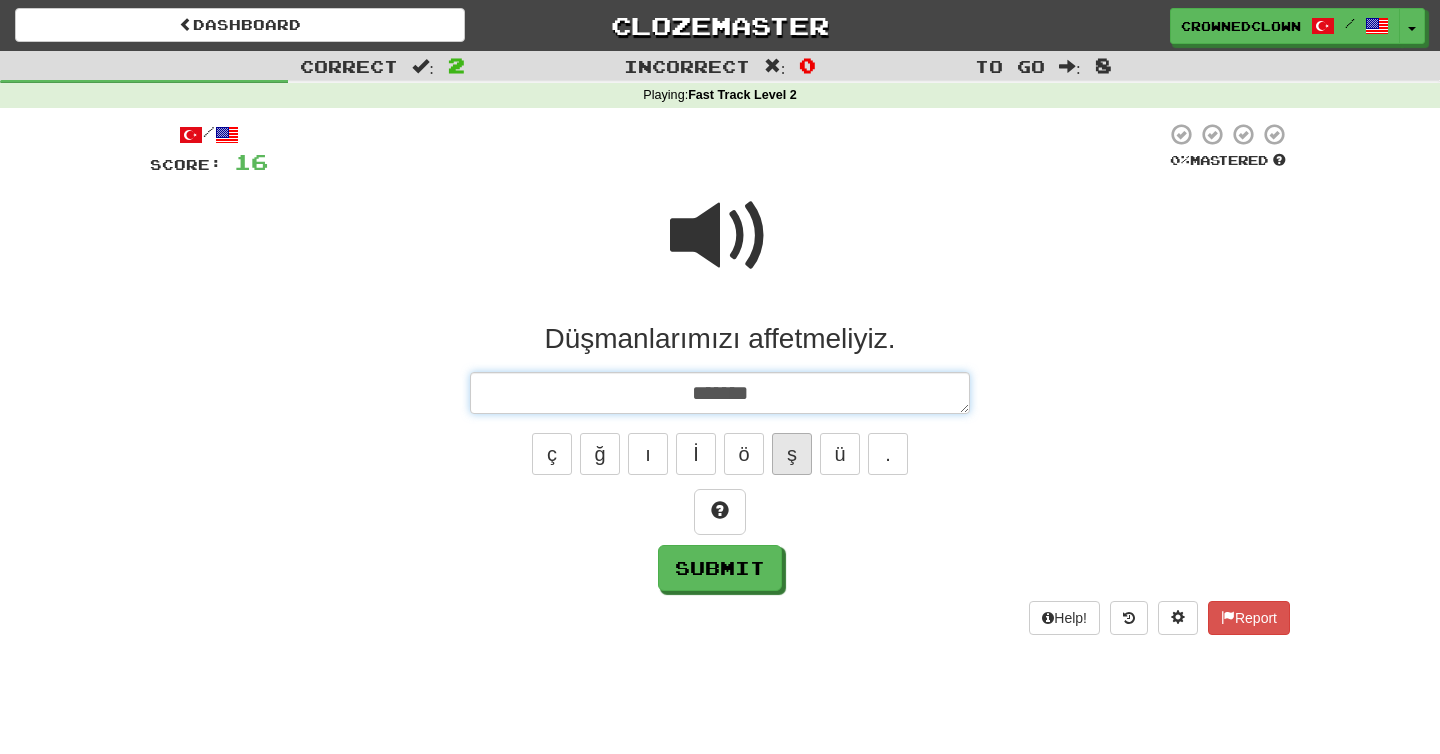 type on "*" 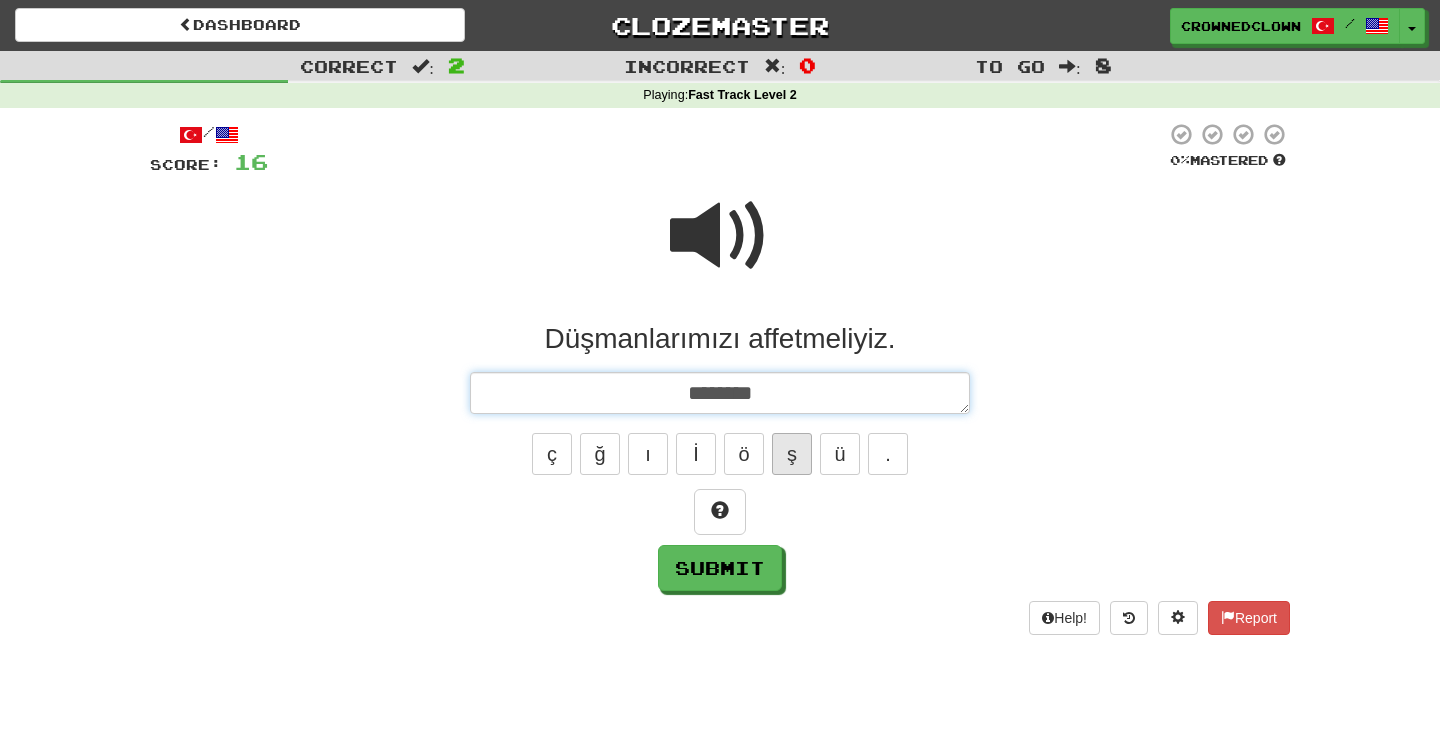 type on "*" 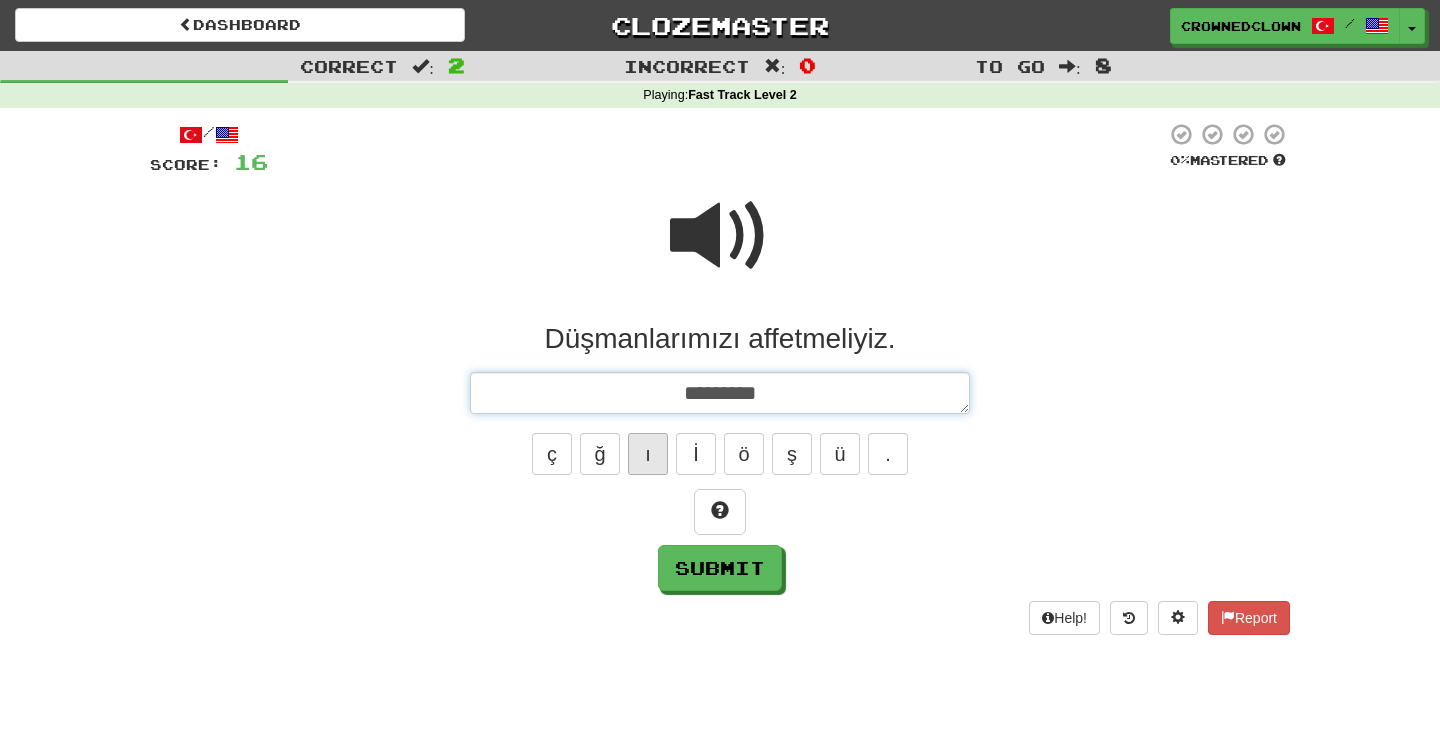 type on "*********" 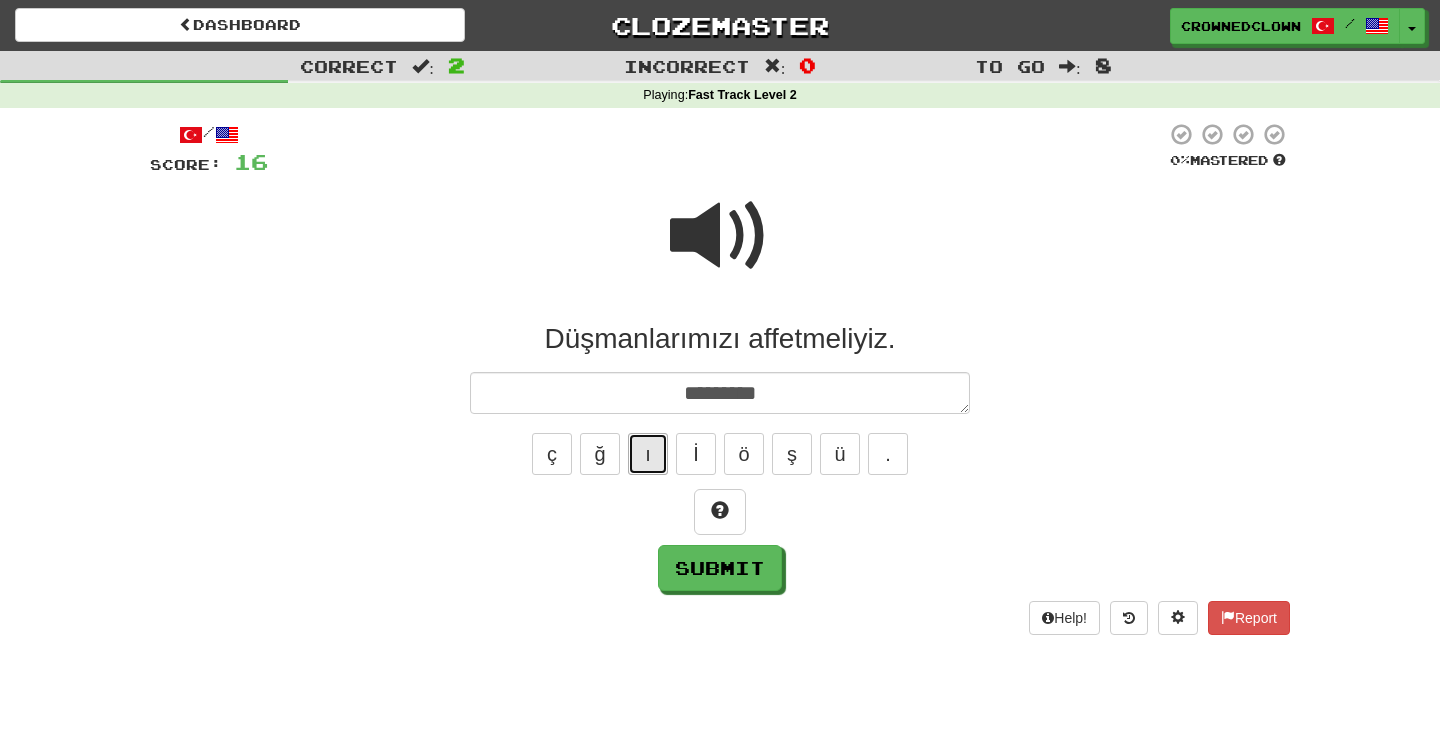 click on "ı" at bounding box center (648, 454) 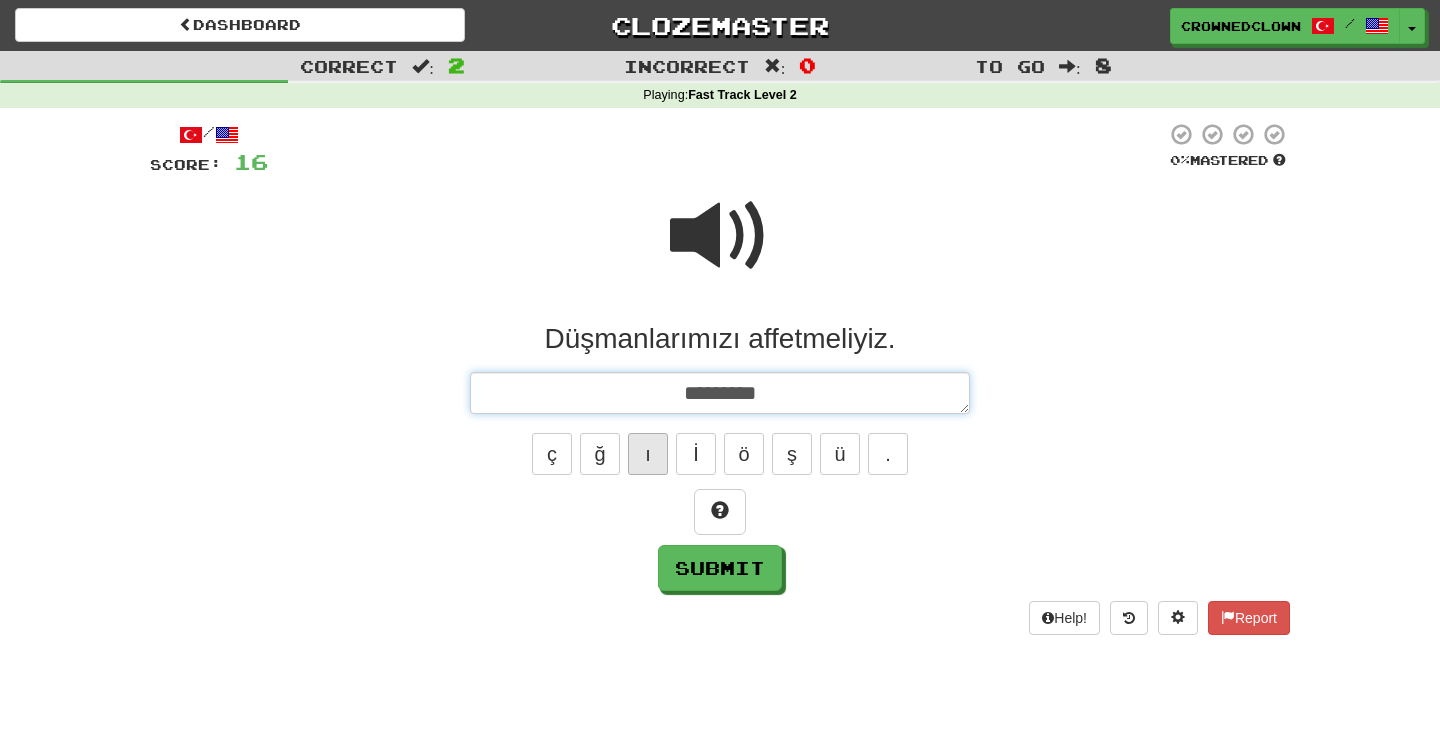 type on "*" 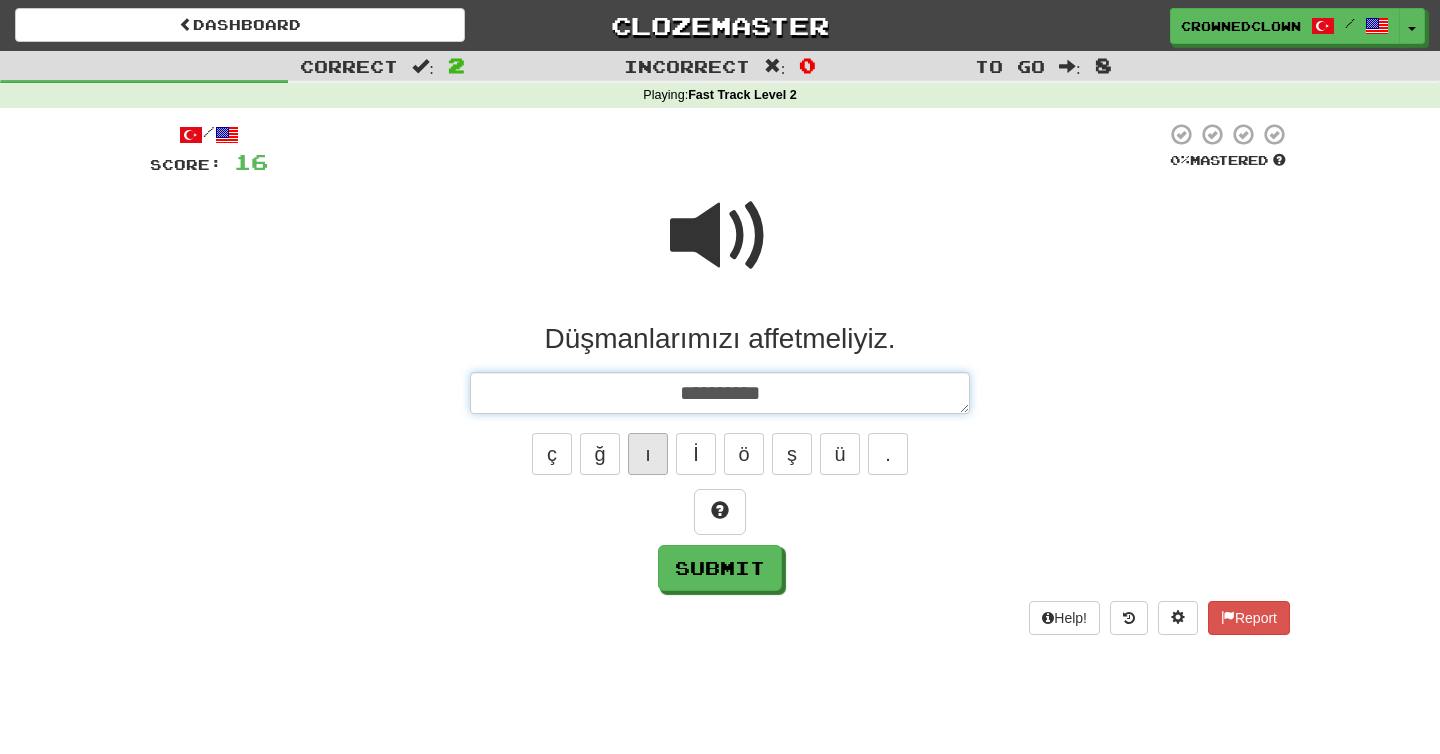 type on "*" 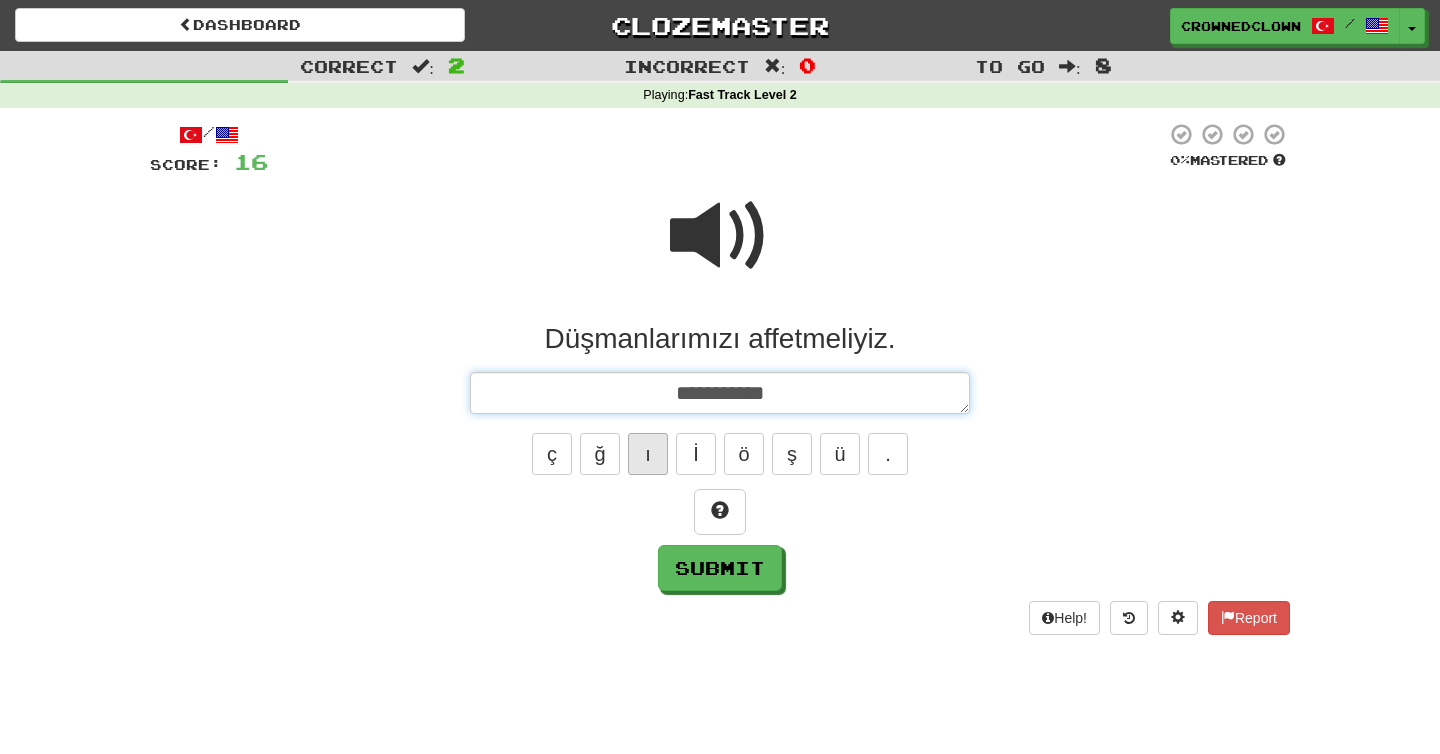 type on "*" 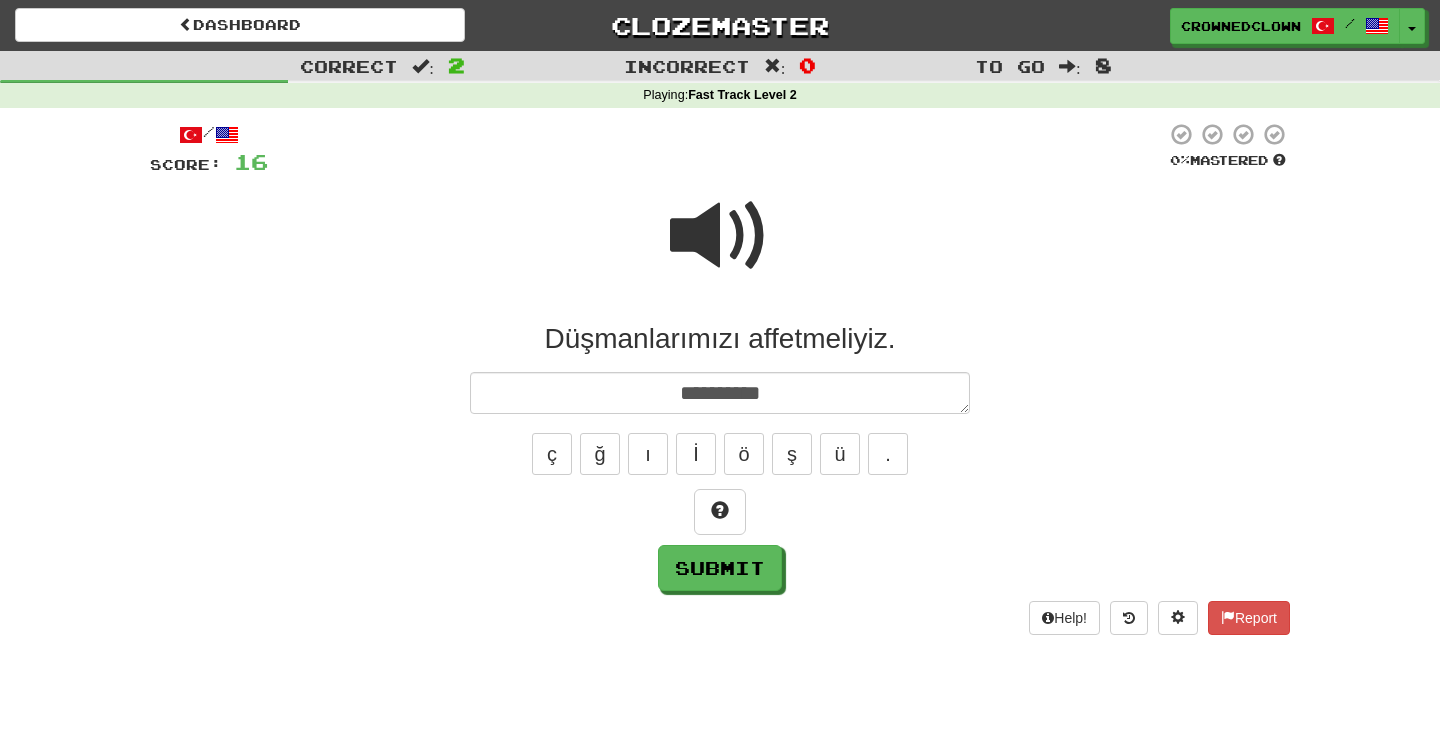 click at bounding box center (720, 236) 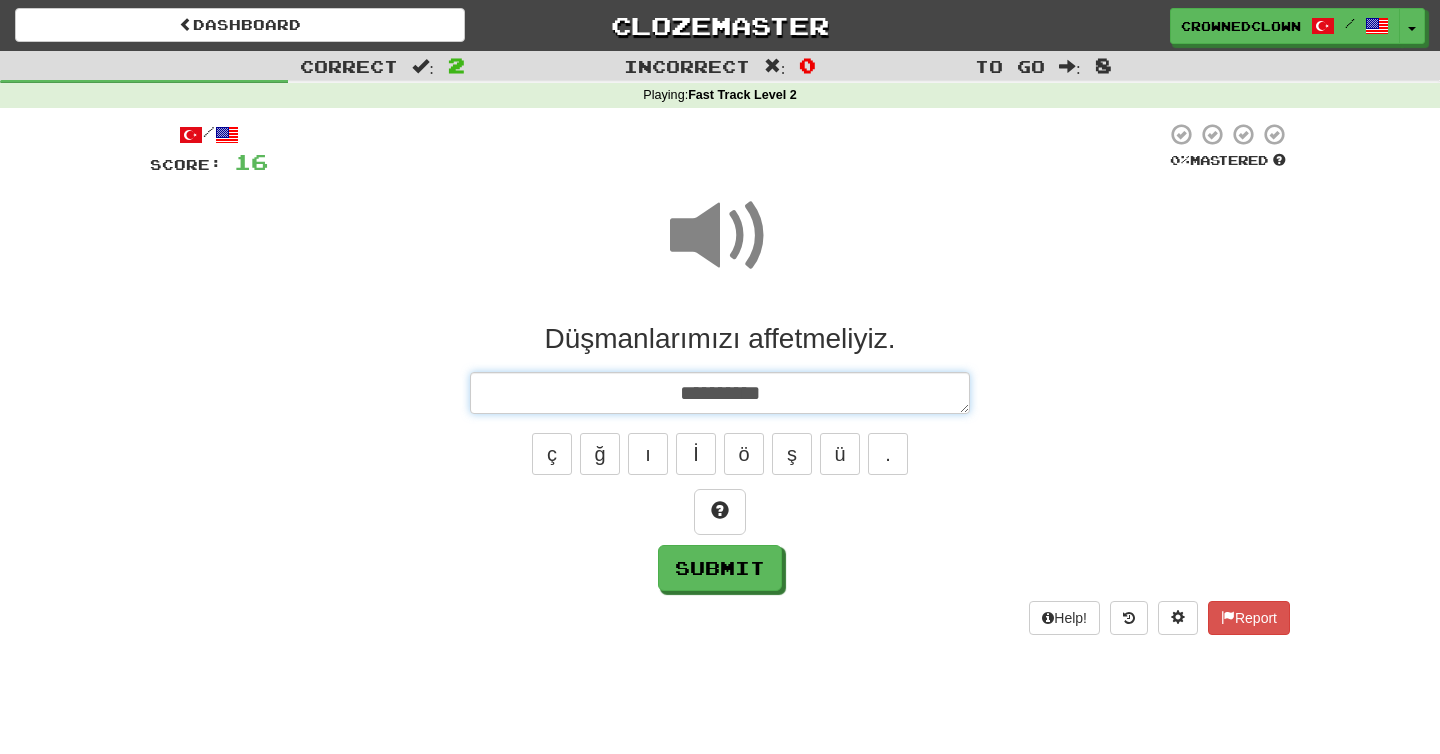 click on "**********" at bounding box center (720, 393) 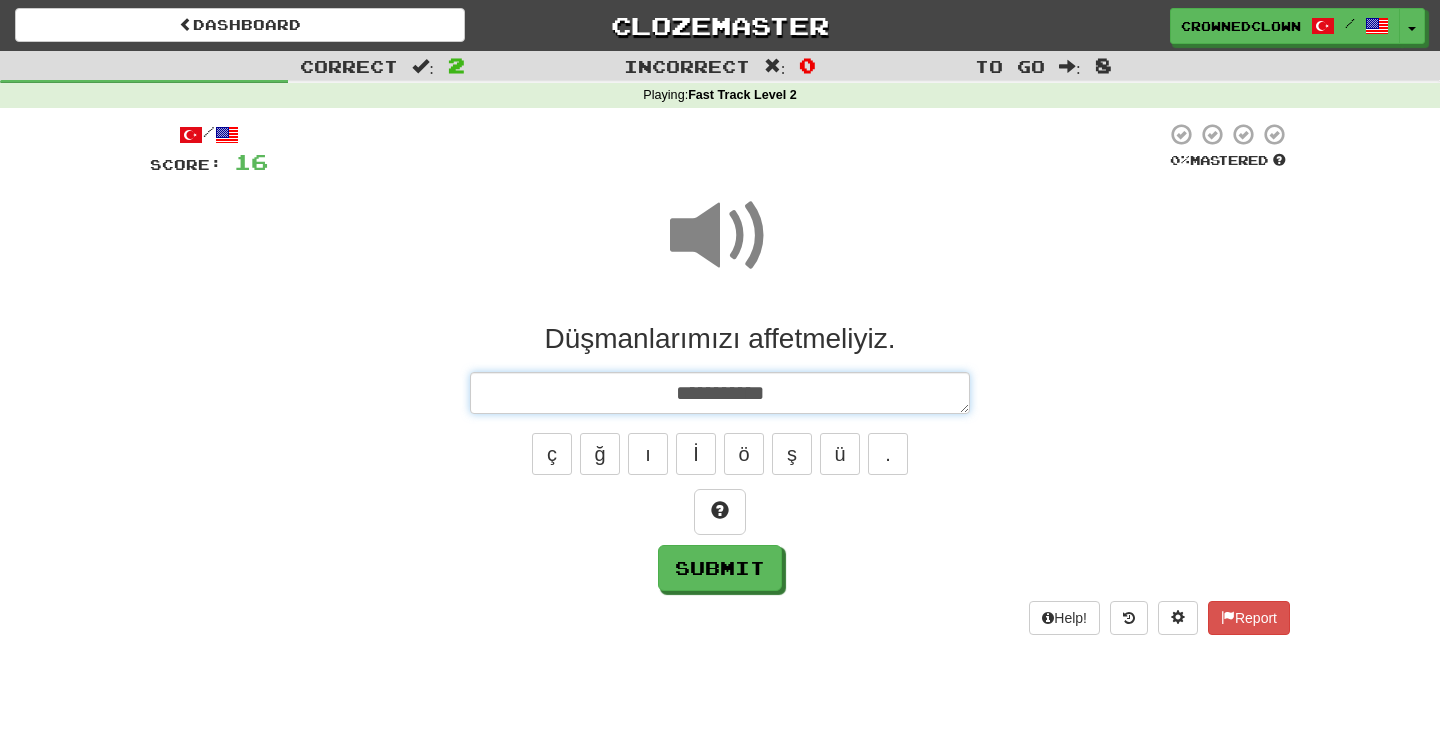 type on "**********" 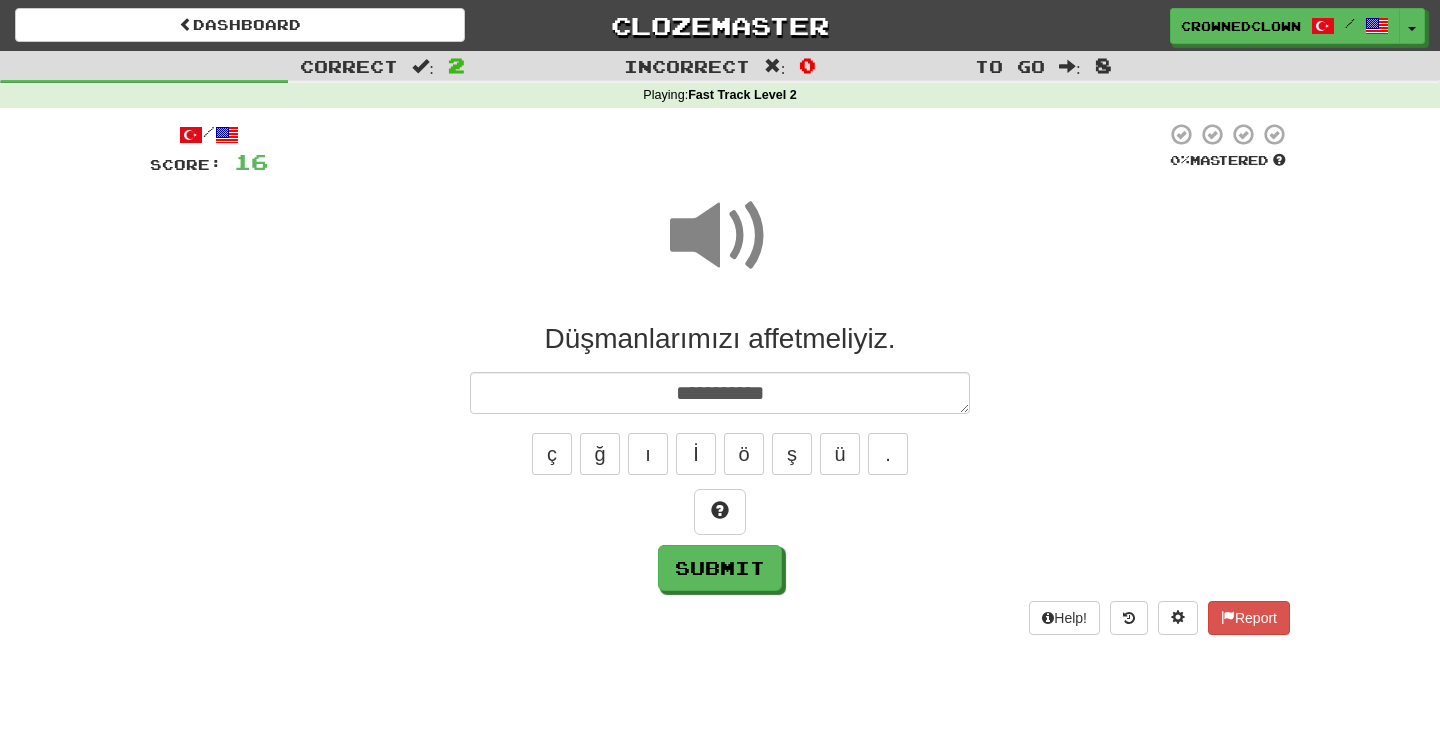 click on "ç ğ ı İ ö ş ü ." at bounding box center [720, 454] 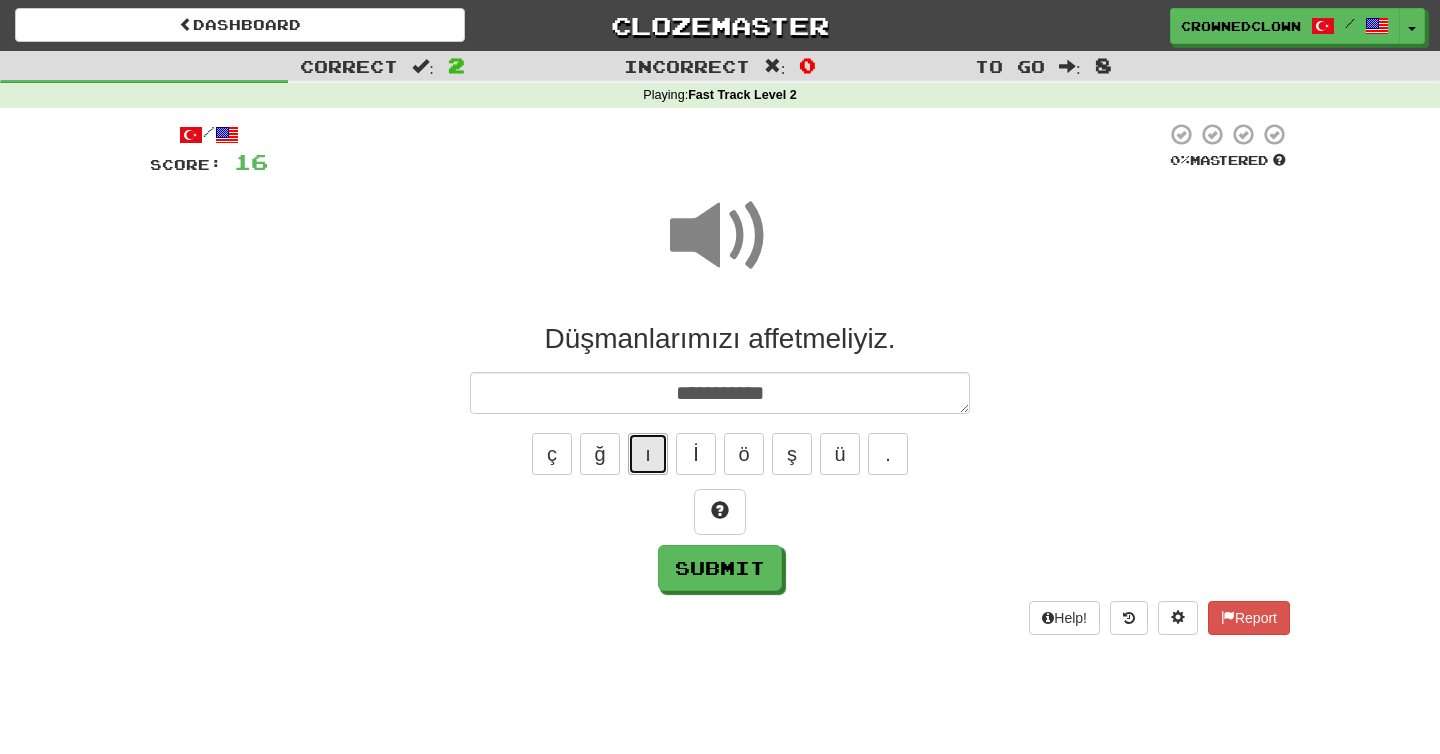 click on "ı" at bounding box center [648, 454] 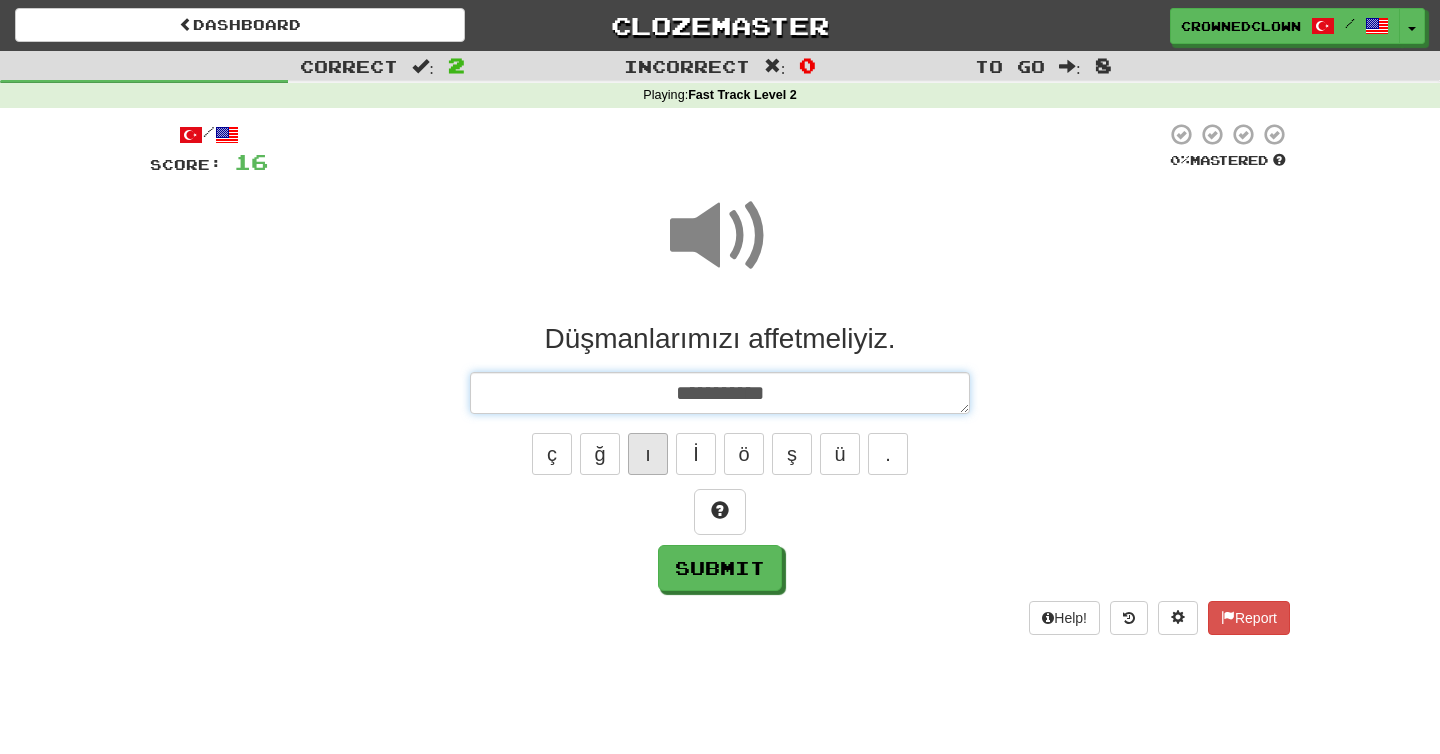 type on "*" 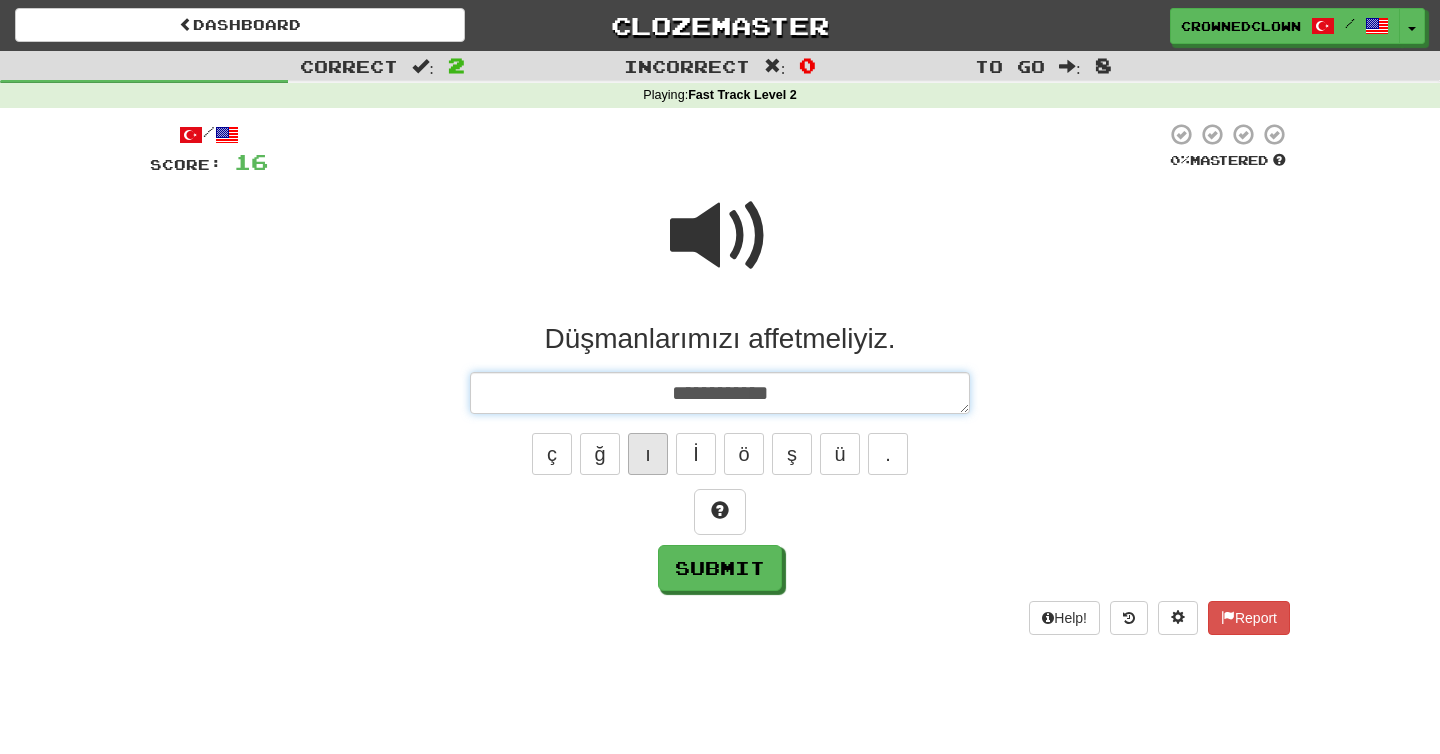 type on "*" 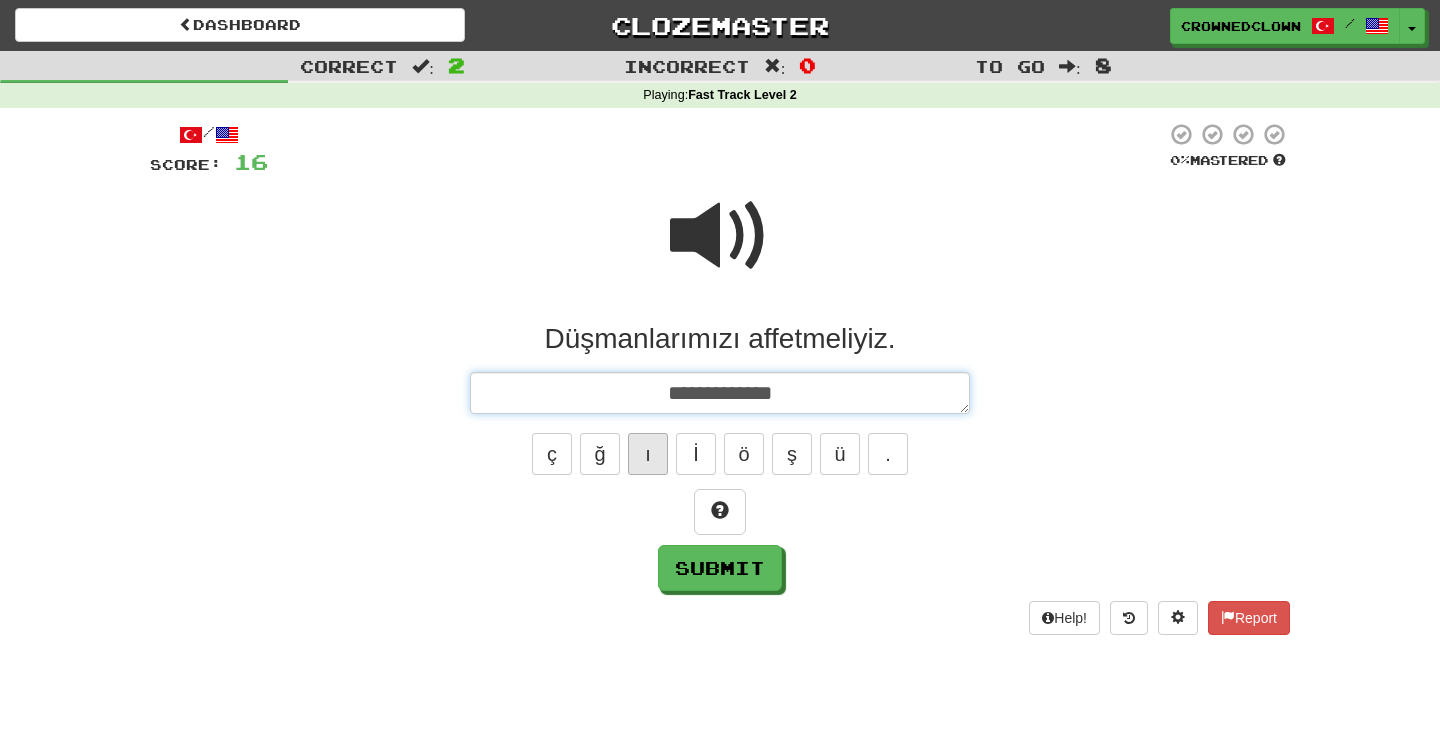 type on "**********" 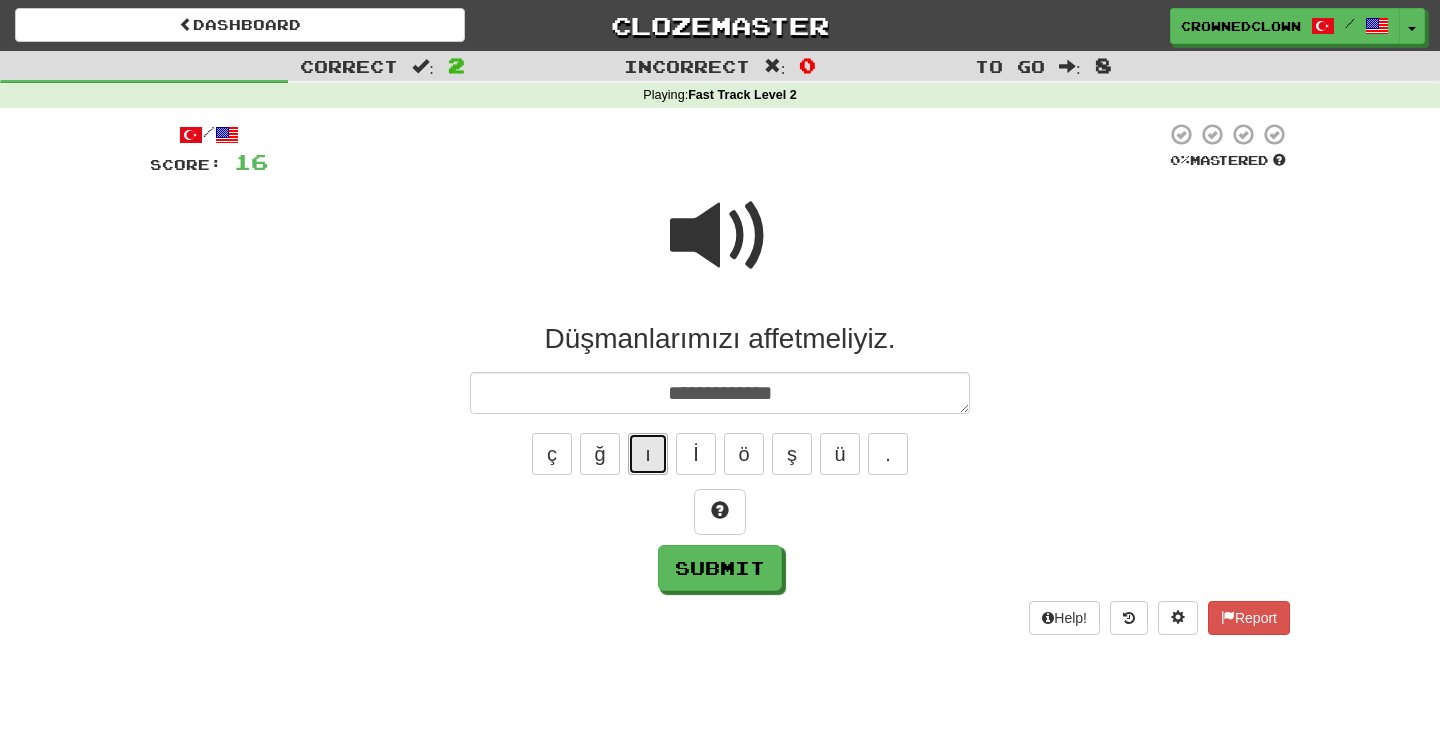click on "ı" at bounding box center [648, 454] 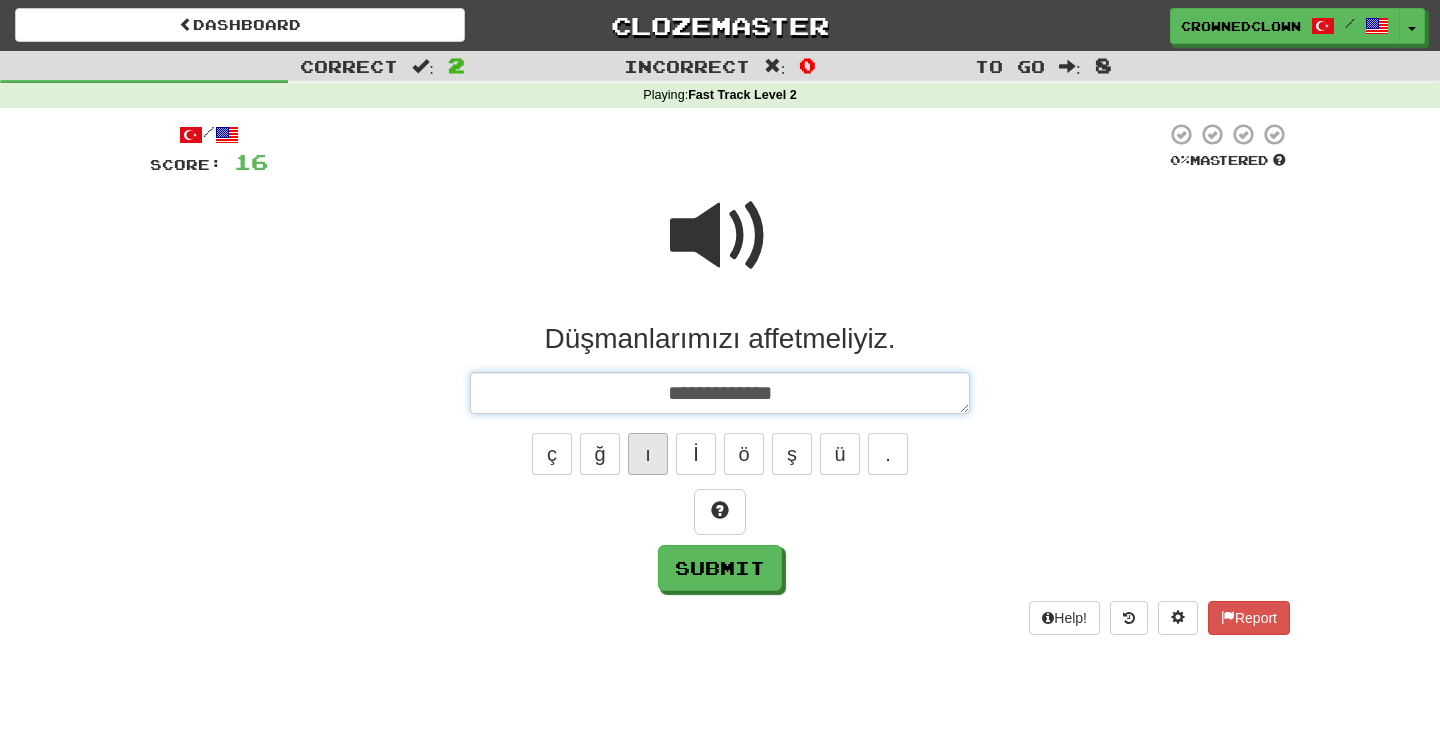 type on "*" 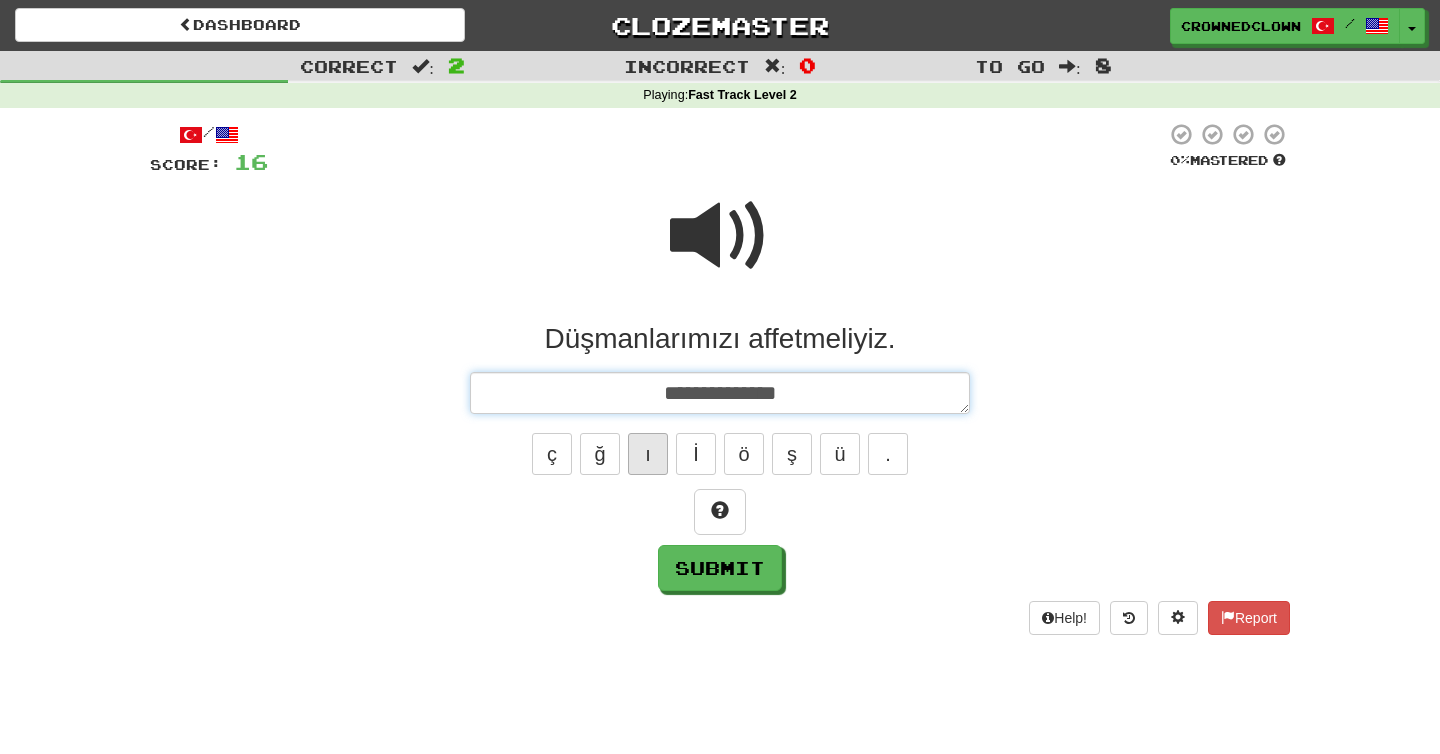 type on "*" 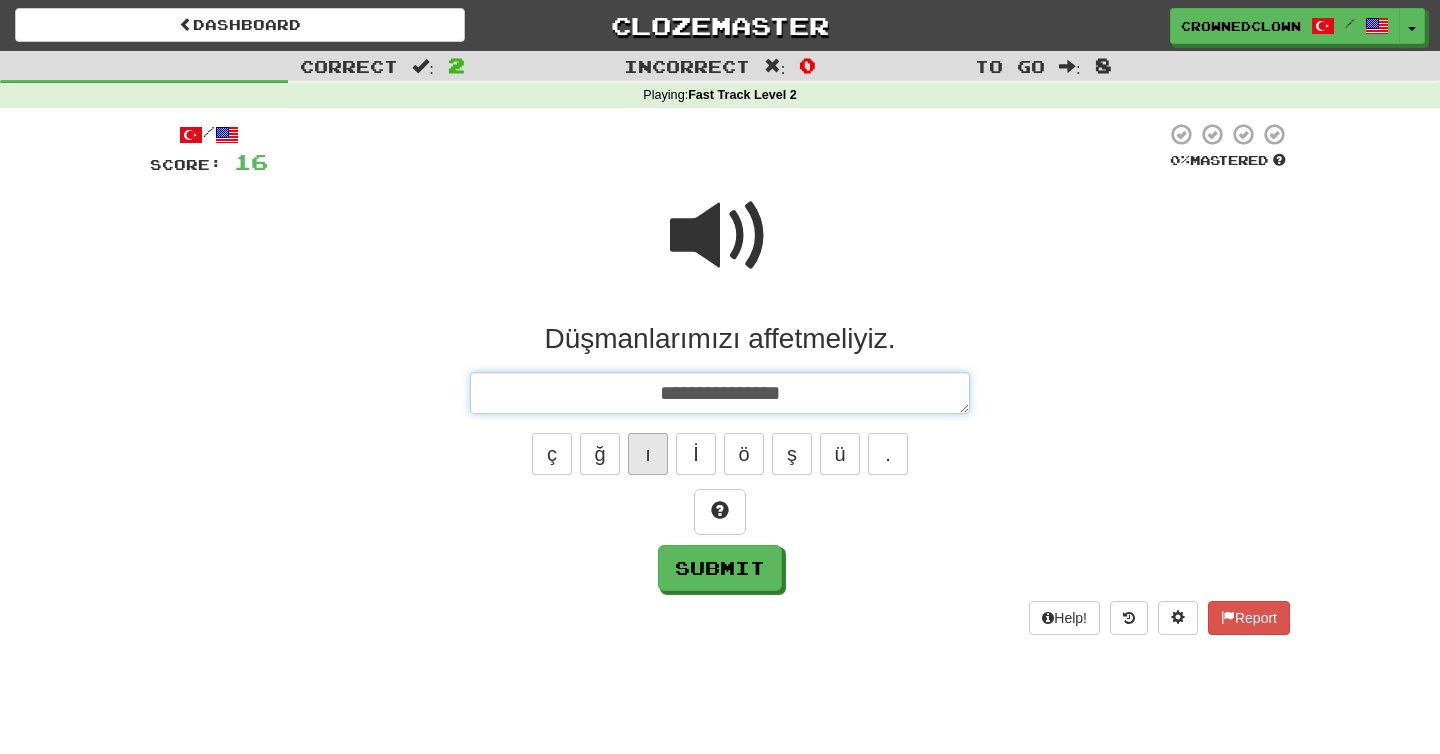 type on "*" 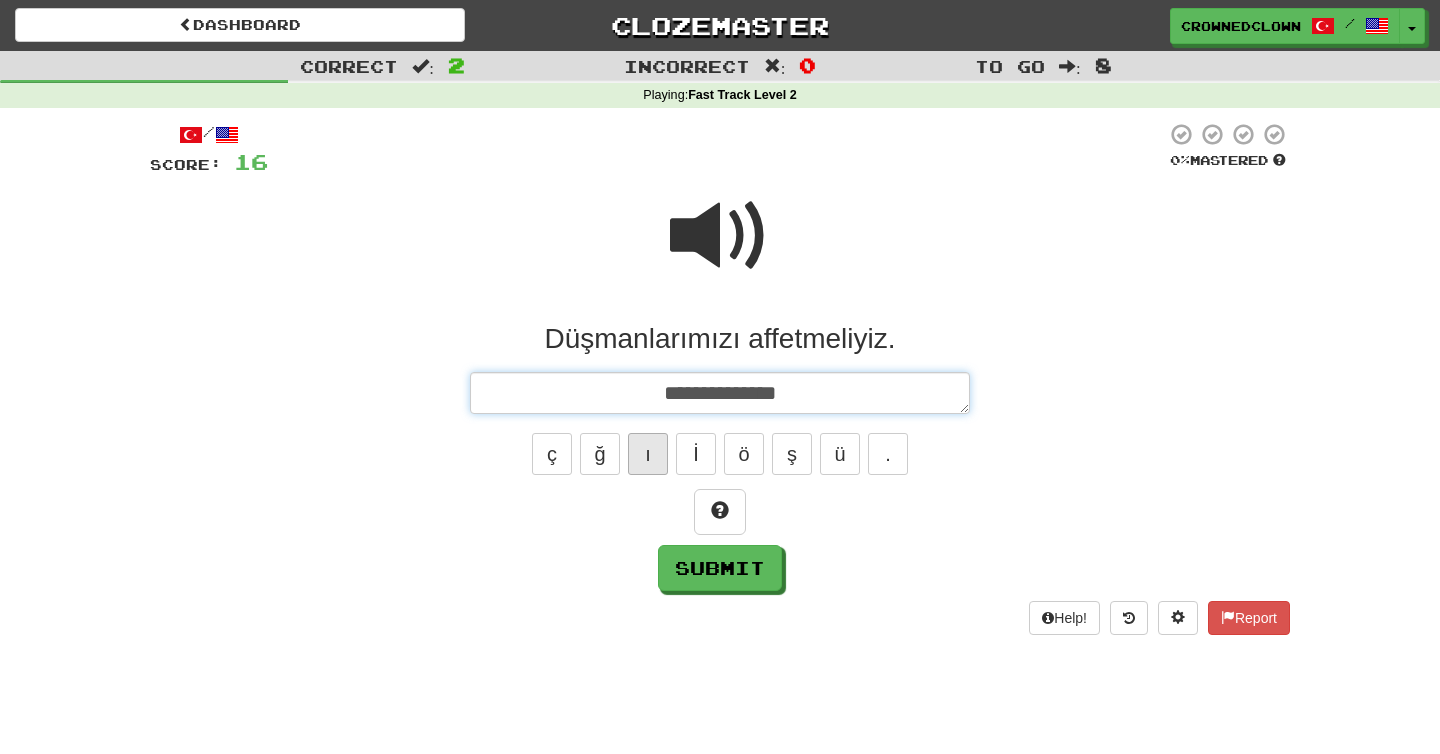 type on "*" 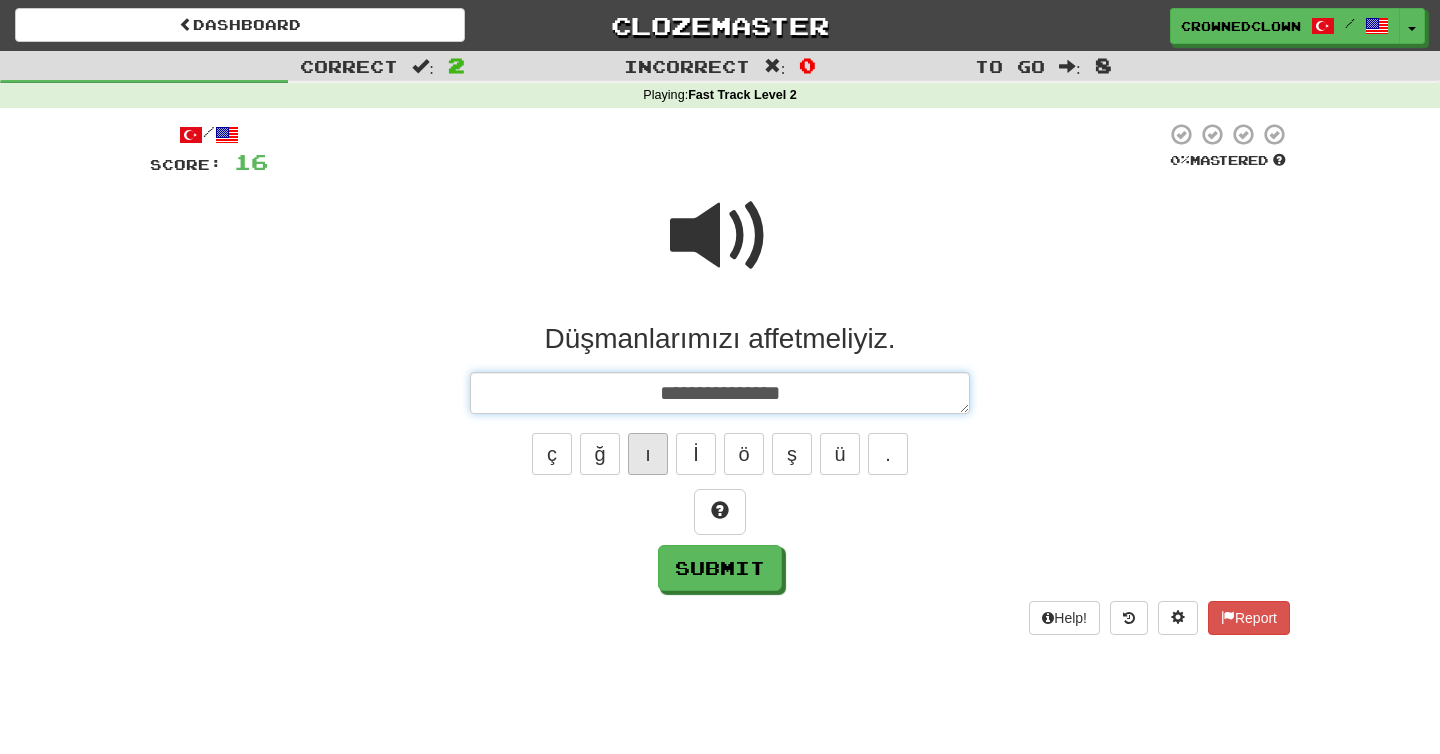 type on "*" 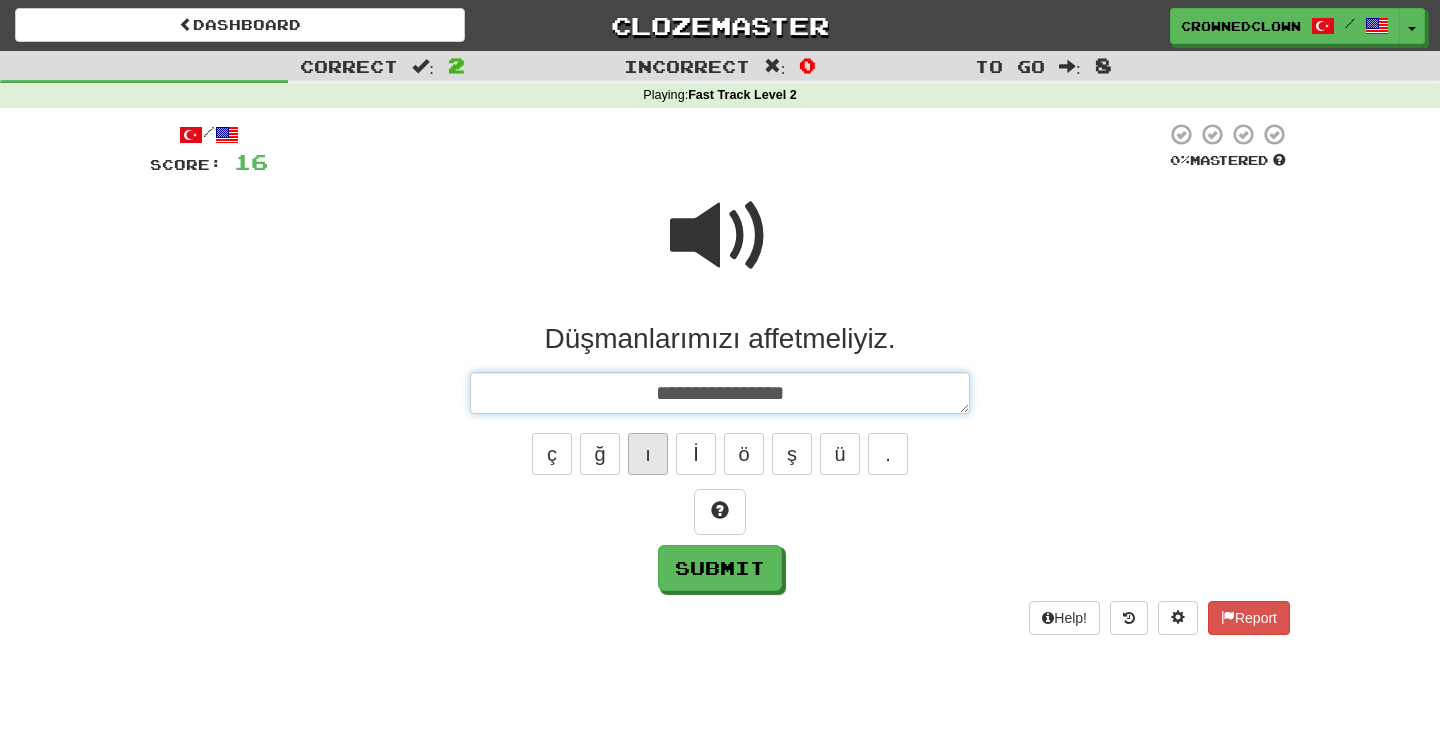 type on "*" 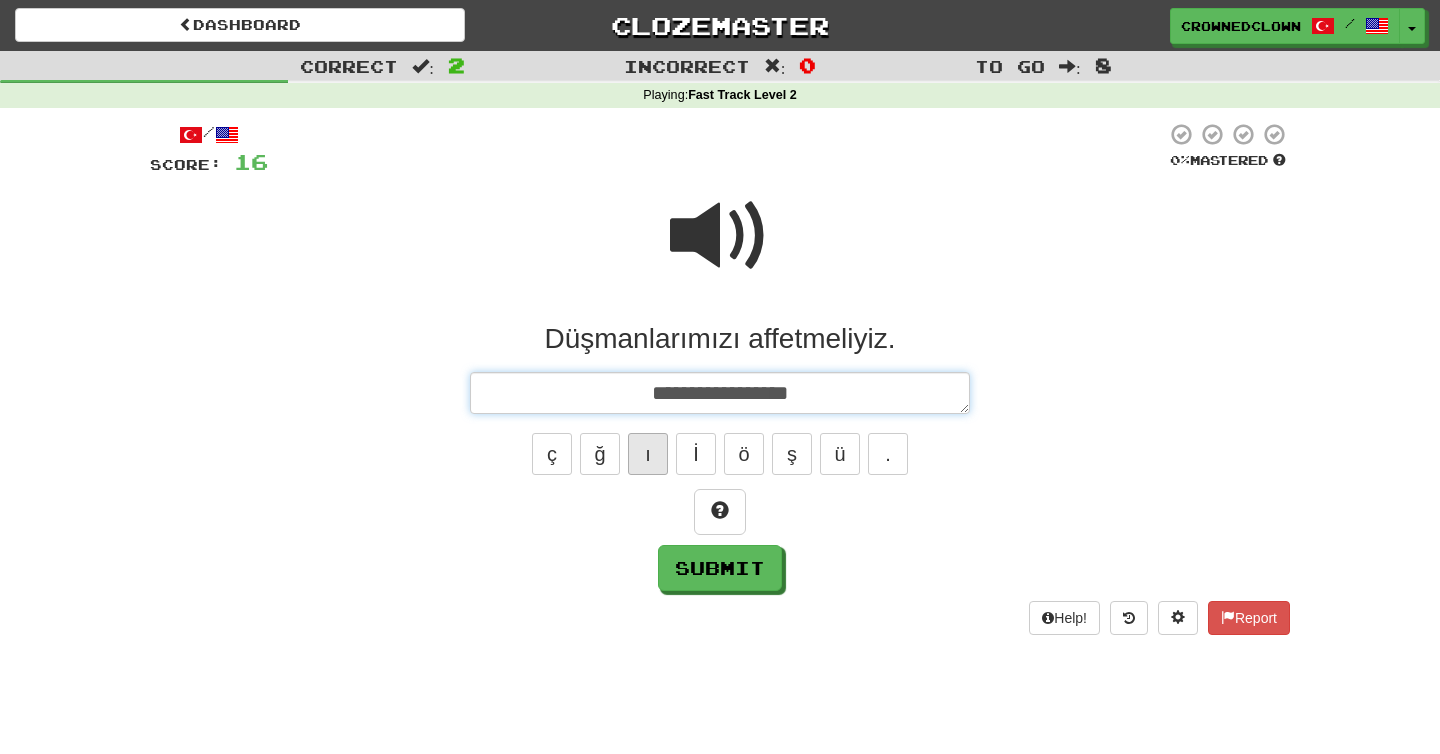 type on "*" 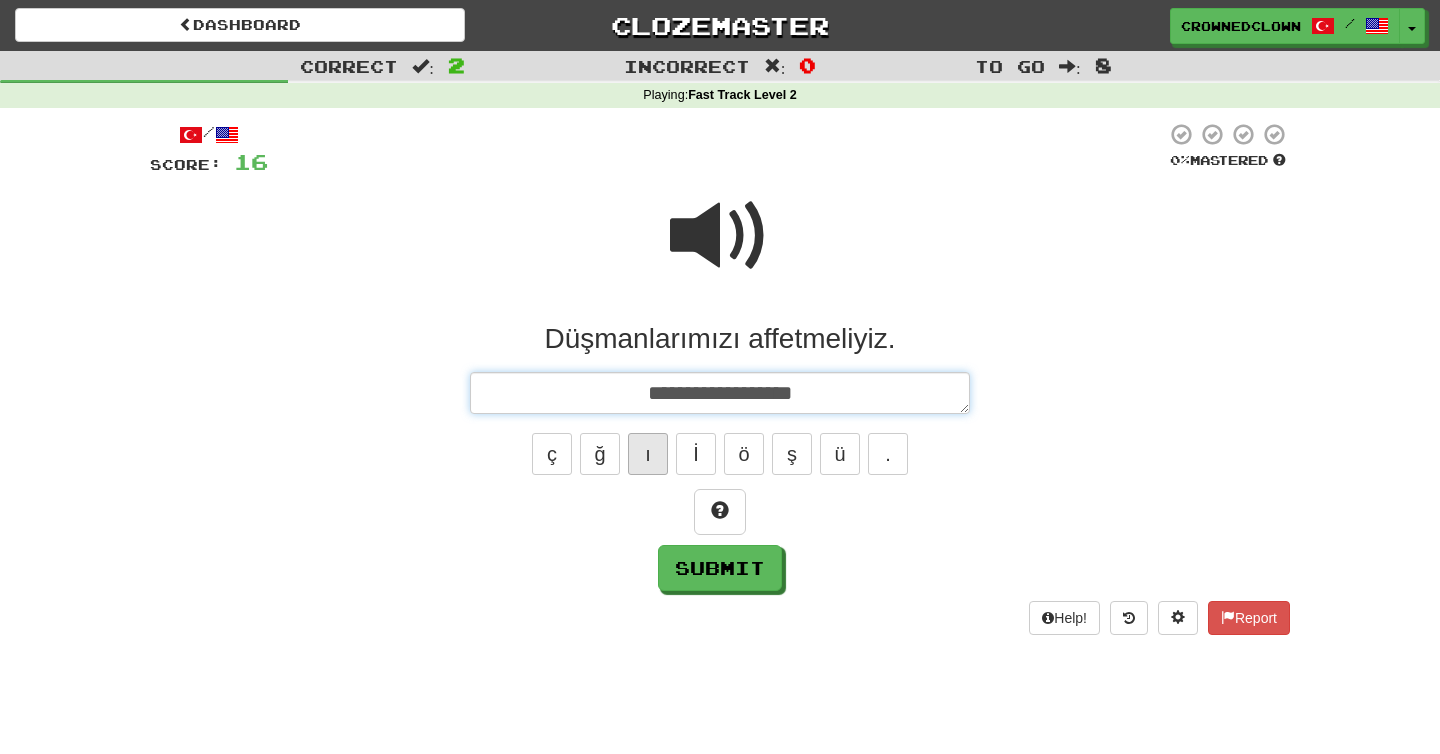 type on "*" 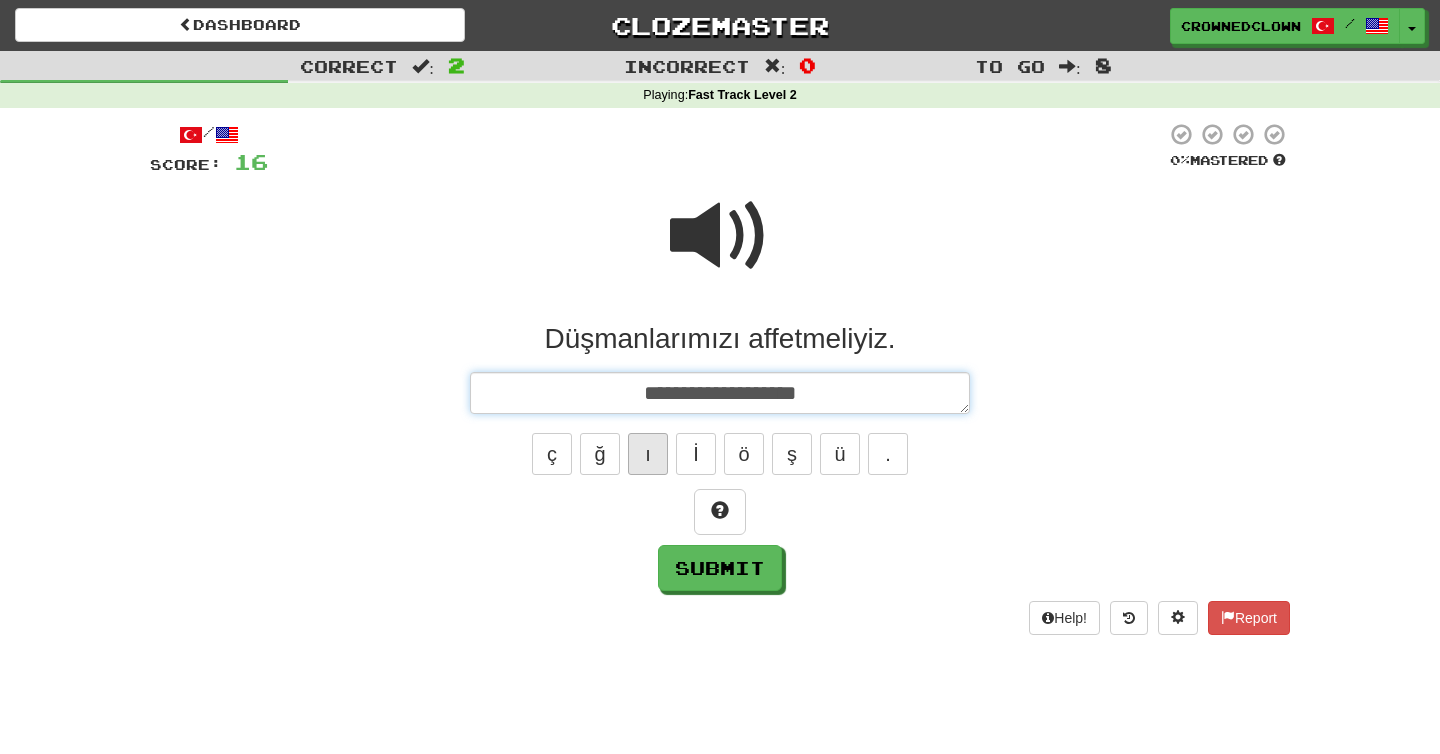 type on "*" 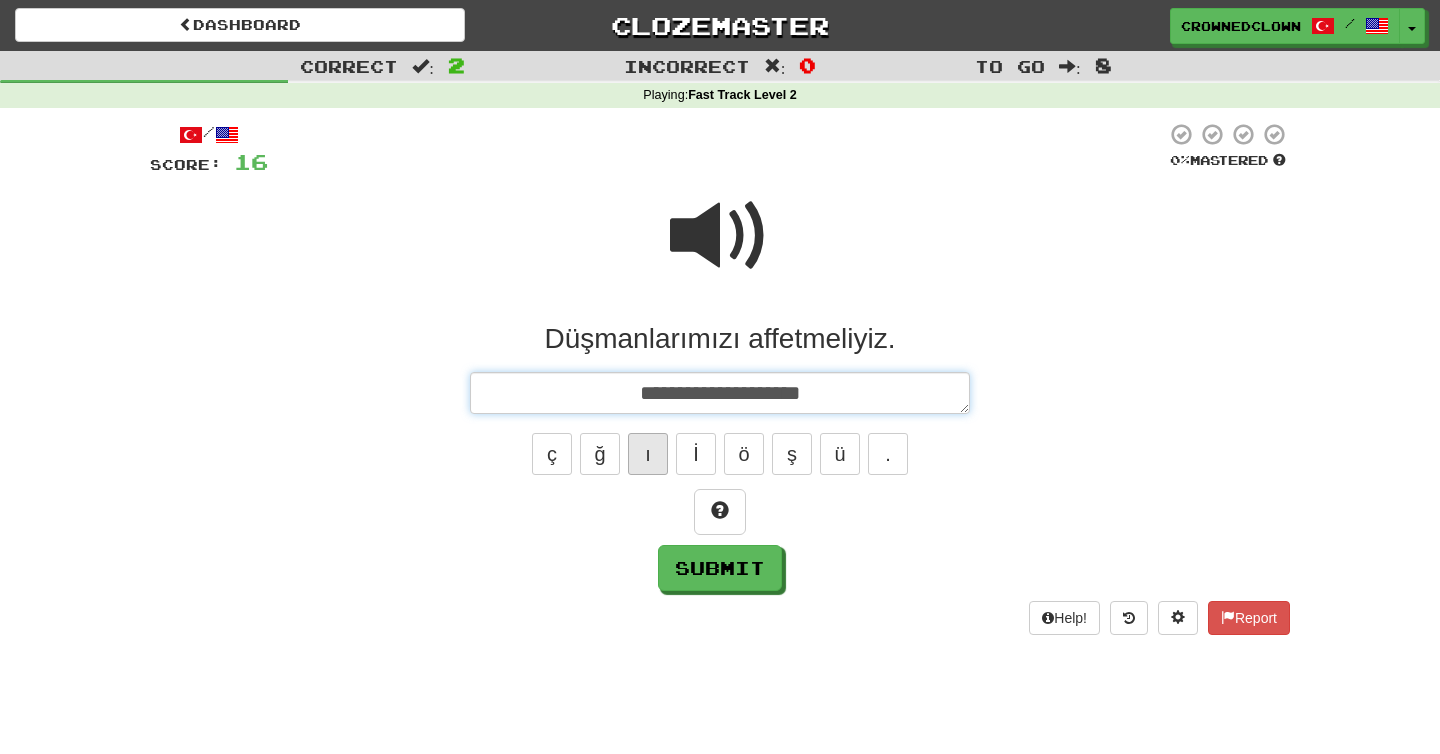type on "*" 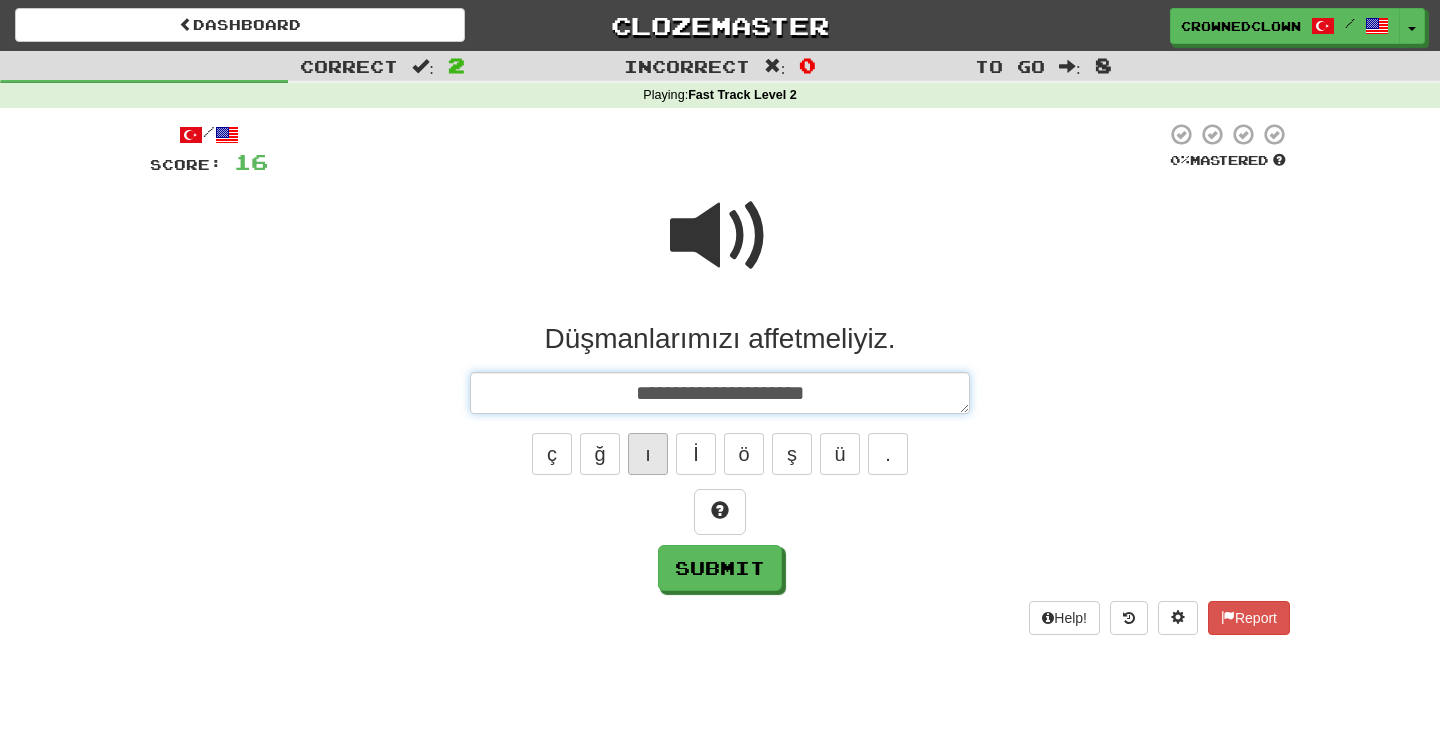 type on "*" 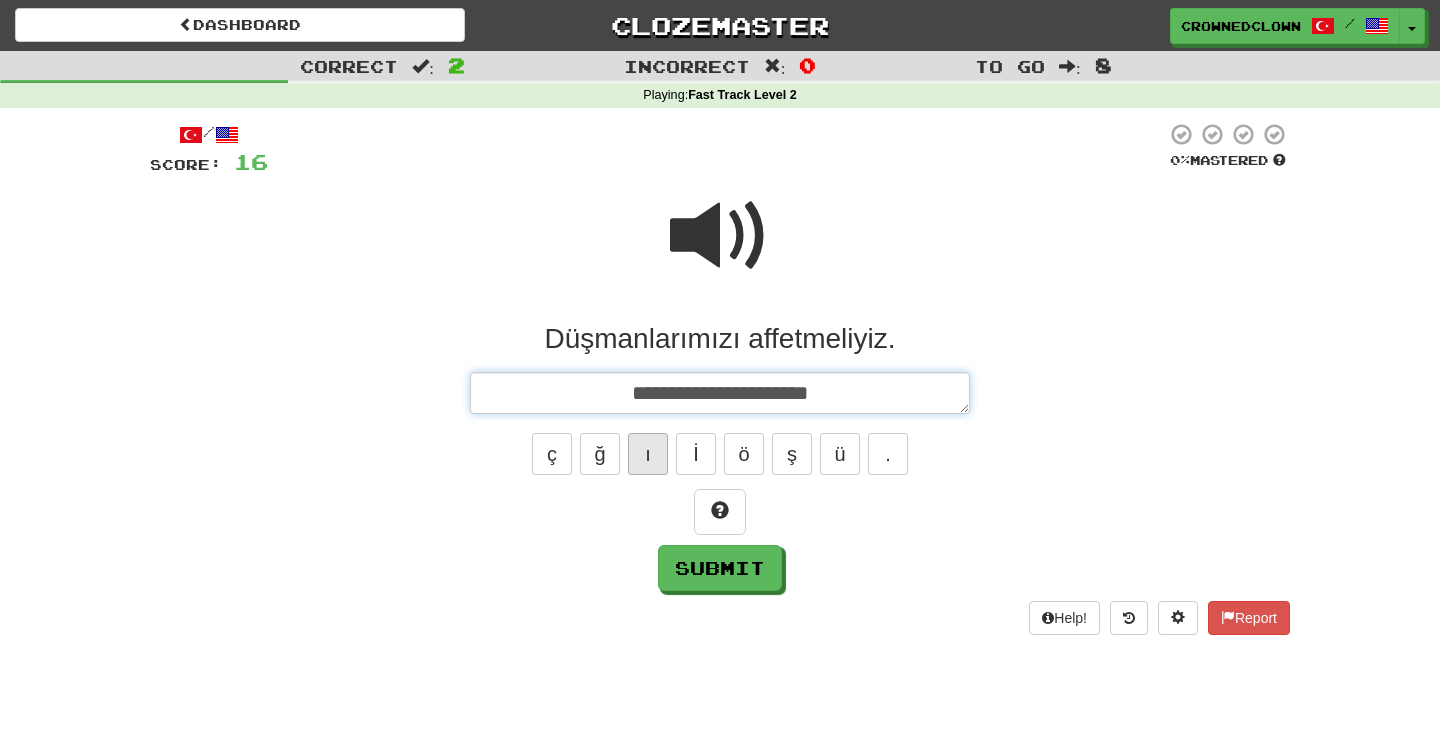 type on "*" 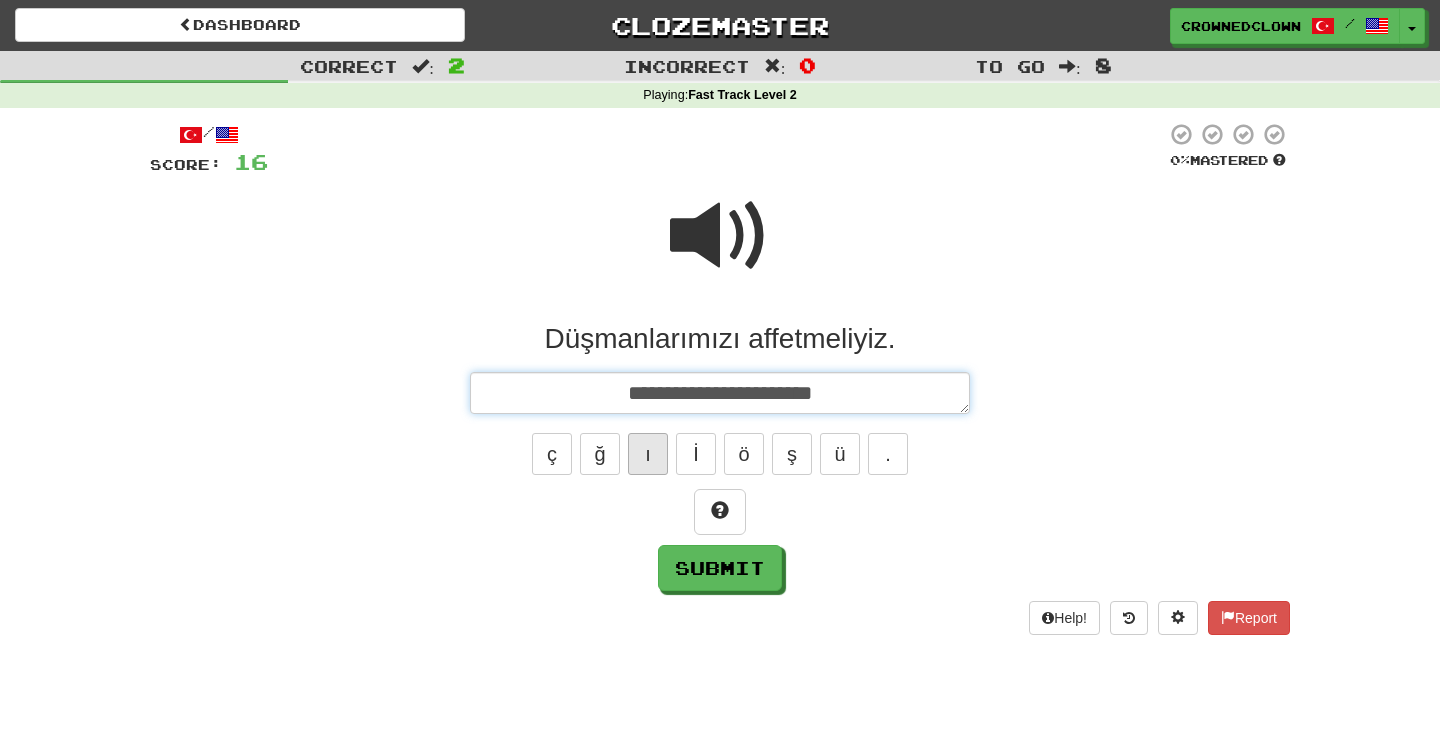 type on "*" 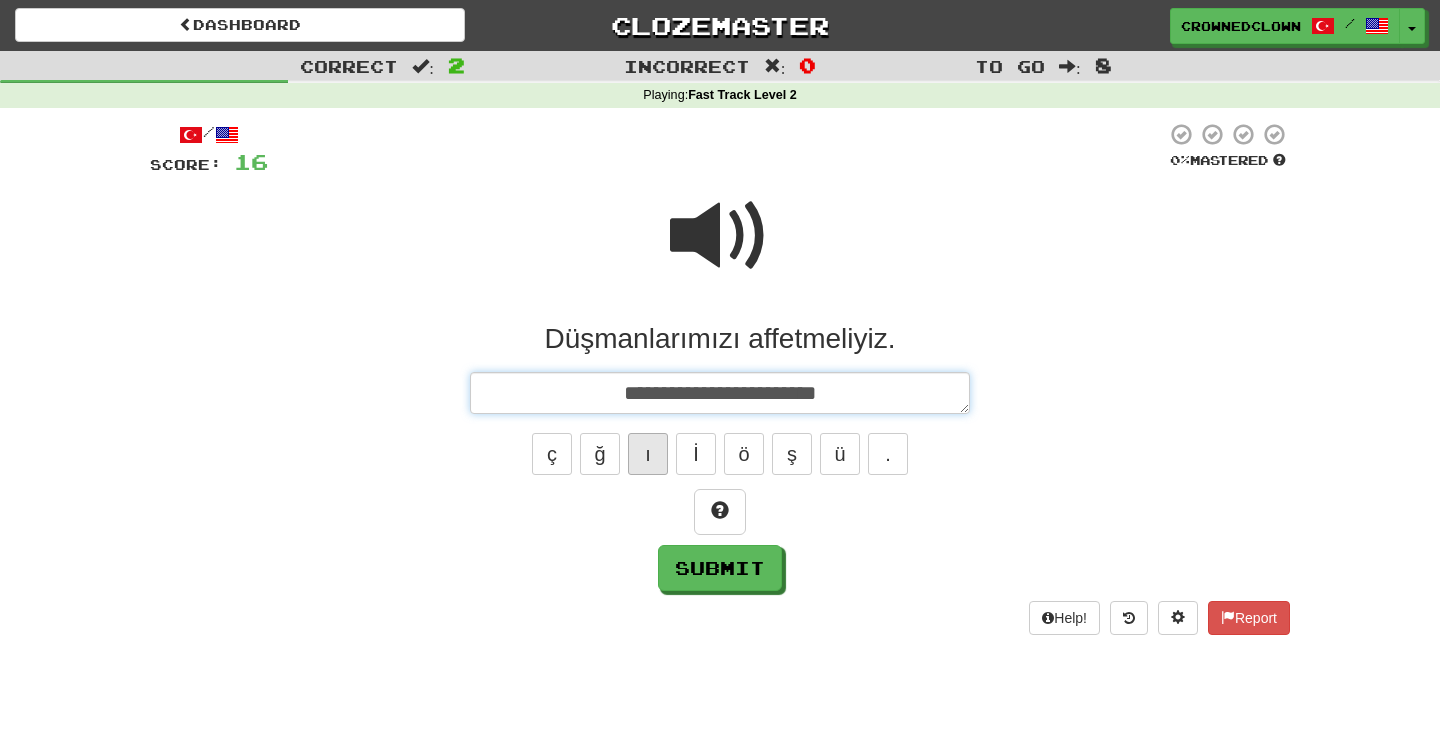 type on "*" 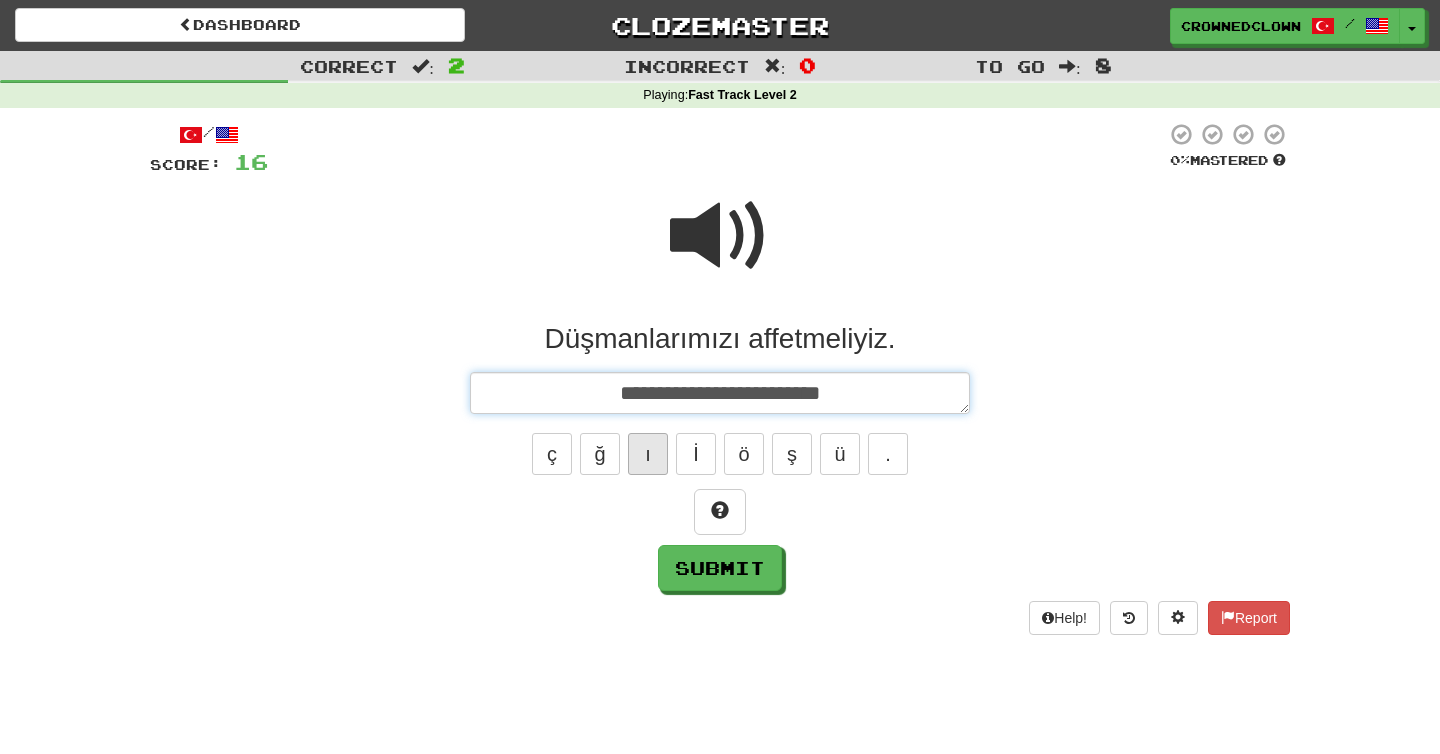 type on "**********" 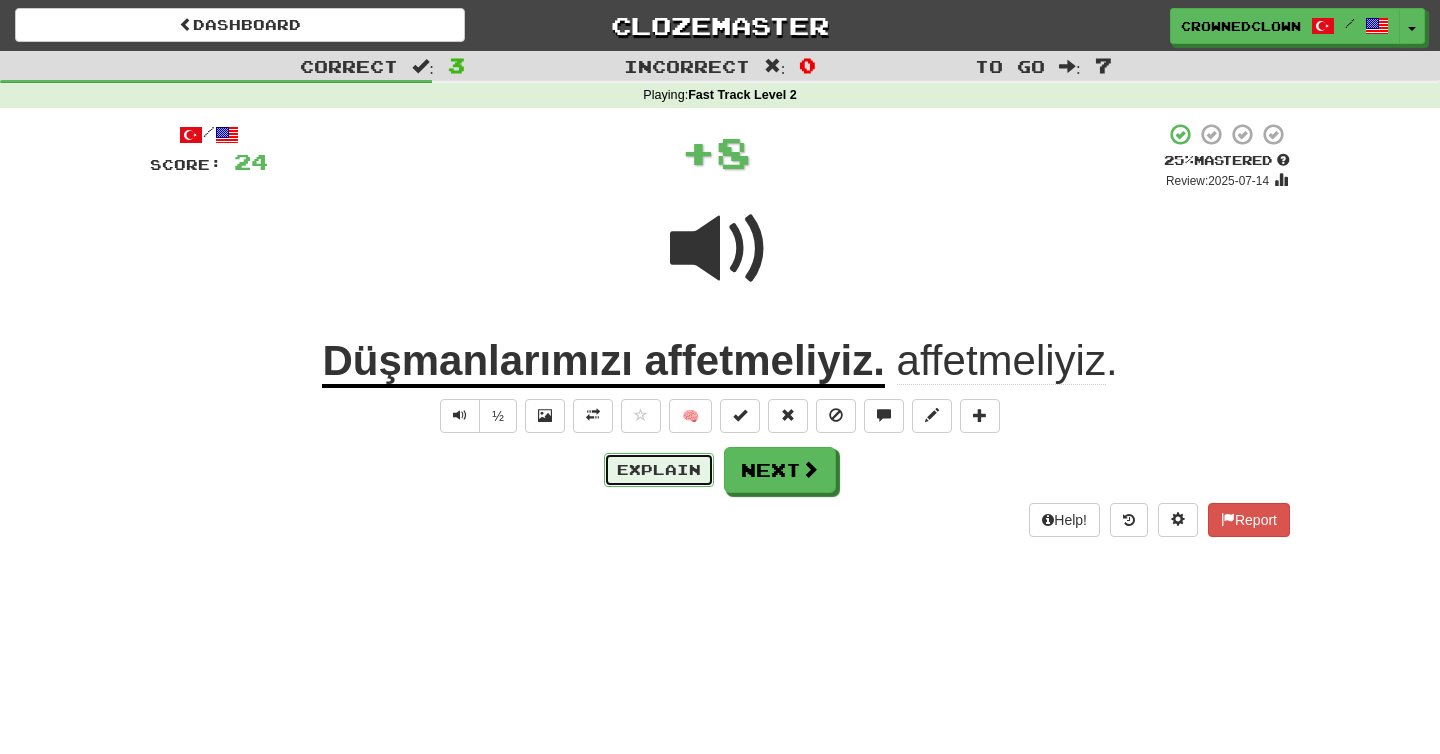 click on "Explain" at bounding box center (659, 470) 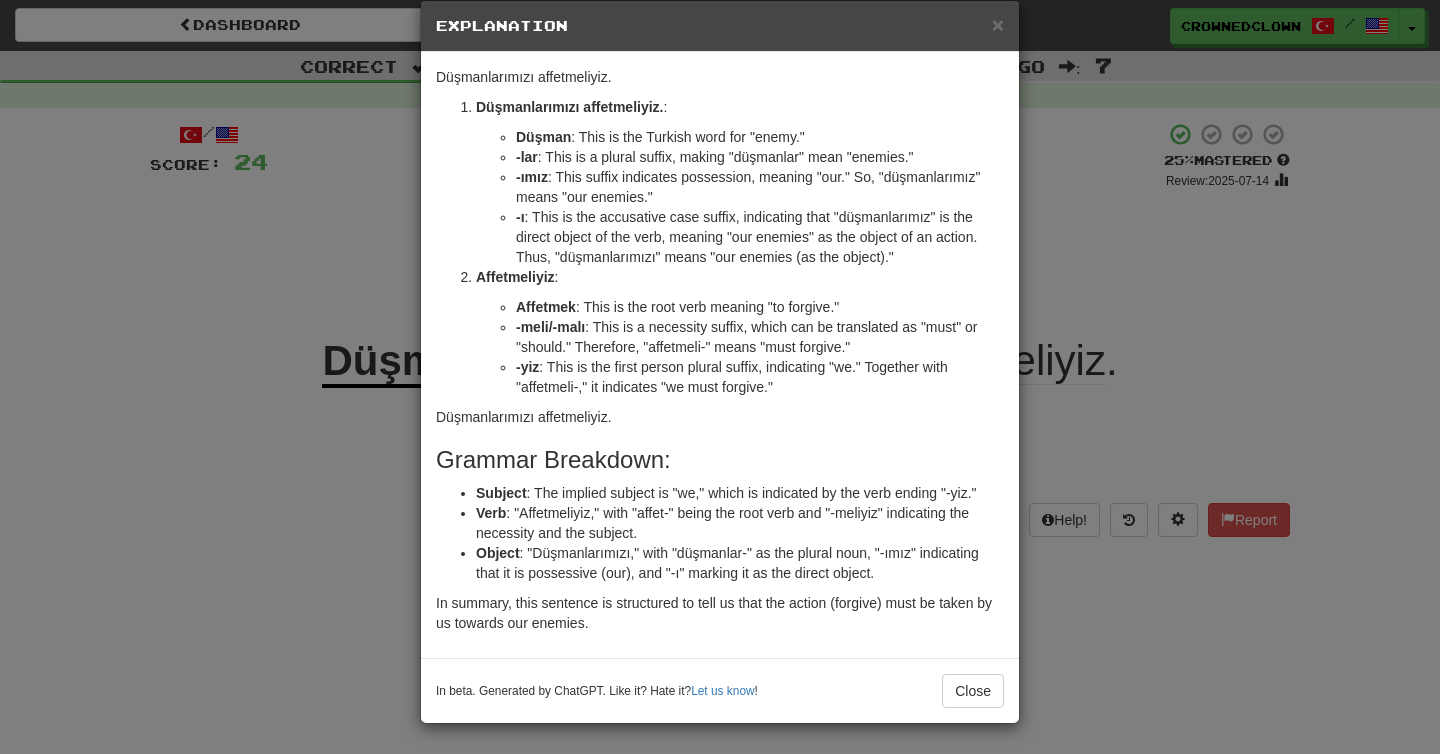 scroll, scrollTop: 41, scrollLeft: 0, axis: vertical 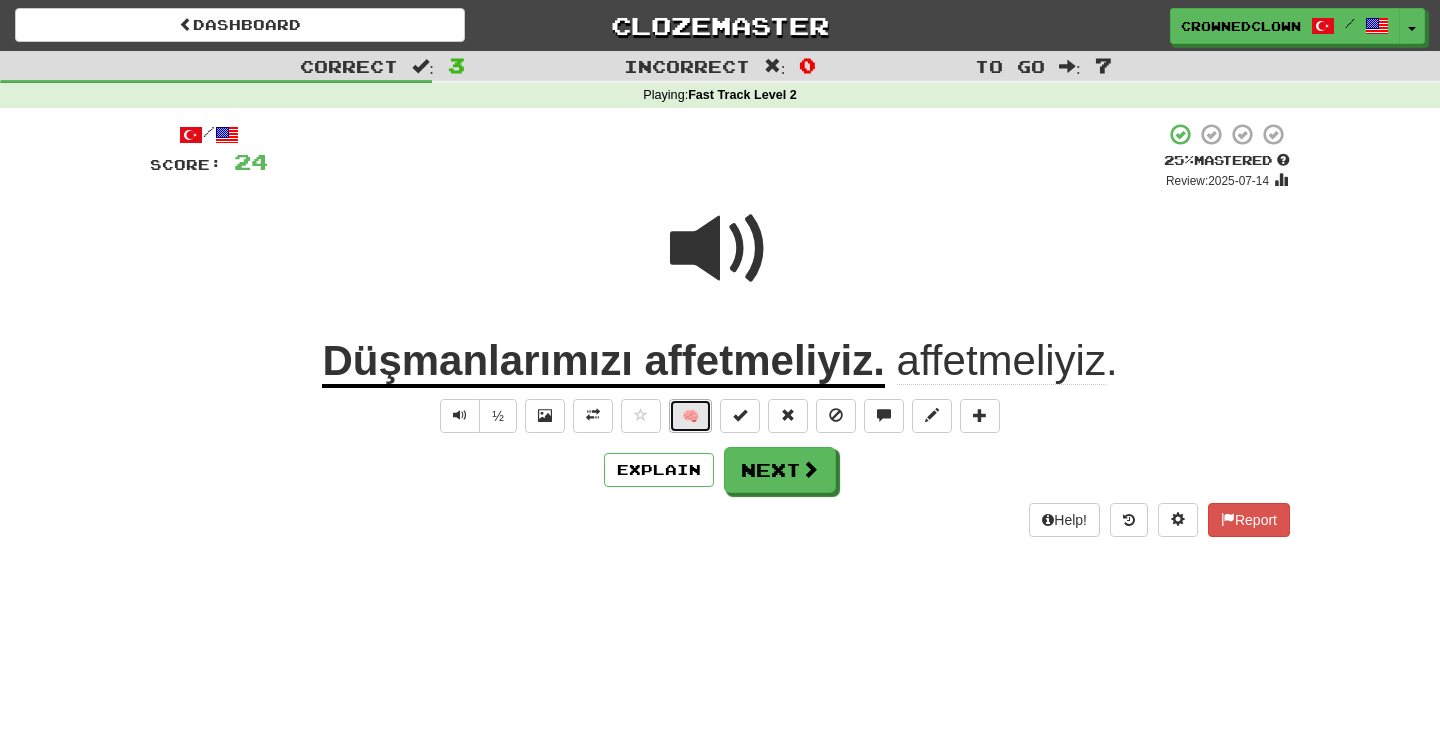click on "🧠" at bounding box center [690, 416] 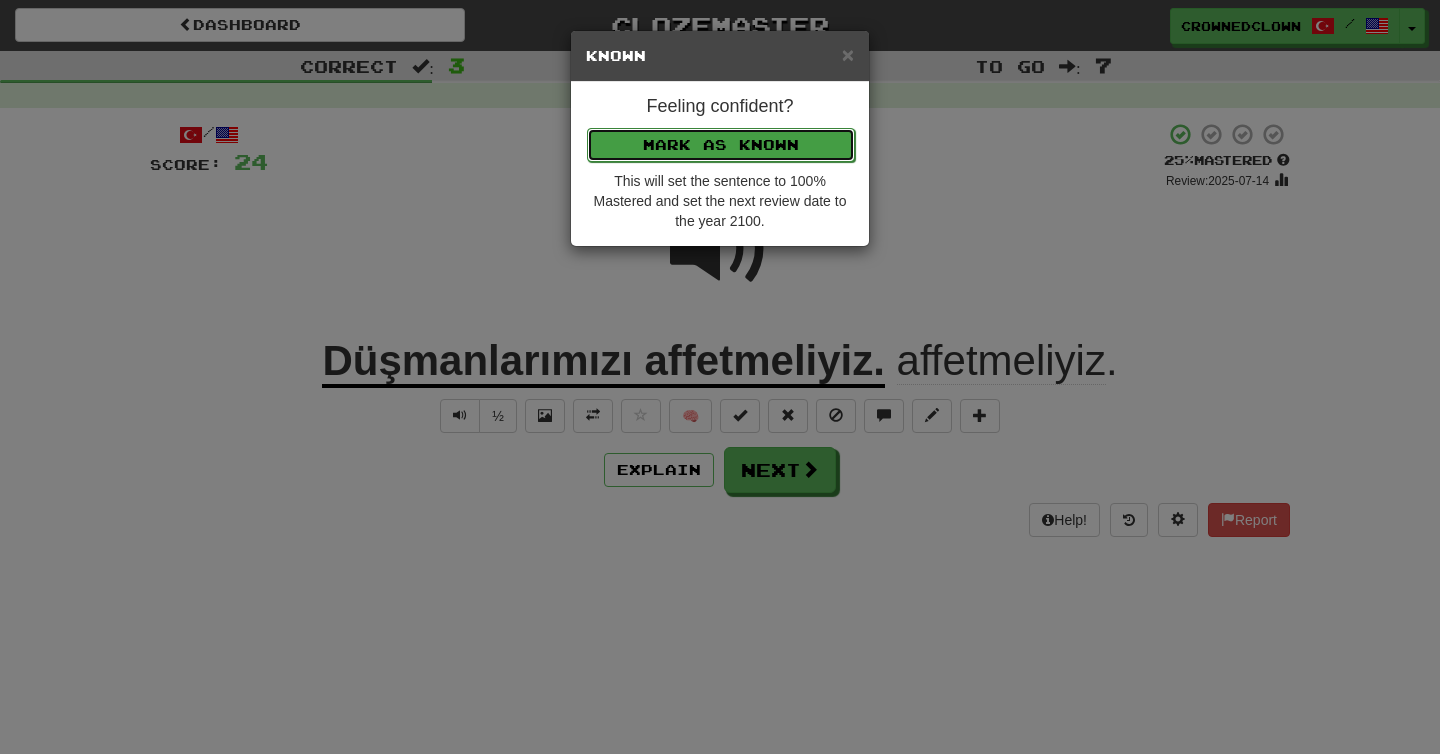 click on "Mark as Known" at bounding box center [721, 145] 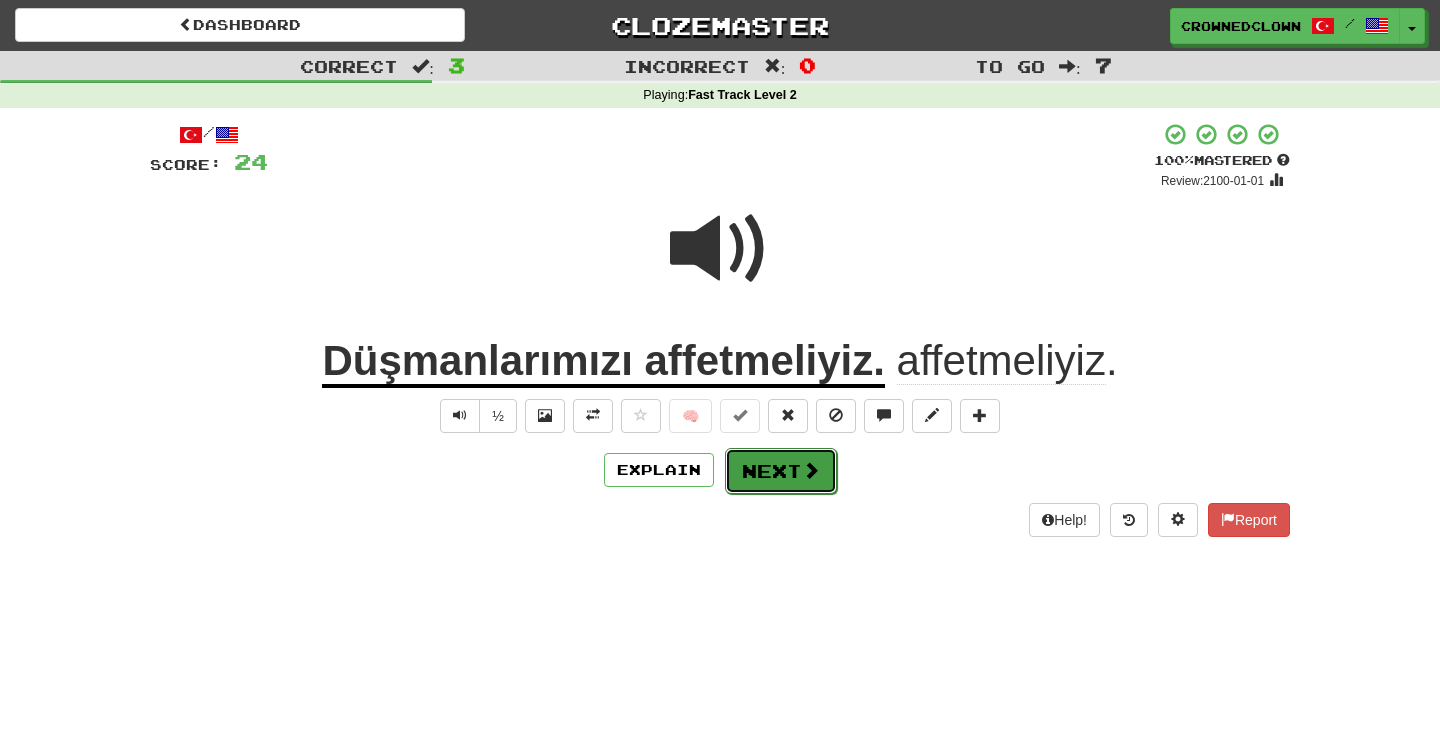 click on "Next" at bounding box center [781, 471] 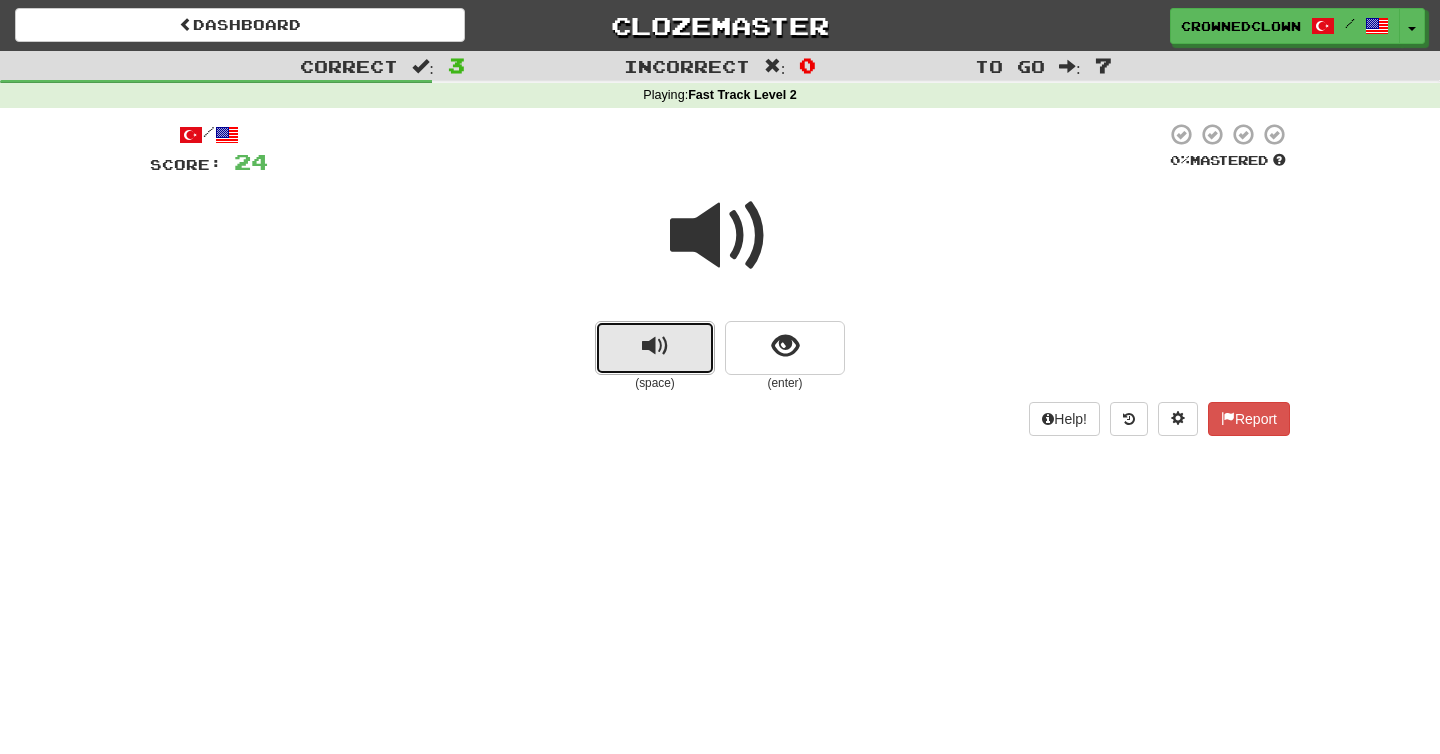click at bounding box center (655, 348) 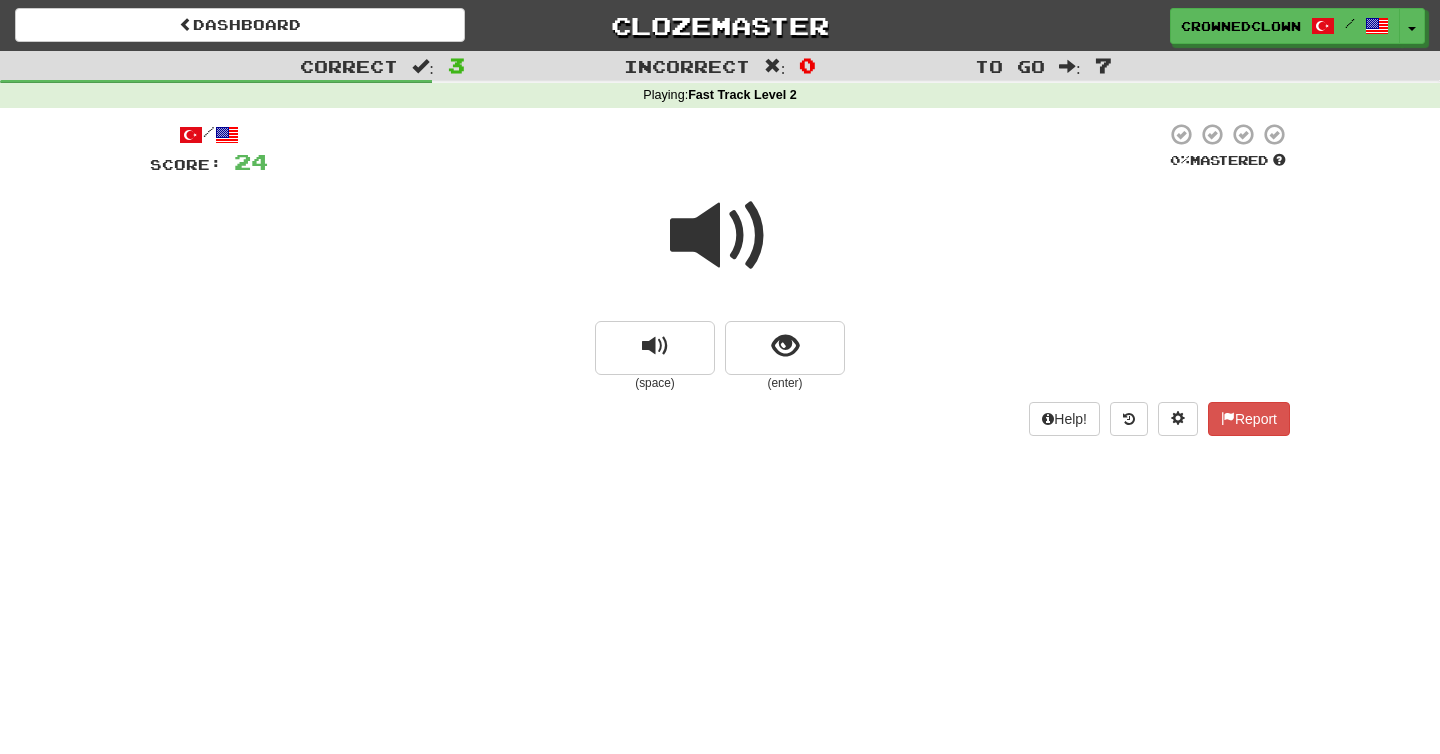 click at bounding box center (720, 236) 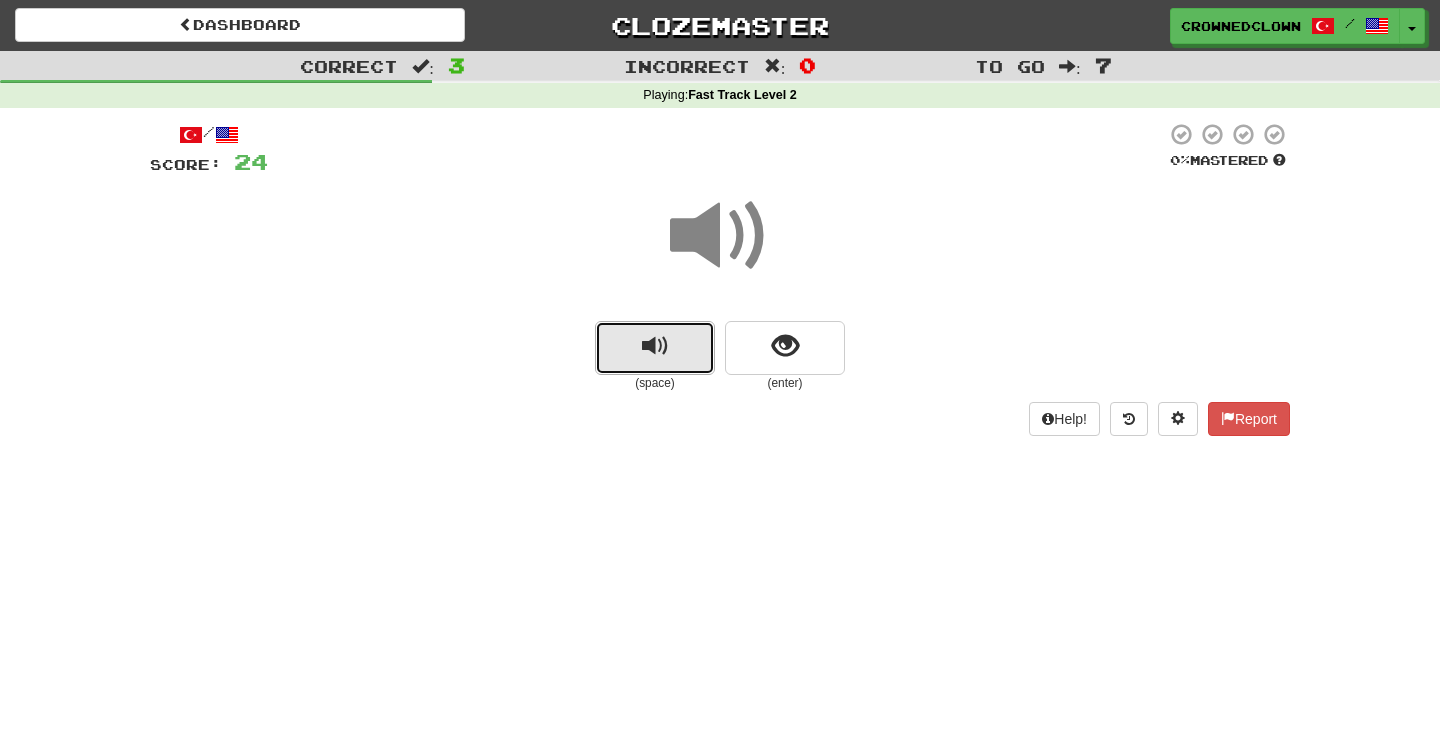 click at bounding box center (655, 348) 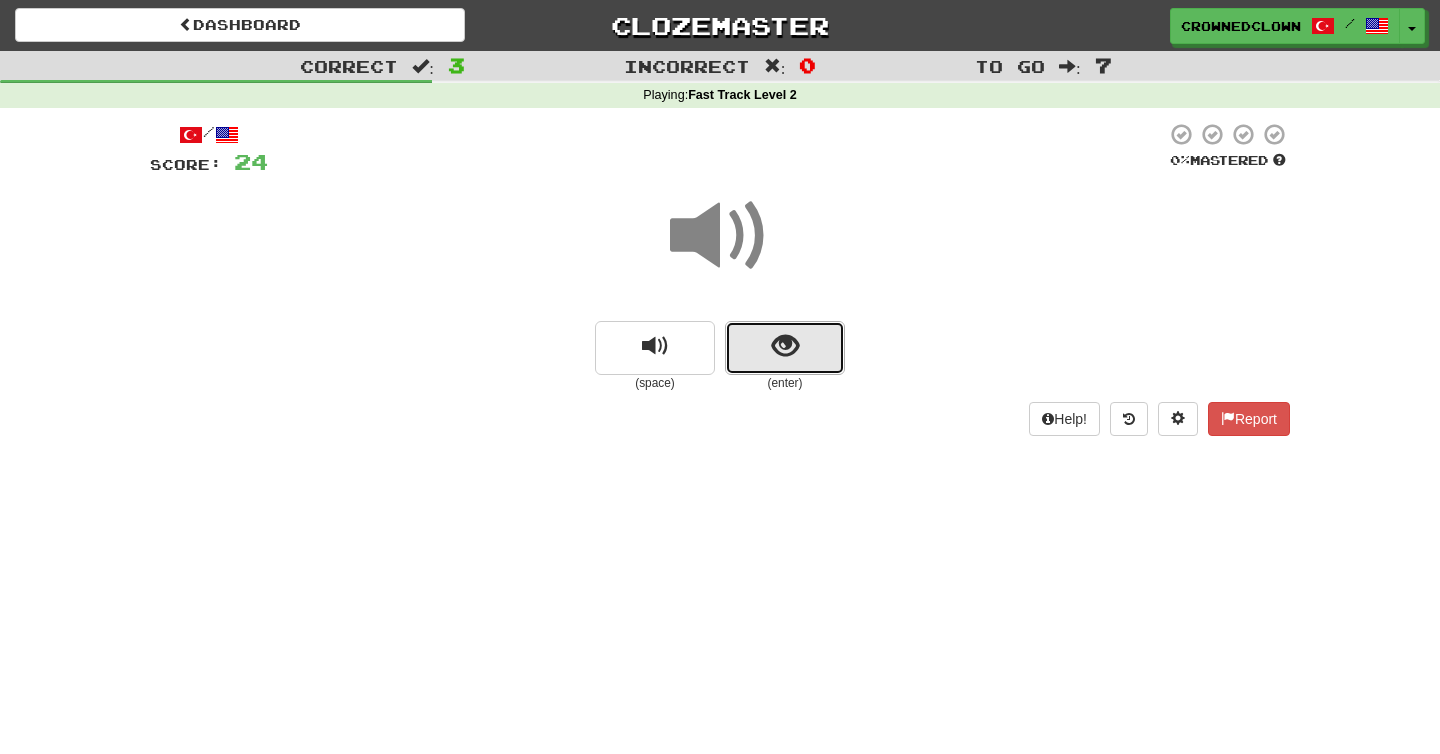 click at bounding box center (785, 348) 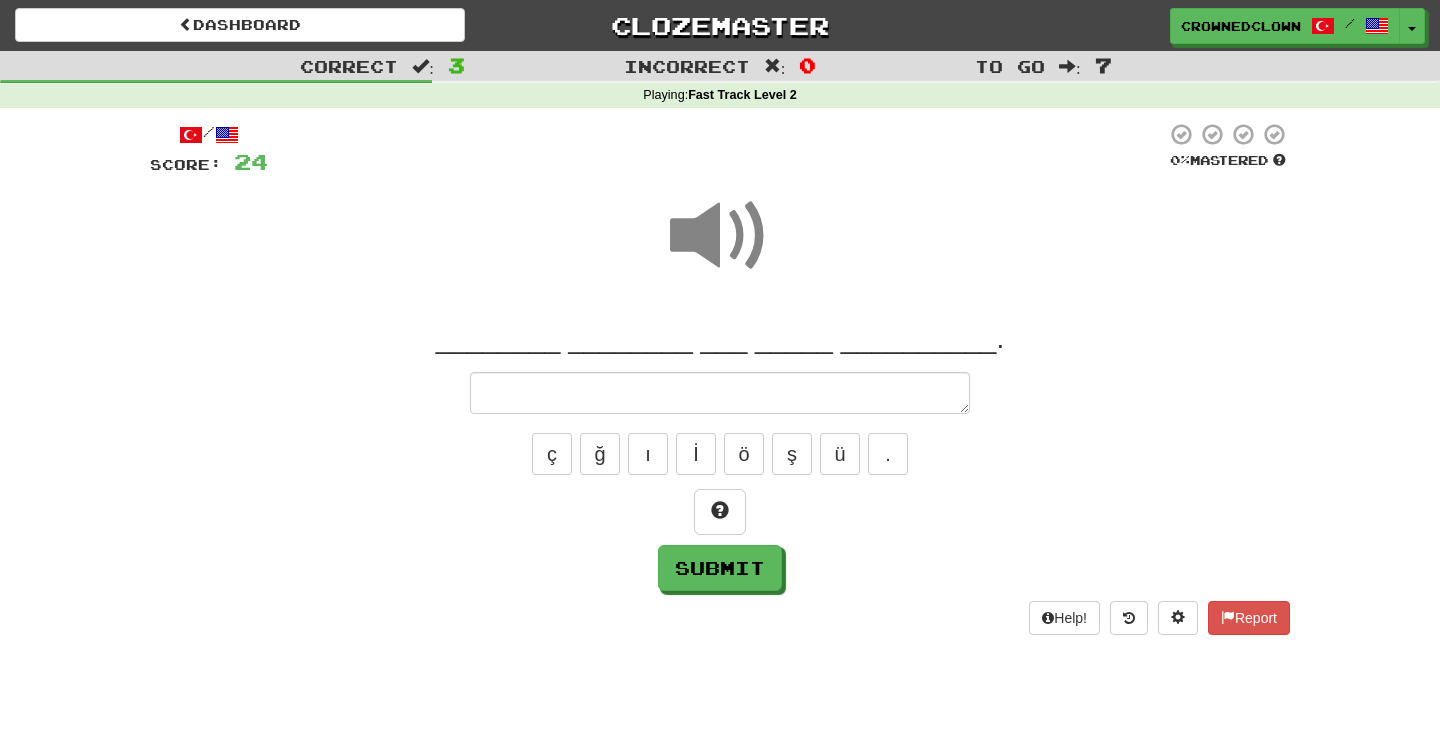 click at bounding box center (720, 393) 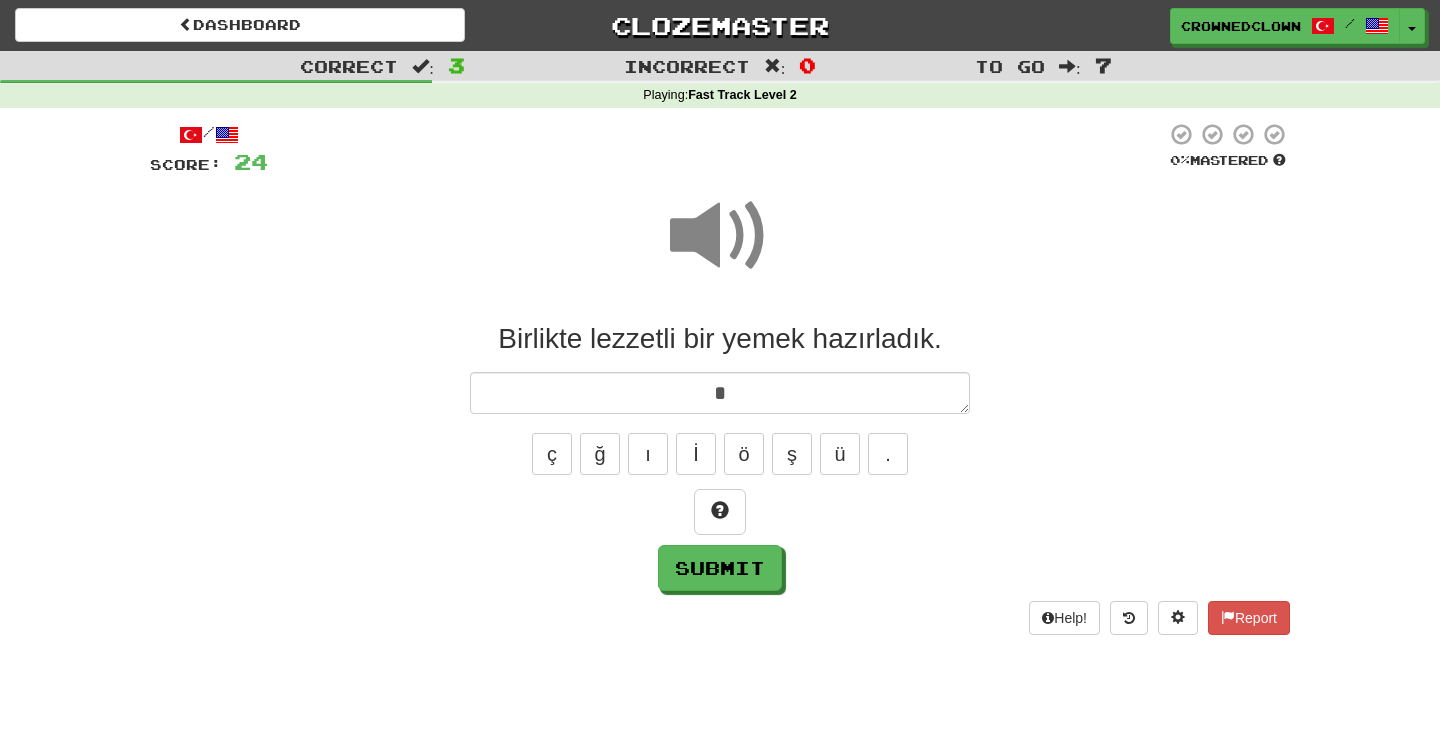 type on "*" 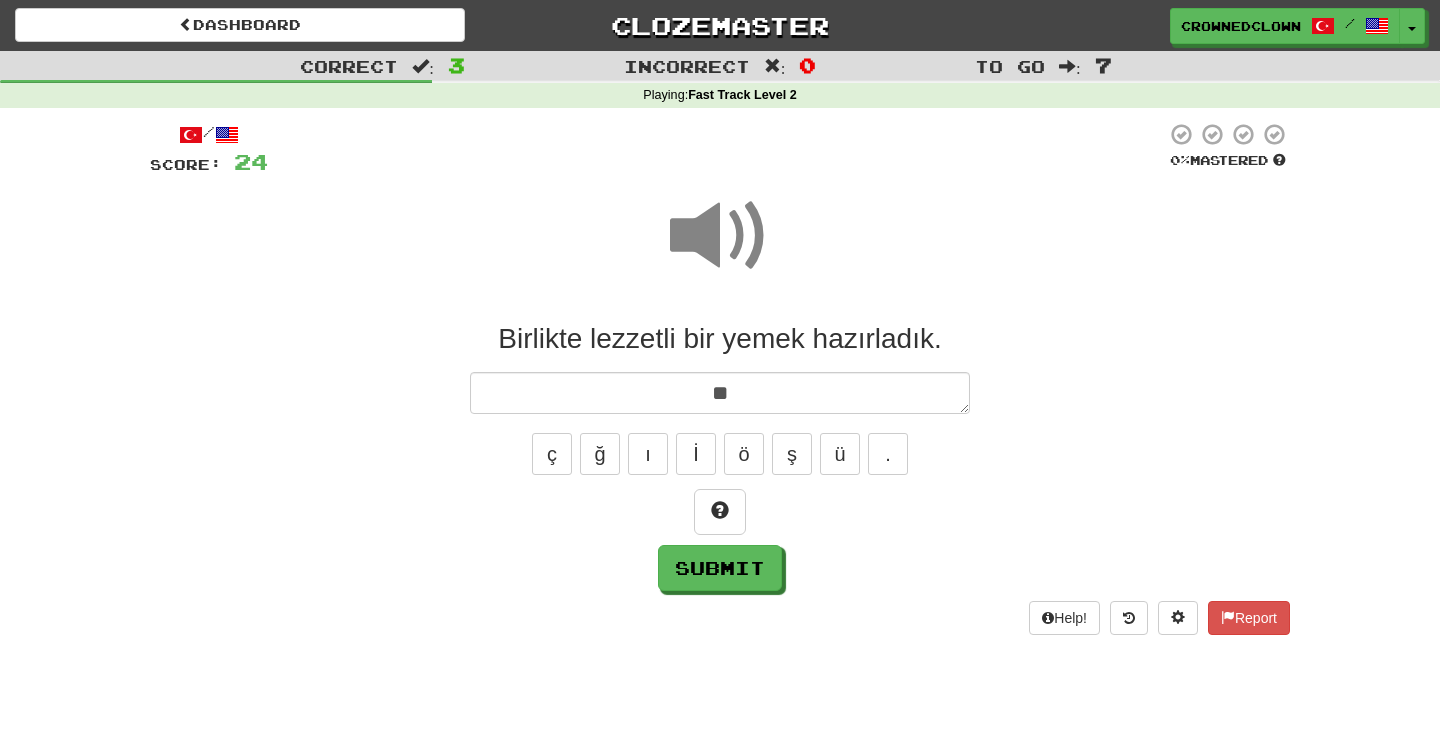 type on "*" 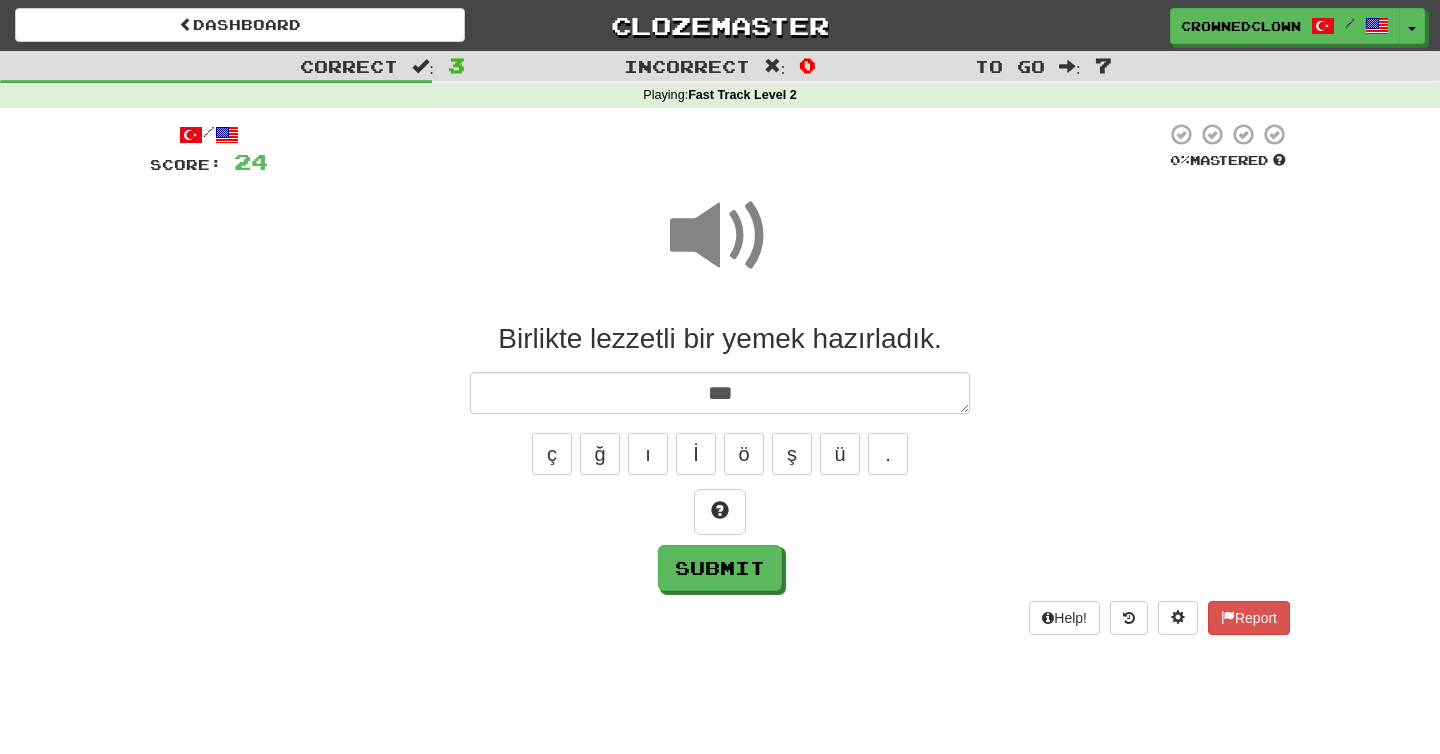 type on "*" 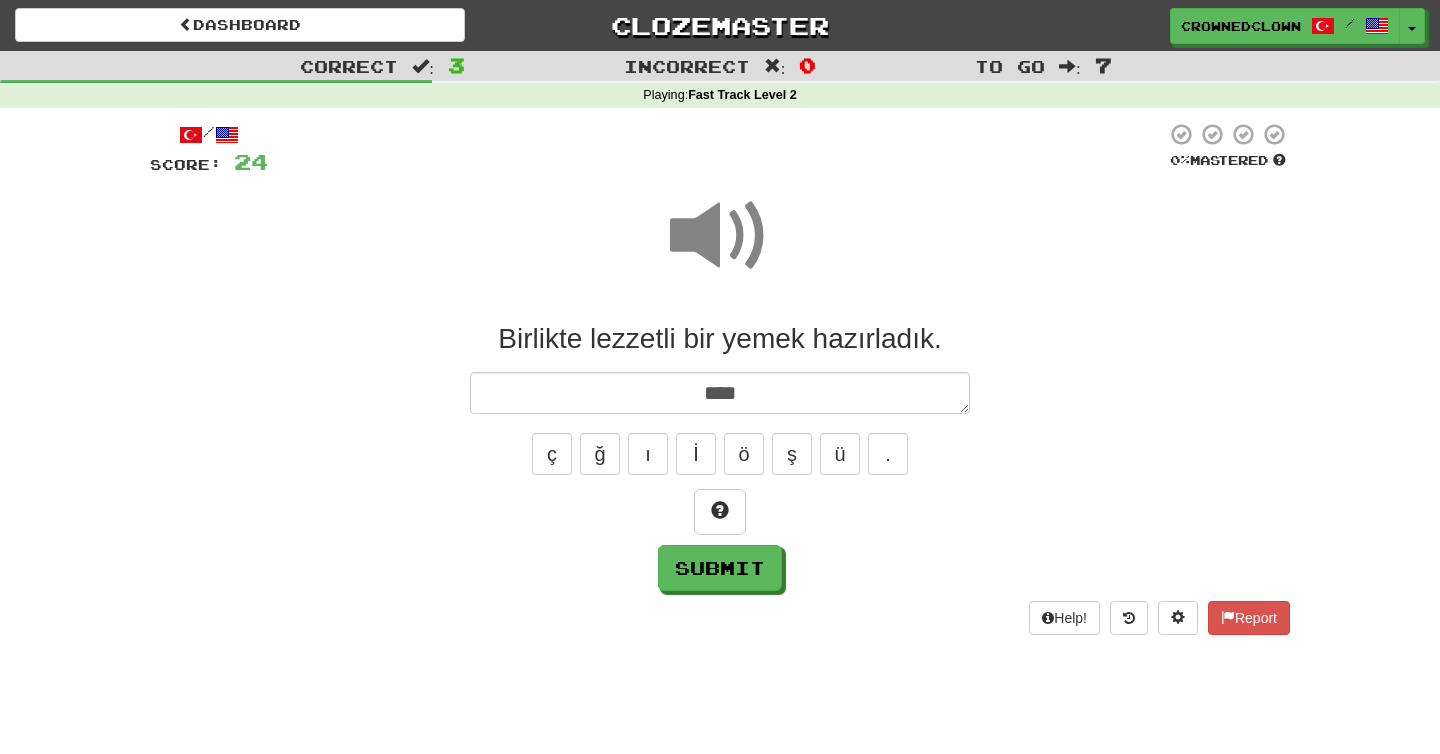 type on "*" 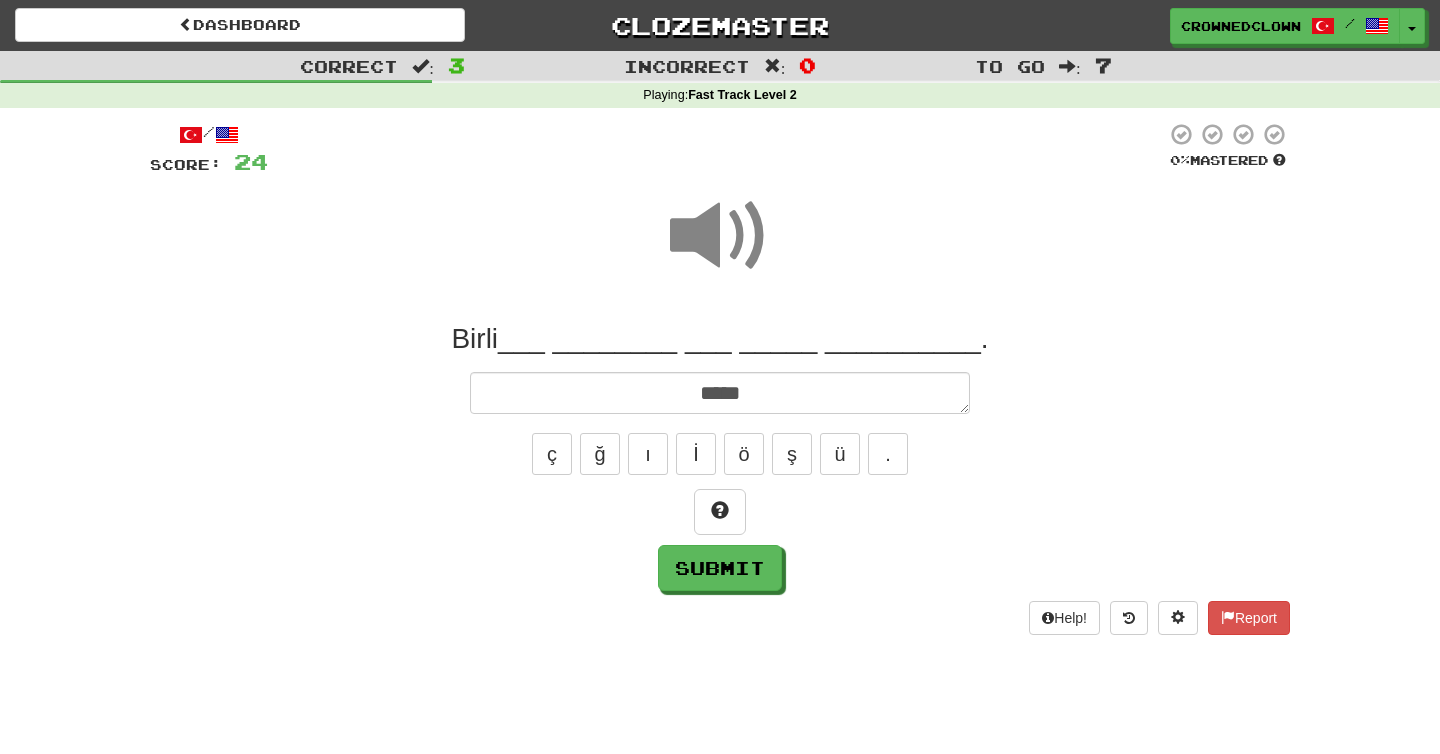 type on "*" 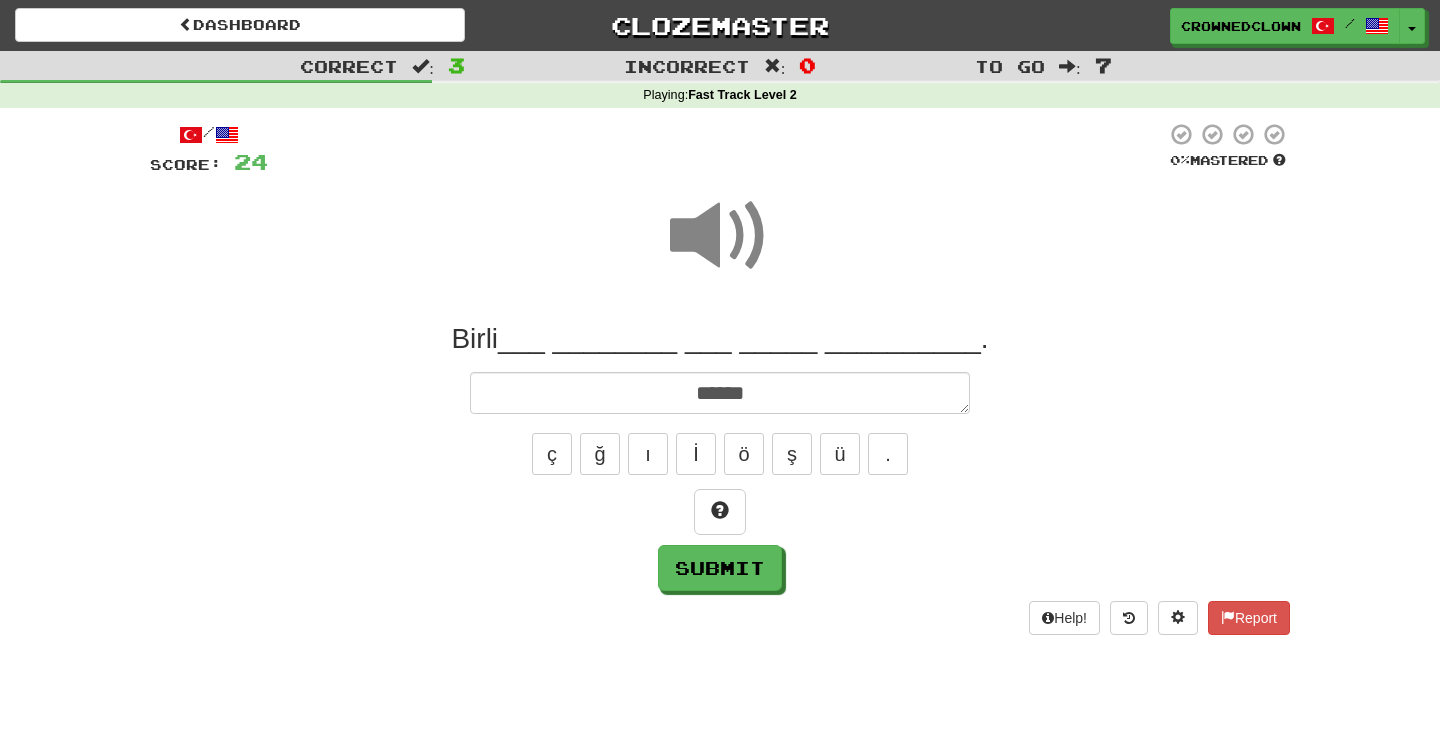 type on "*" 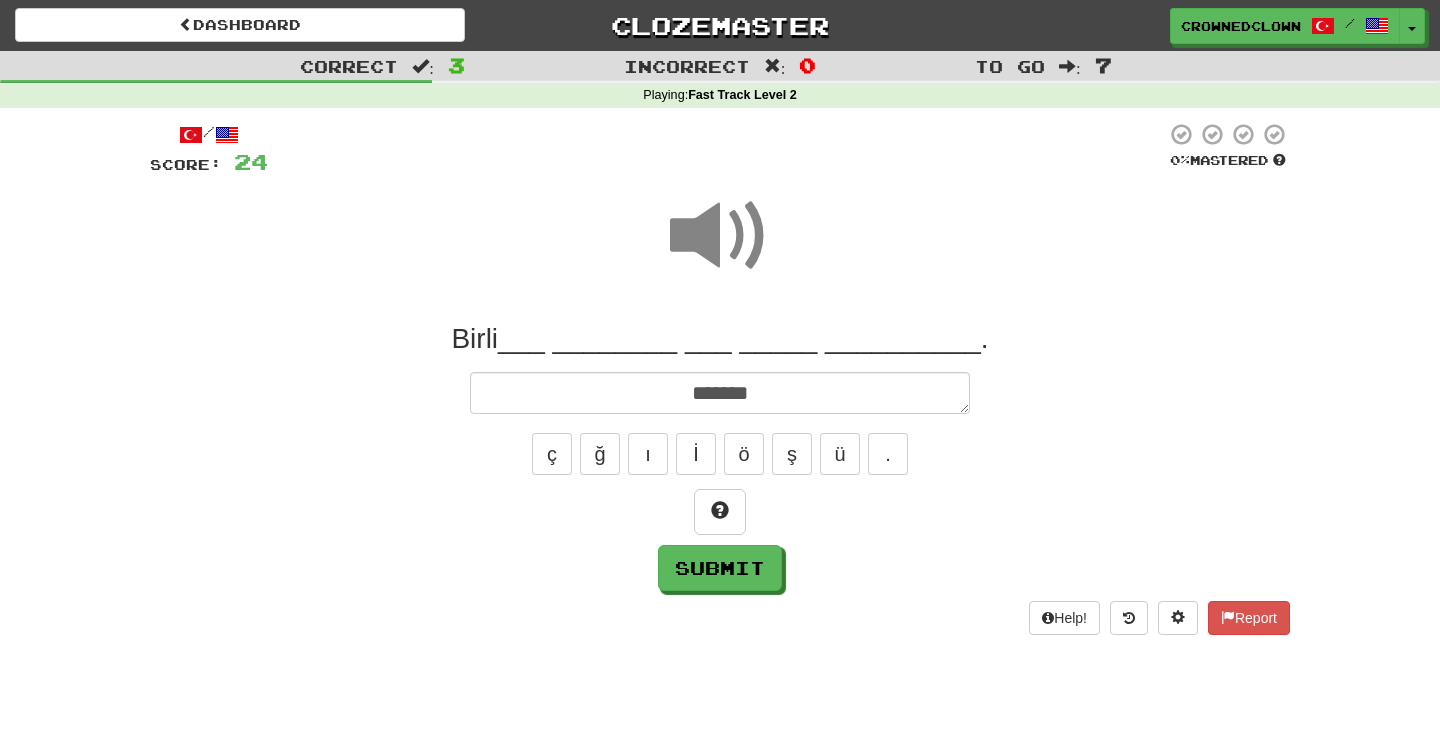 type on "*" 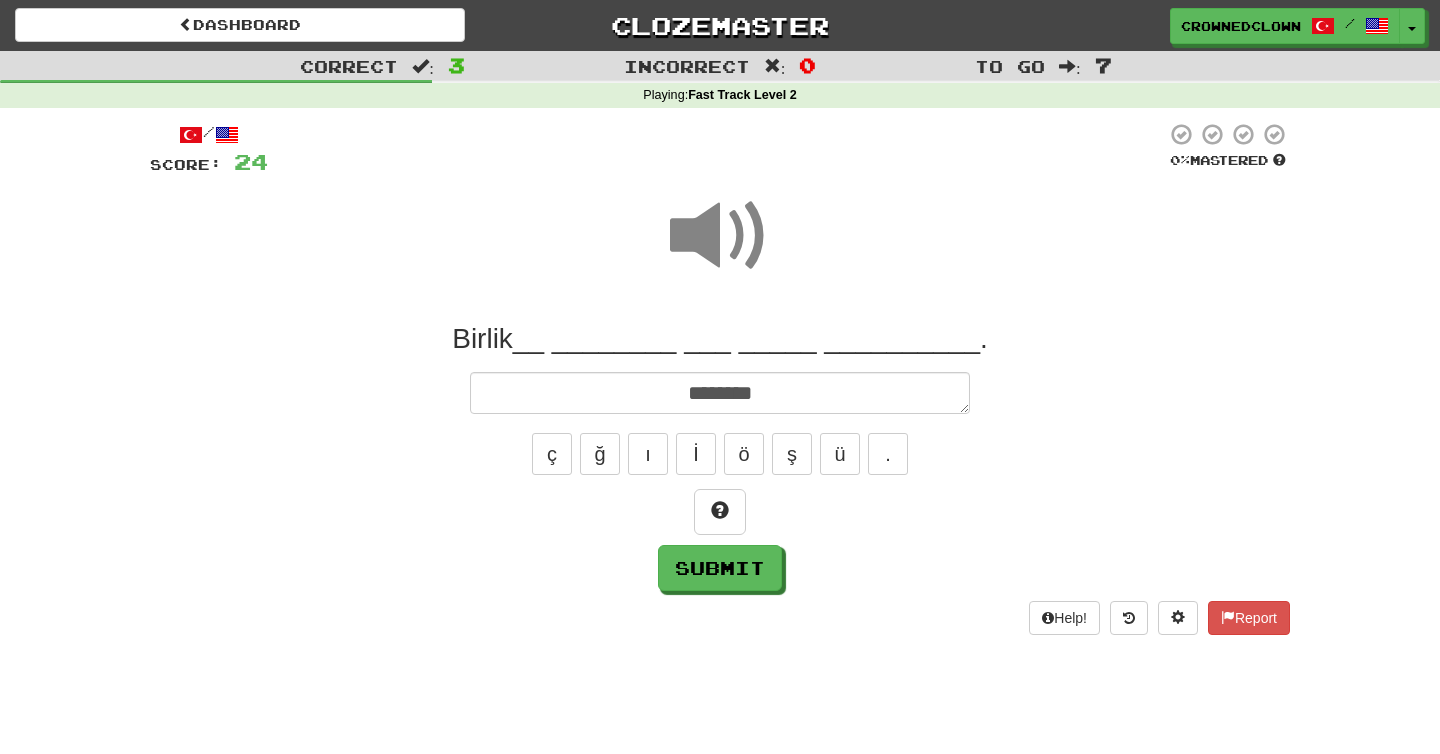 type on "*" 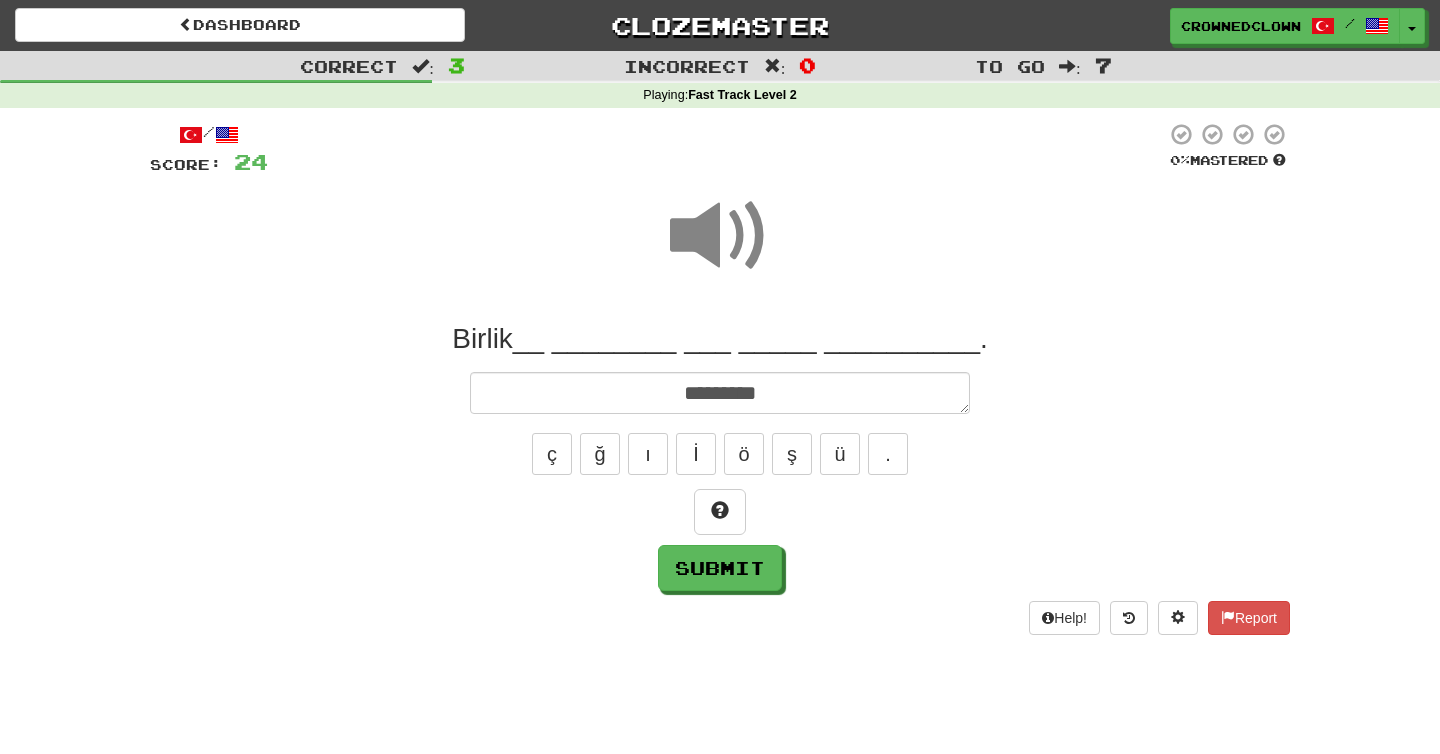 type on "*" 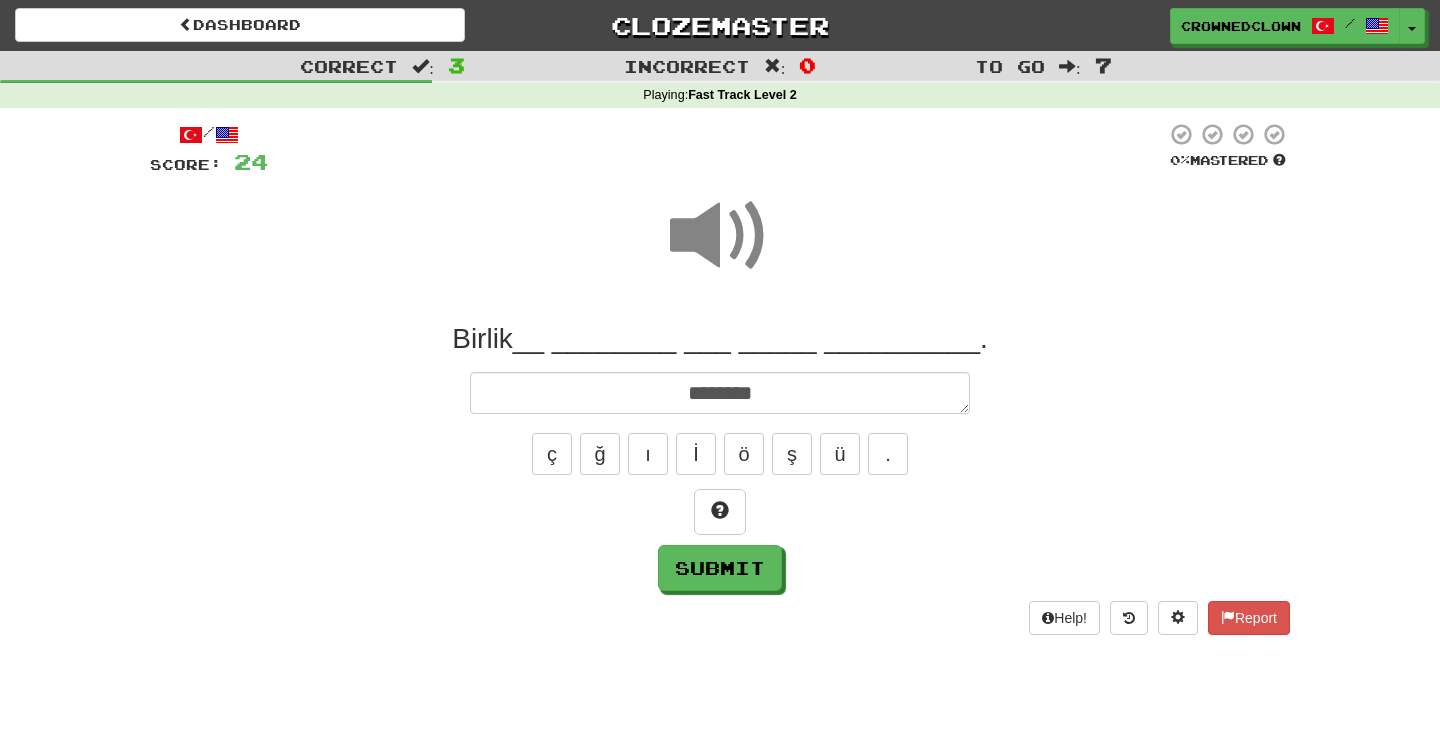 type on "*" 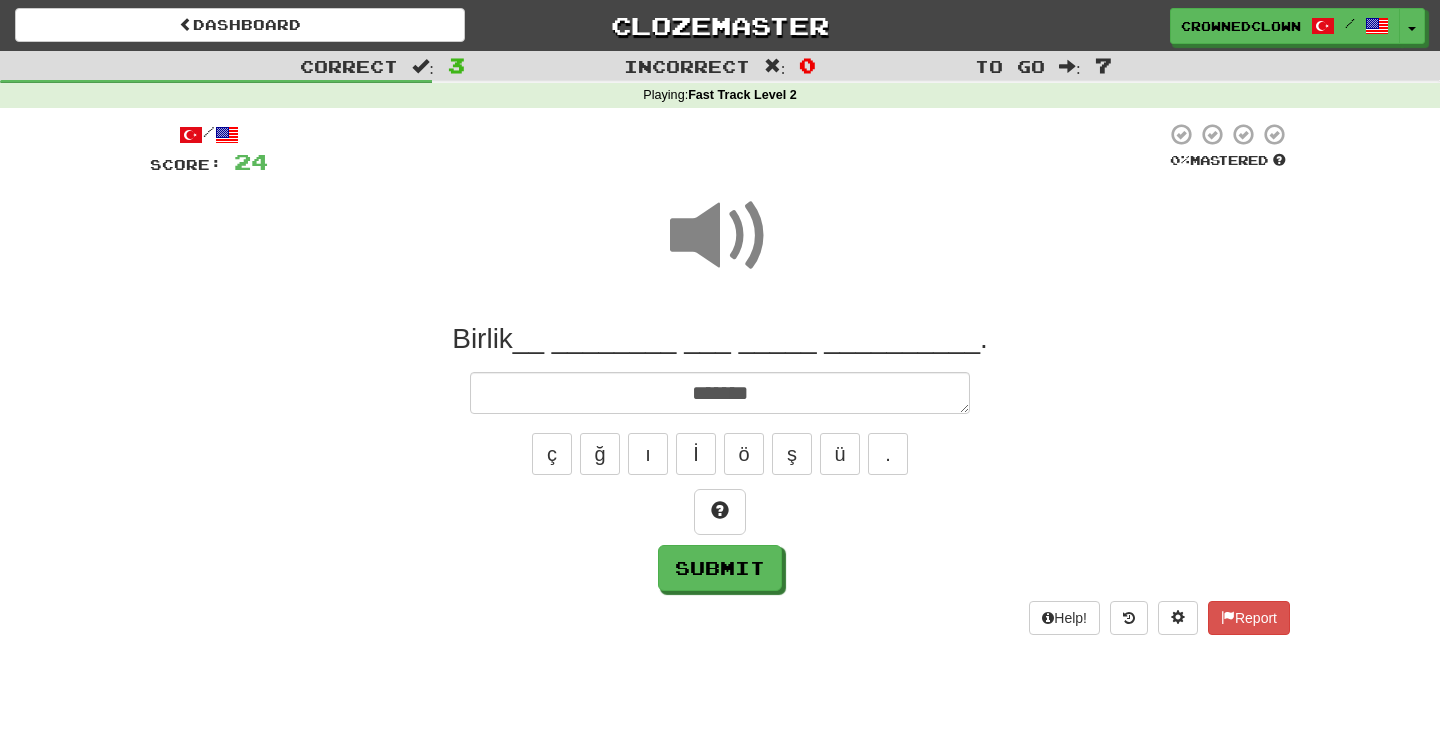 type on "*" 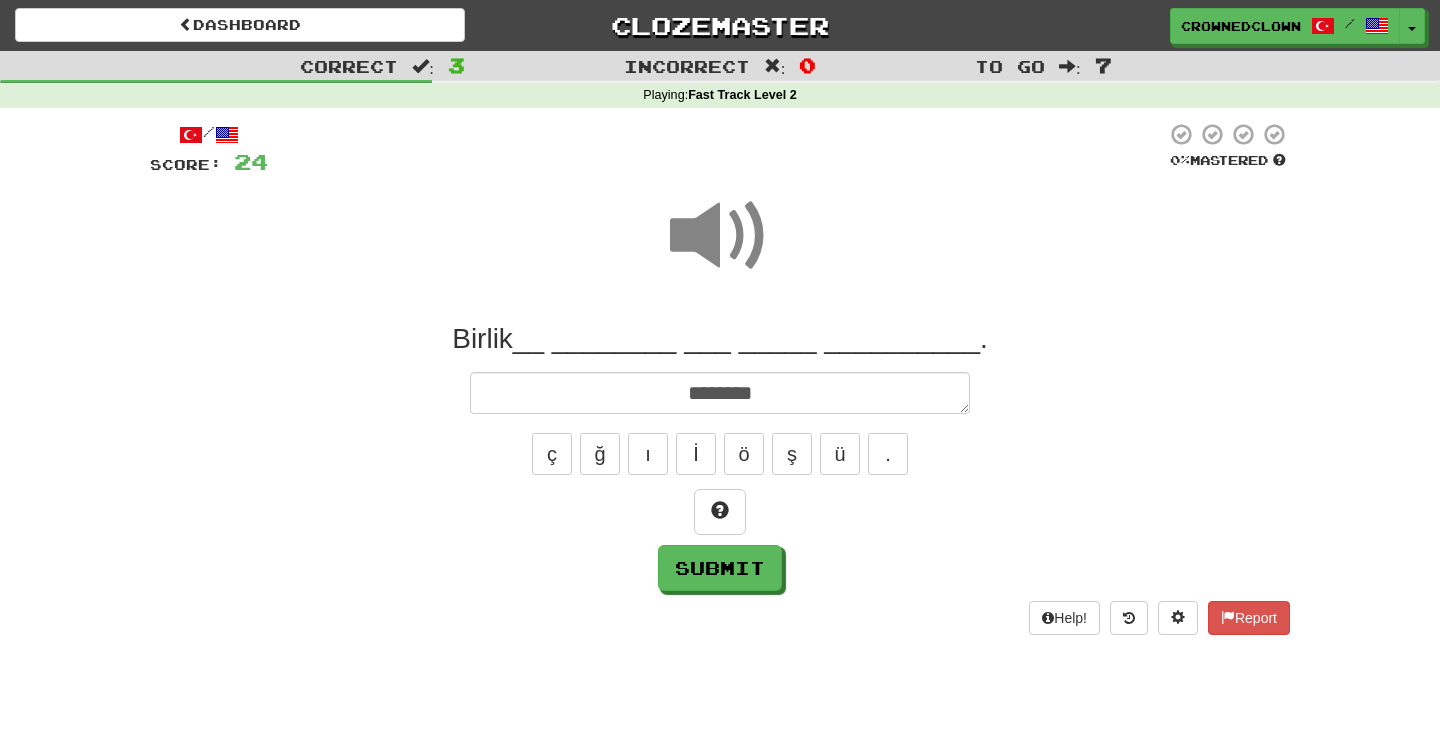 type on "*" 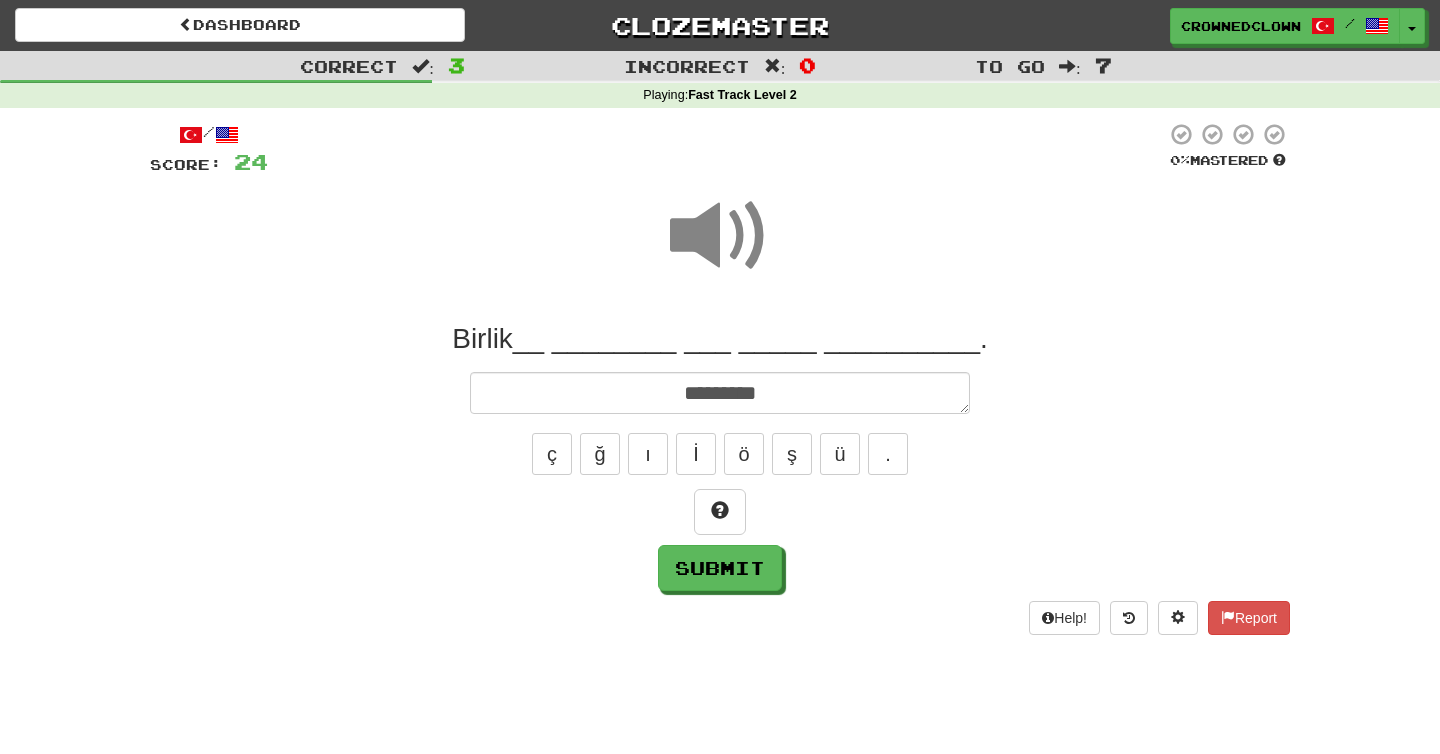 type on "*" 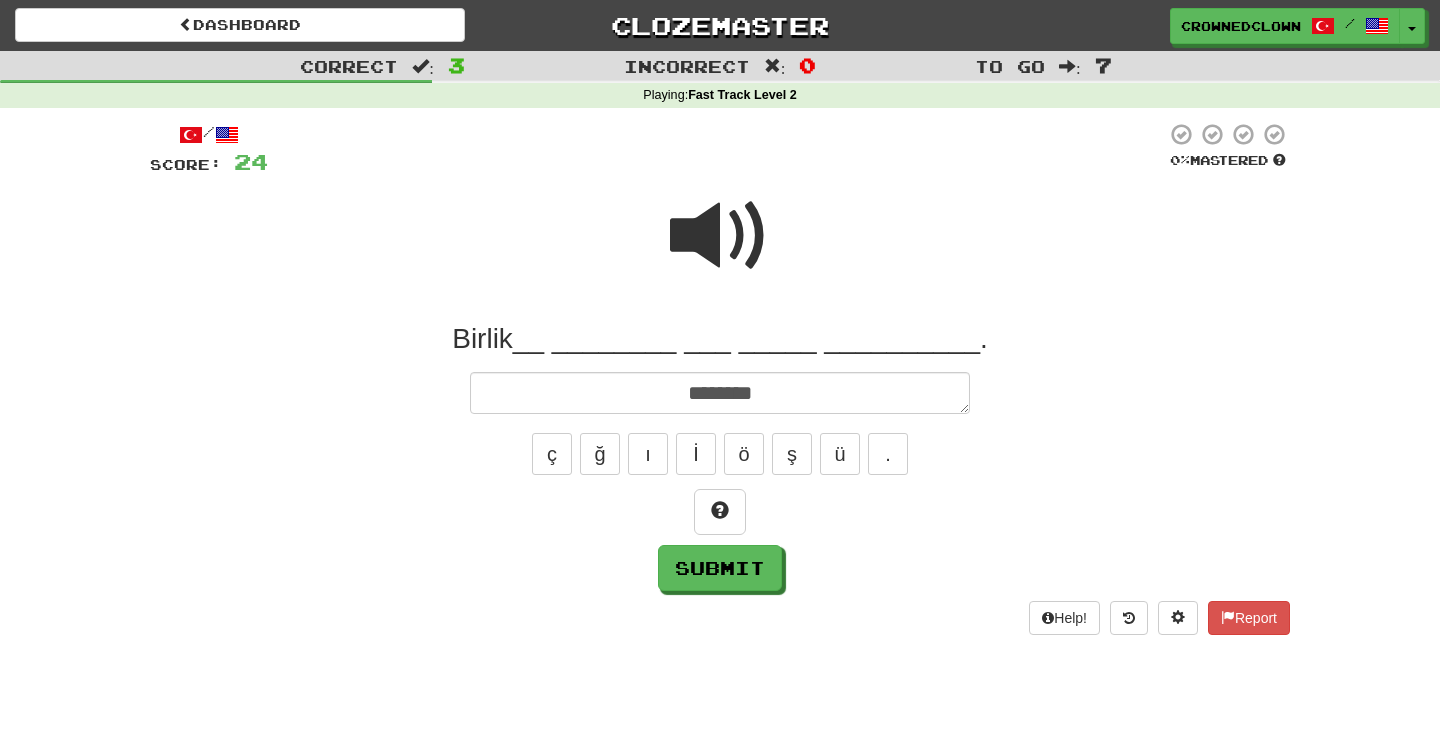 type on "*" 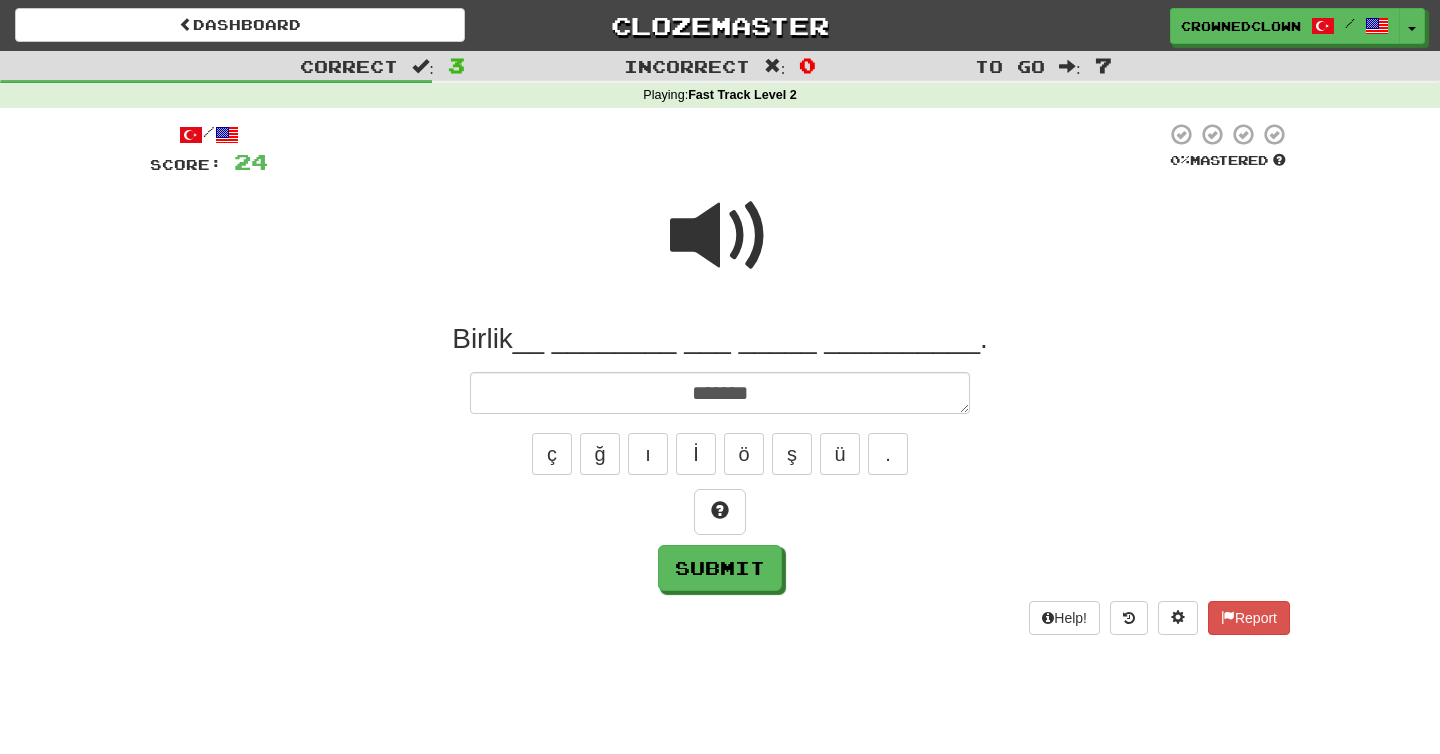 type on "*" 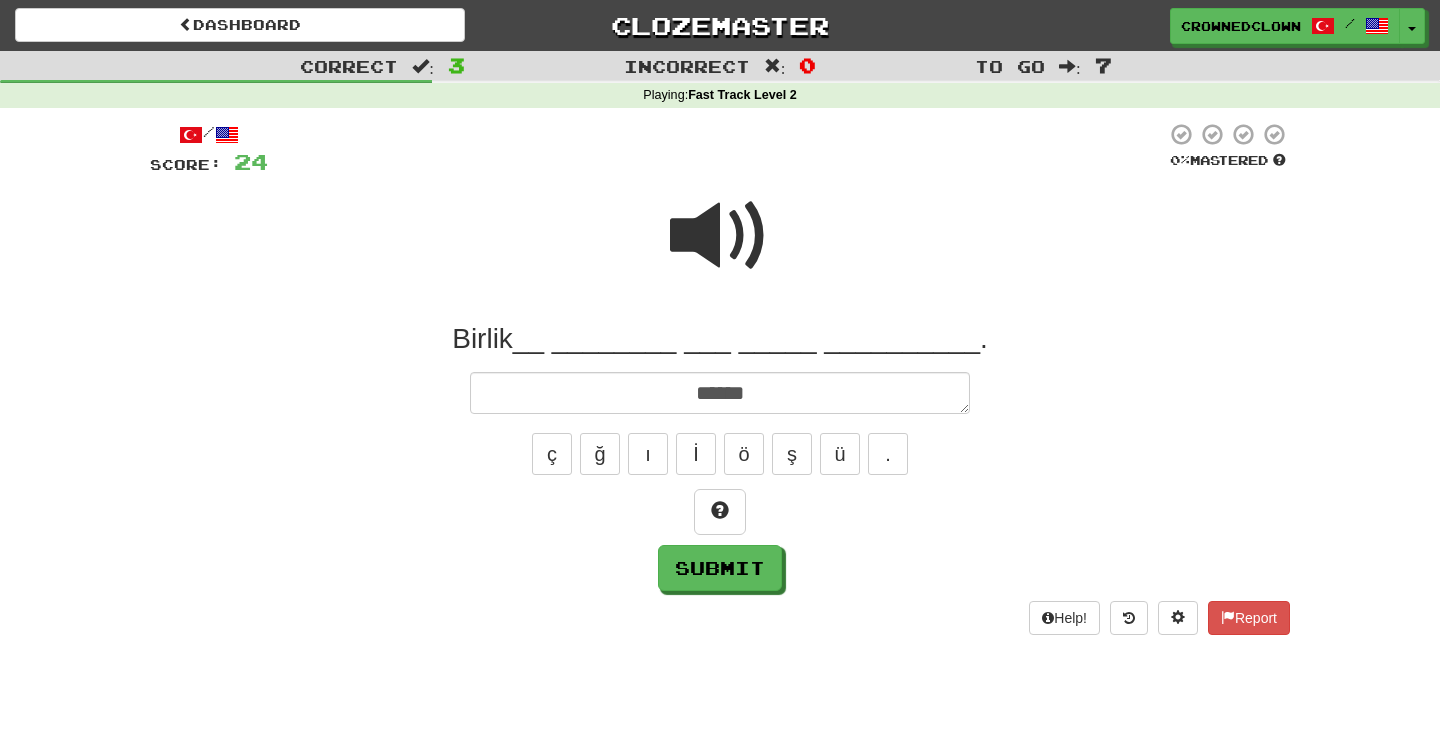 type on "*" 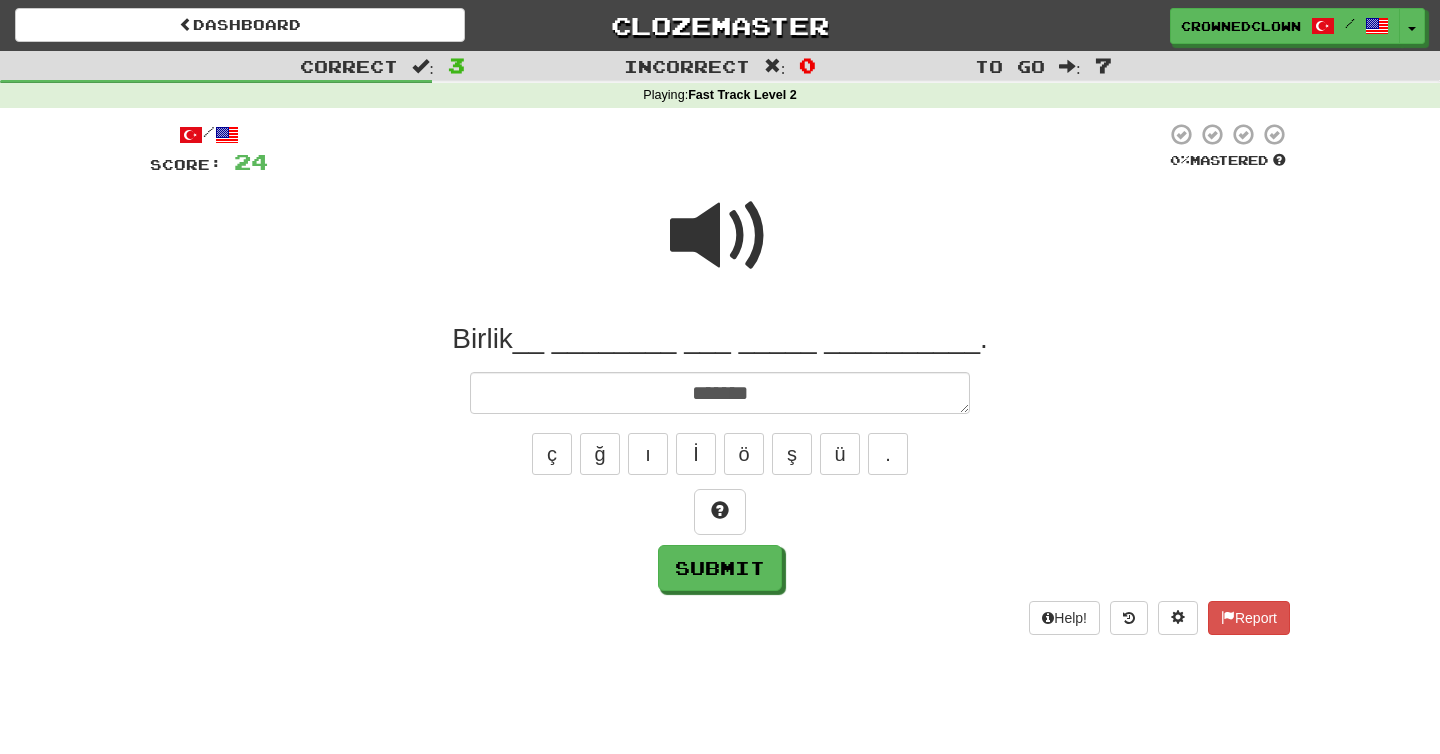 type on "********" 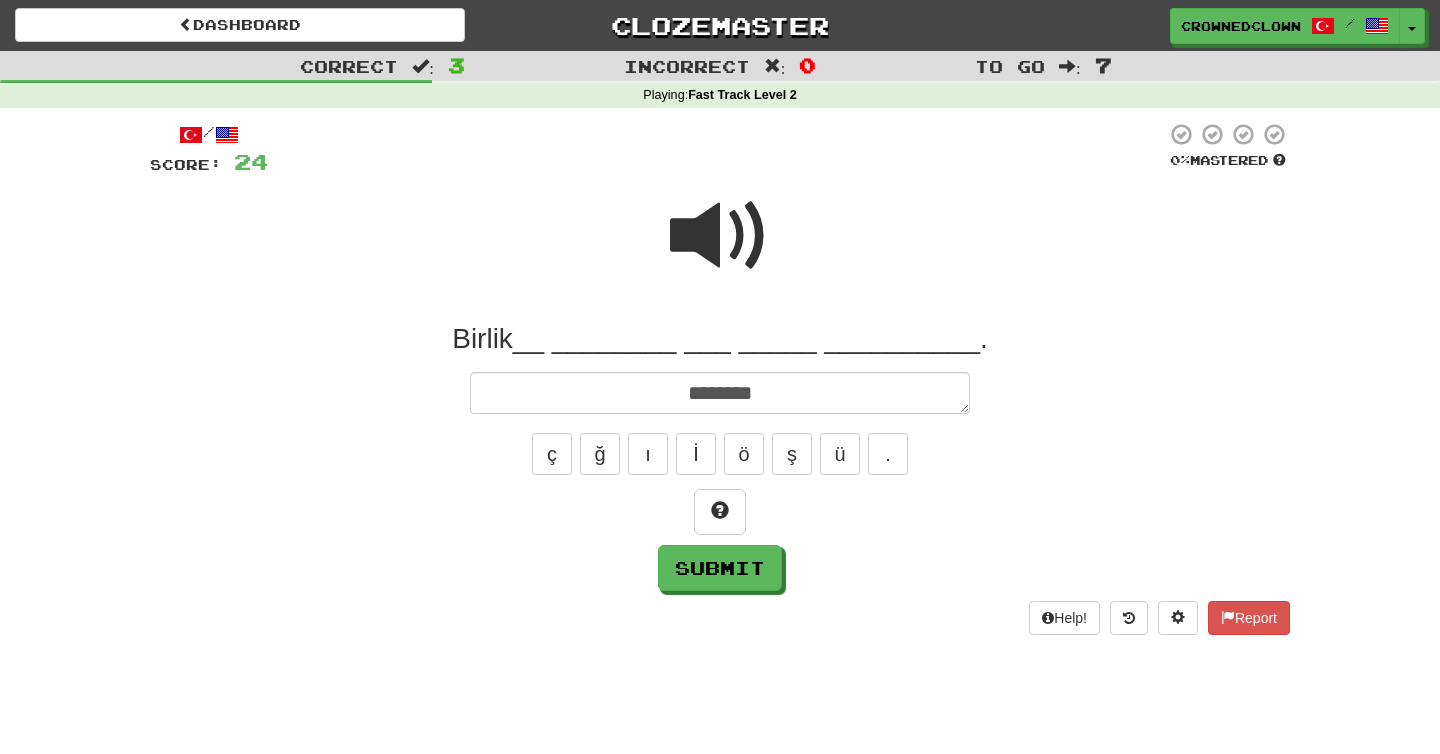 type on "*" 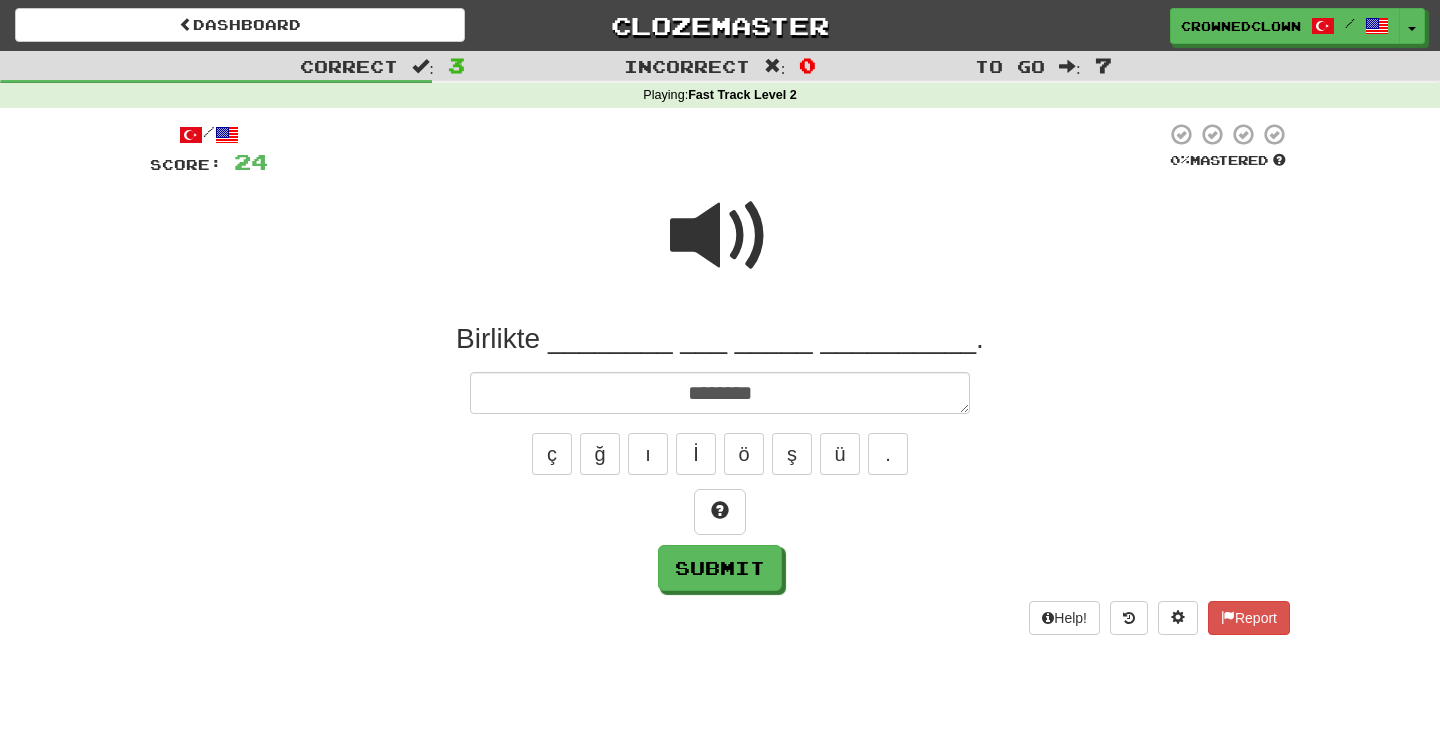 type on "********" 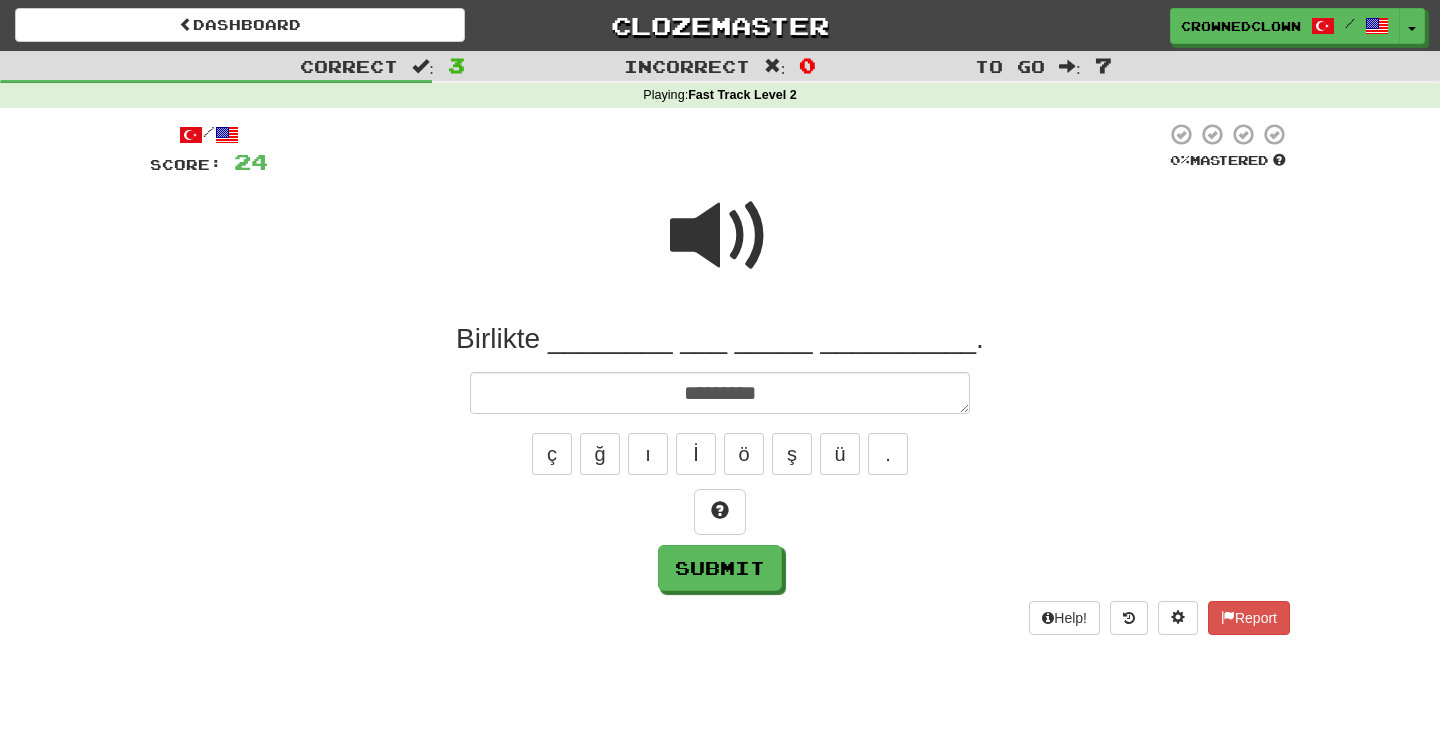 type on "*" 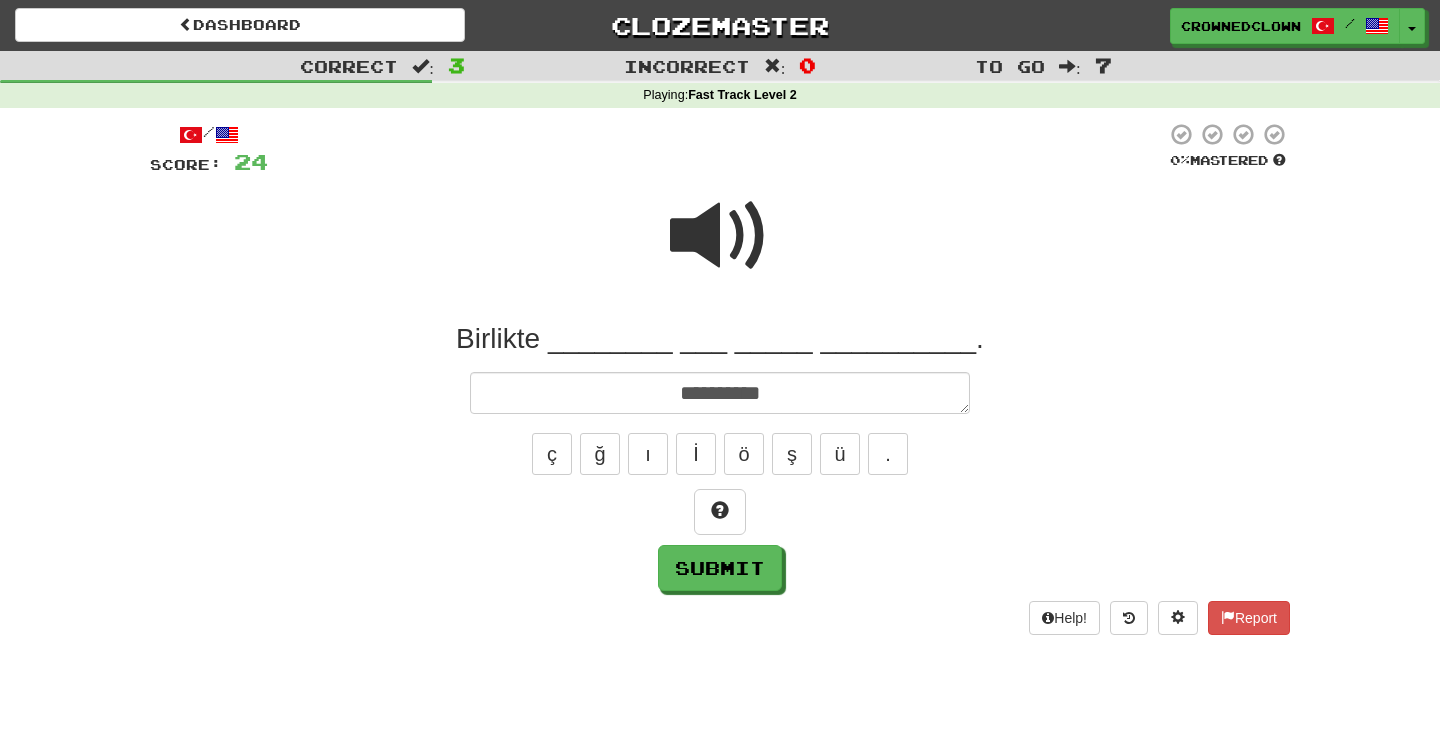 type on "*" 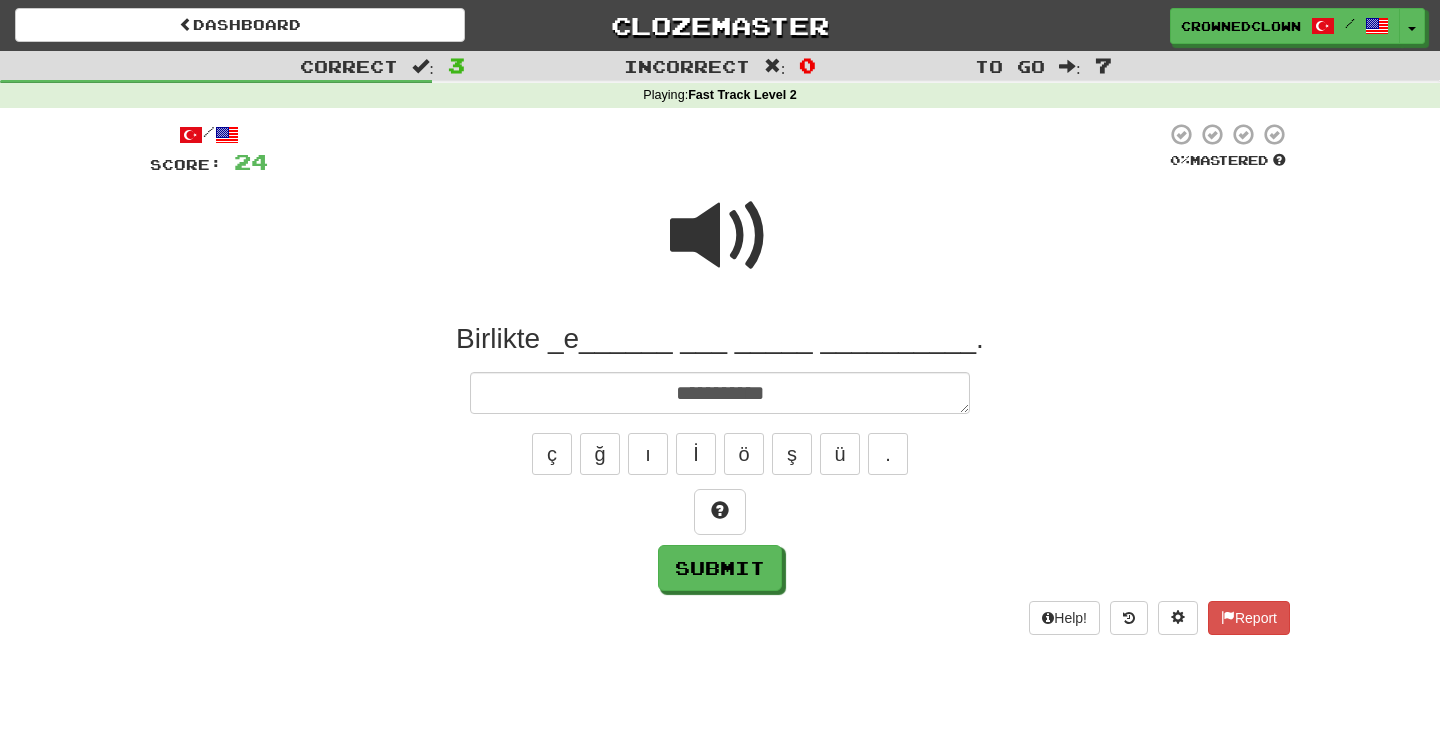 type on "*" 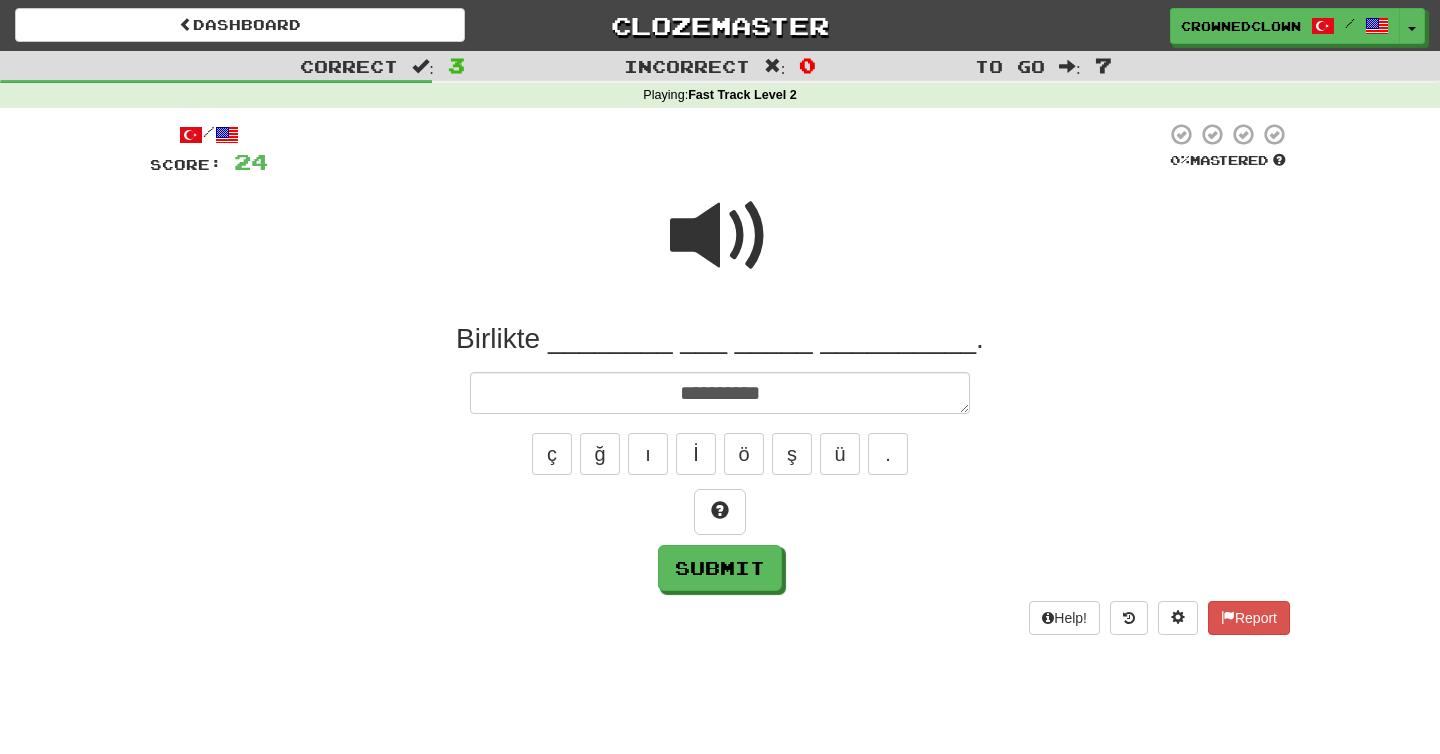 type on "*" 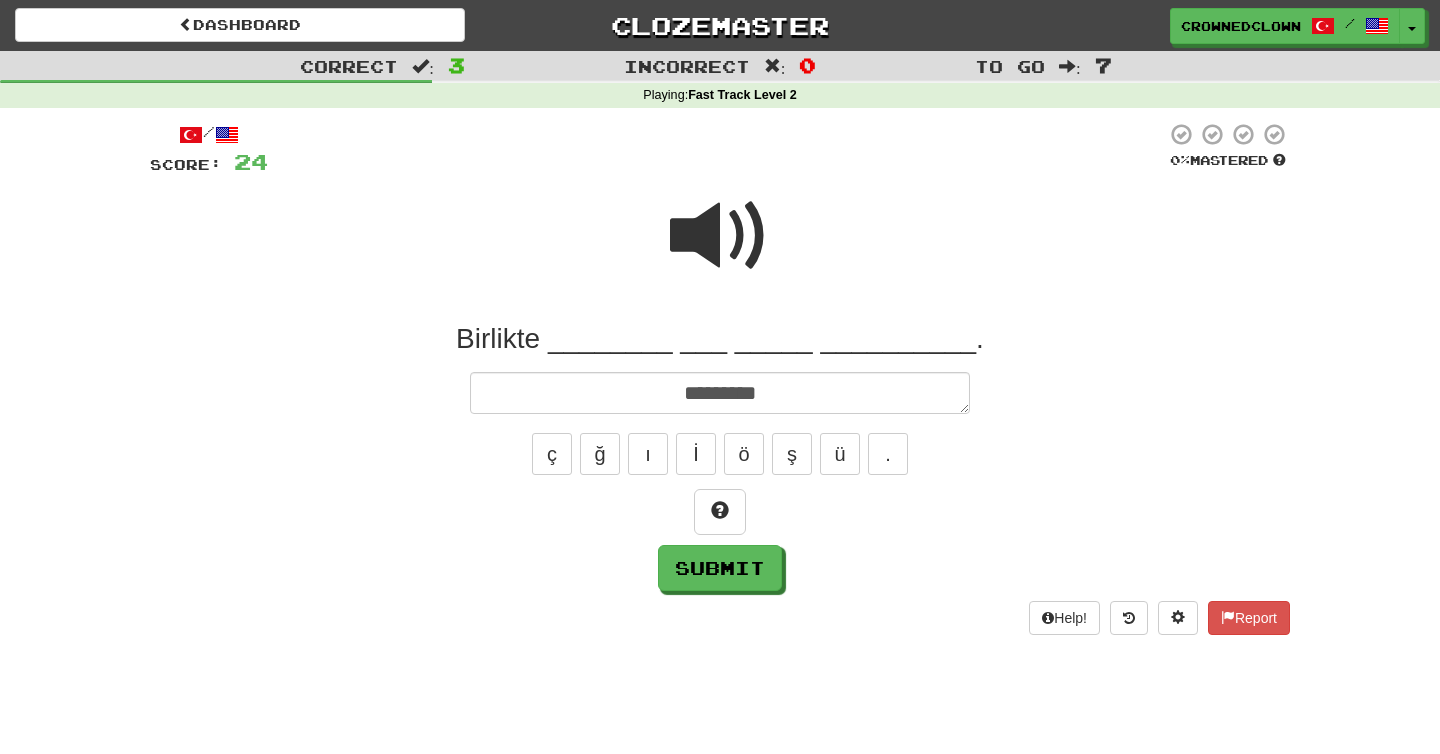 type on "*" 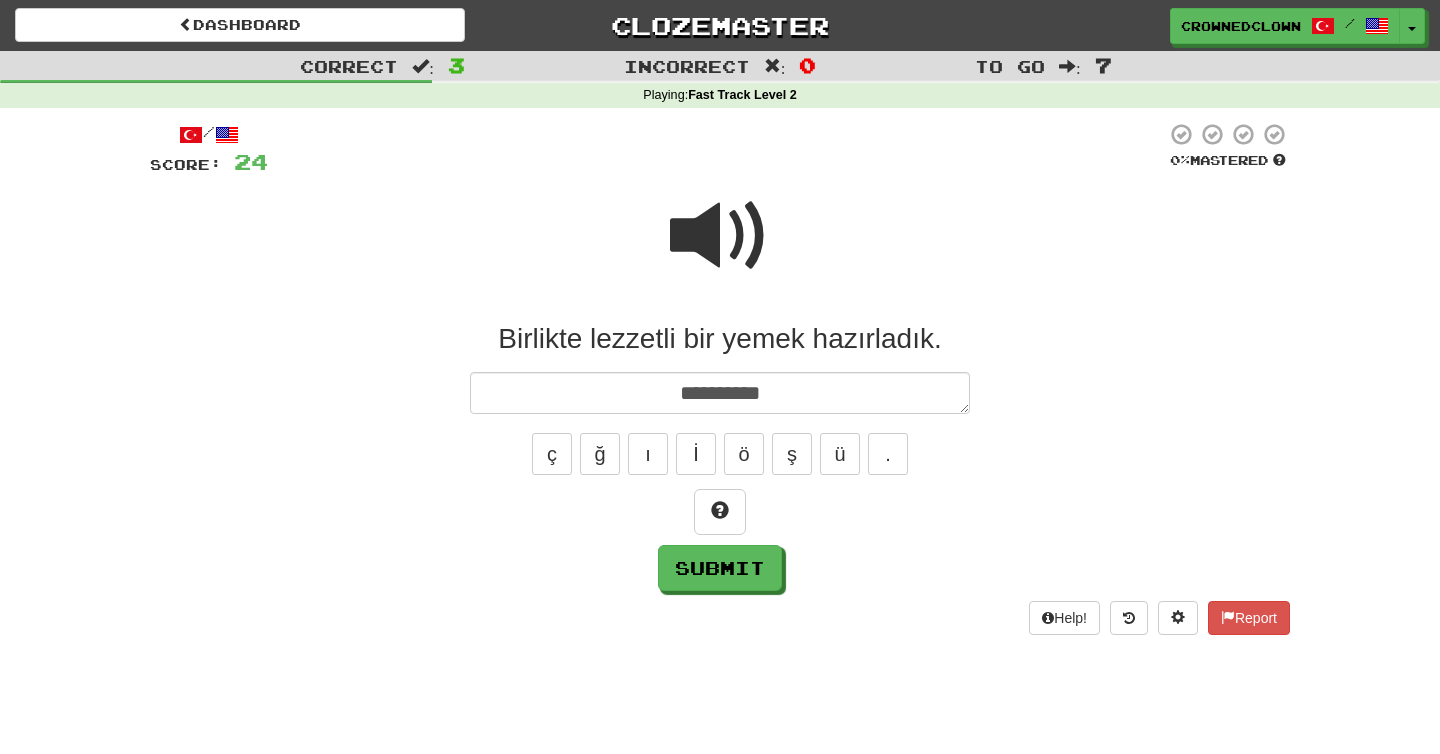 type on "*" 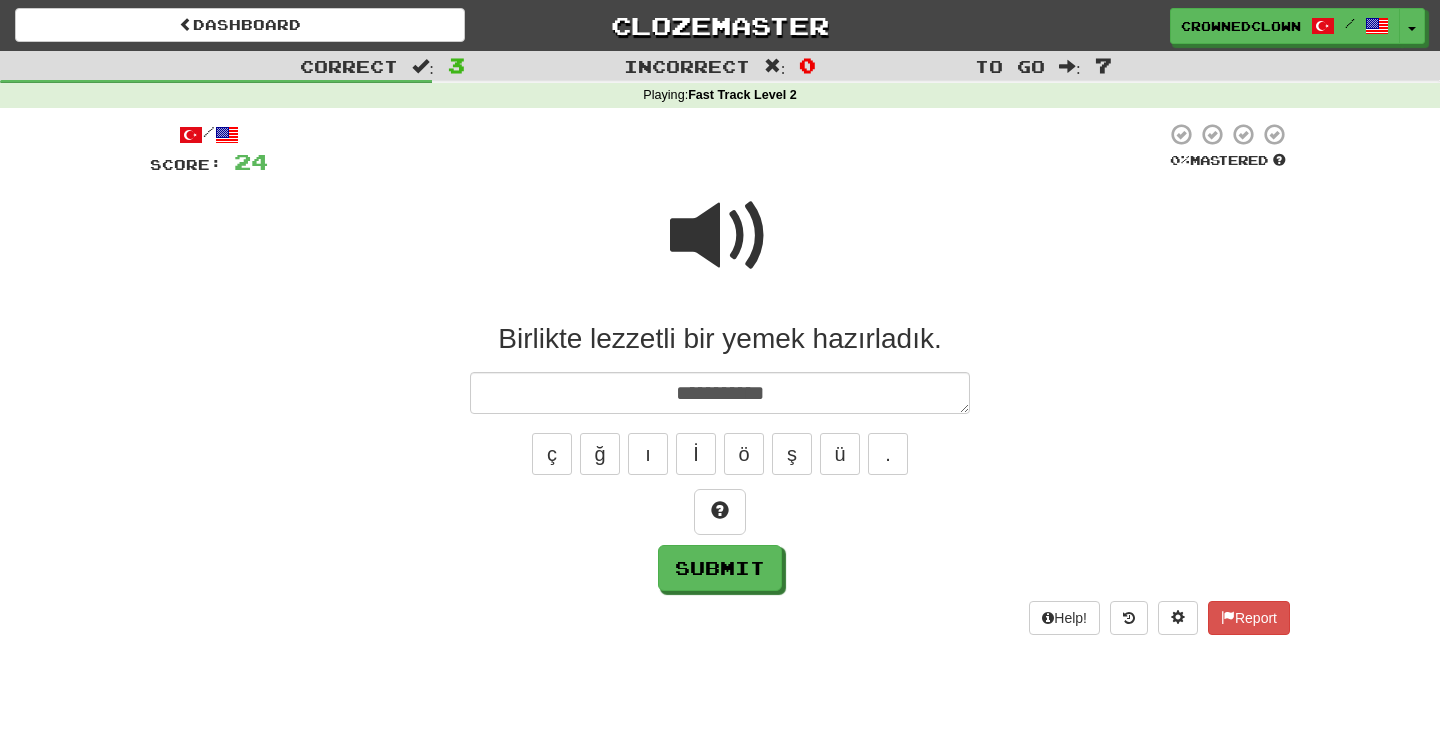 type on "*" 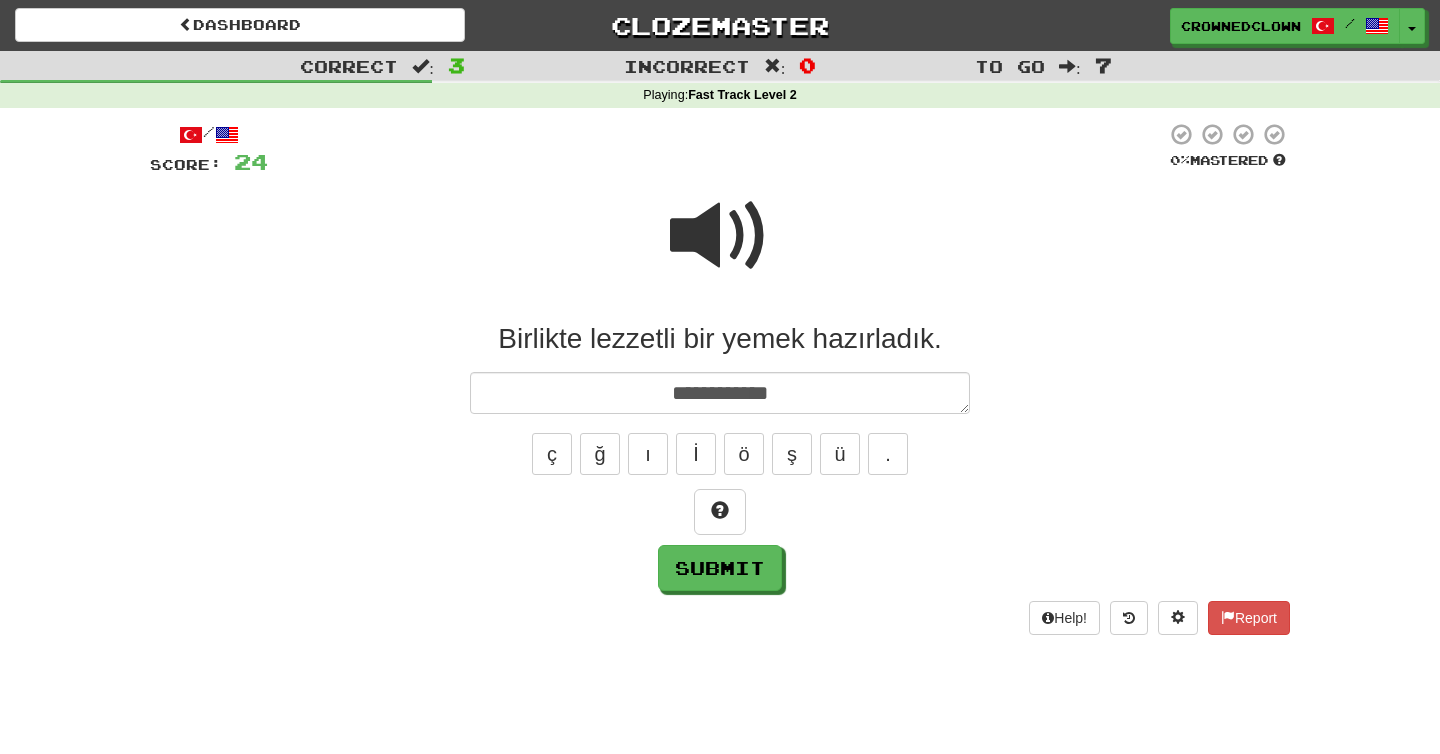 type on "*" 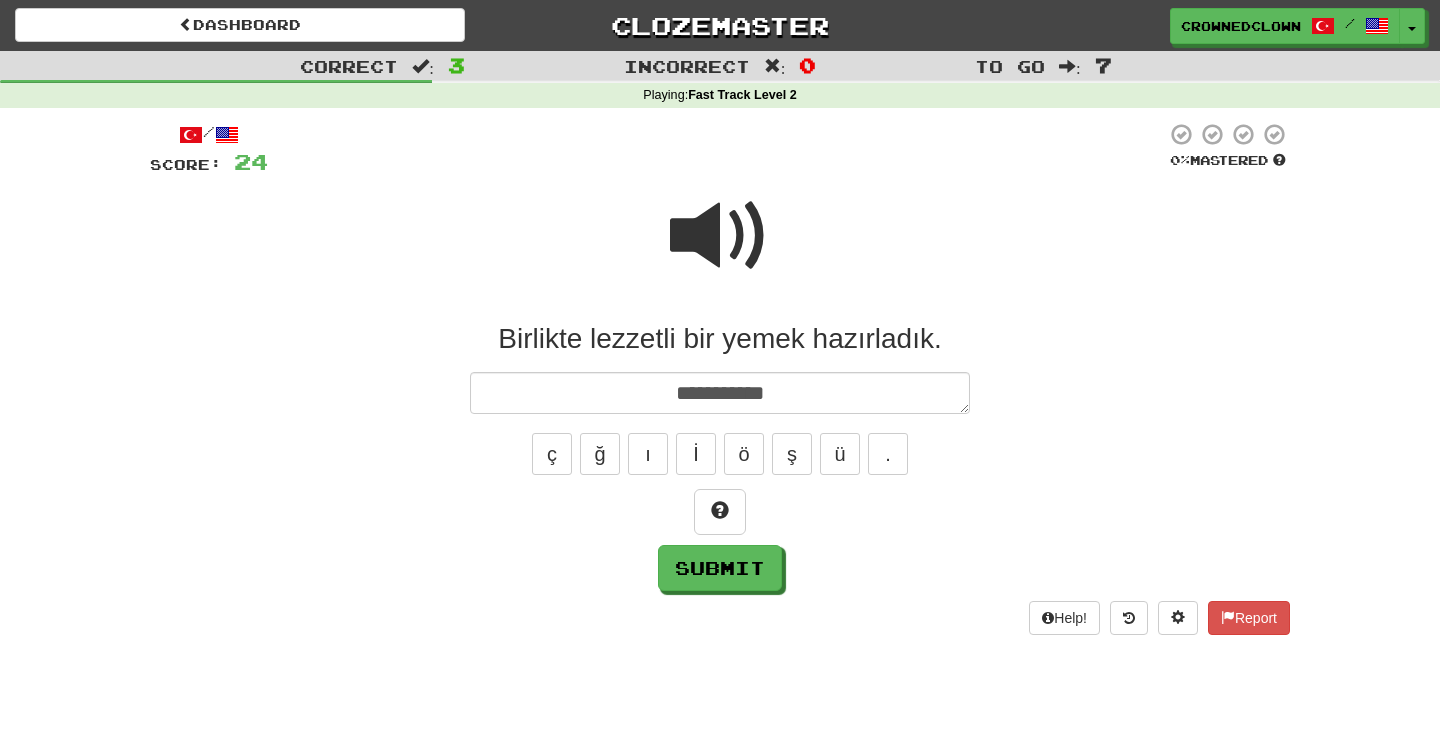type on "*" 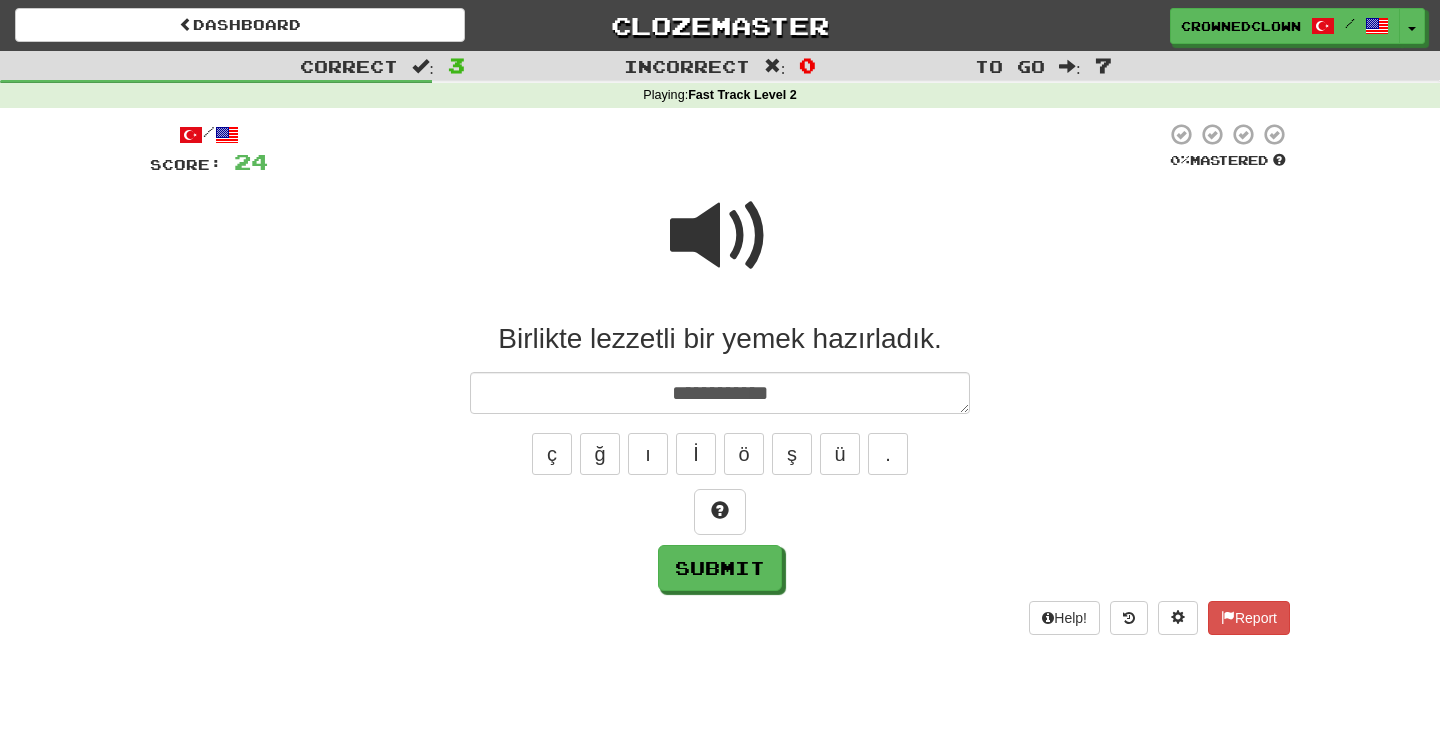 type on "*" 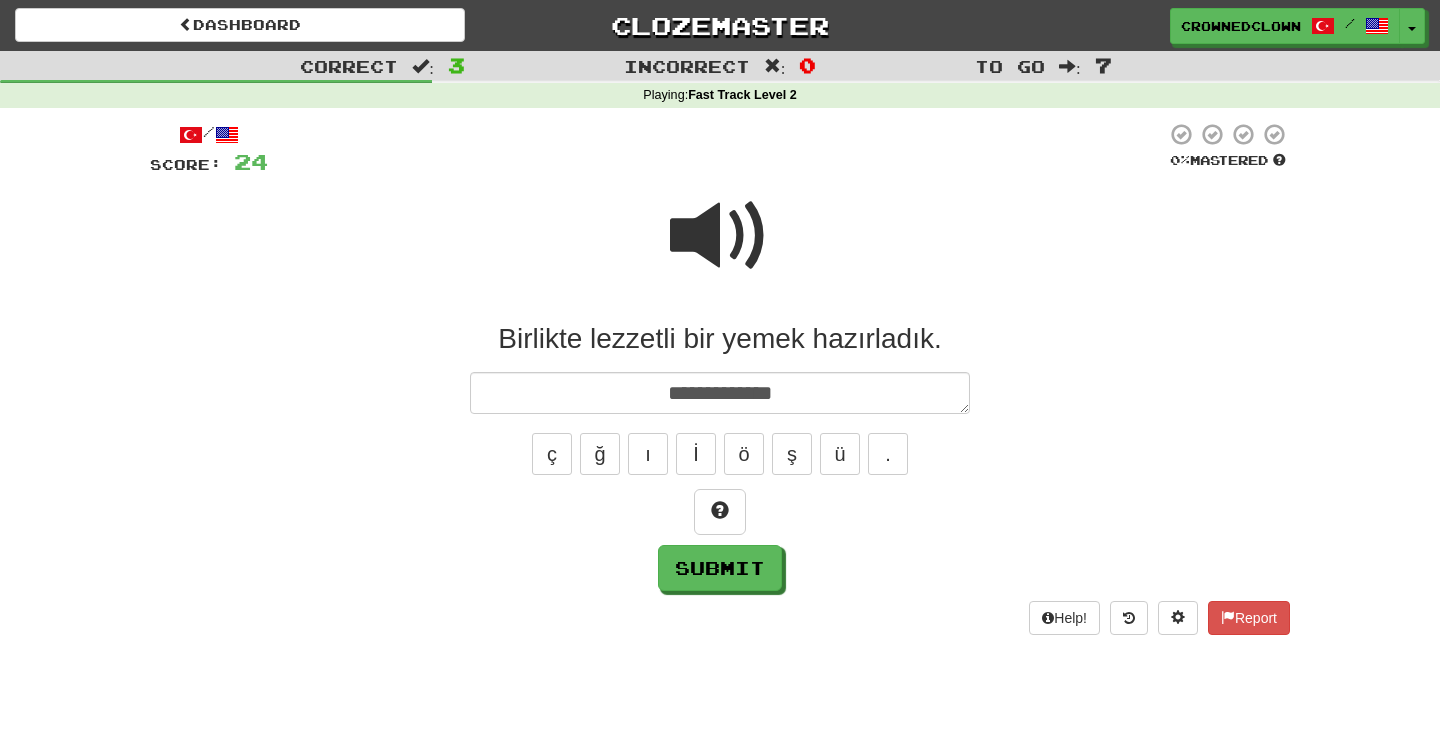type on "*" 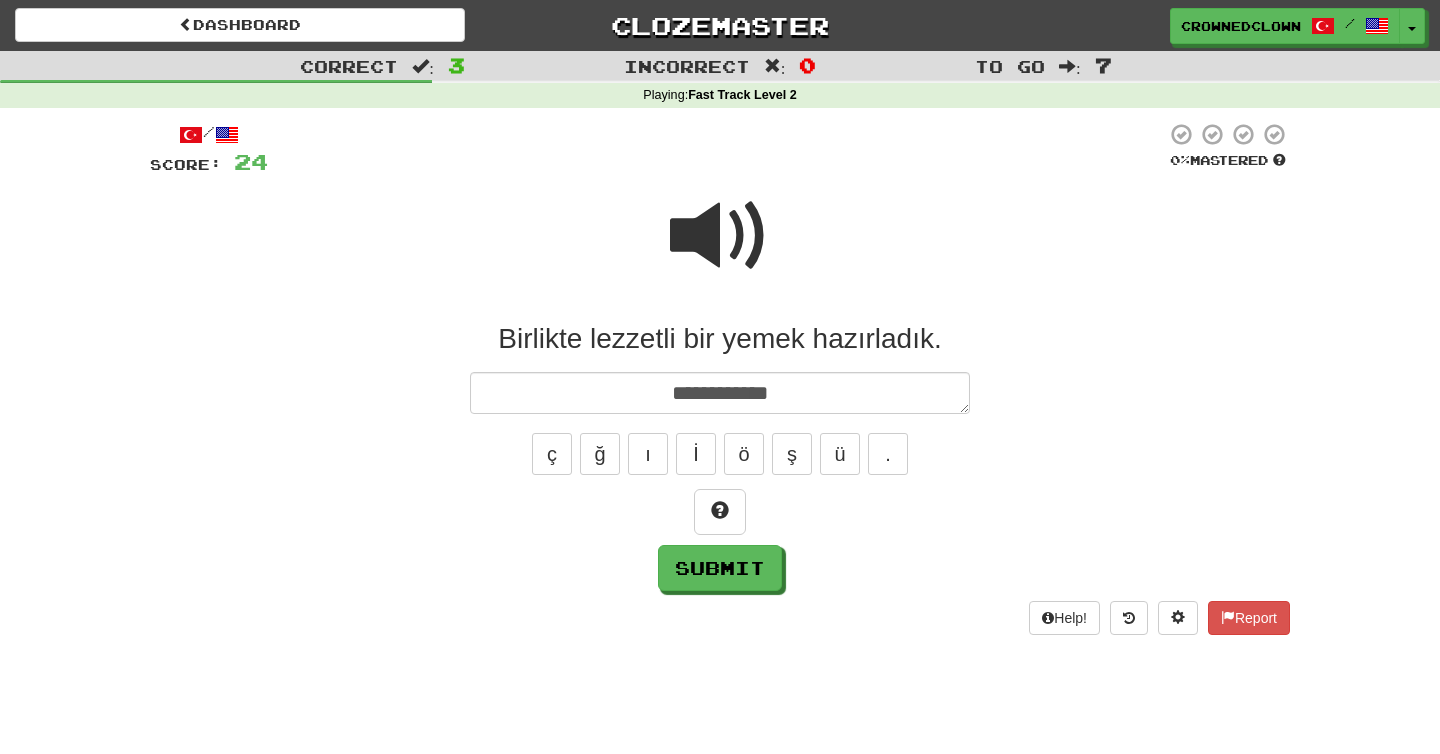 type on "*" 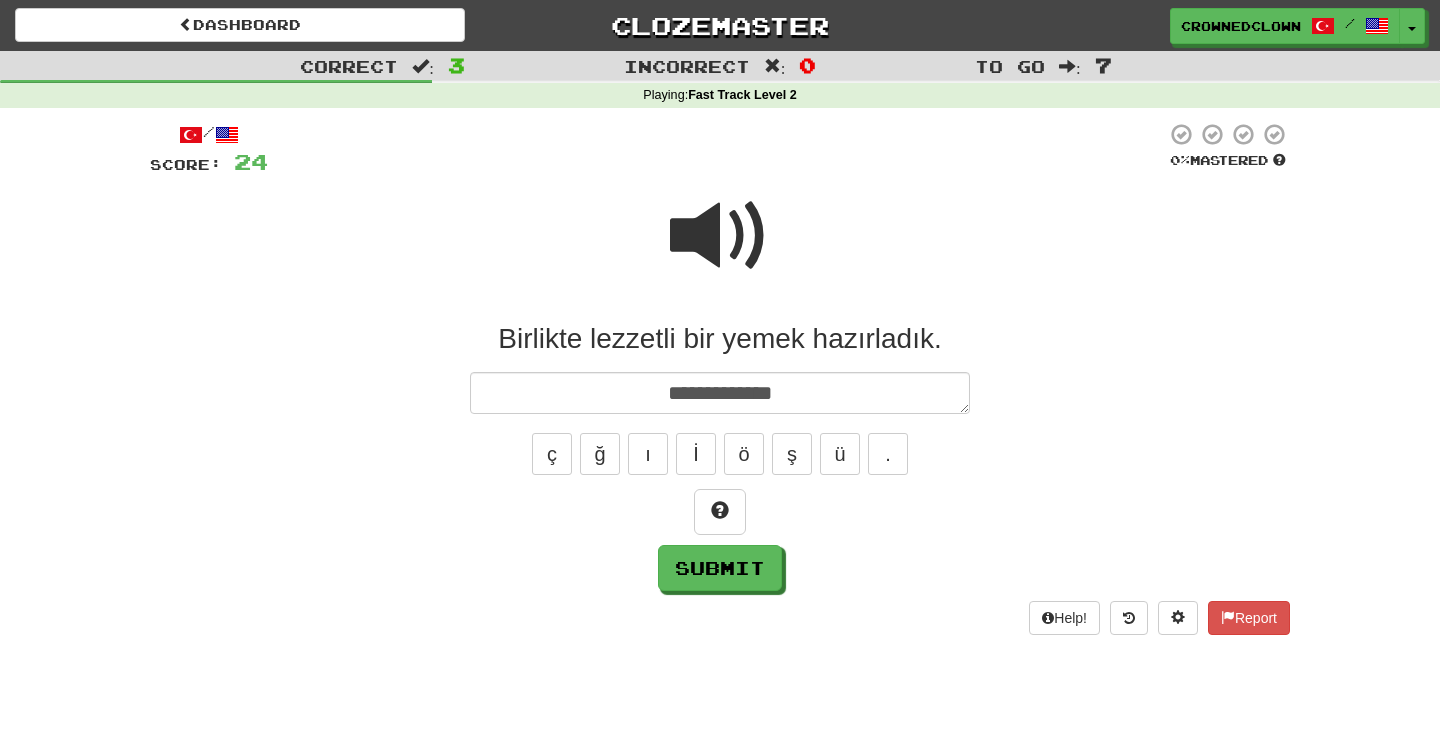 type on "*" 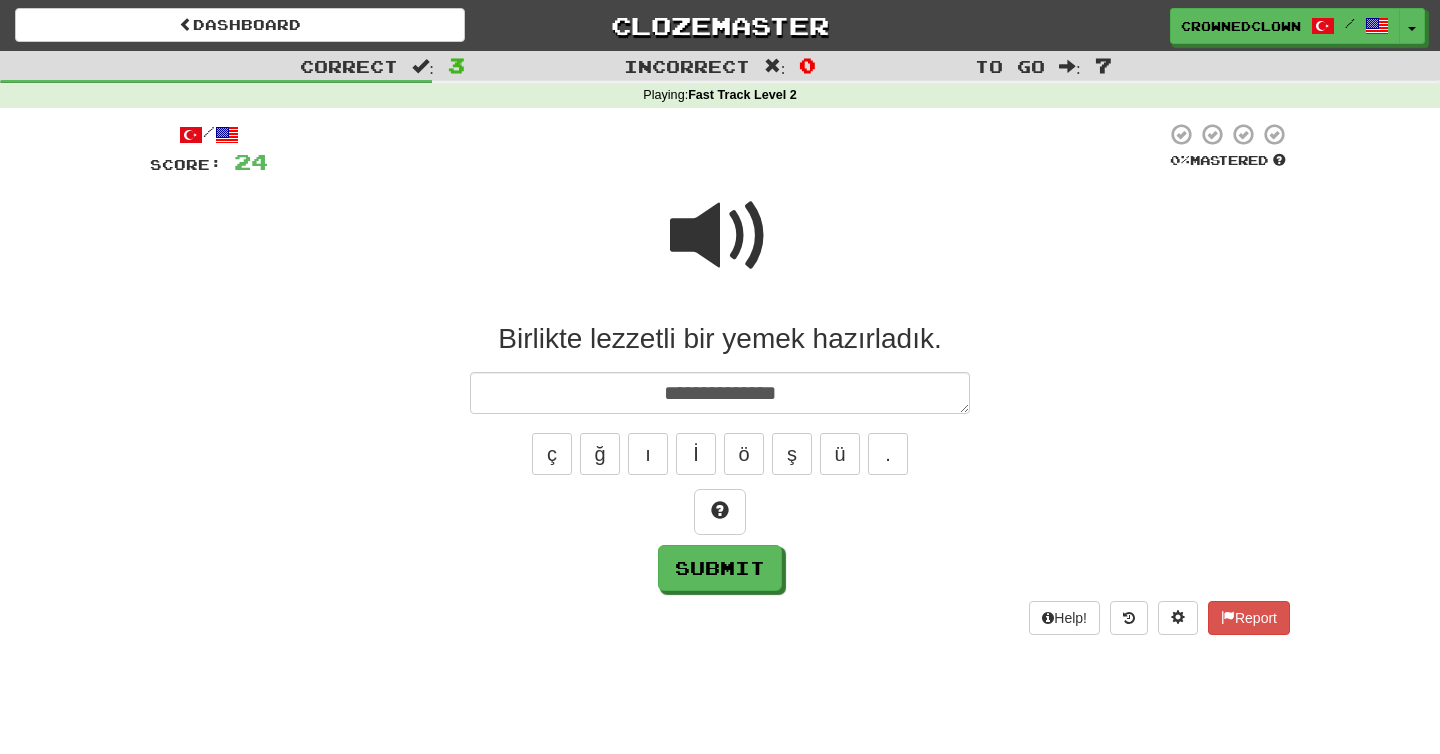 type on "*" 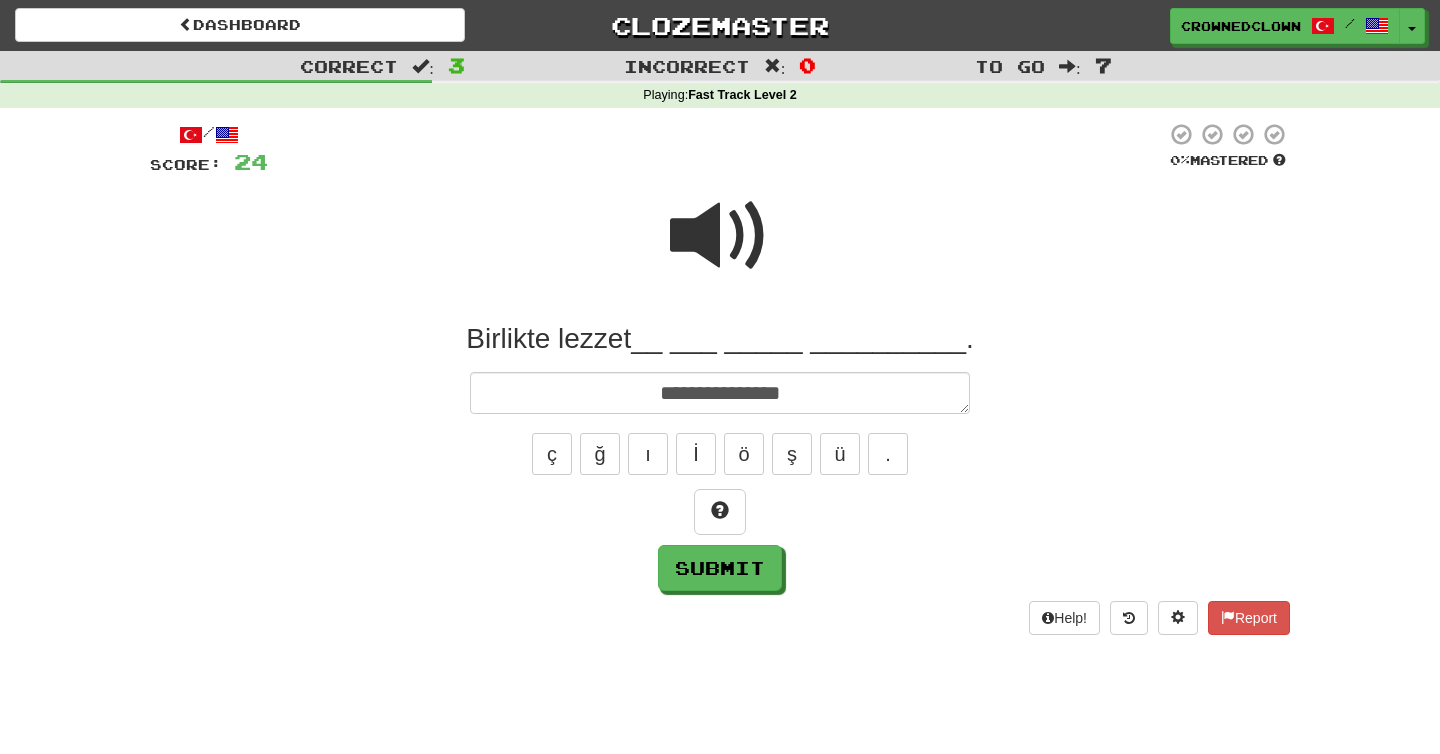 type on "*" 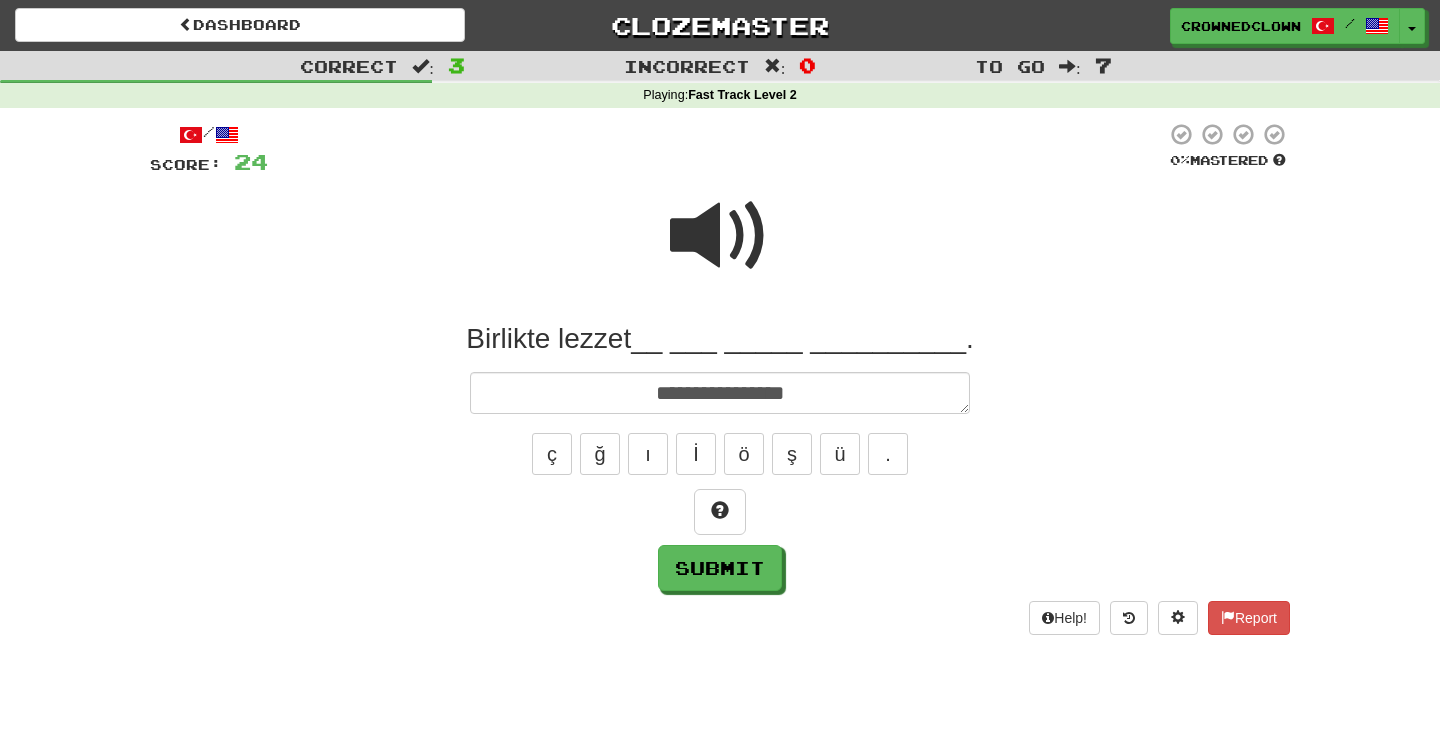 type on "*" 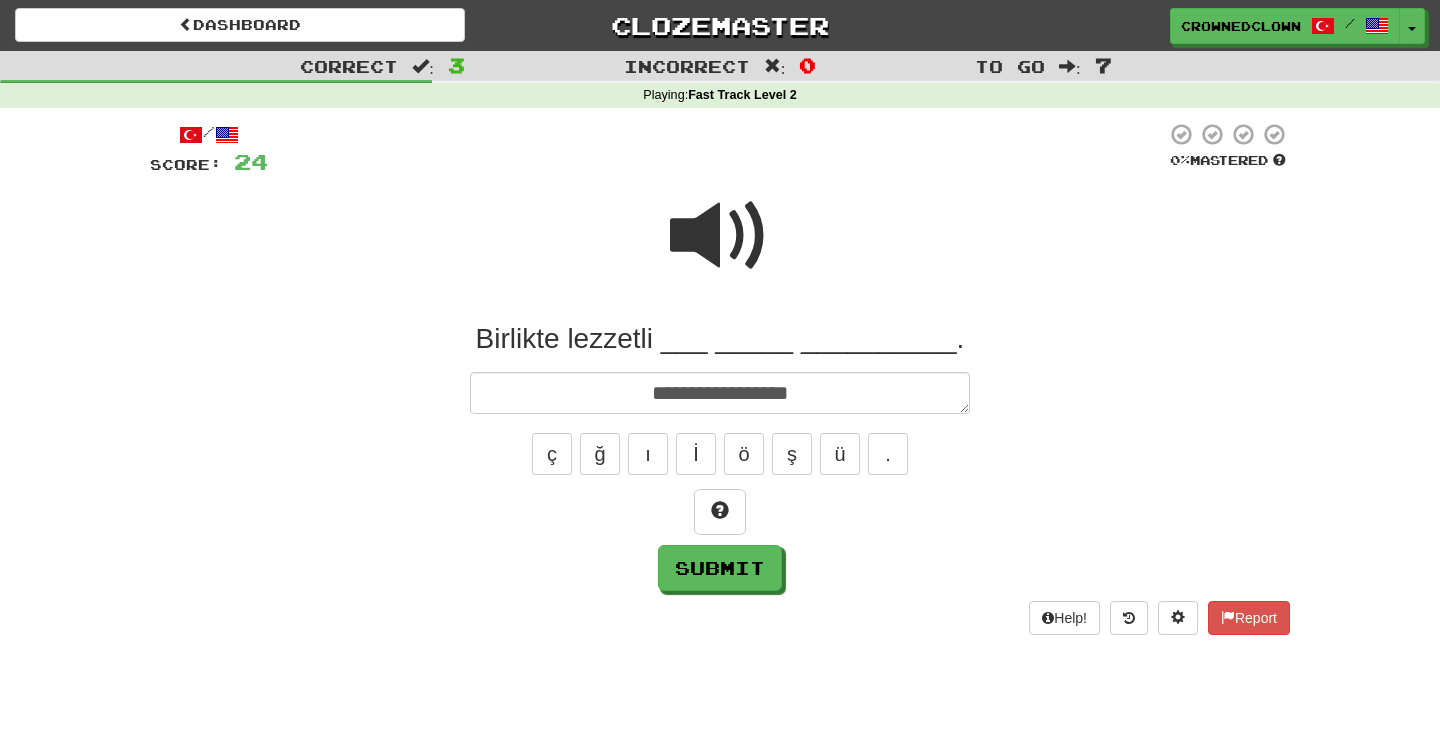 type on "*" 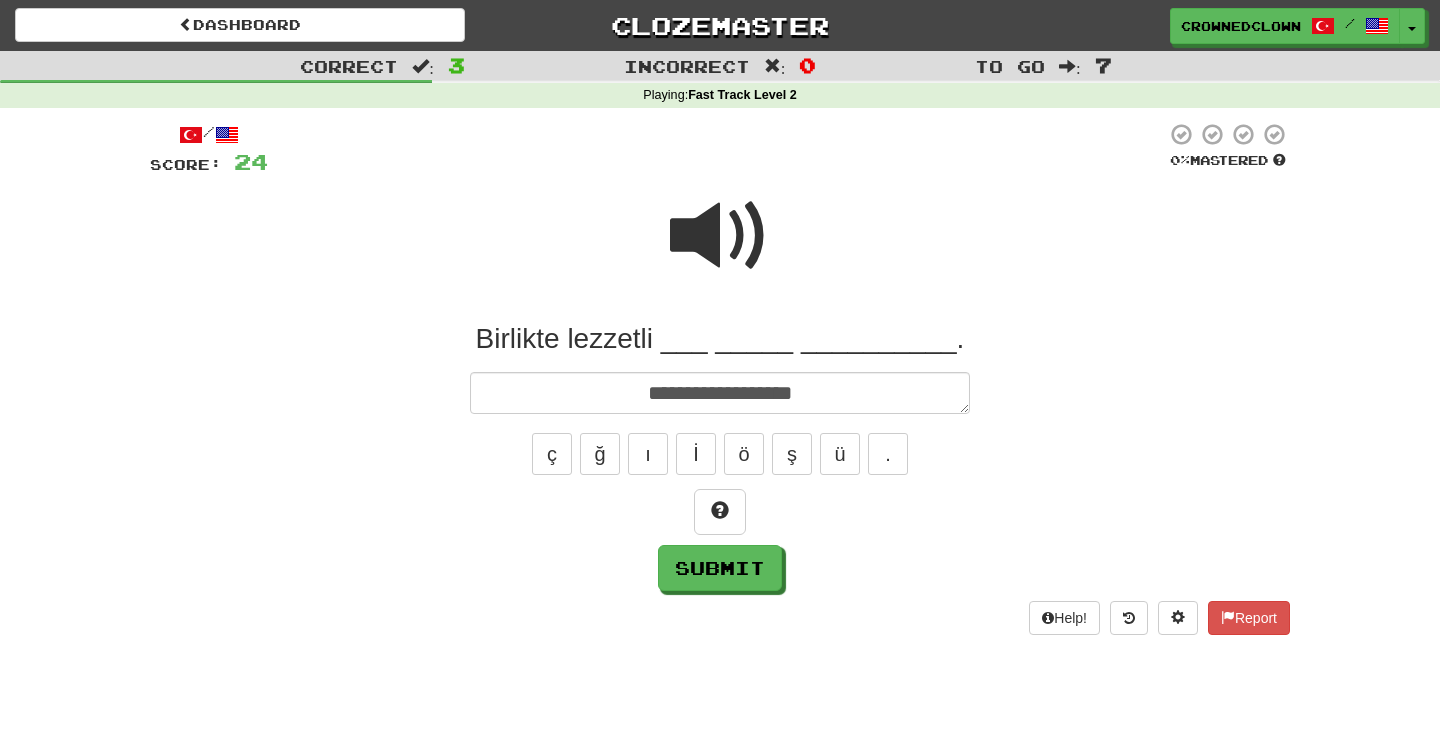 type on "*" 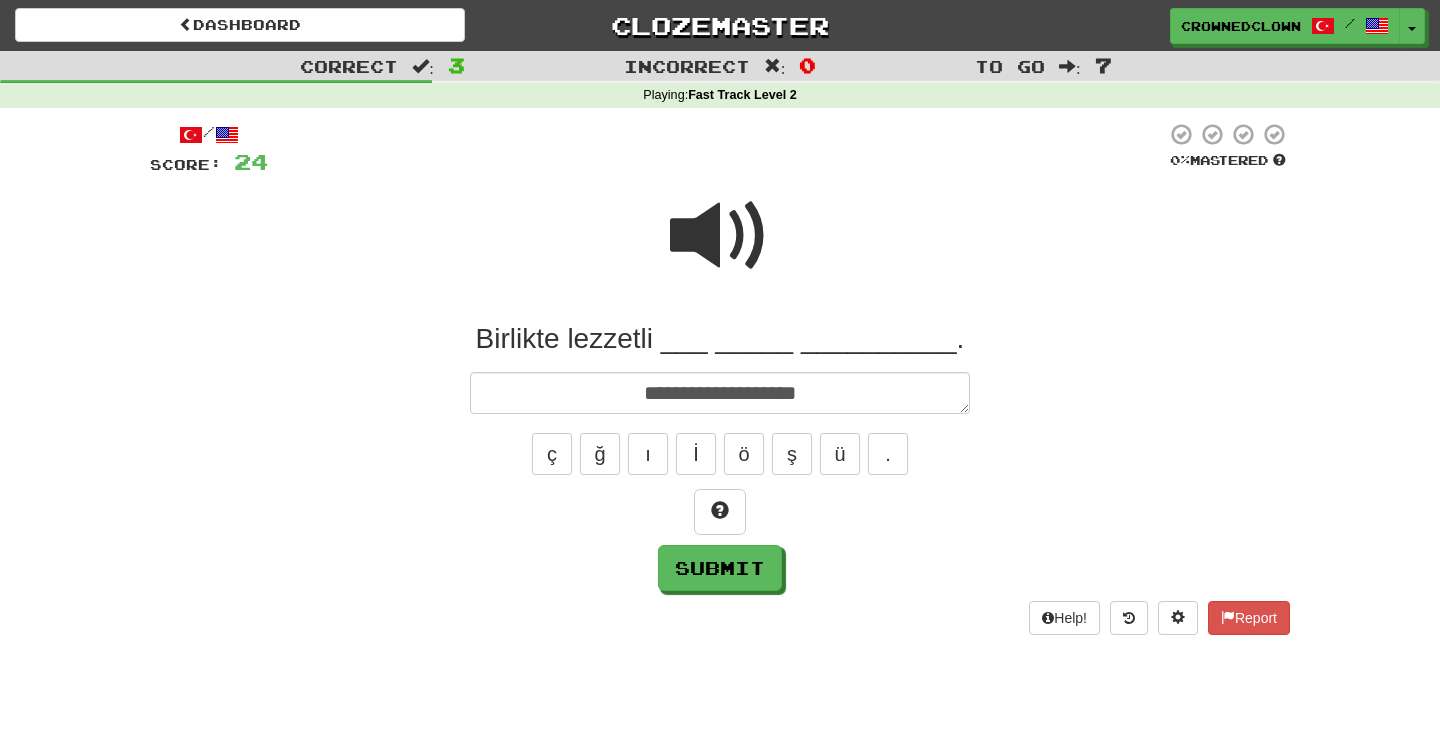 type on "*" 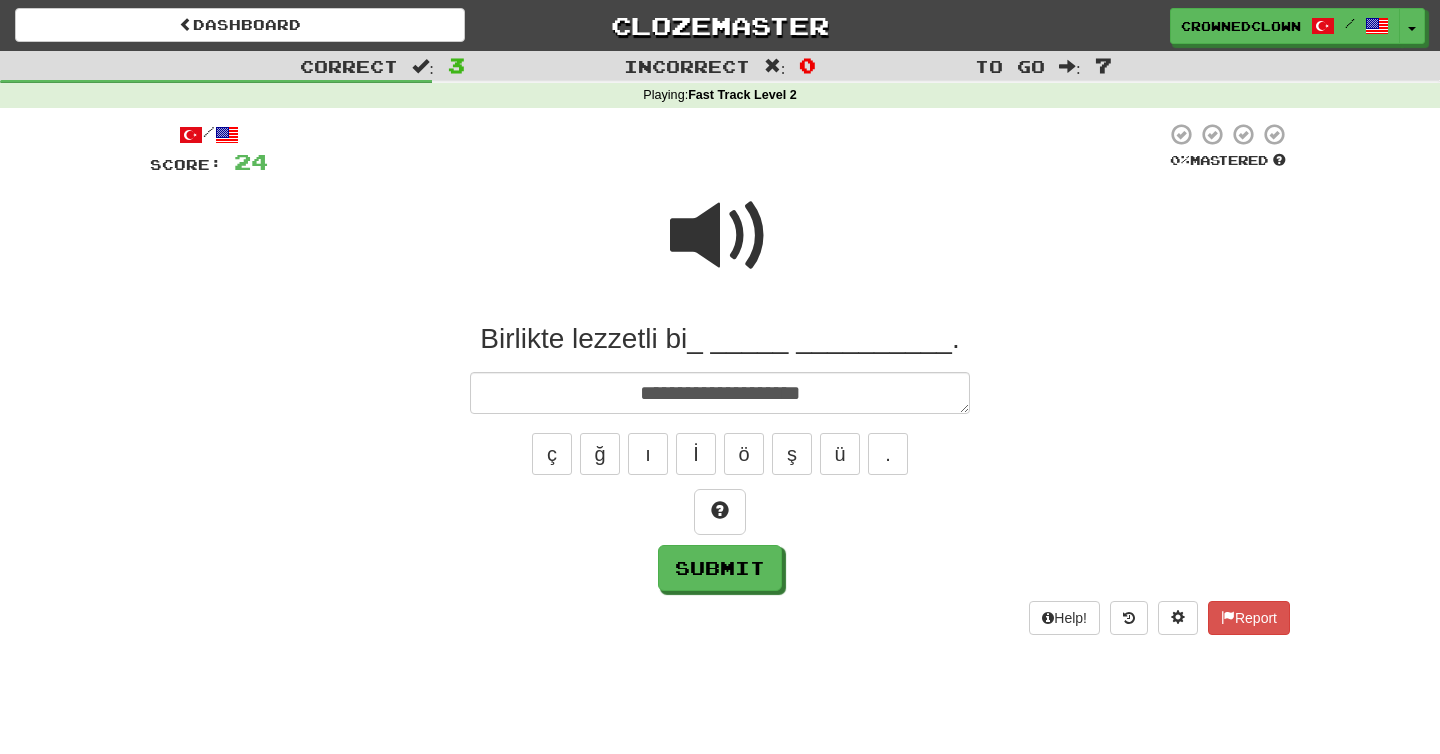 type on "*" 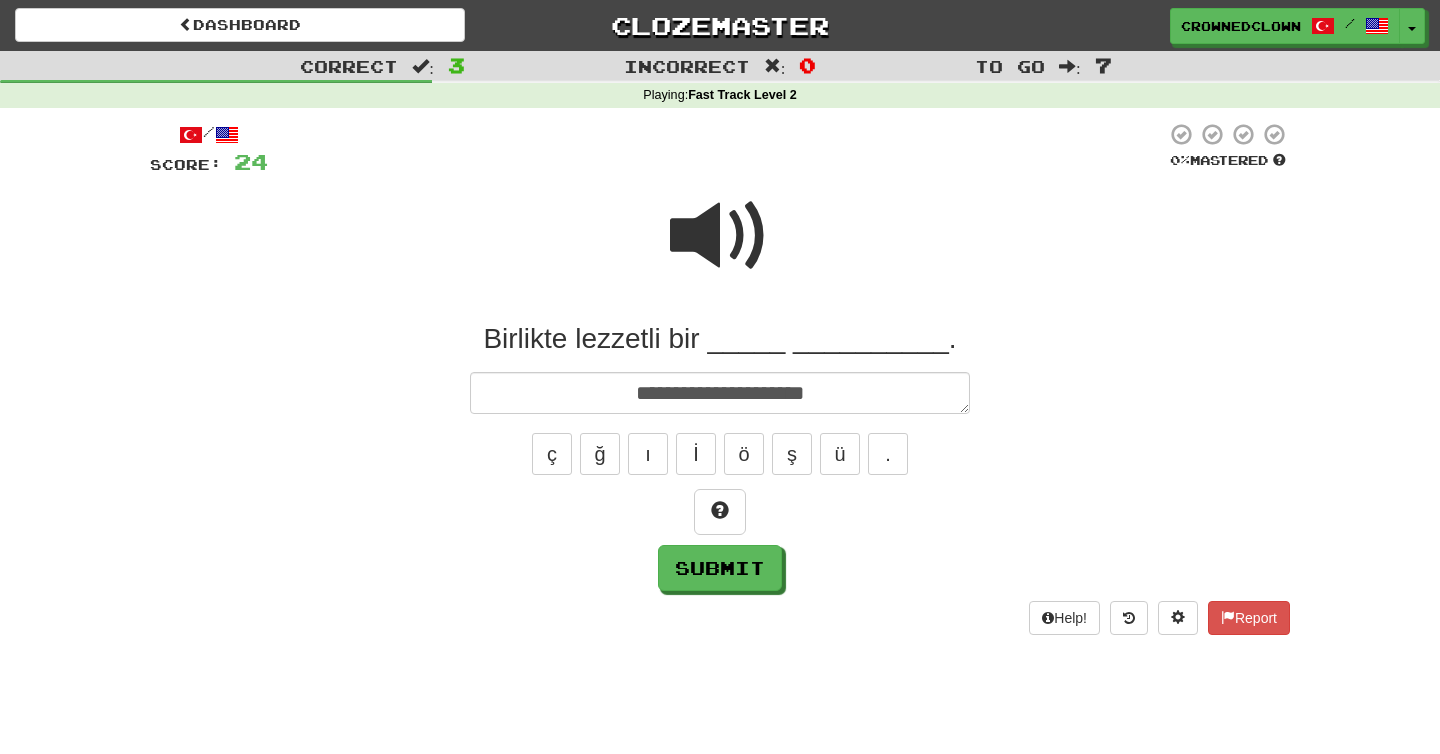 type on "*" 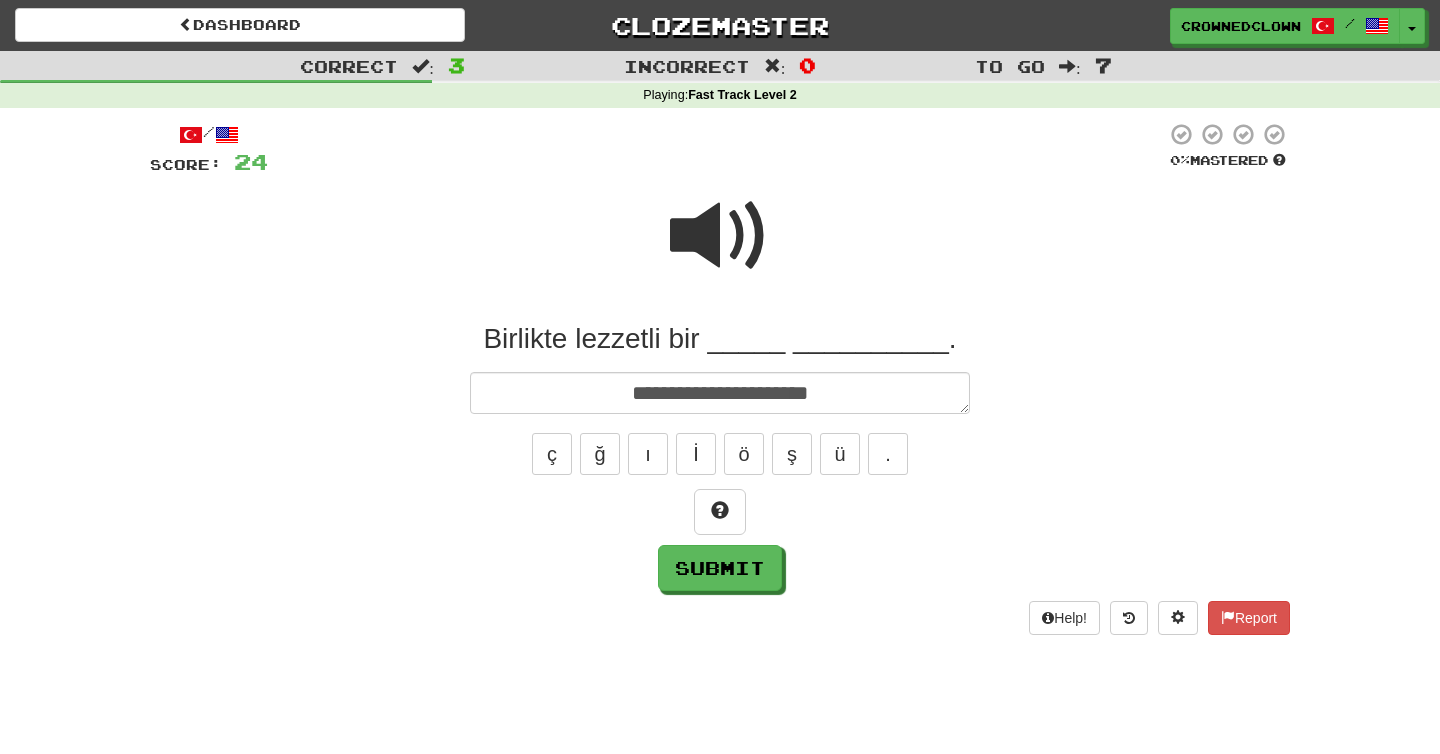 type on "*" 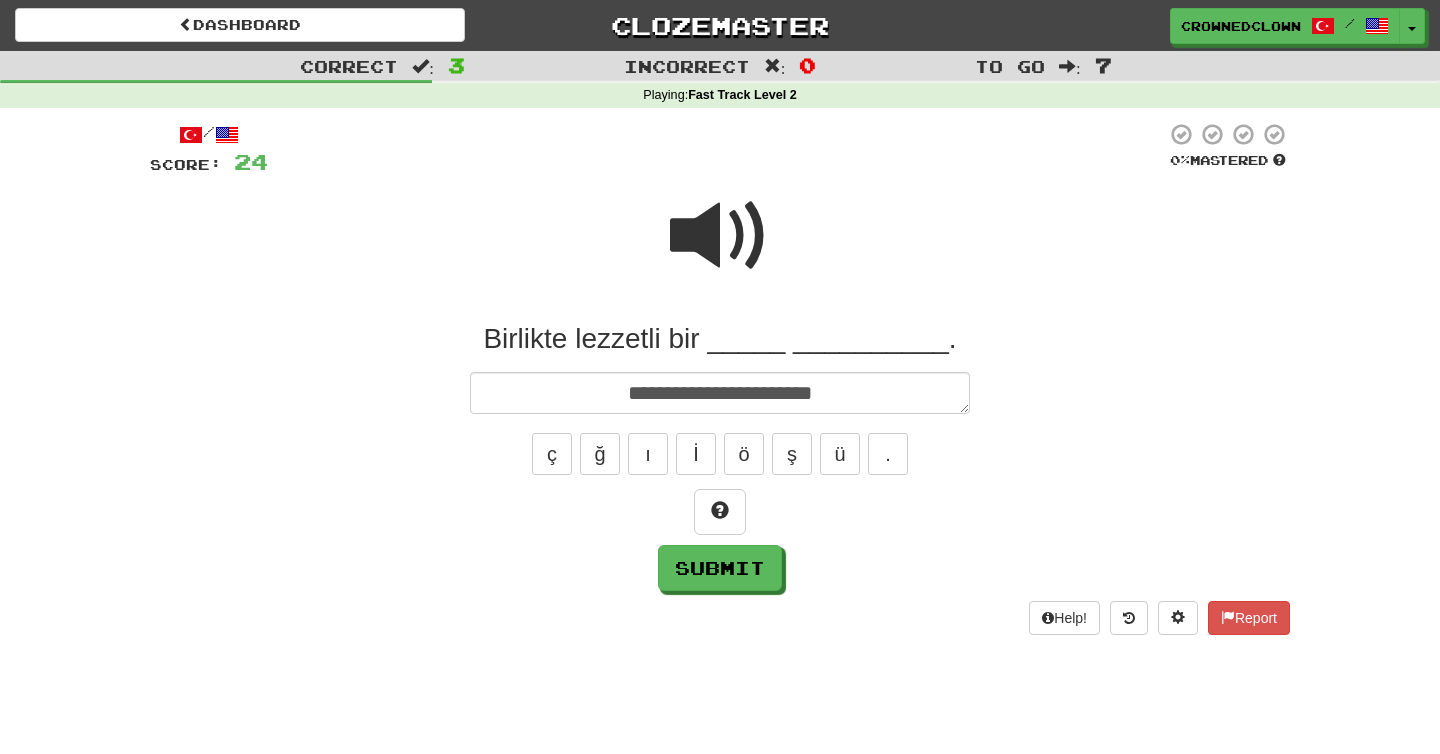 type on "*" 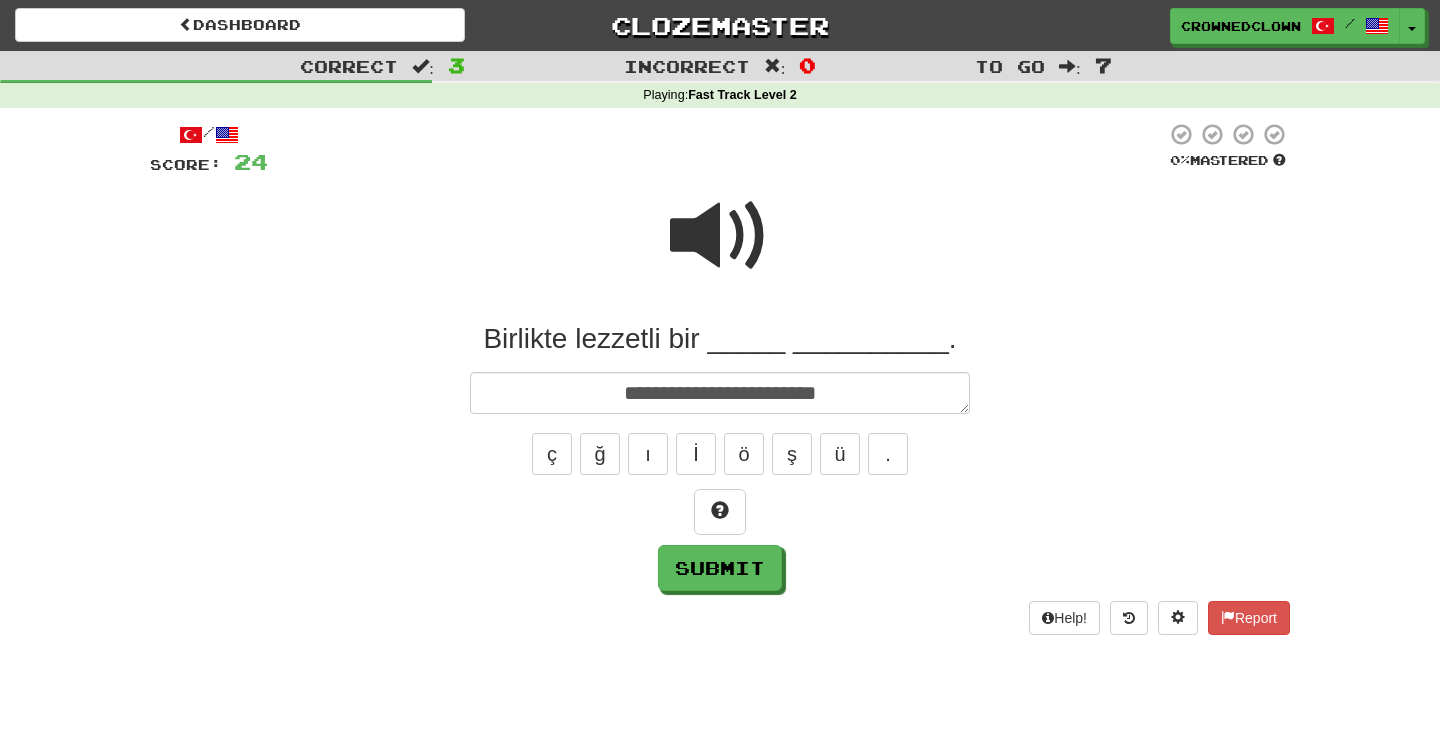type on "*" 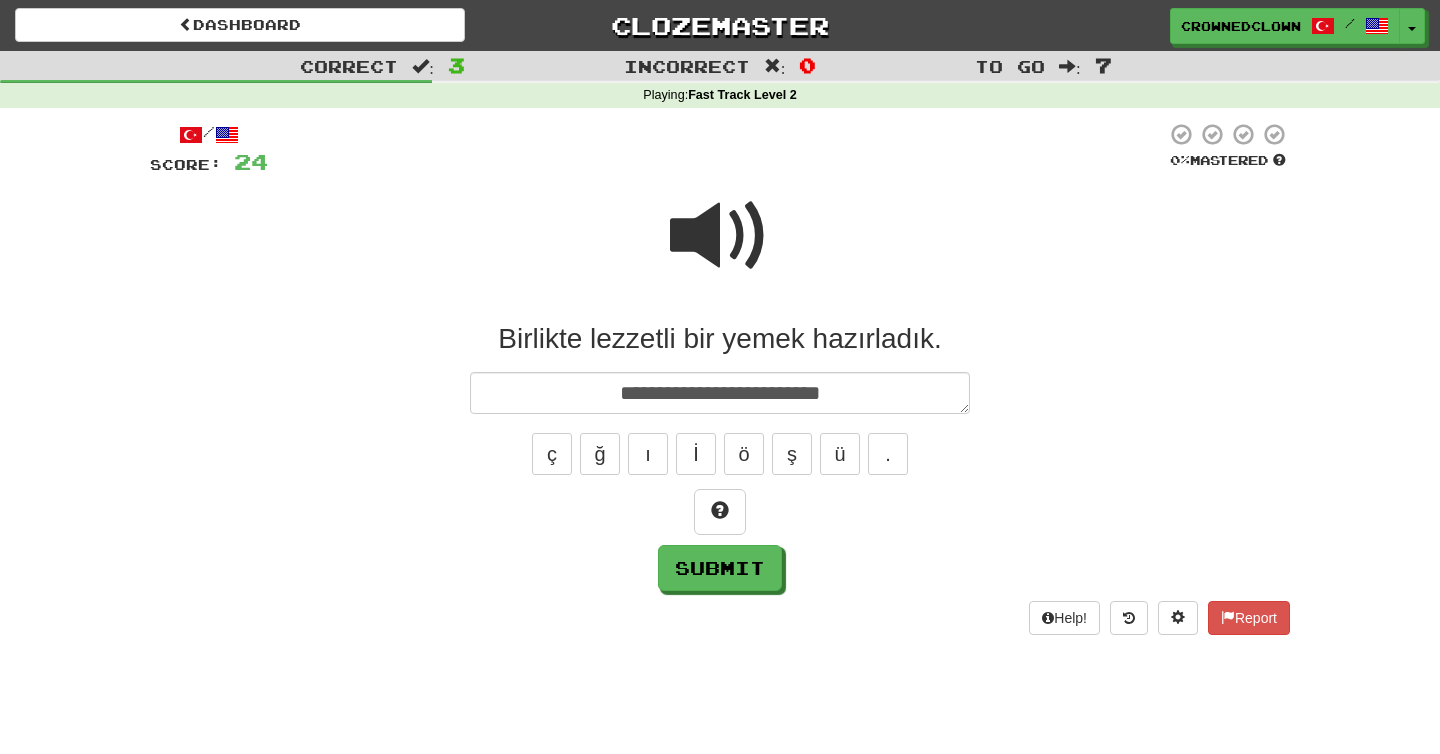 type on "*" 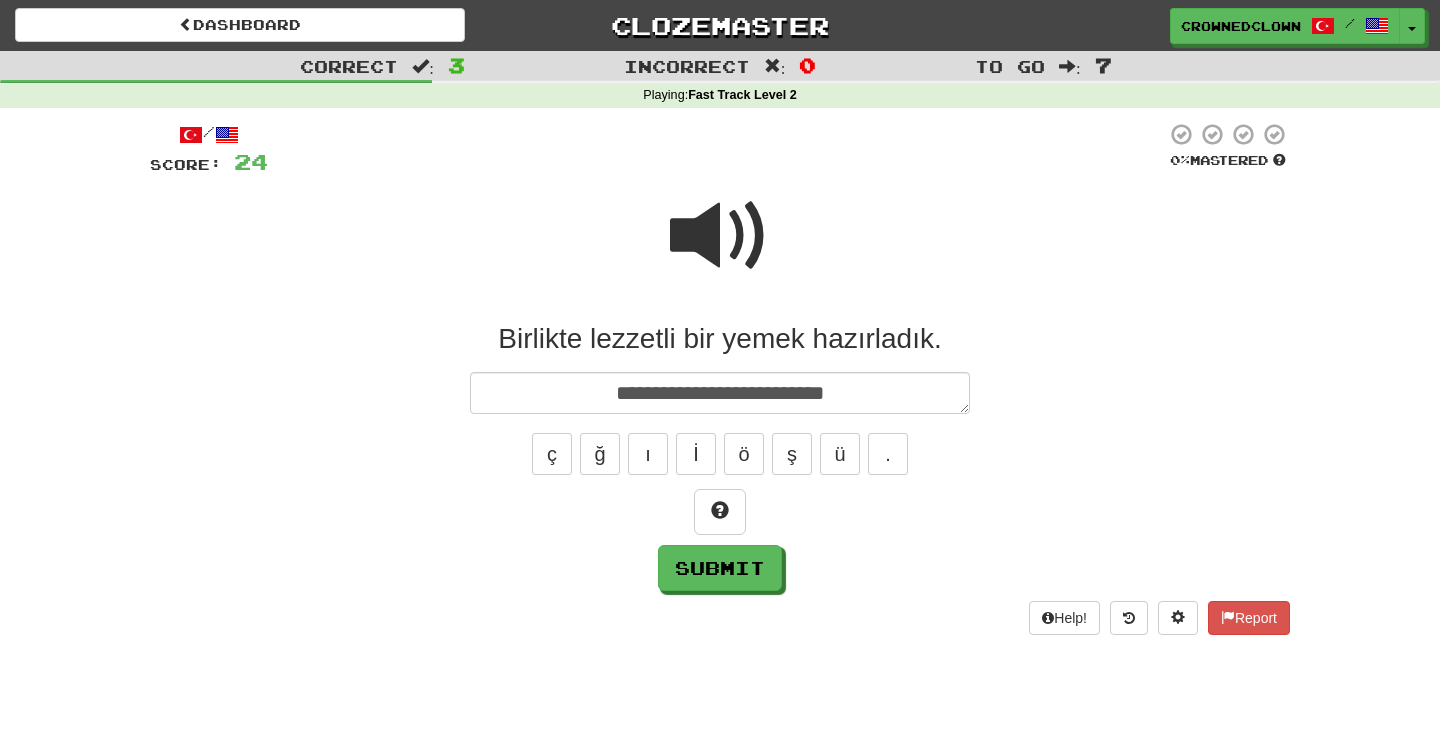 type on "*" 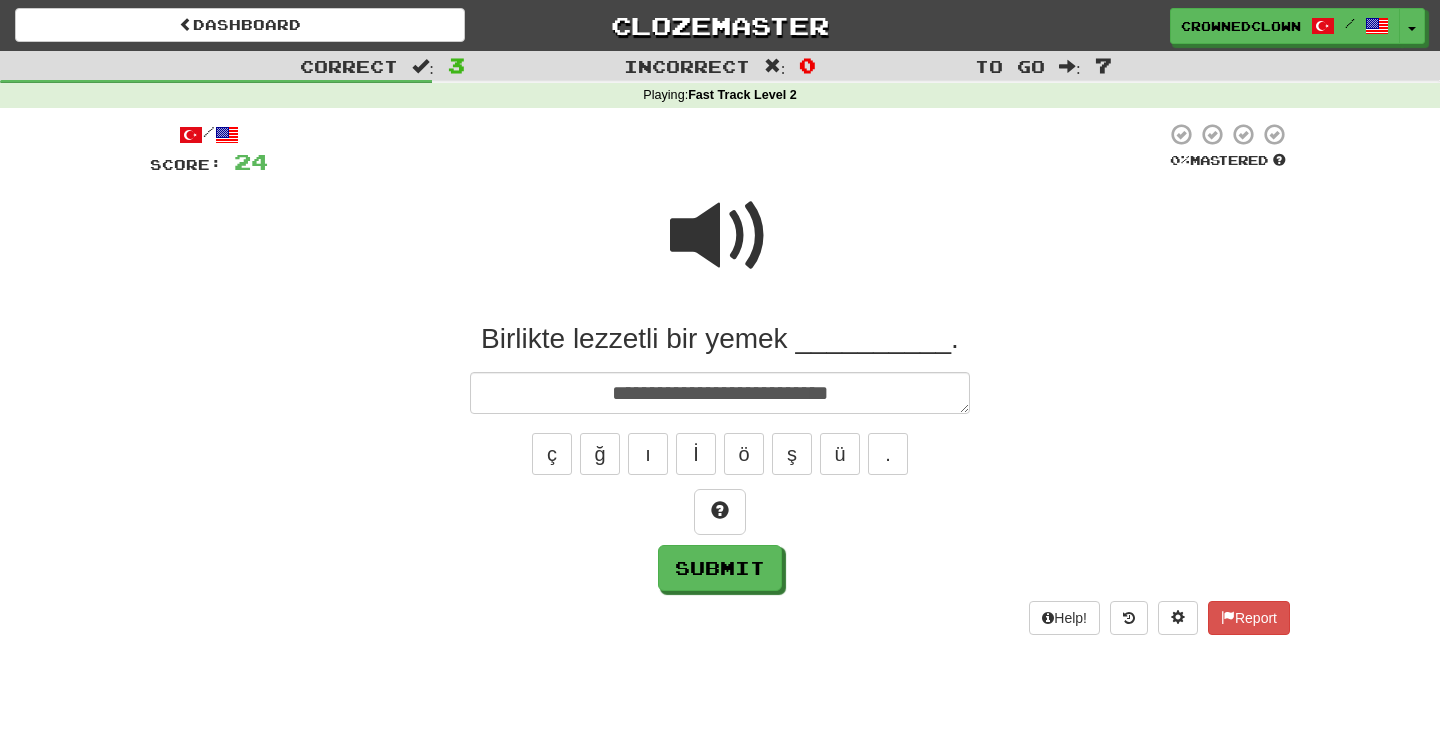 type on "*" 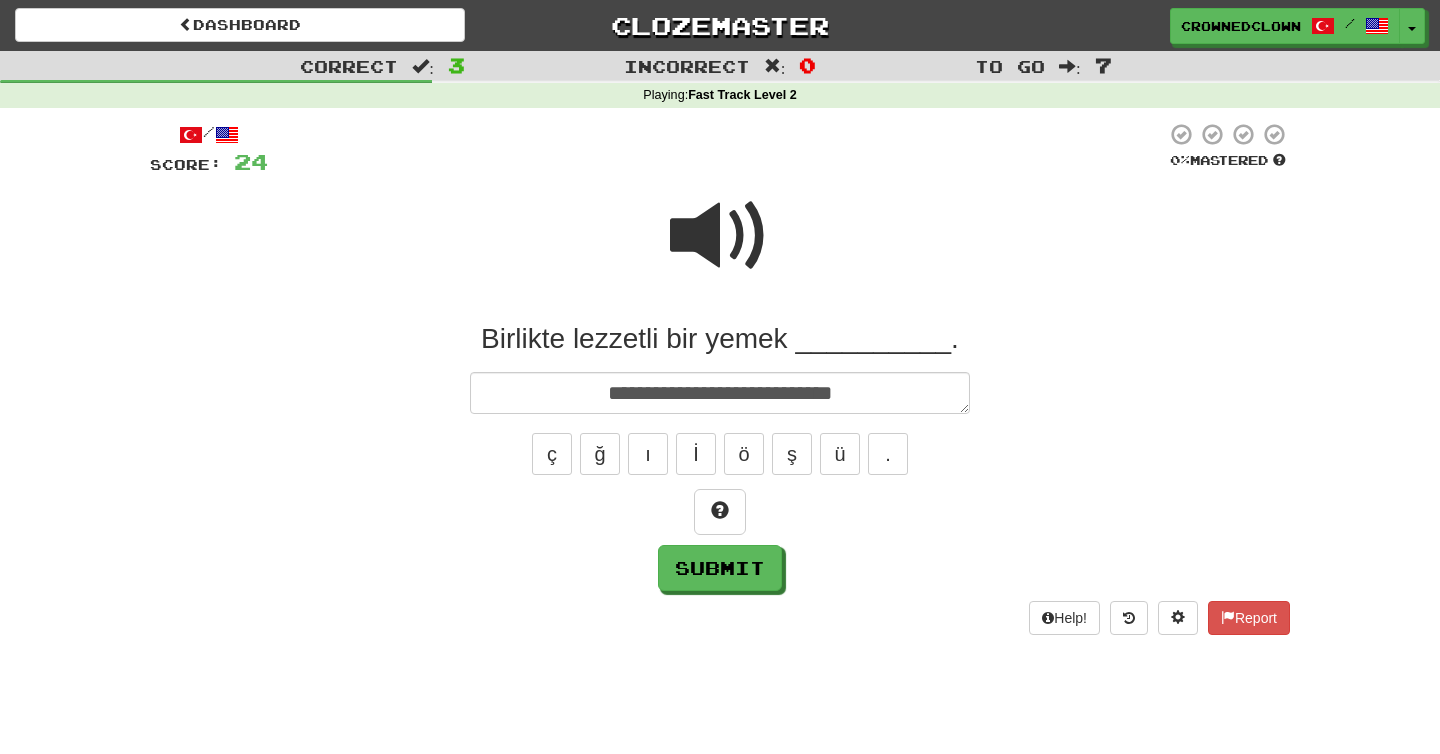 type on "*" 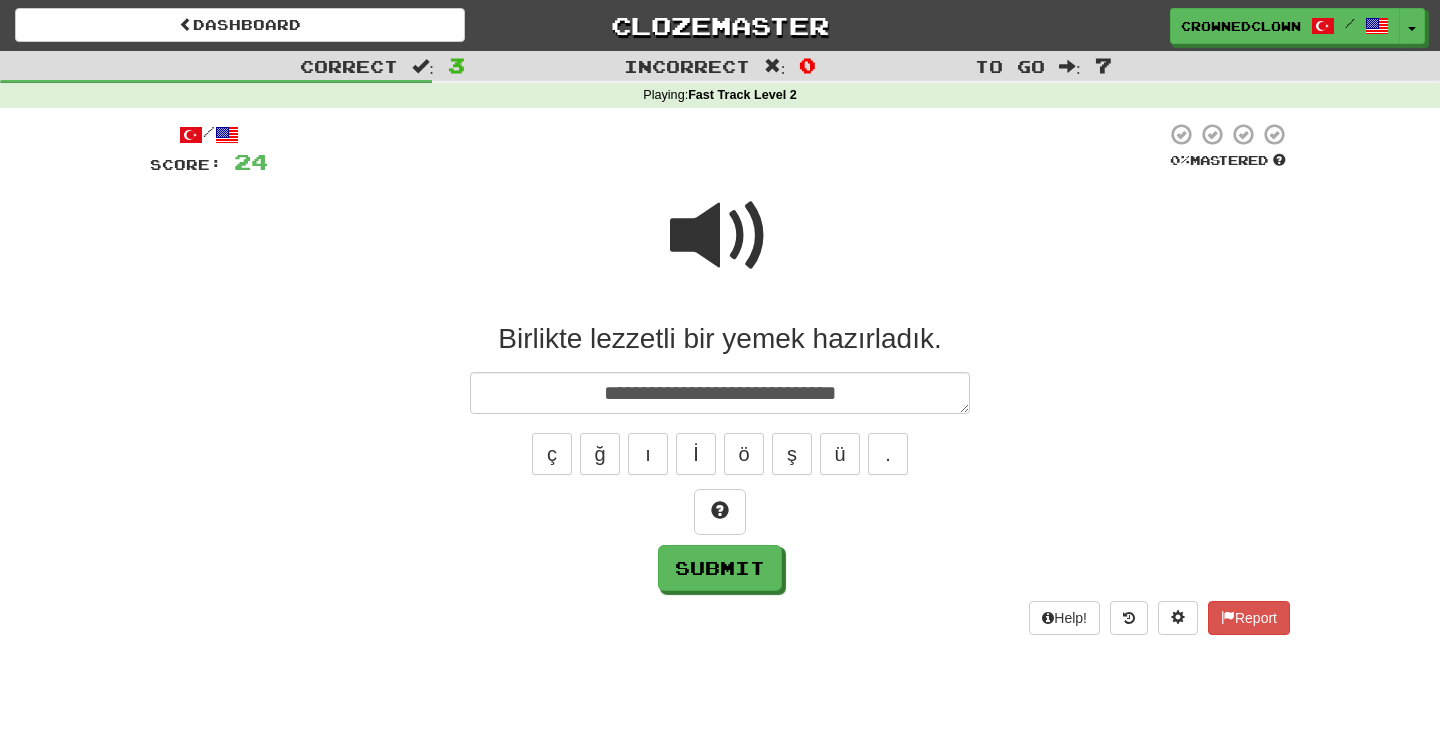 type on "**********" 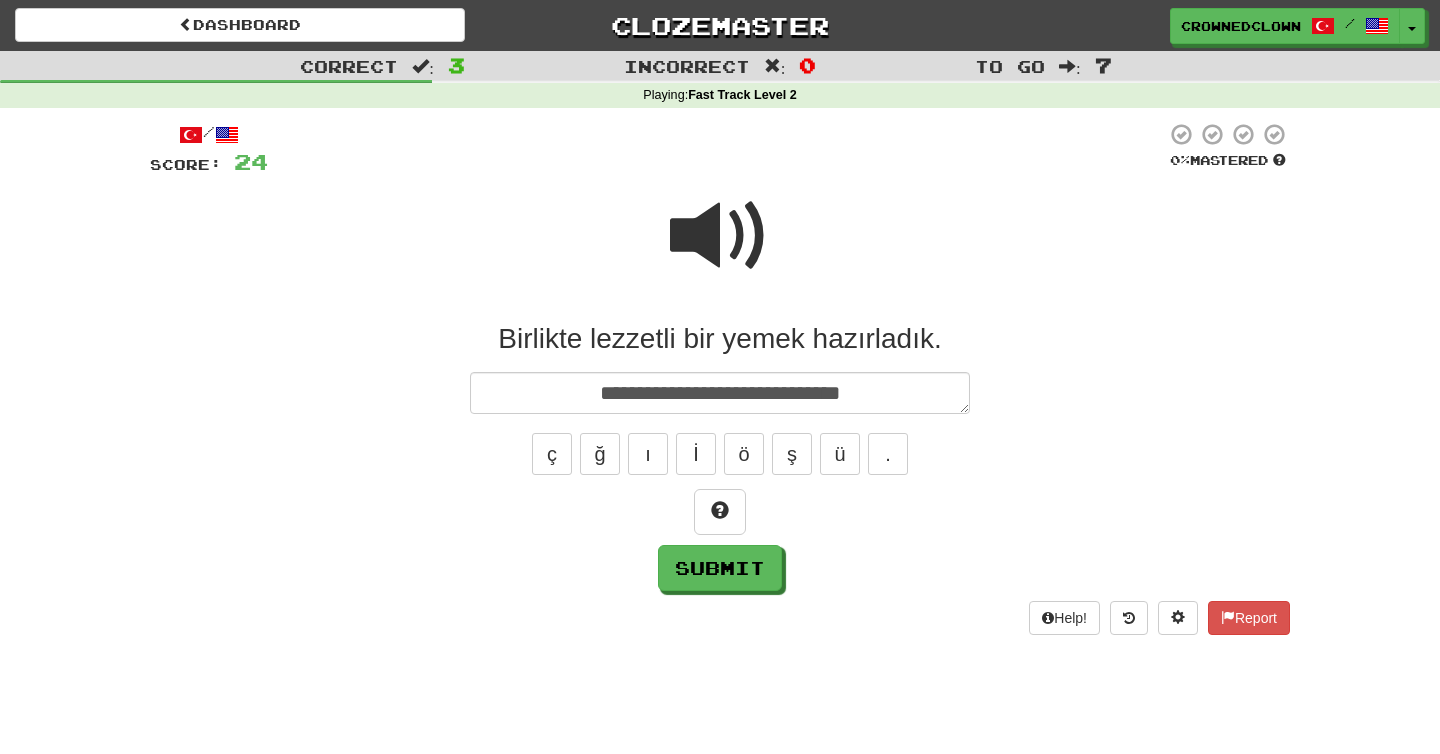 type on "*" 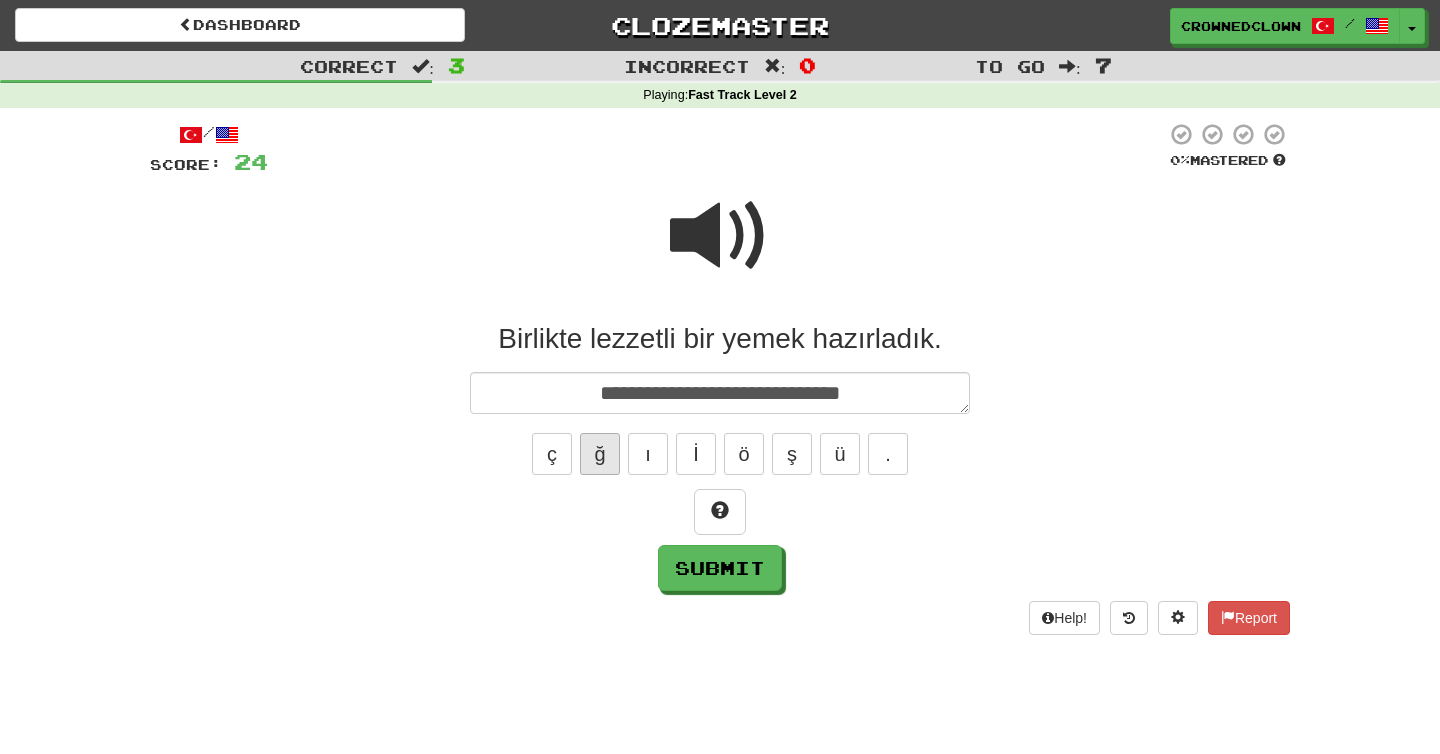 type on "**********" 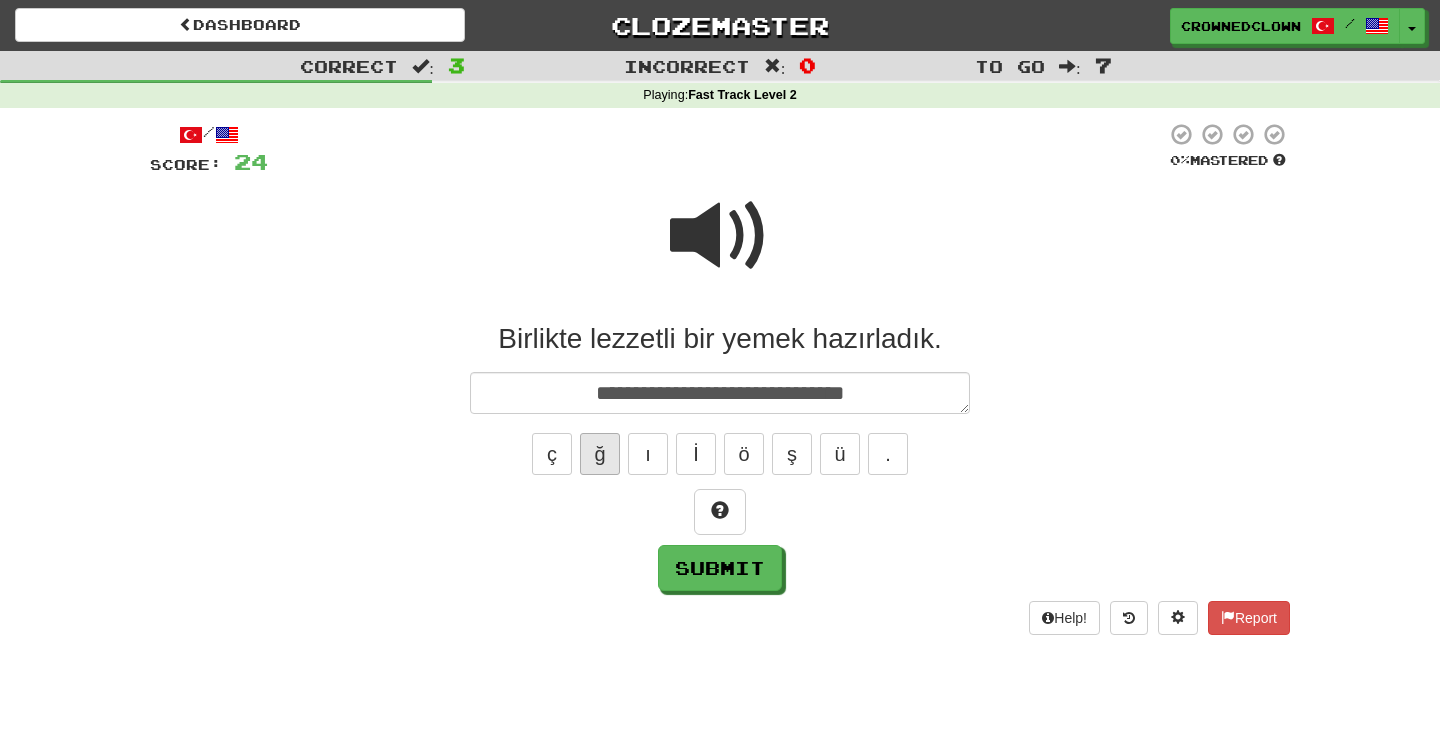 type on "*" 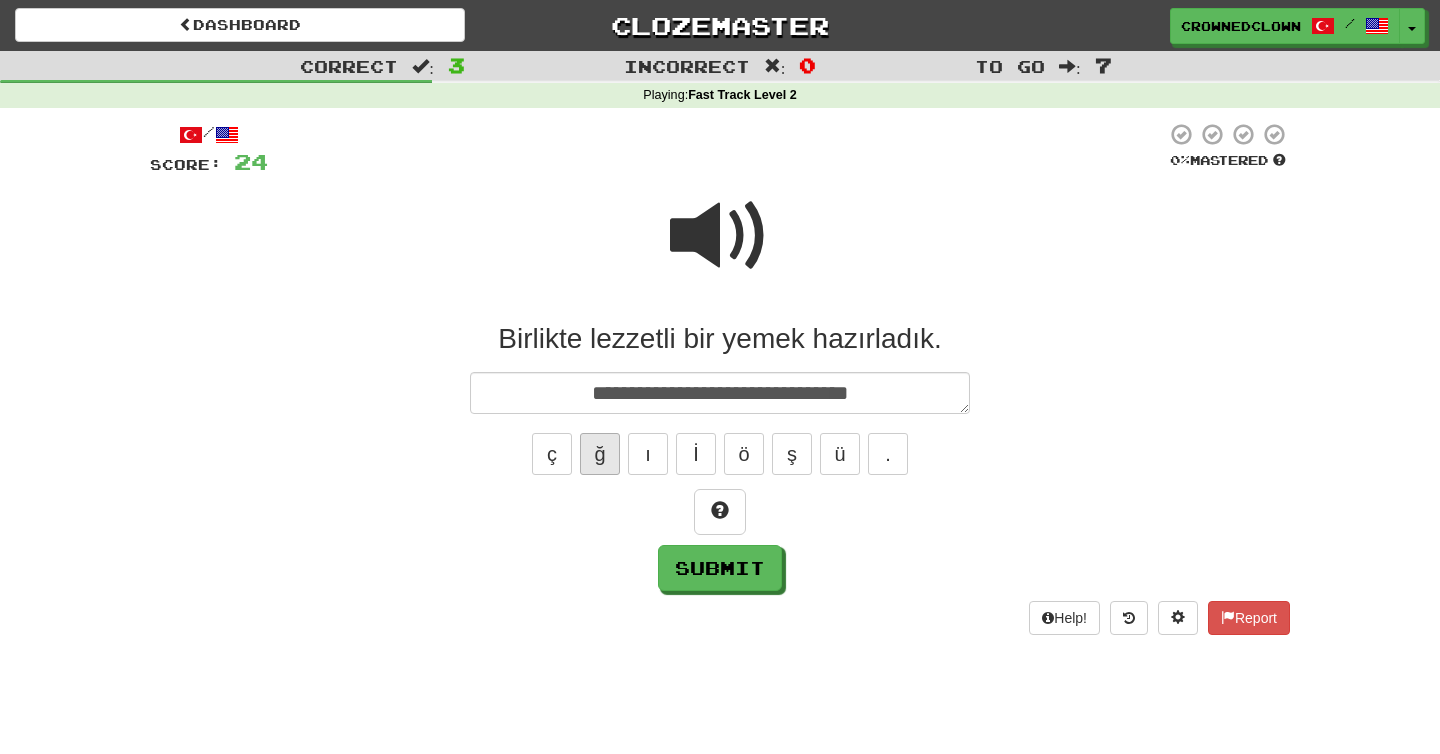 type on "*" 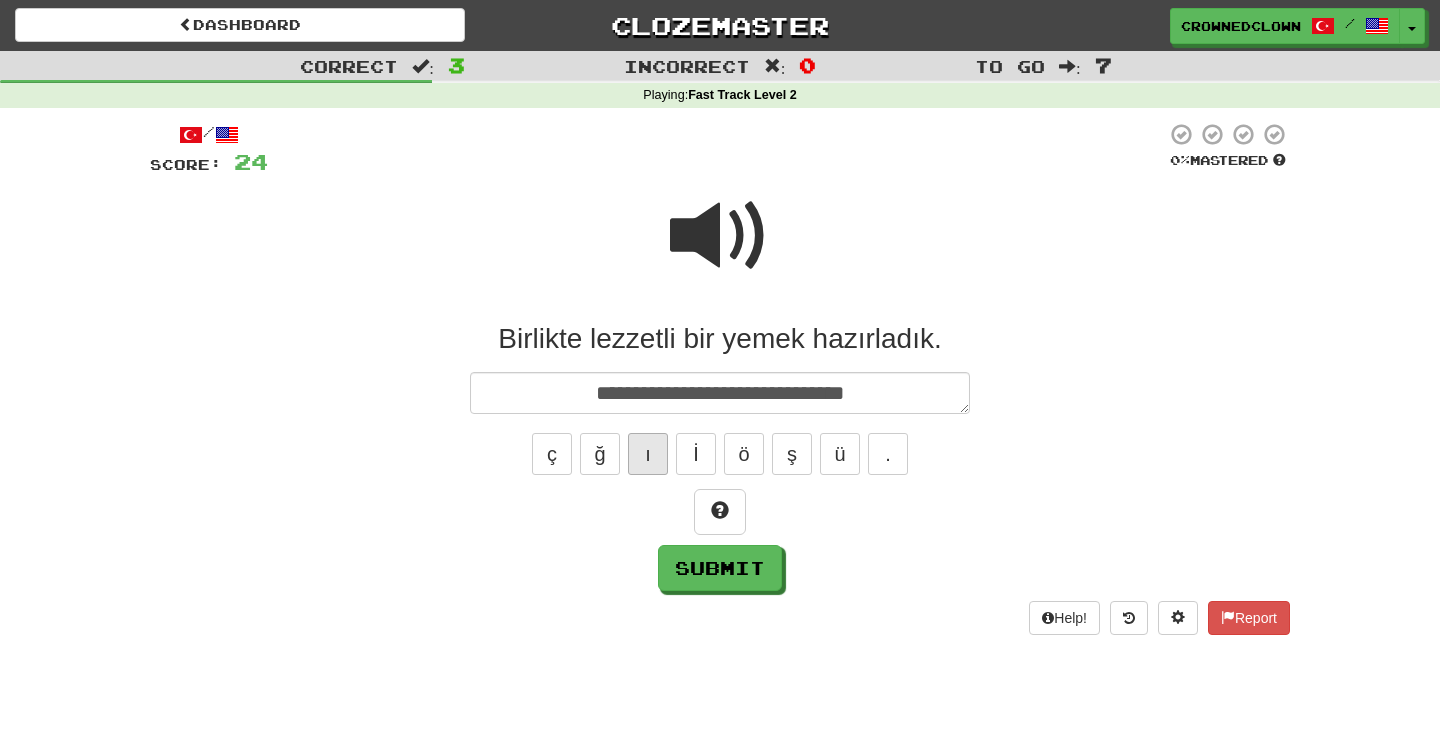type on "**********" 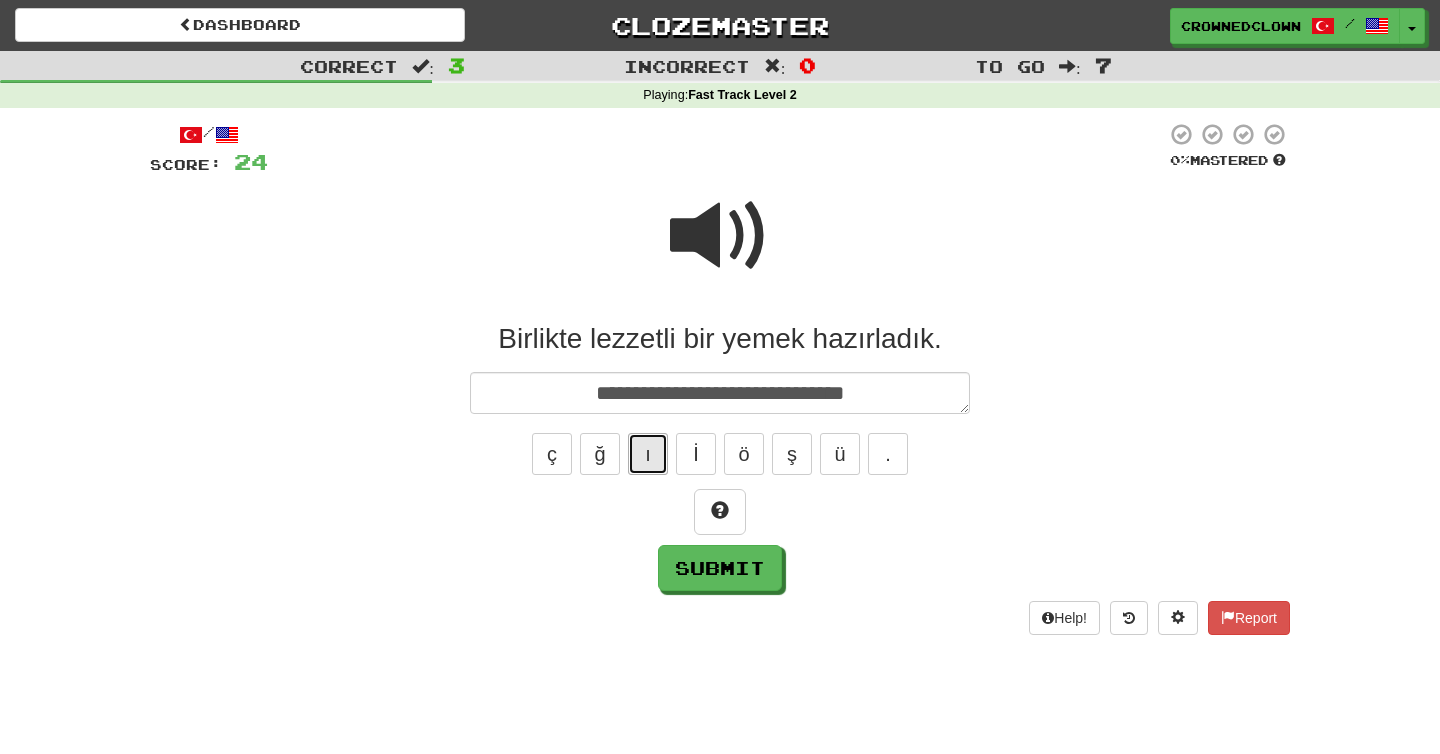click on "ı" at bounding box center (648, 454) 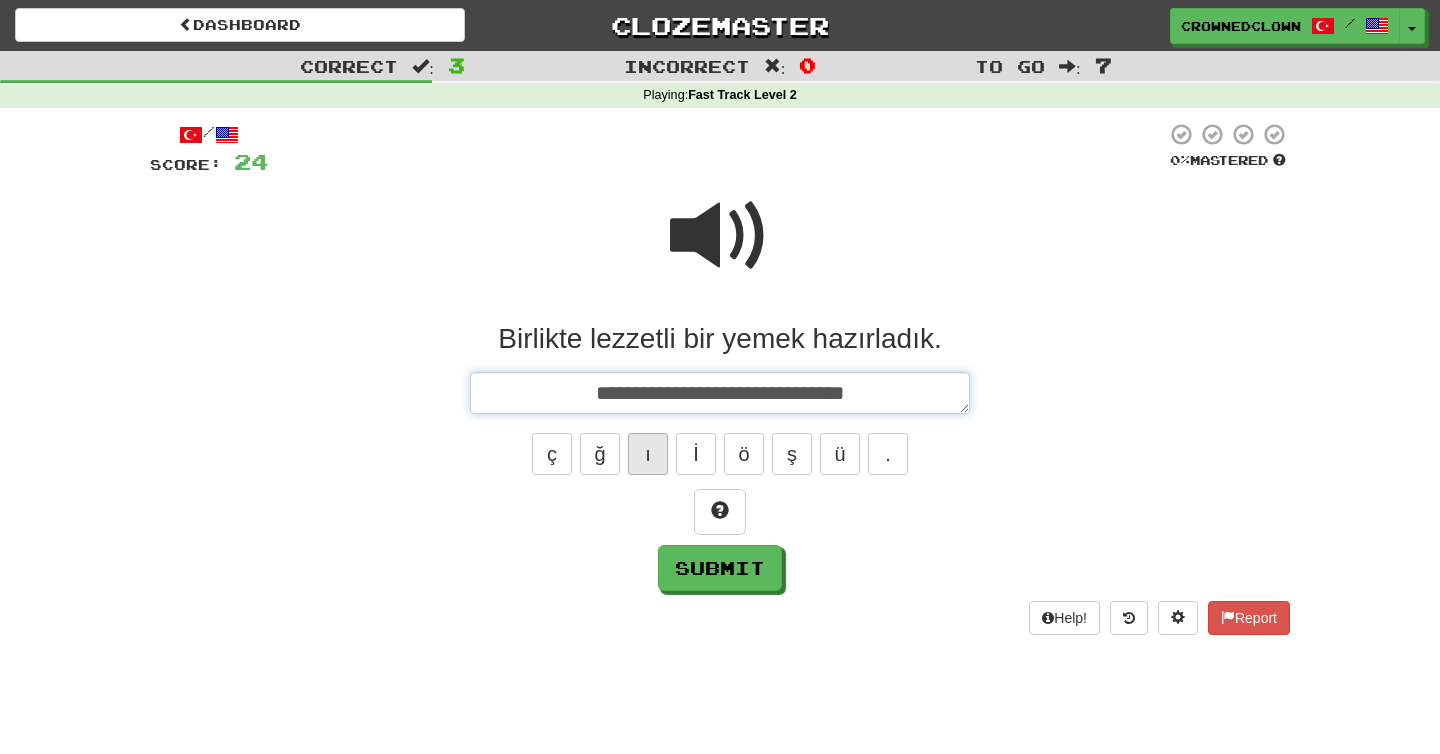 type on "*" 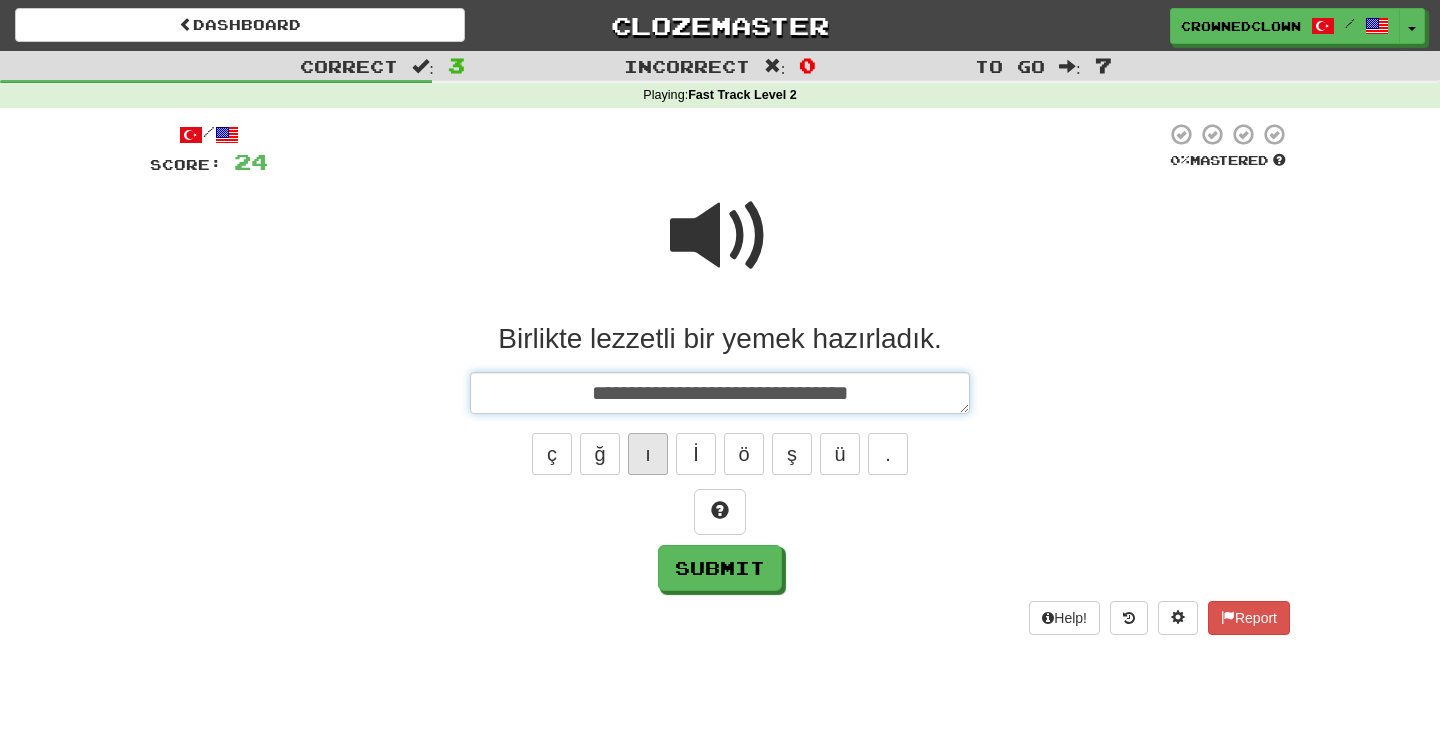 type on "*" 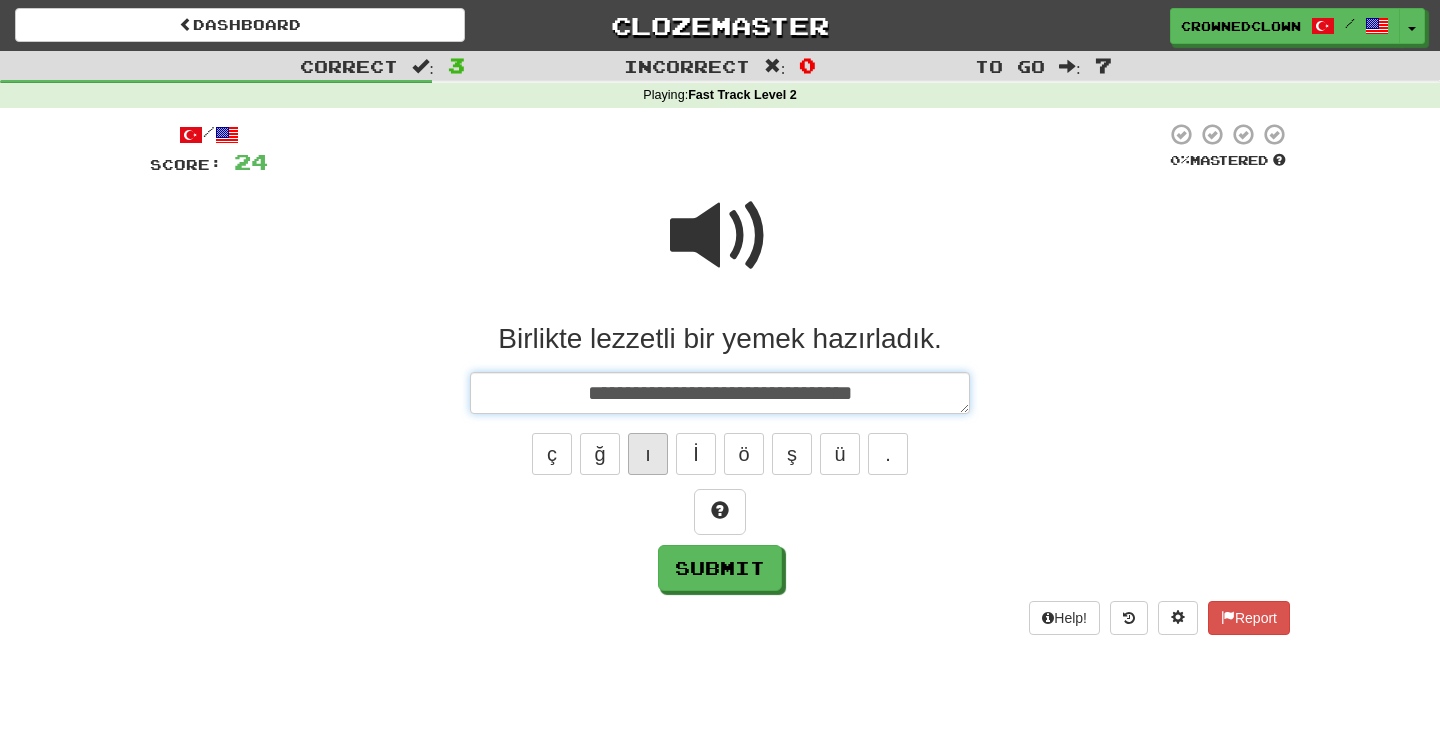 type on "*" 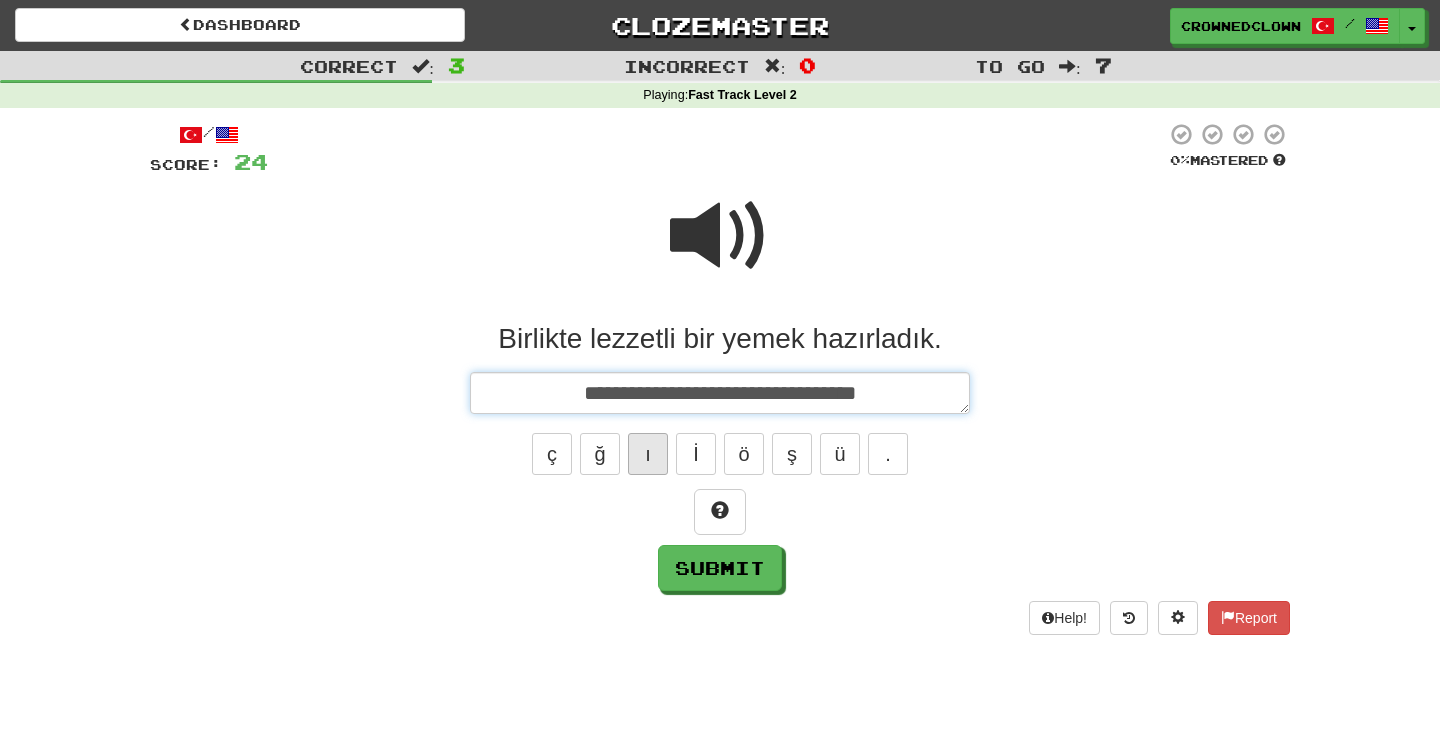 type on "*" 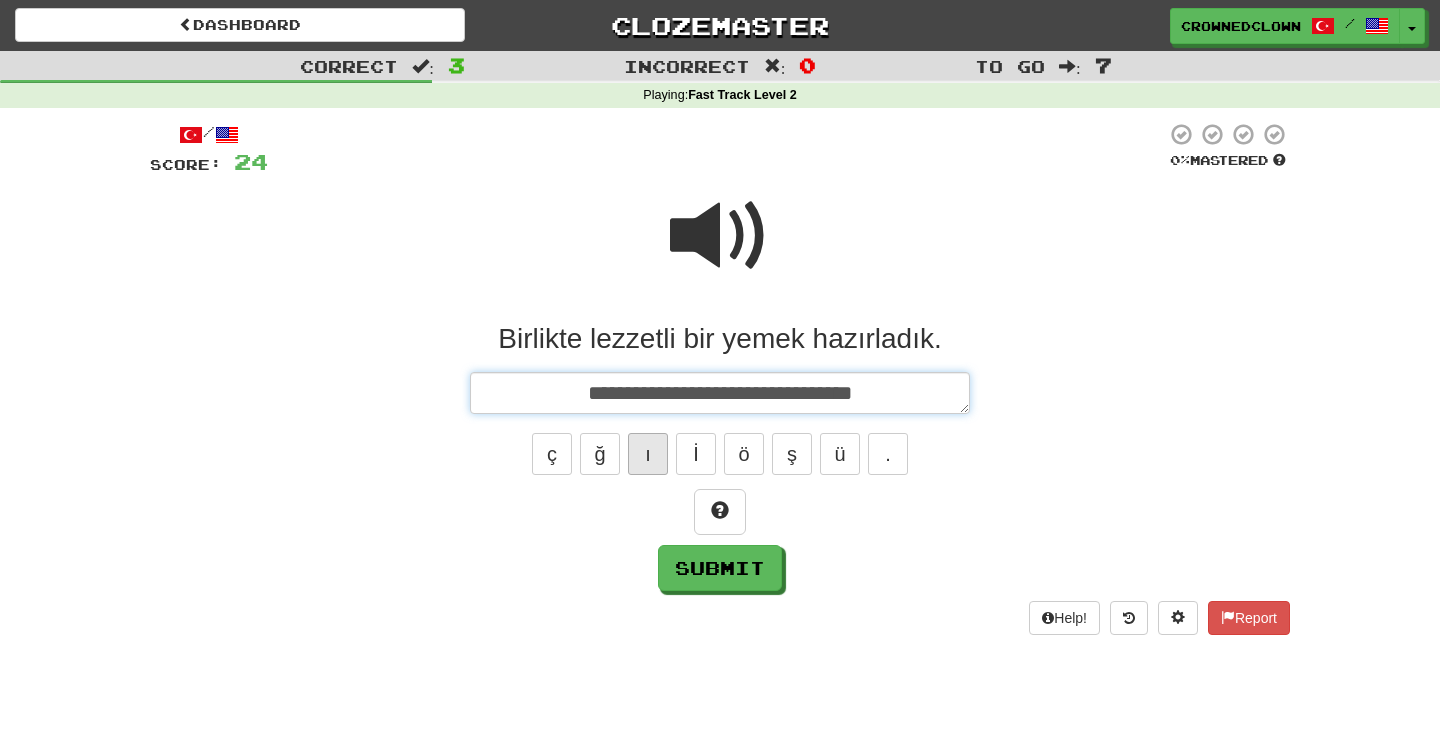 type on "*" 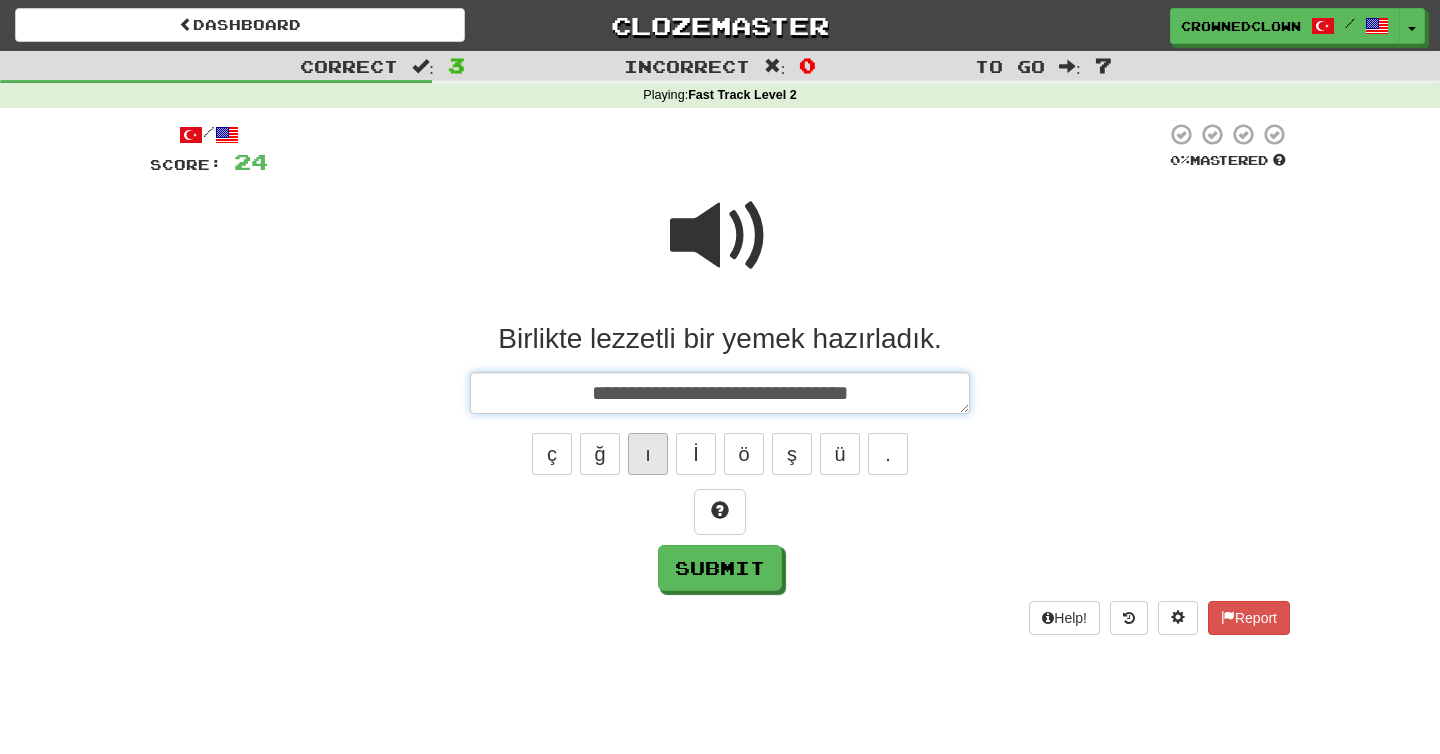 type on "*" 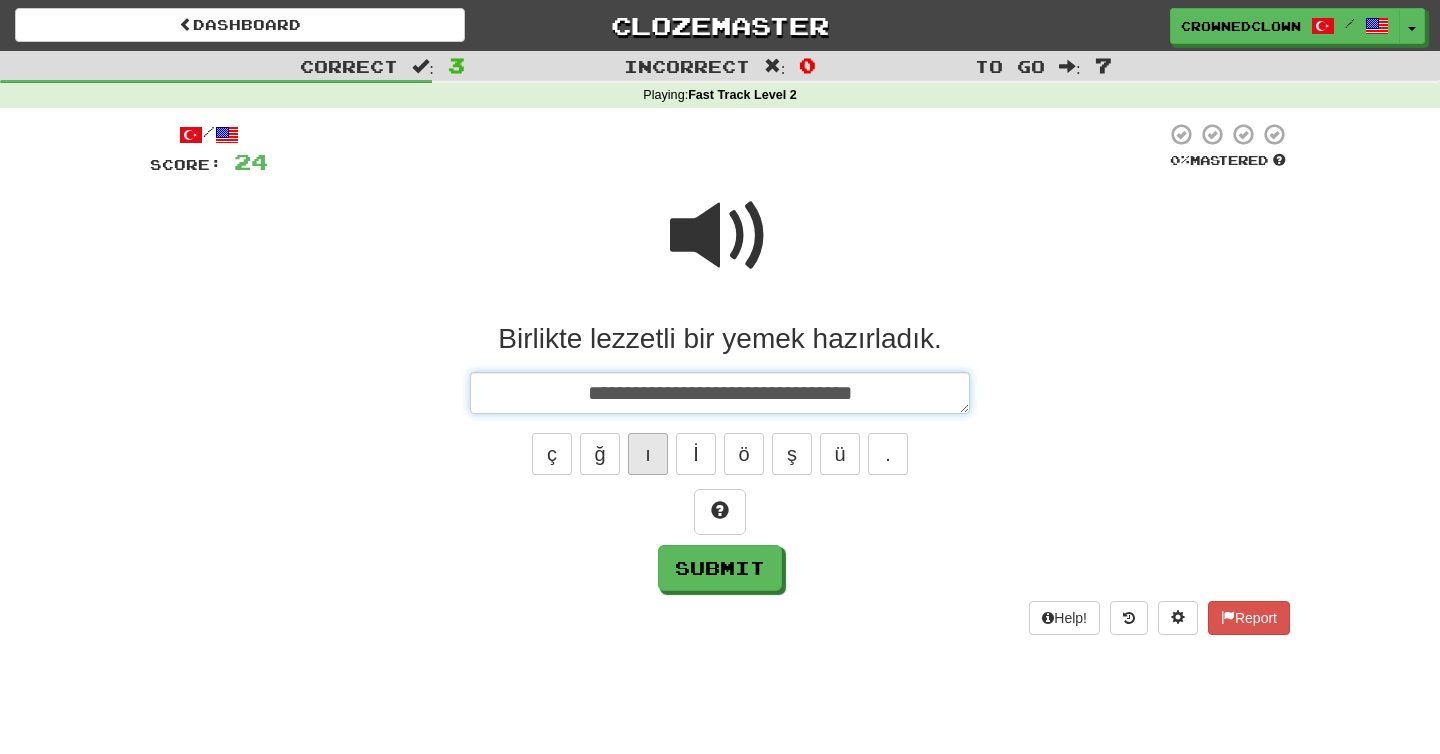 type on "*" 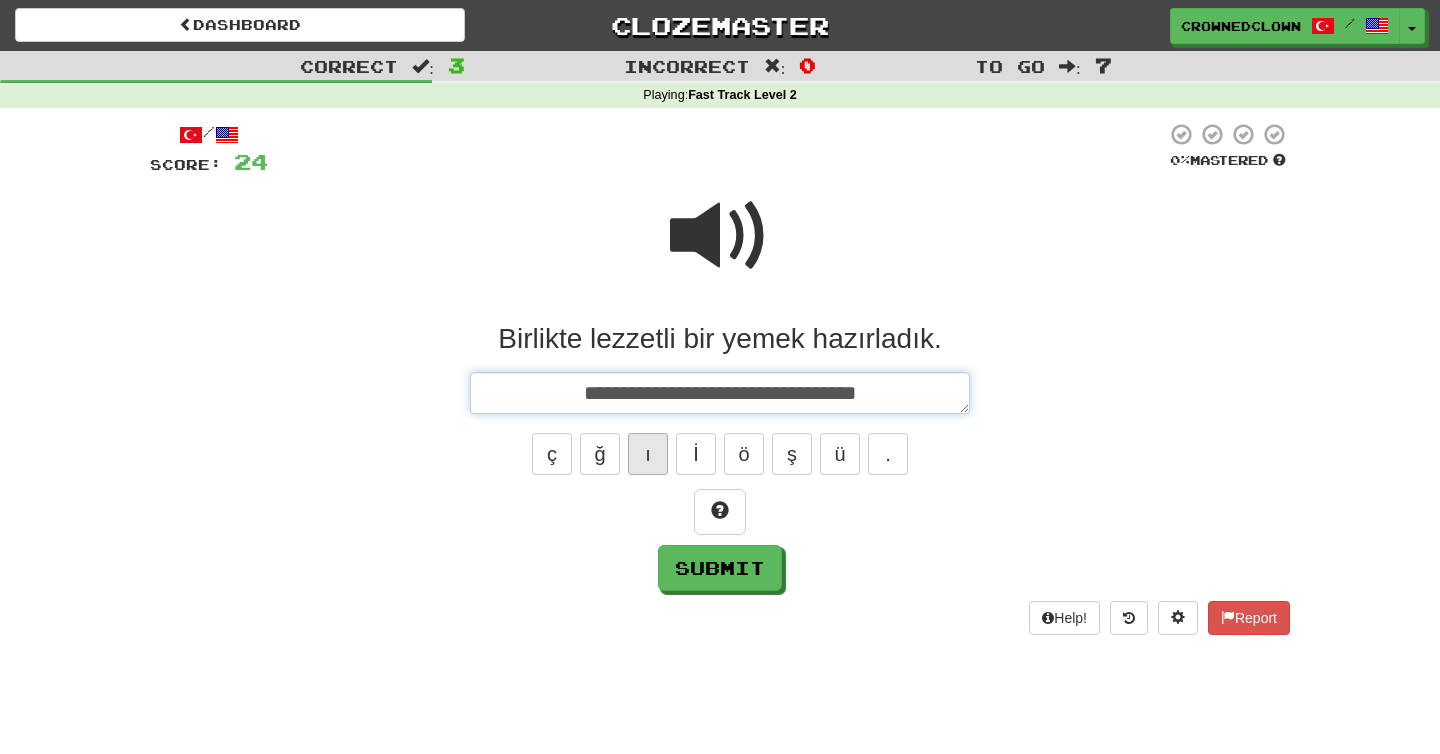 type on "*" 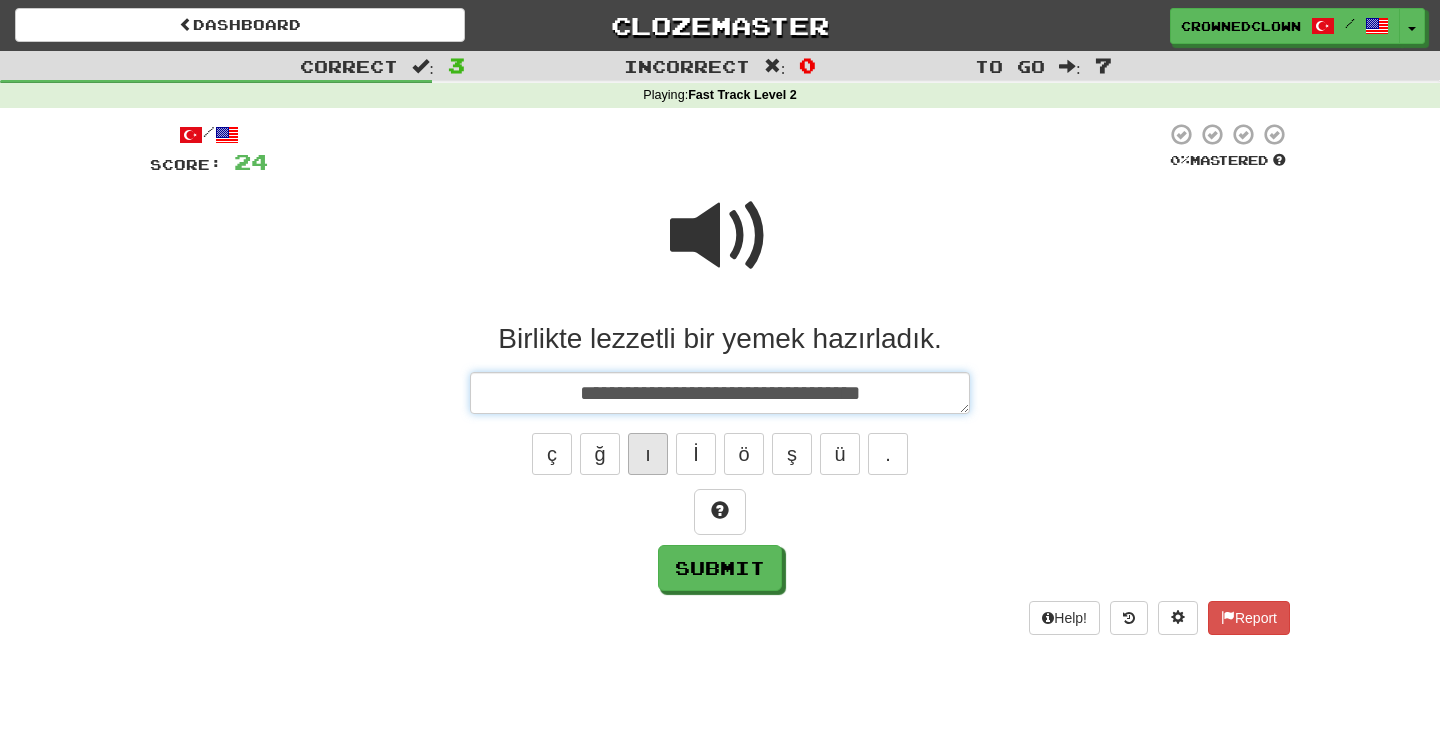 type on "*" 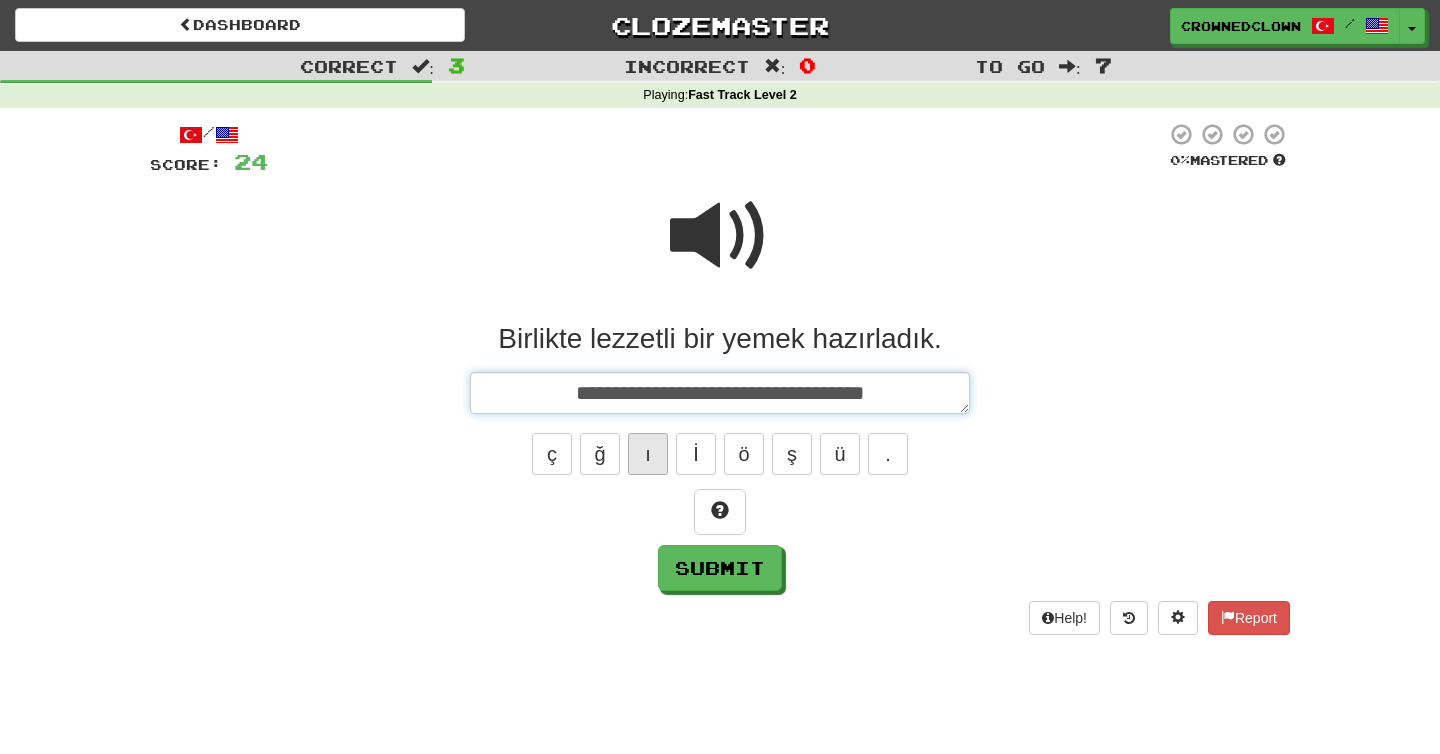 type on "**********" 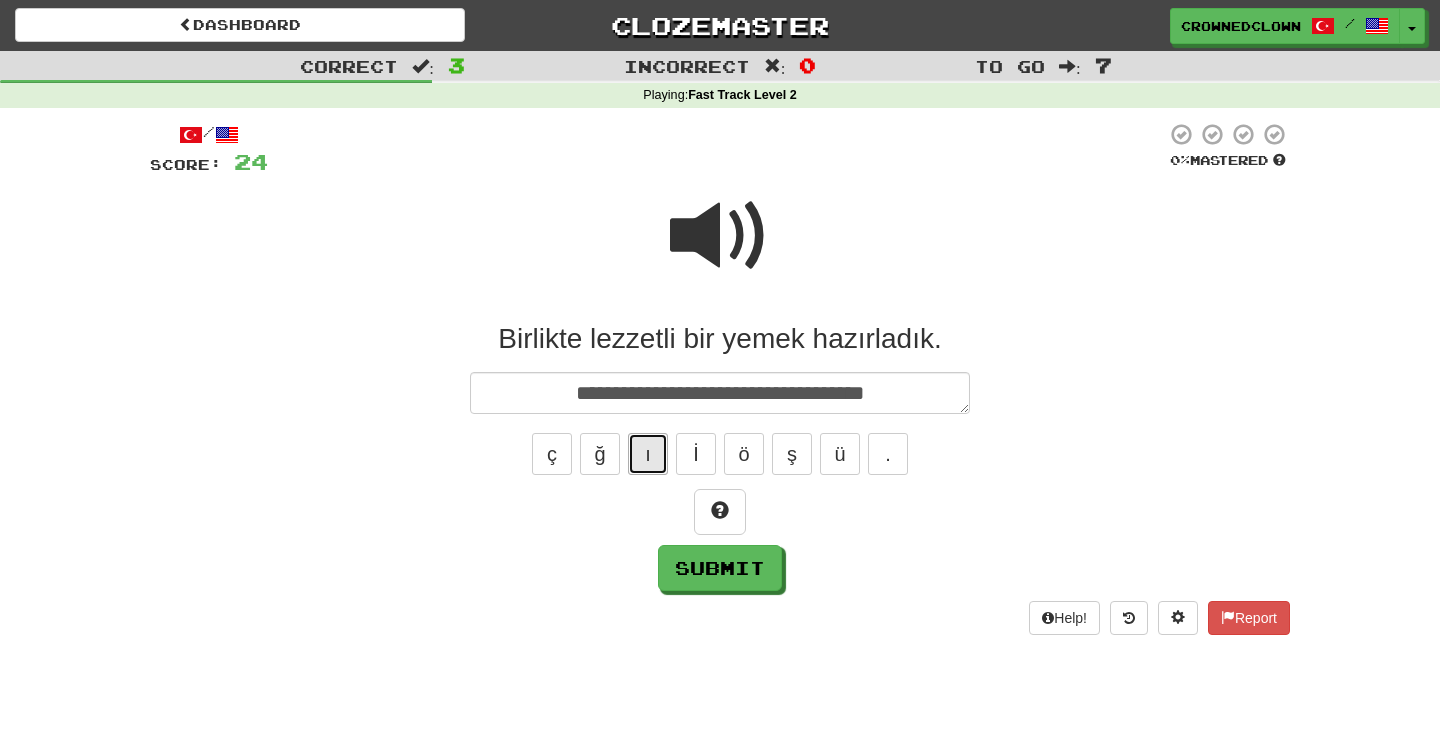 click on "ı" at bounding box center (648, 454) 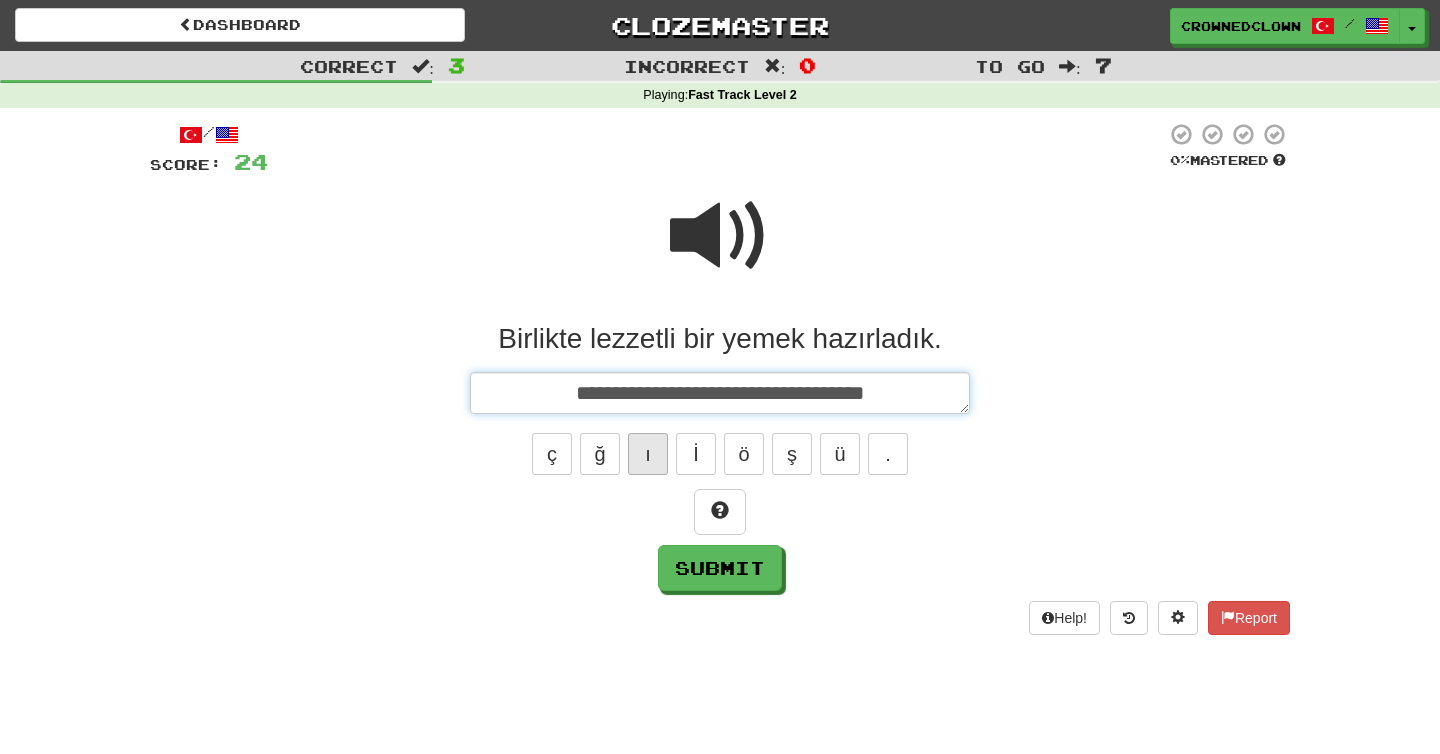 type on "*" 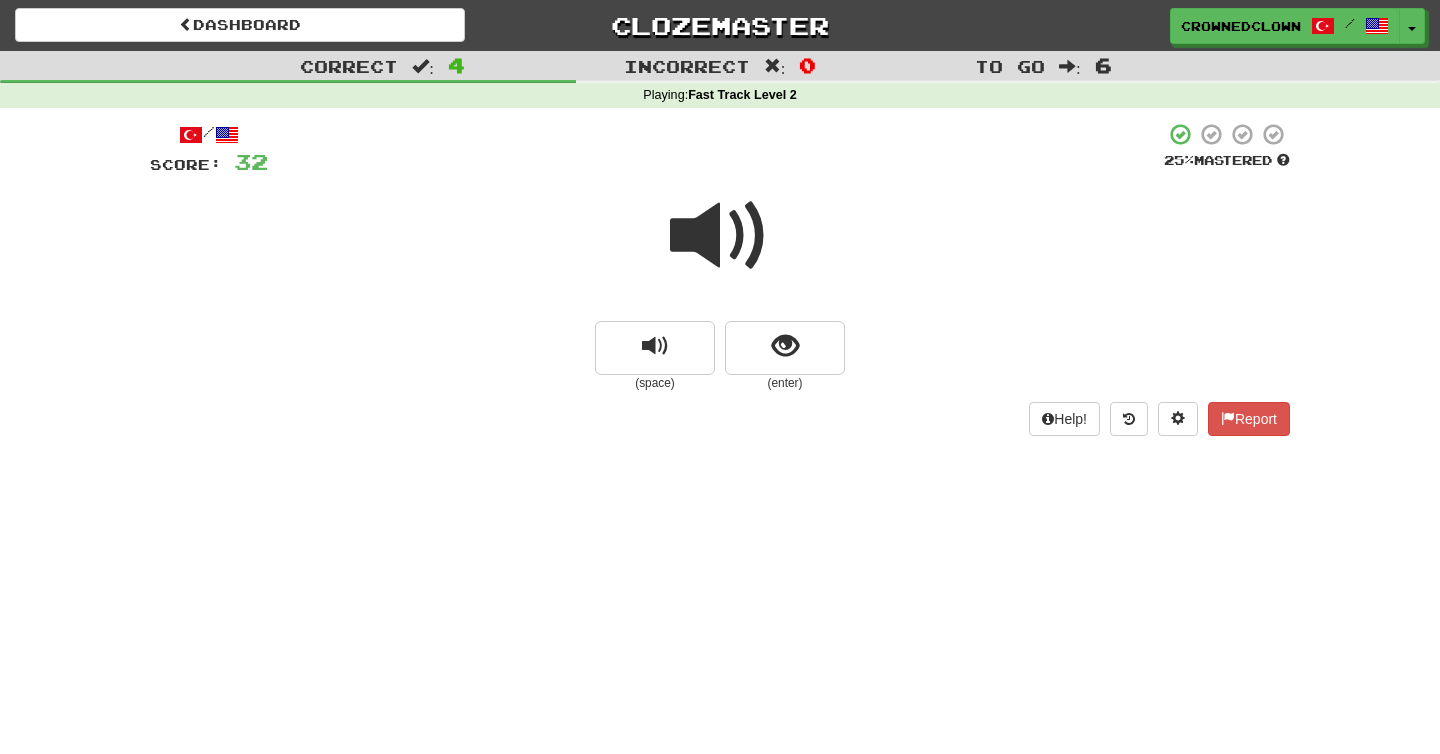 click at bounding box center [716, 149] 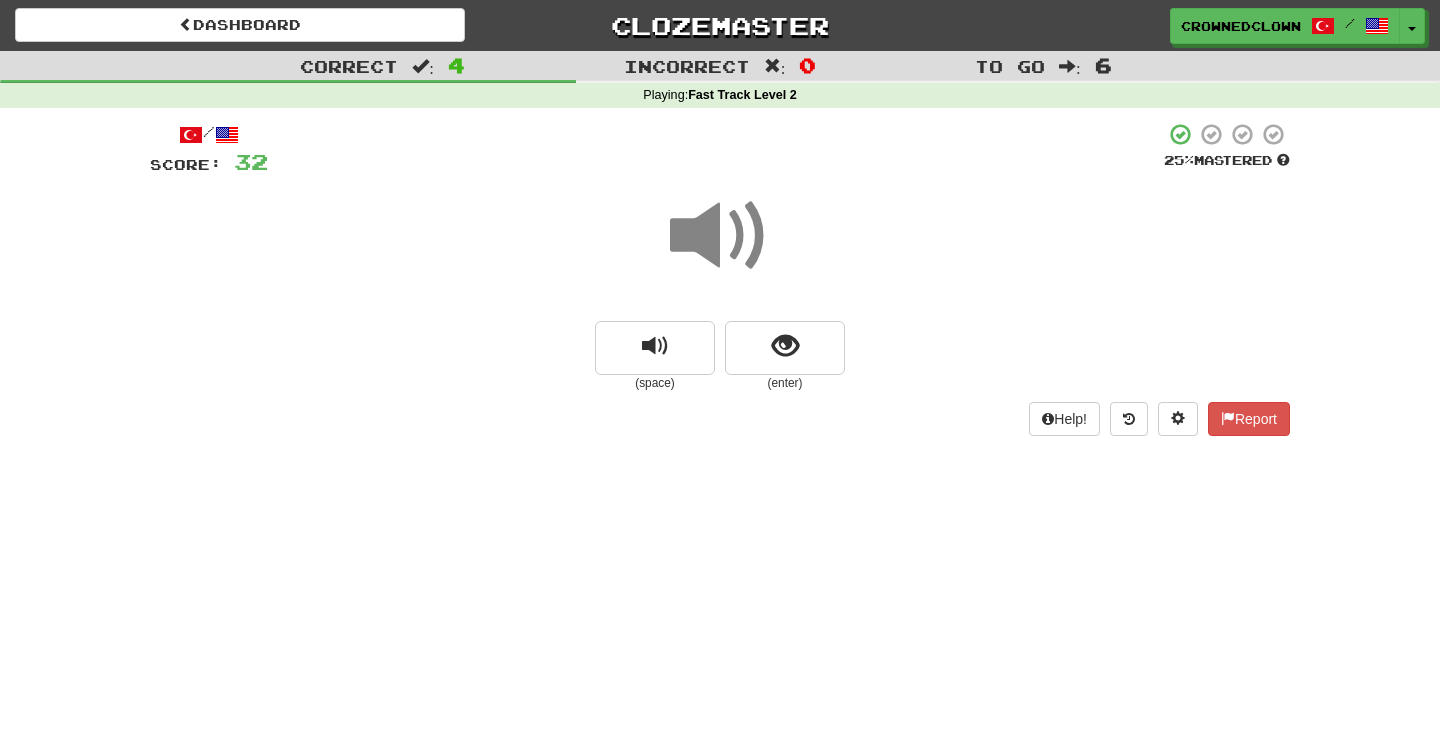 click on "(enter)" at bounding box center (785, 383) 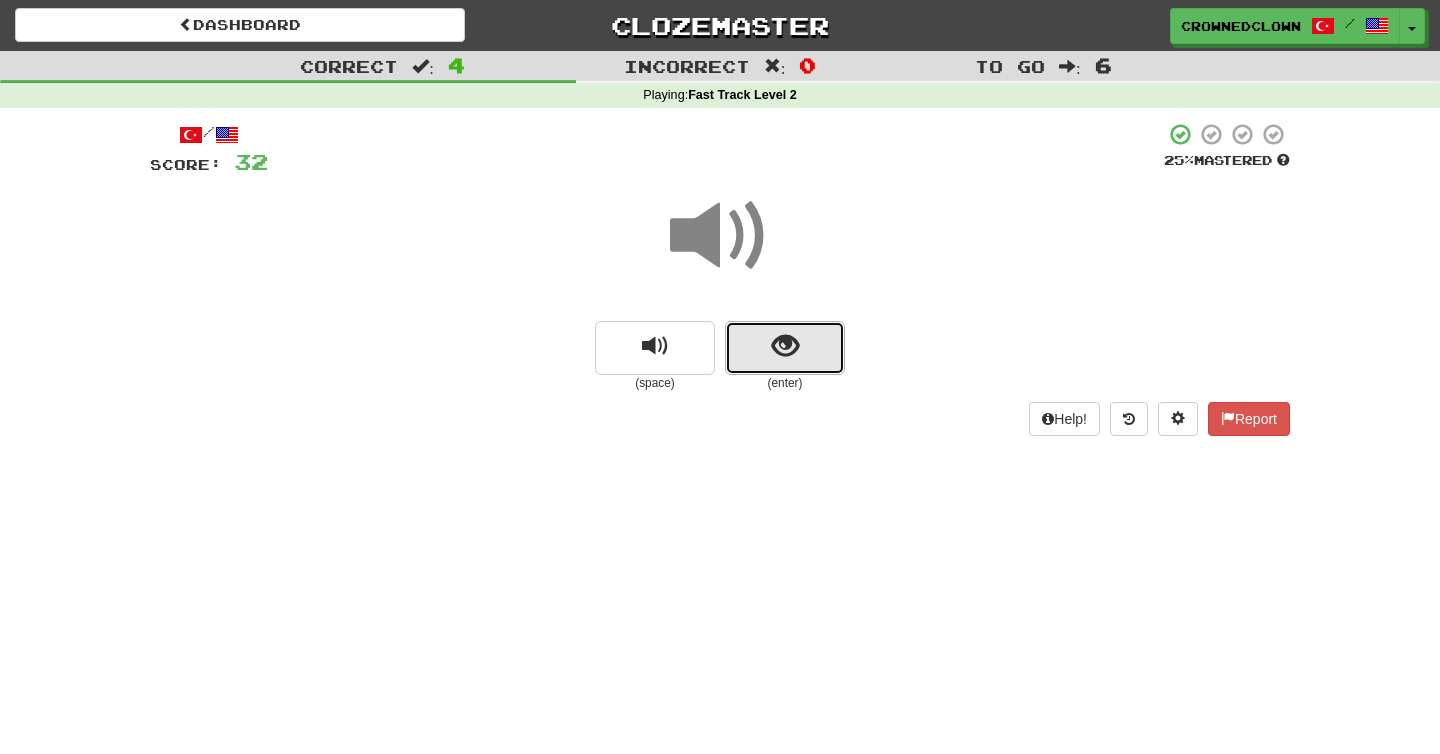 click at bounding box center (785, 348) 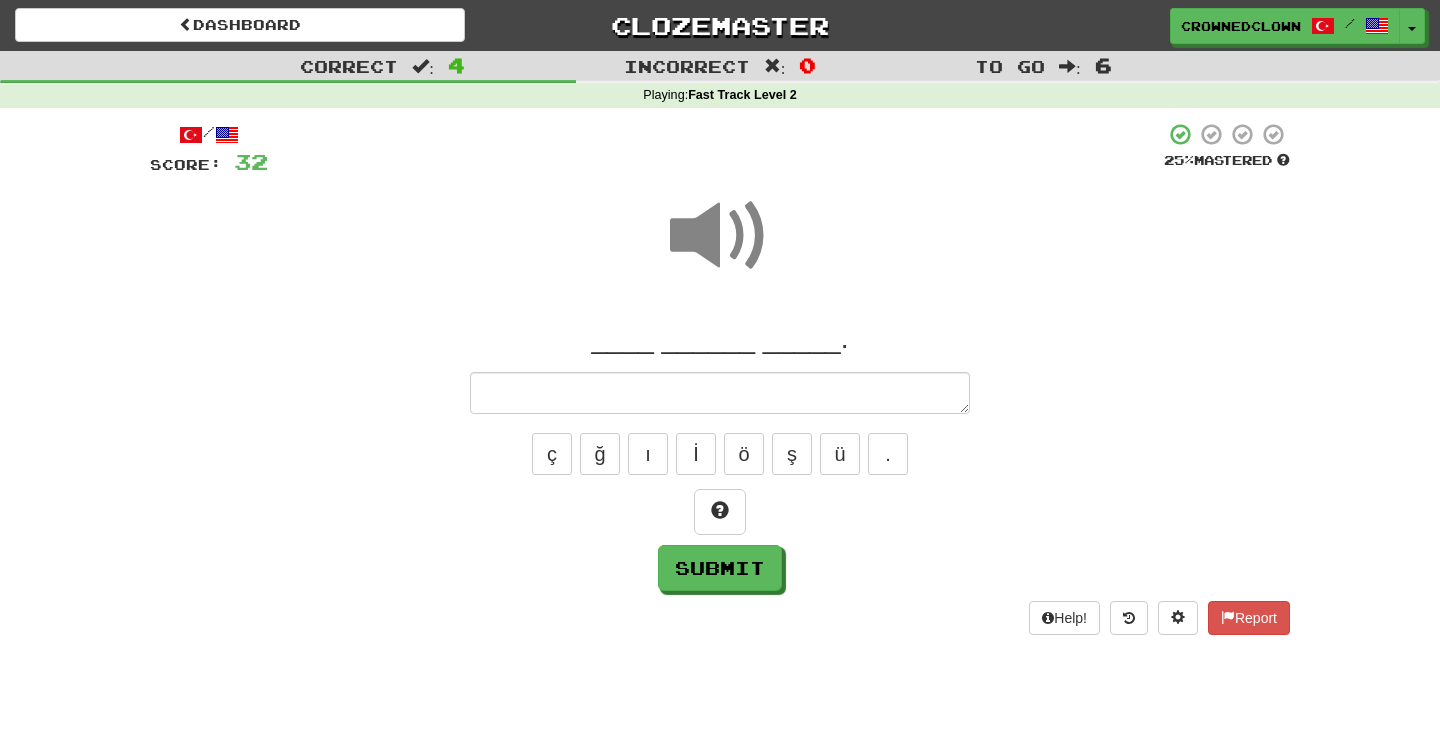 type on "*" 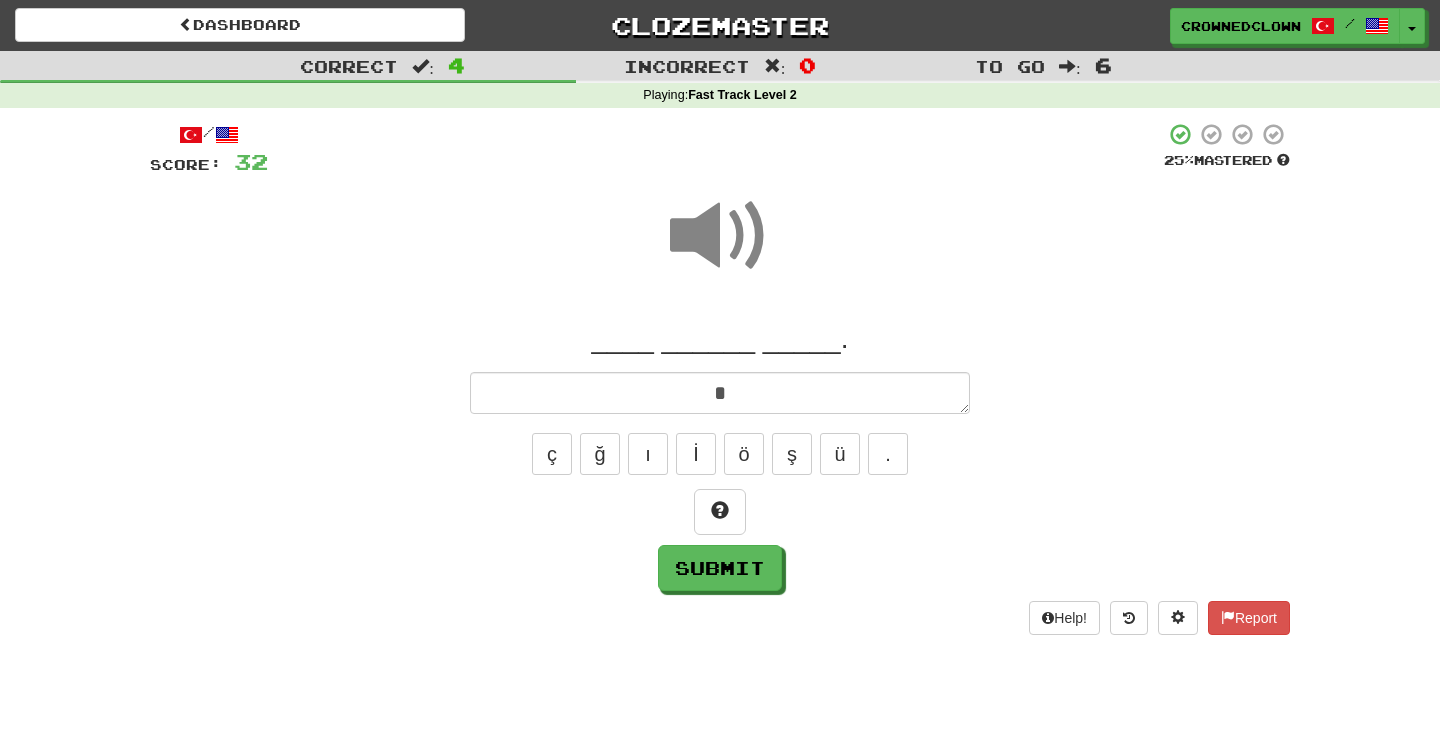 type on "**" 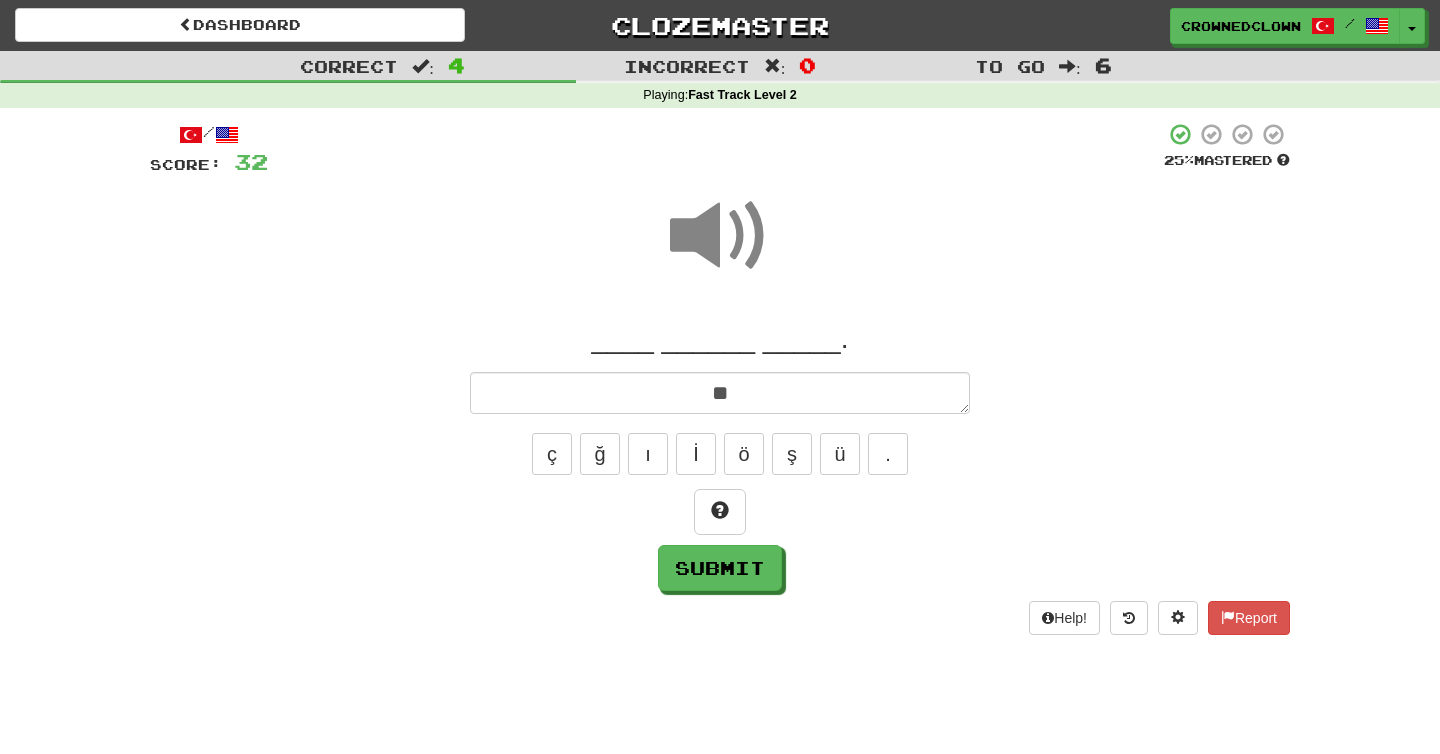 type on "*" 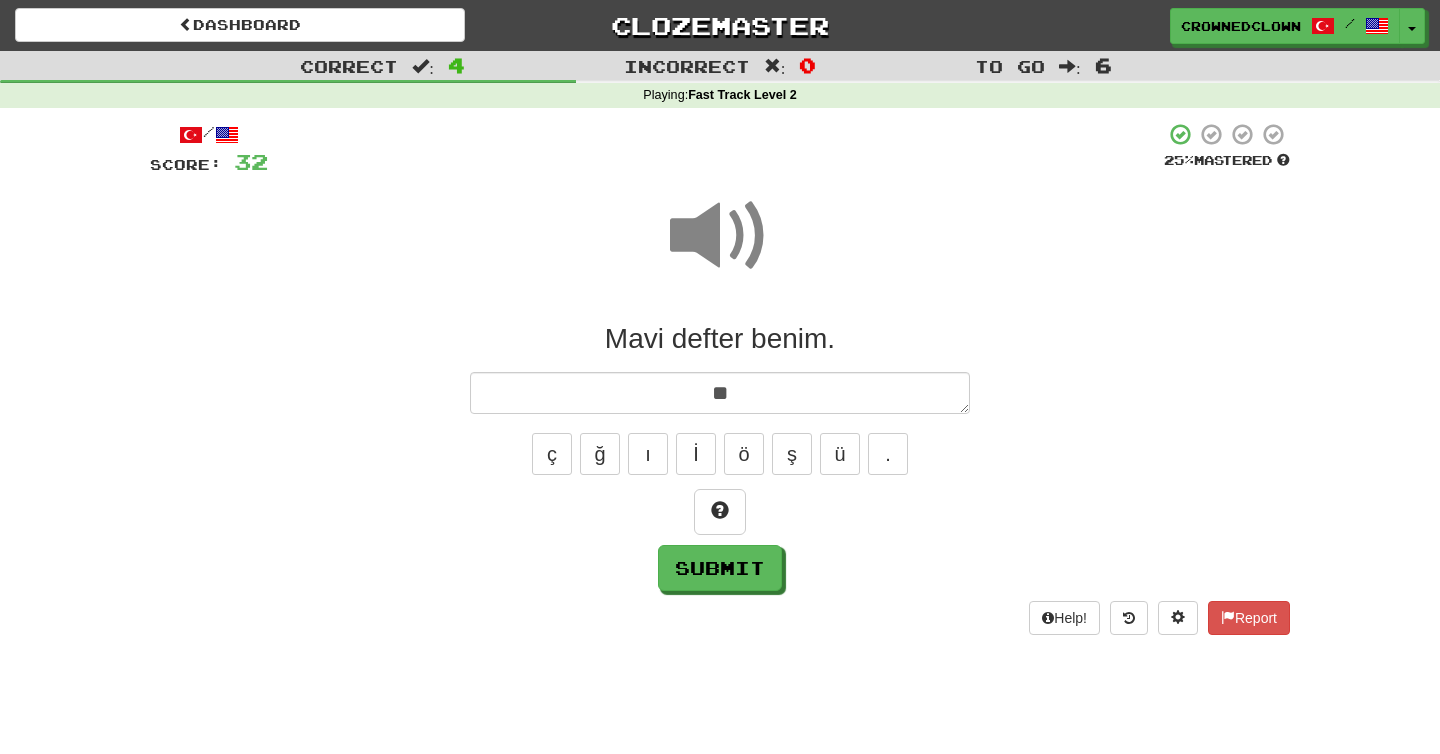type on "***" 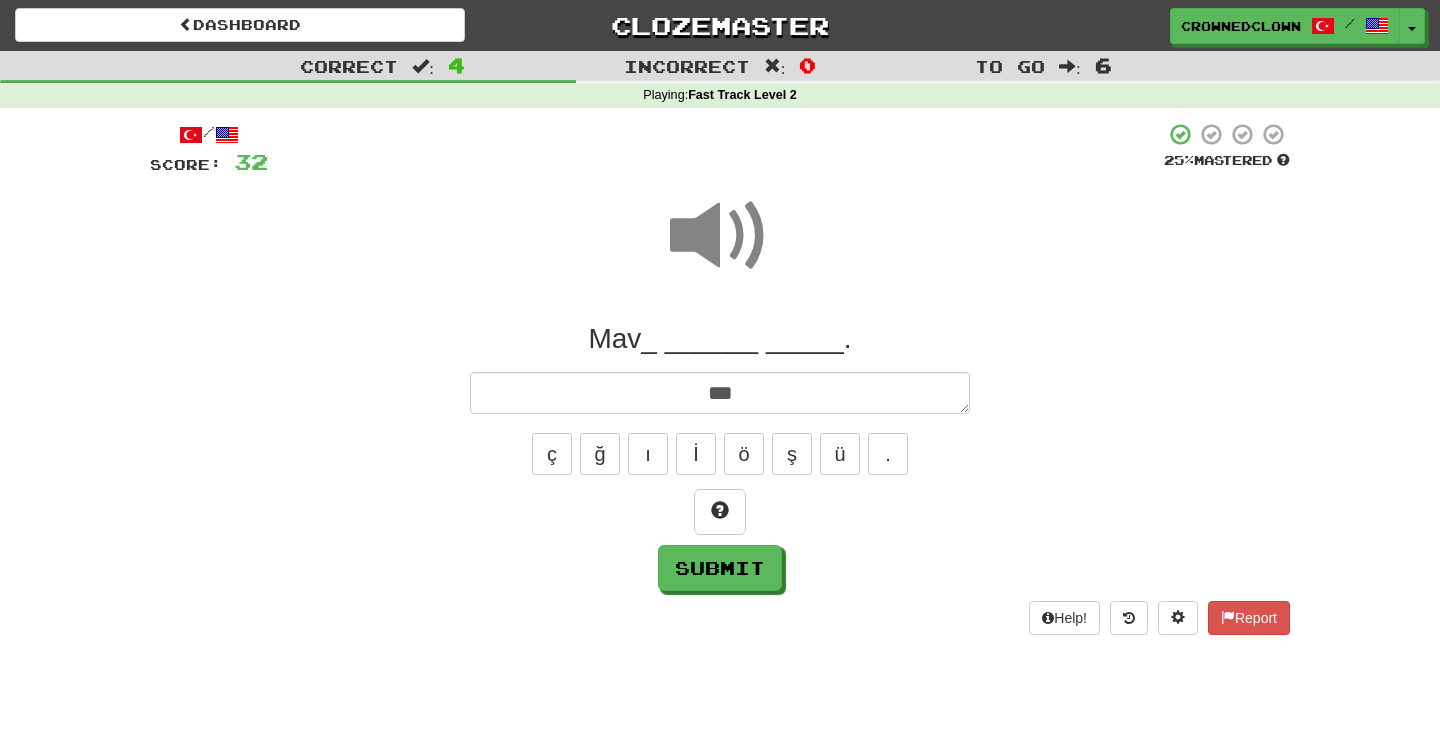 type on "*" 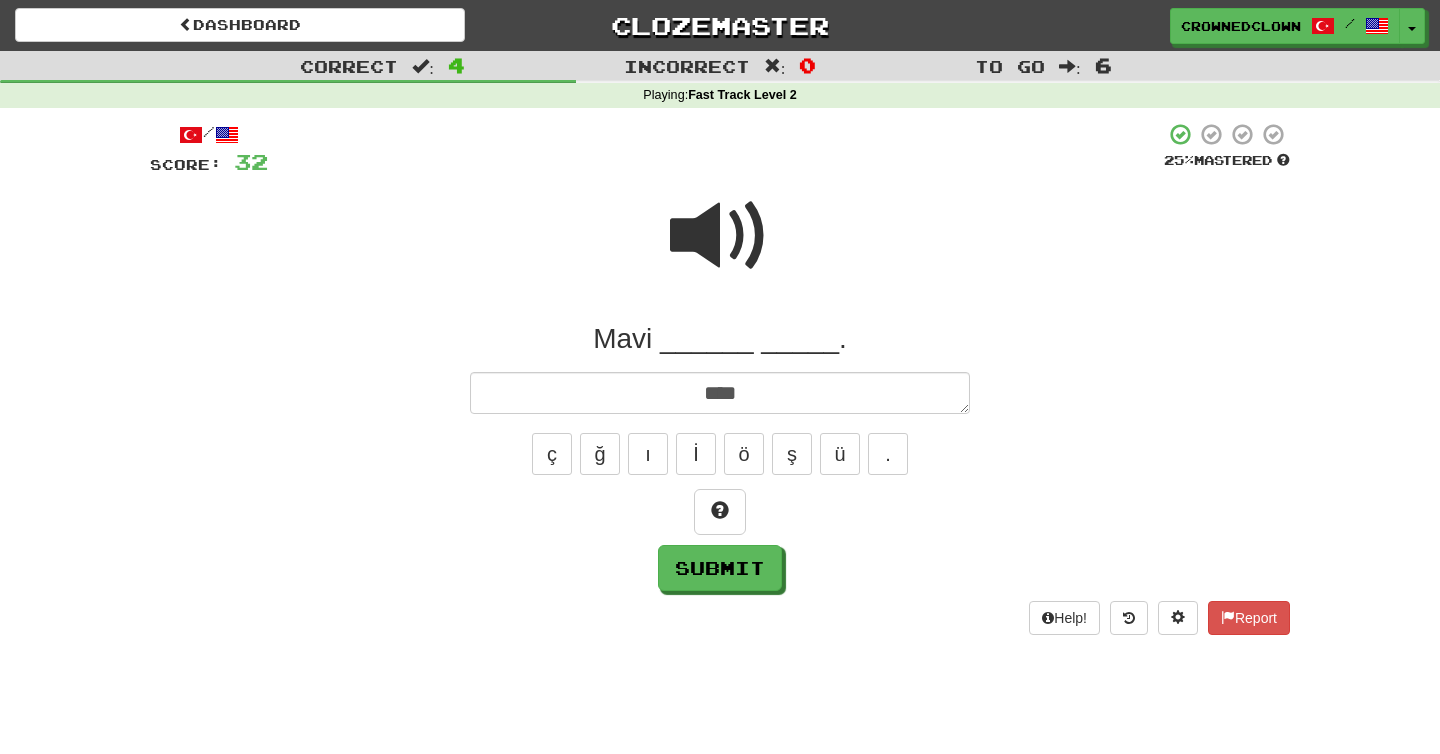type on "*" 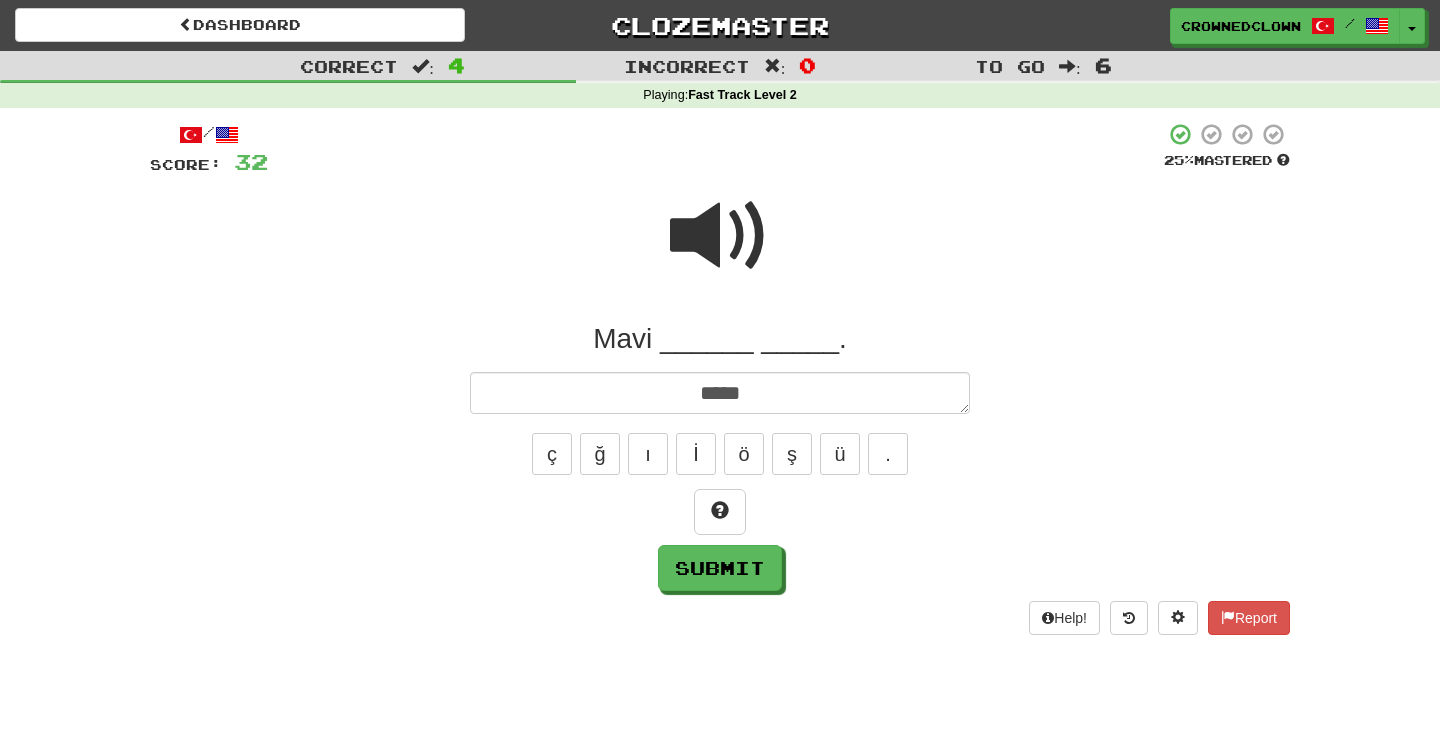 type on "*" 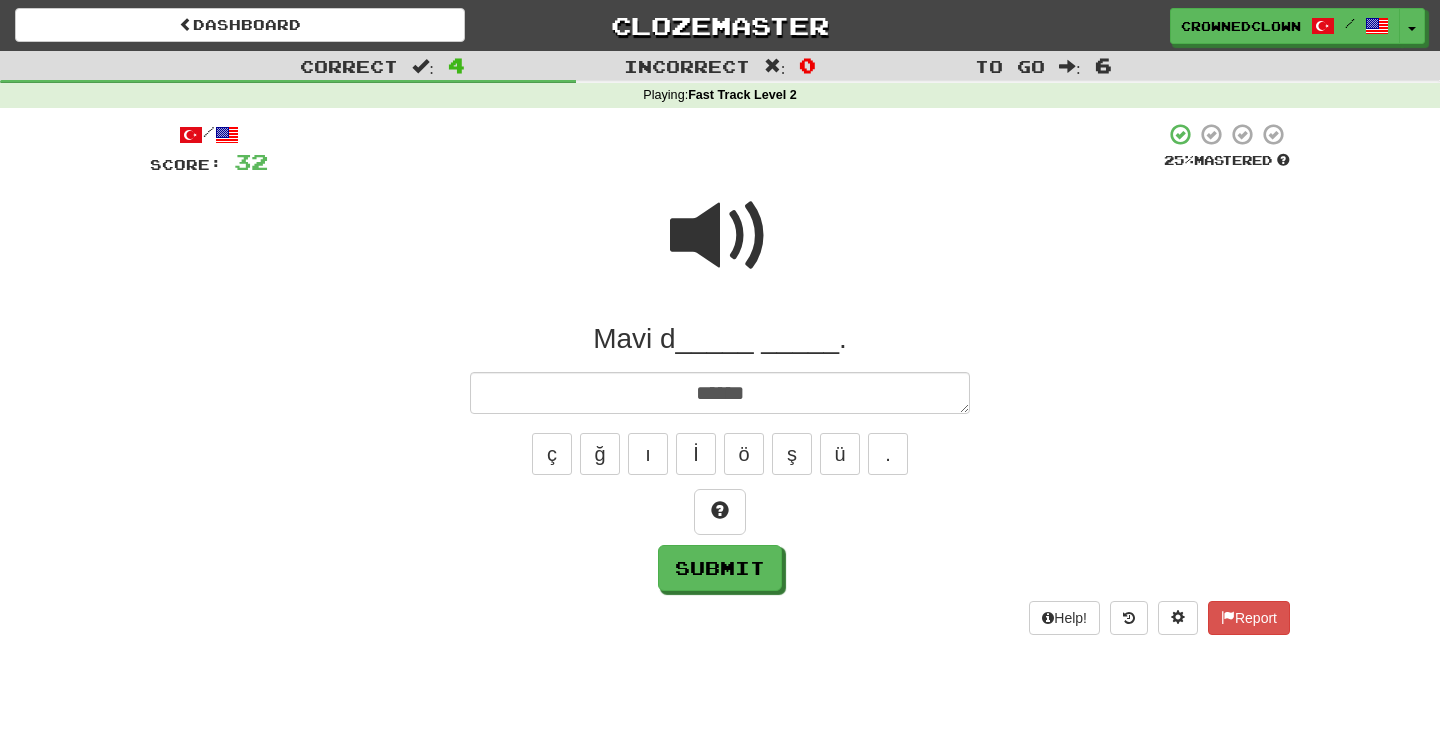 type on "*" 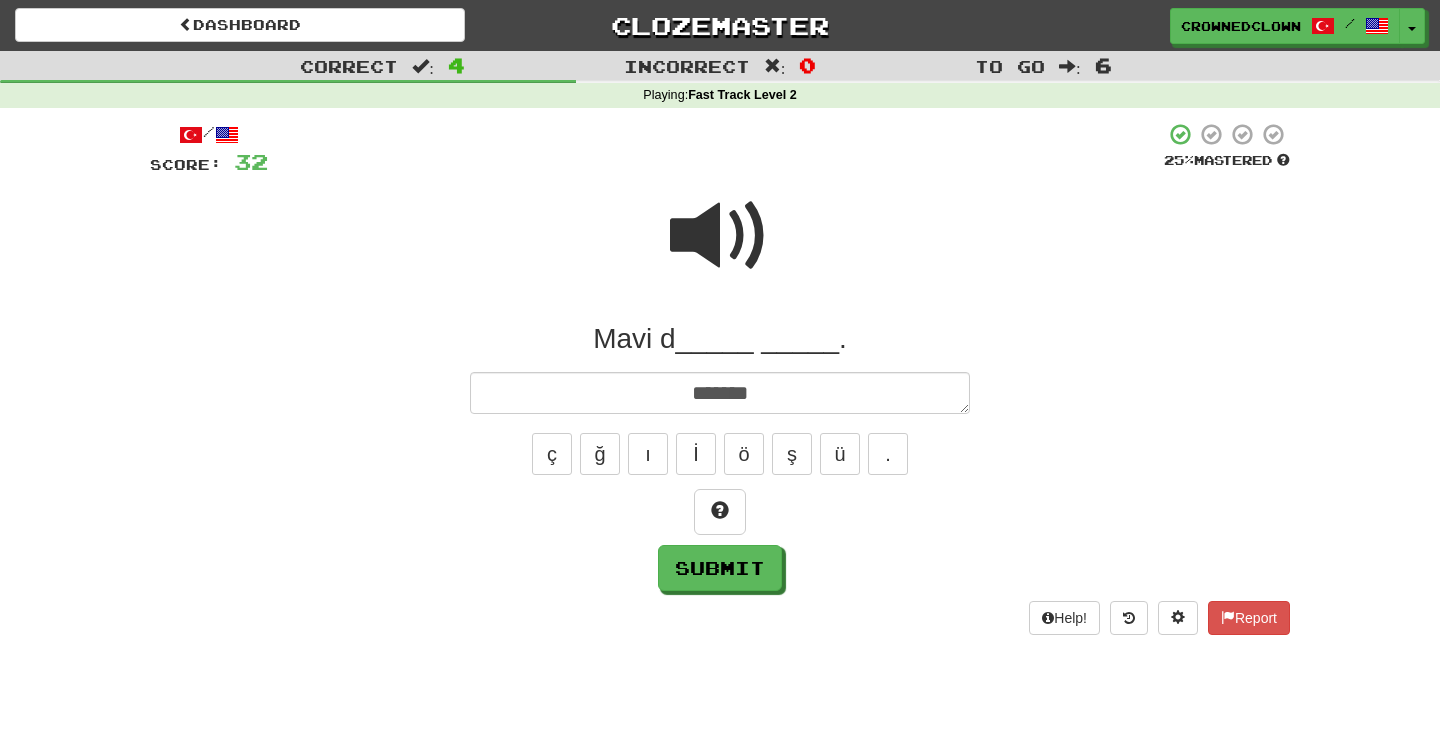 type on "*" 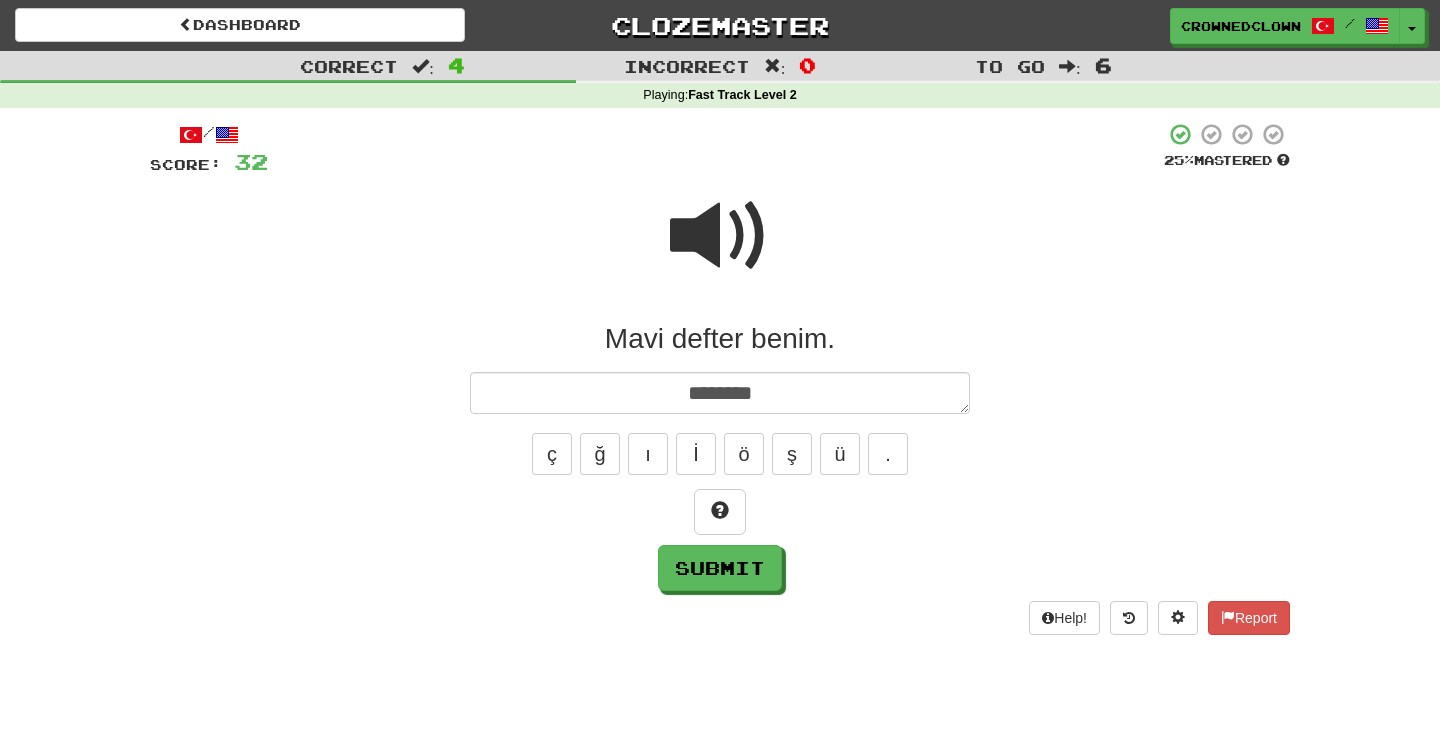 type on "*" 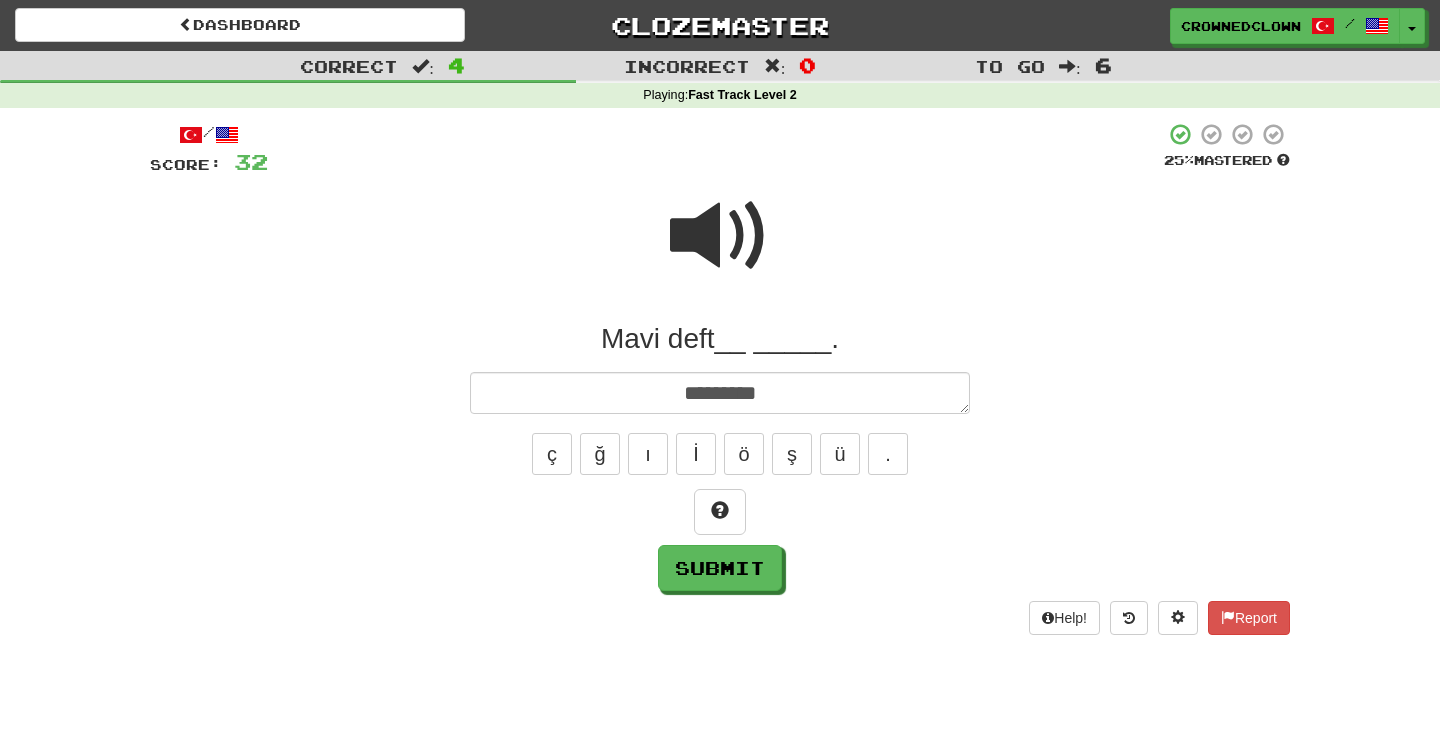 type on "*" 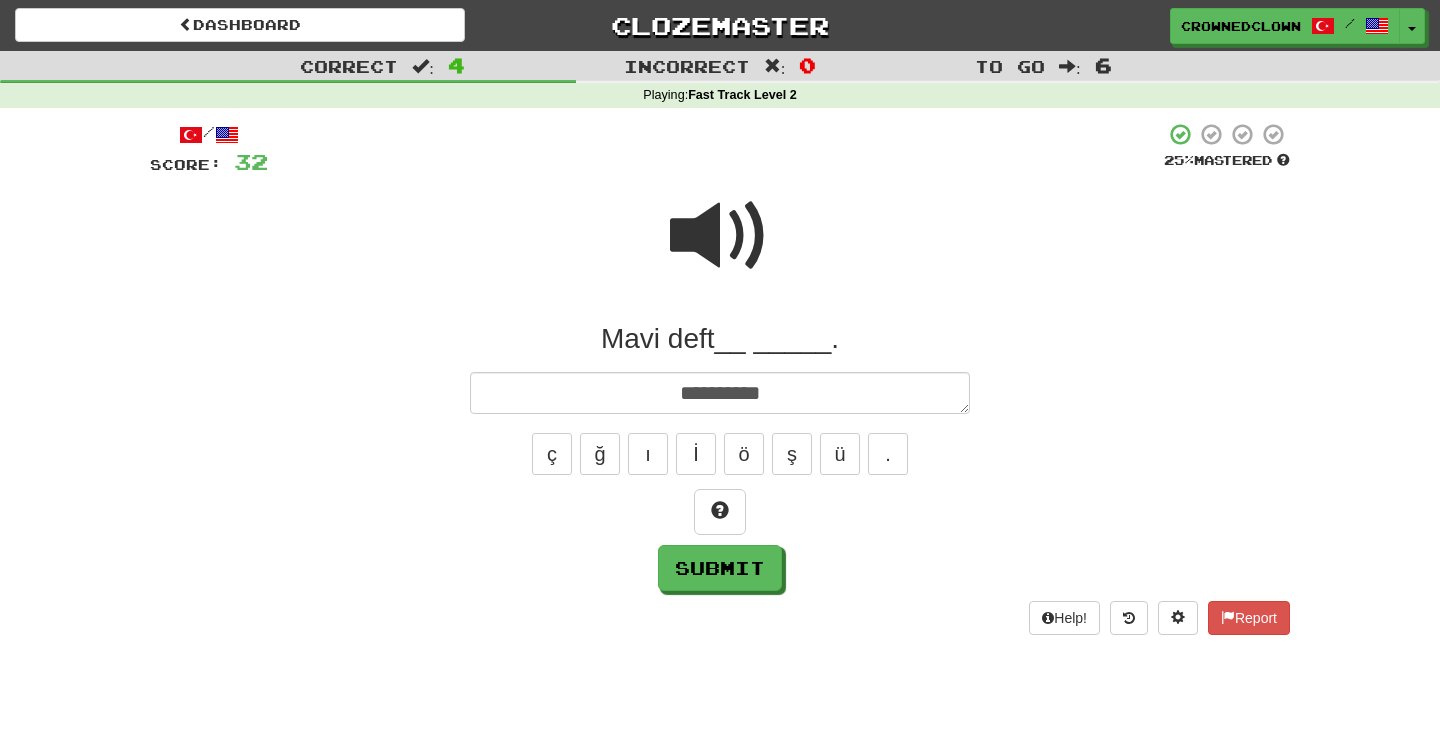 type on "**********" 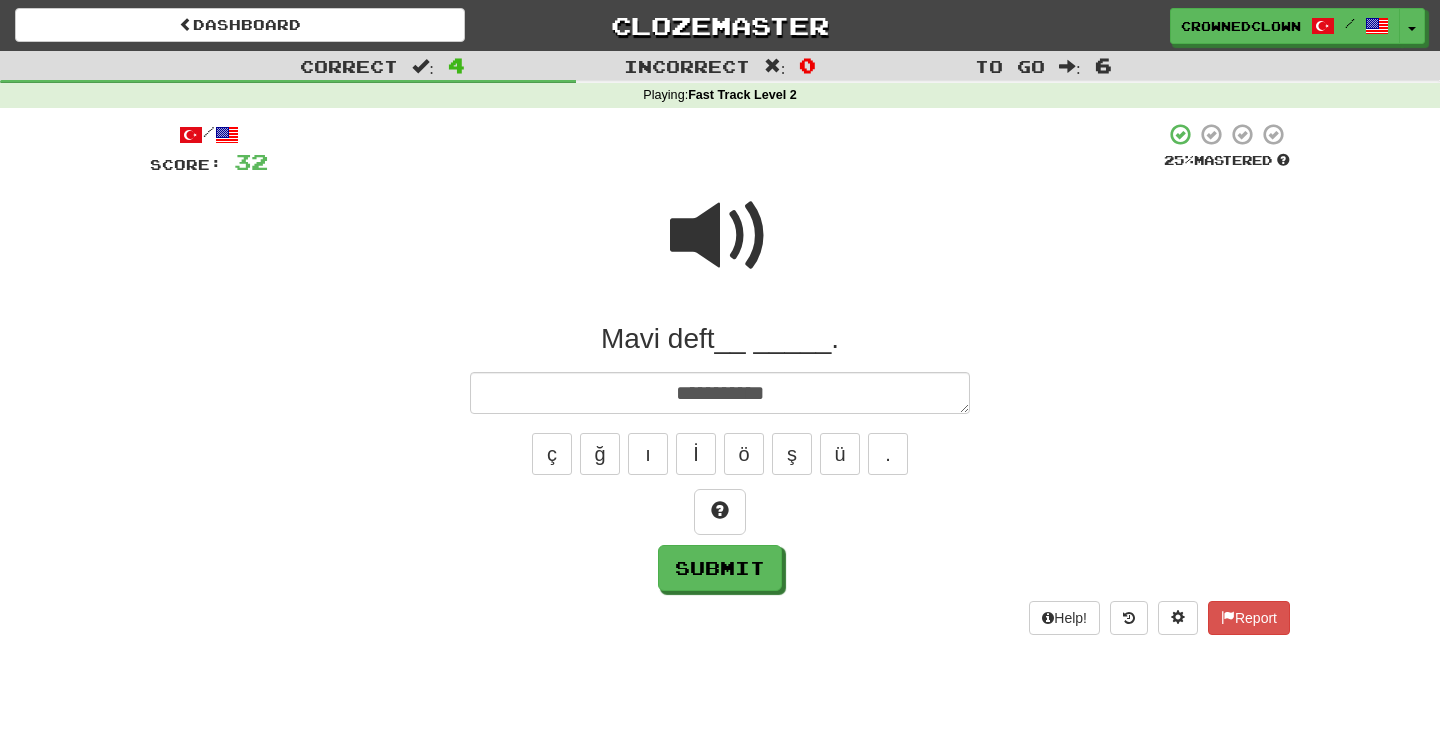 type on "*" 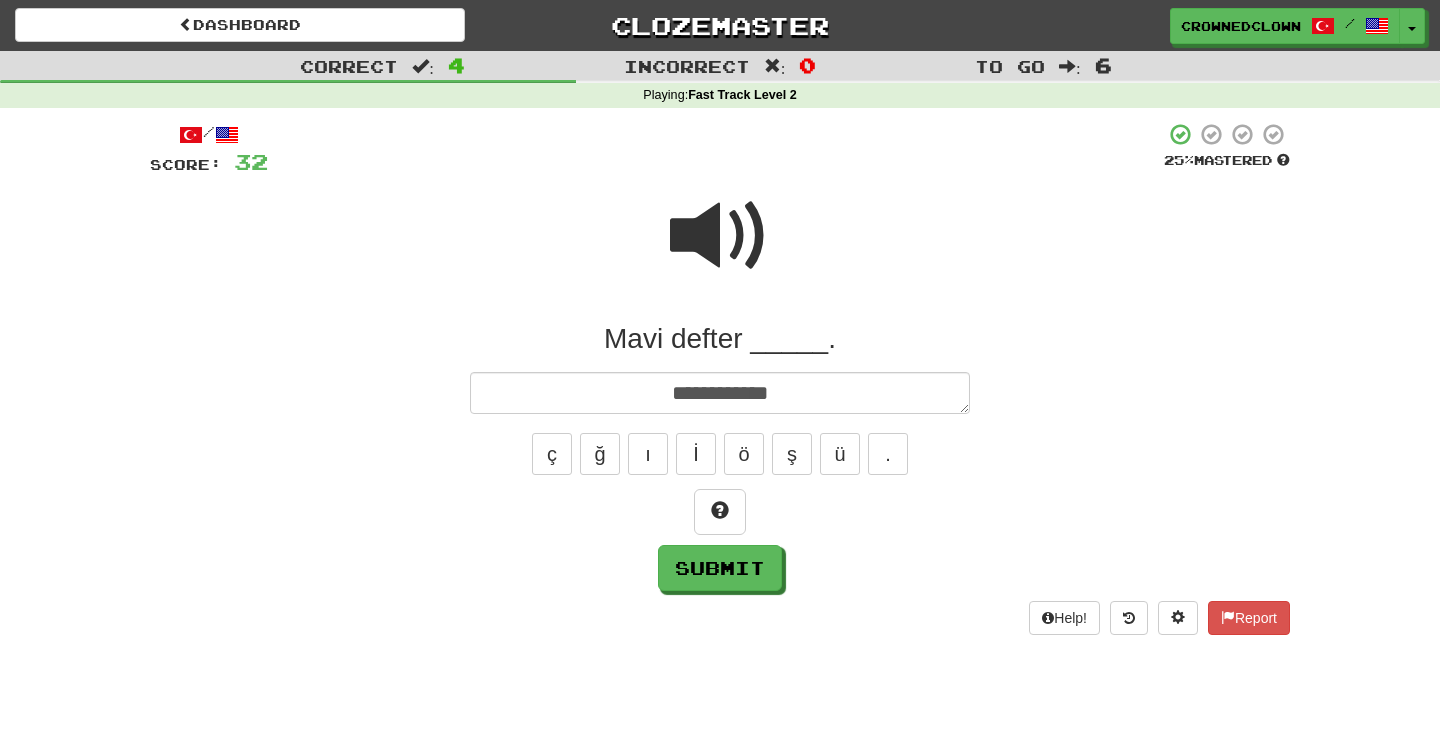 type on "*" 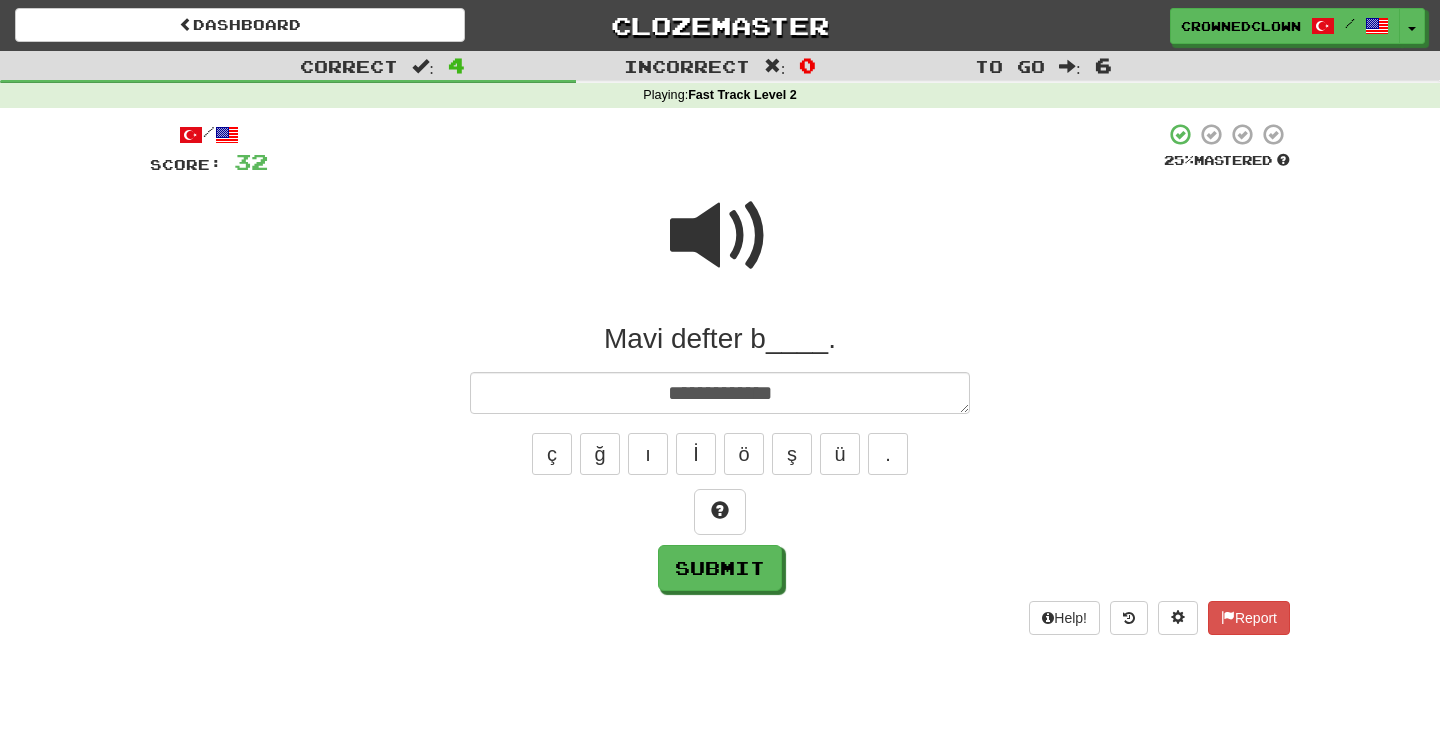 type on "**********" 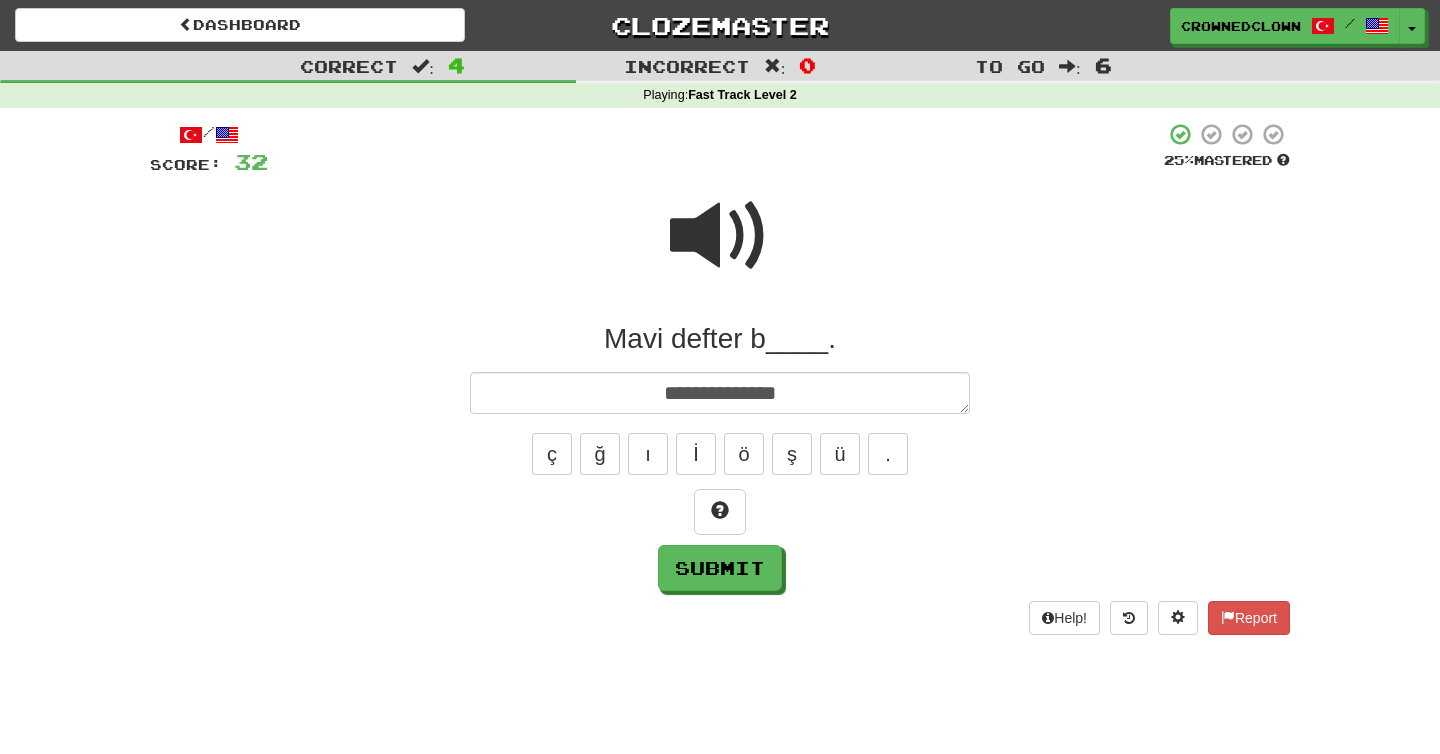 type on "*" 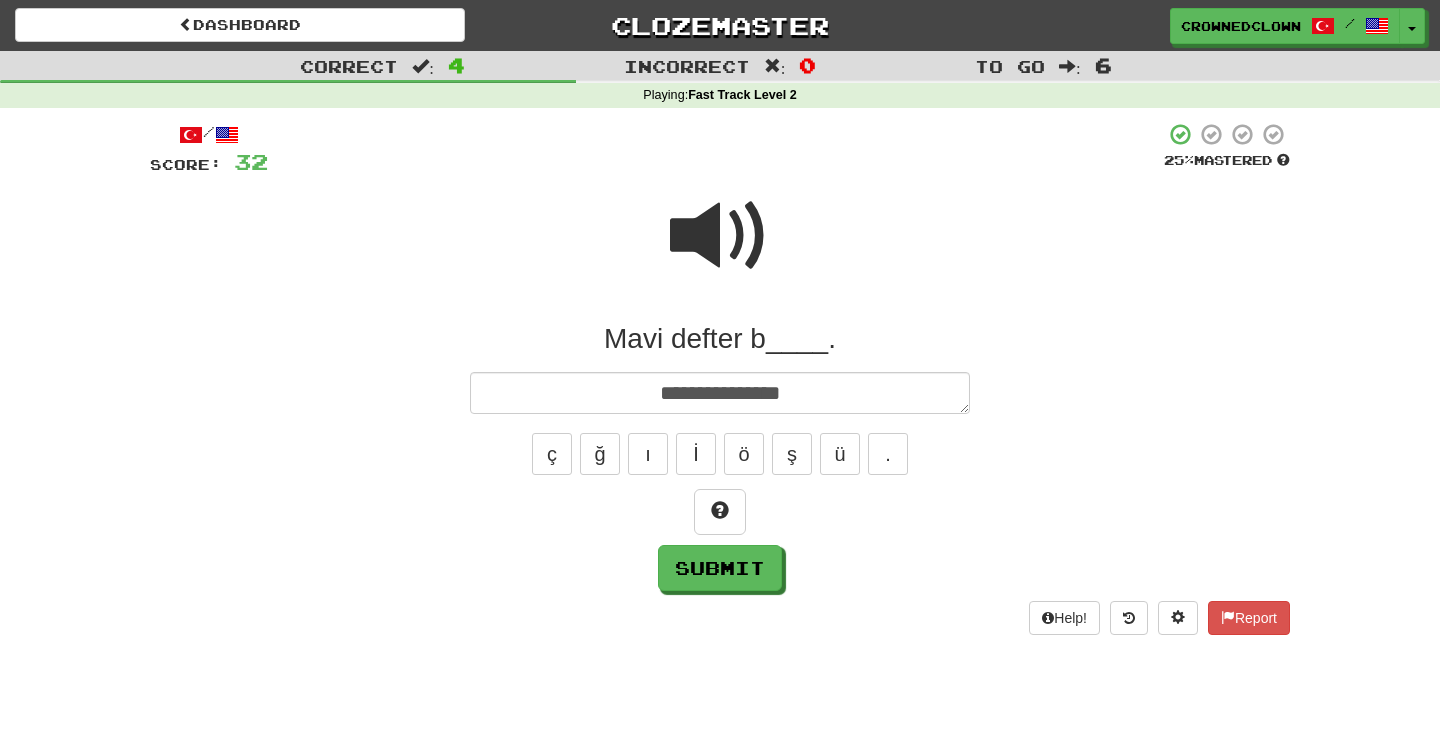 type 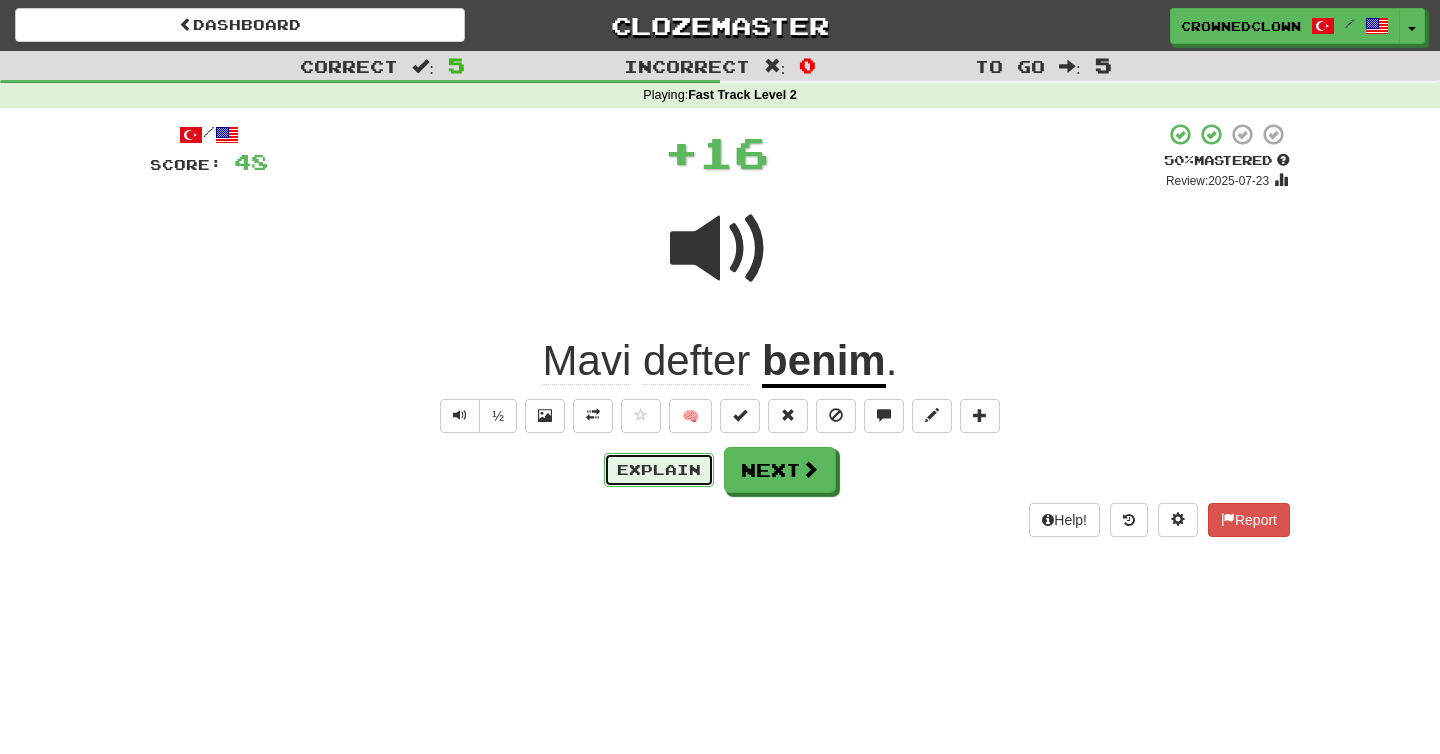 click on "Explain" at bounding box center (659, 470) 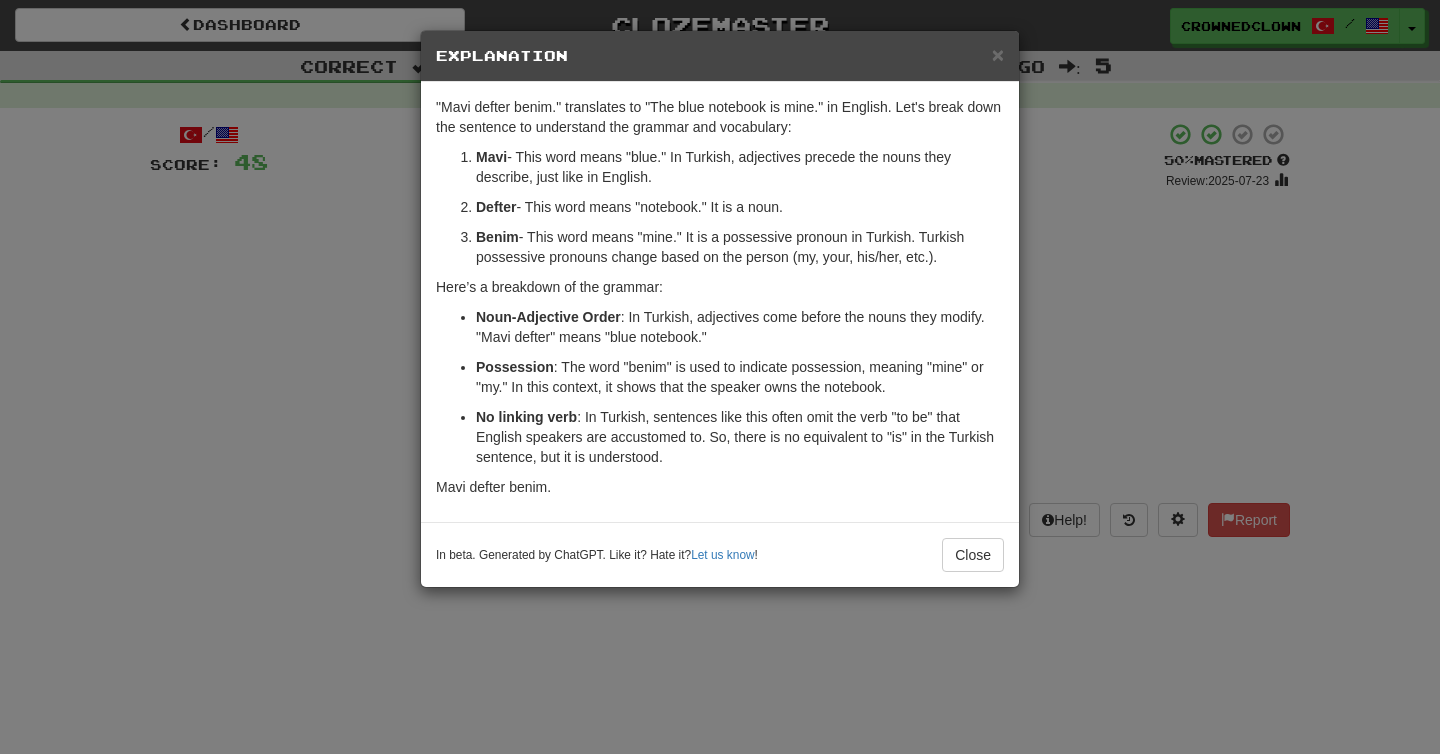 click on "× Explanation "Mavi defter benim." translates to "The blue notebook is mine." in English. Let's break down the sentence to understand the grammar and vocabulary:
Mavi  - This word means "blue." In Turkish, adjectives precede the nouns they describe, just like in English.
Defter  - This word means "notebook." It is a noun.
Benim  - This word means "mine." It is a possessive pronoun in Turkish. Turkish possessive pronouns change based on the person (my, your, his/her, etc.).
Here’s a breakdown of the grammar:
Noun-Adjective Order : In Turkish, adjectives come before the nouns they modify. "Mavi defter" means "blue notebook."
Possession : The word "benim" is used to indicate possession, meaning "mine" or "my." In this context, it shows that the speaker owns the notebook.
No linking verb : In Turkish, sentences like this often omit the verb "to be" that English speakers are accustomed to. So, there is no equivalent to "is" in the Turkish sentence, but it is understood." at bounding box center [720, 377] 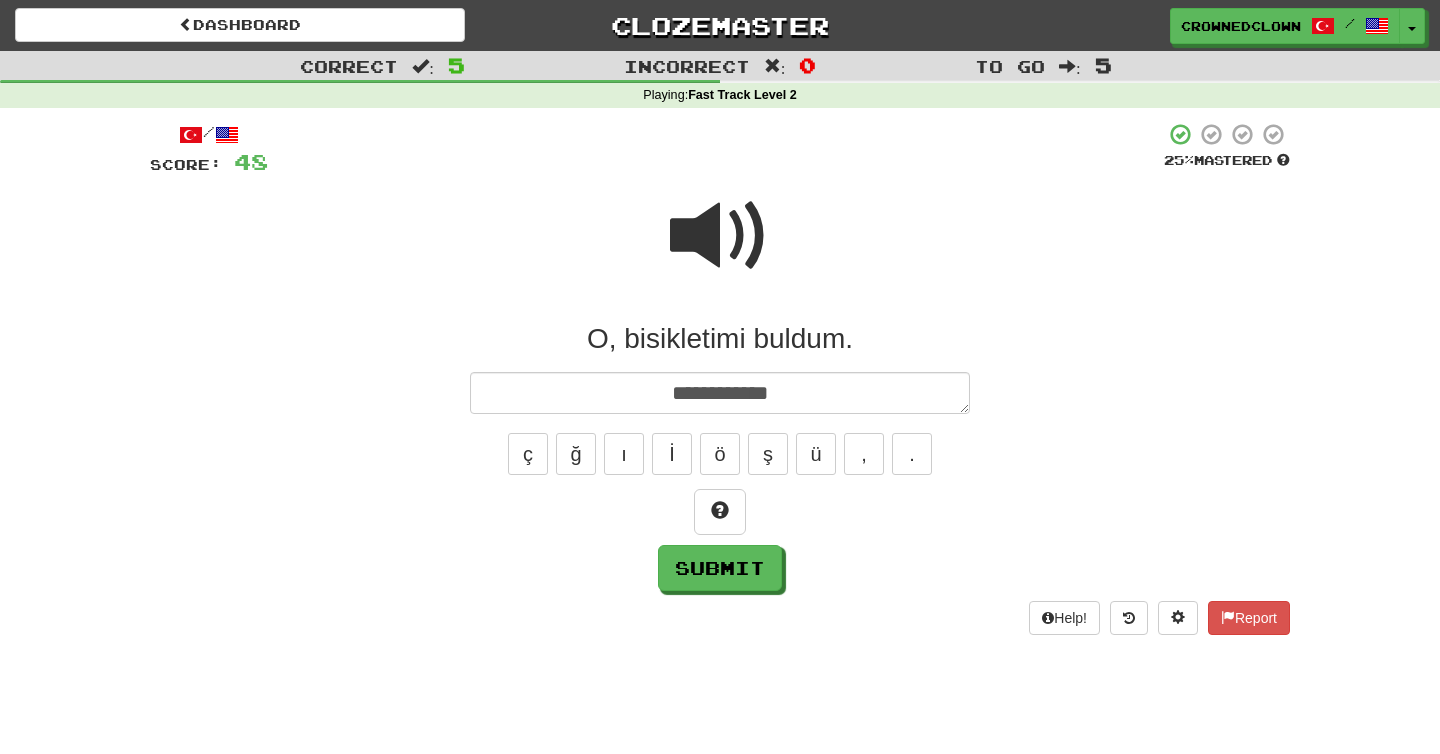 click at bounding box center [720, 236] 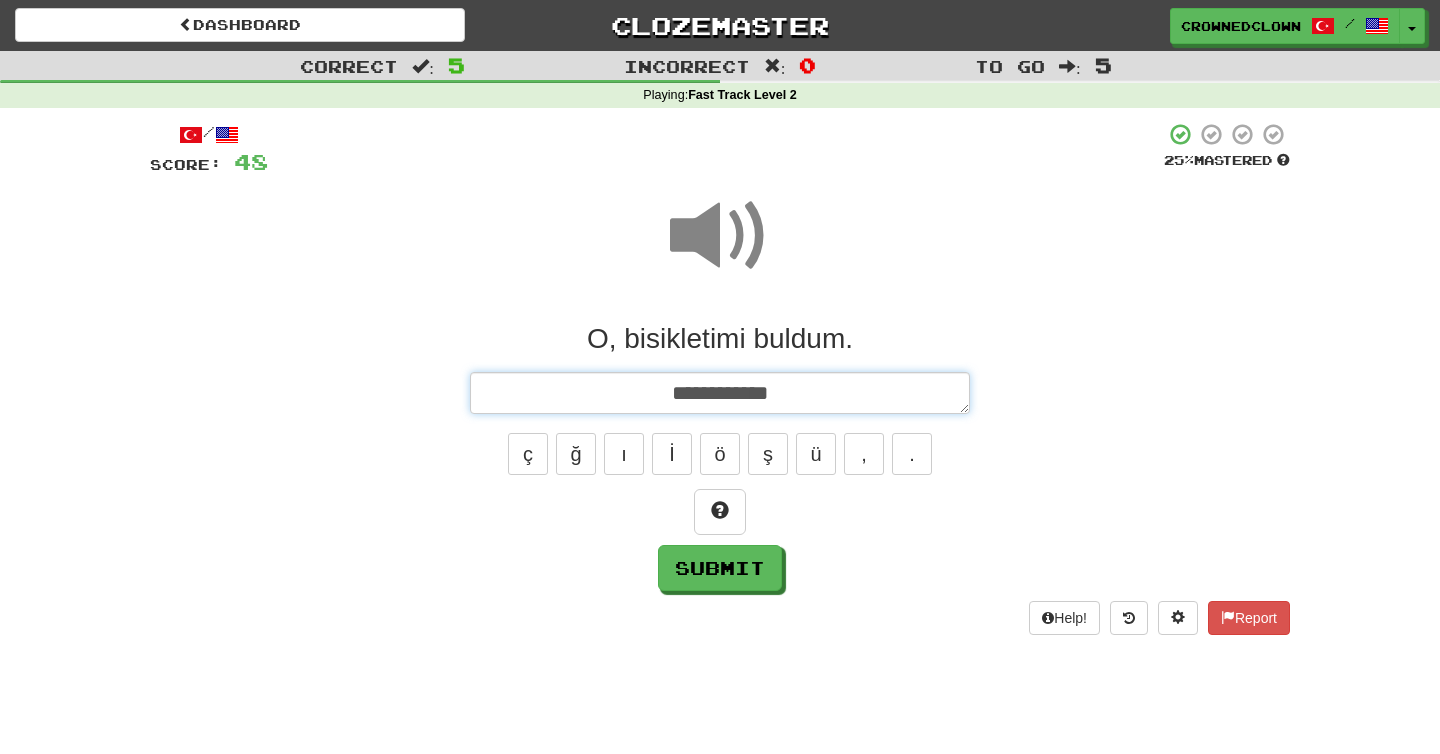 click on "**********" at bounding box center [720, 393] 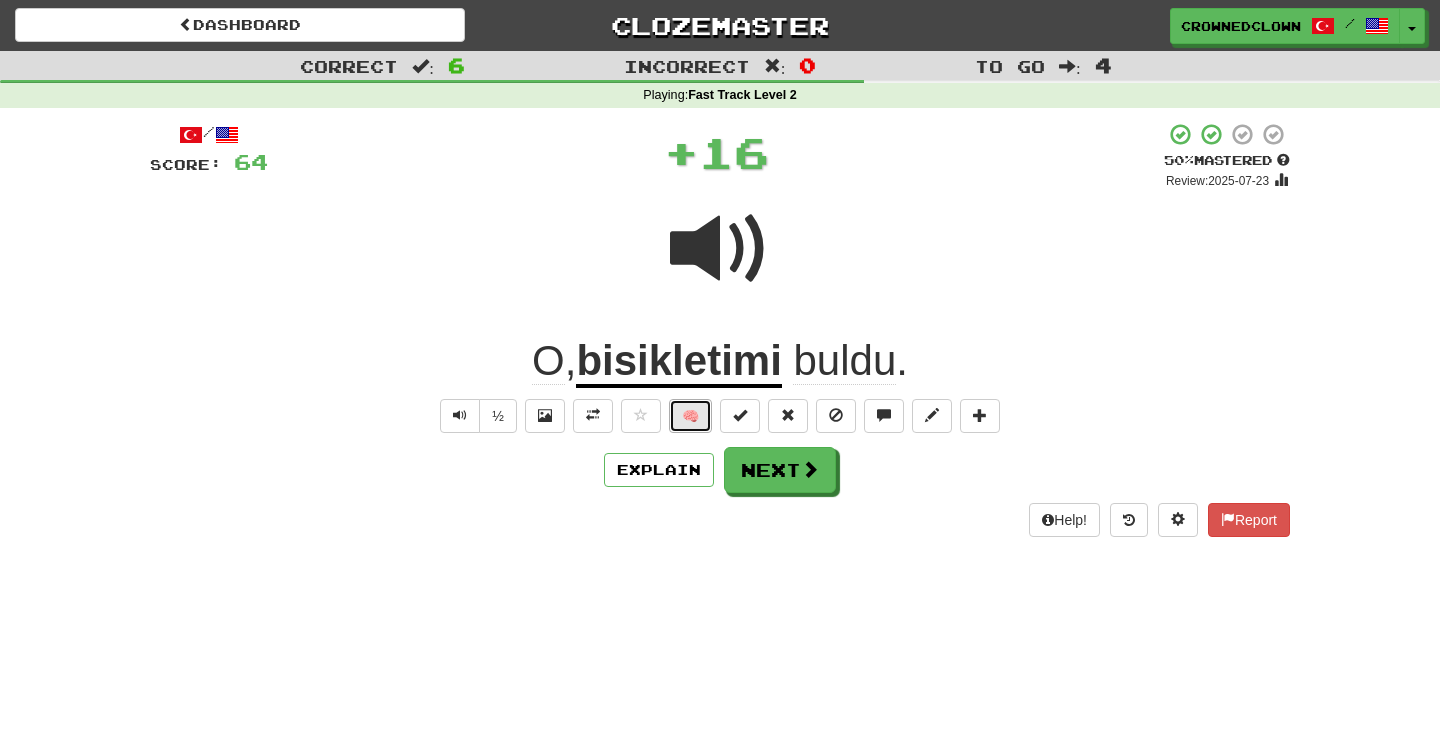 click on "🧠" at bounding box center (690, 416) 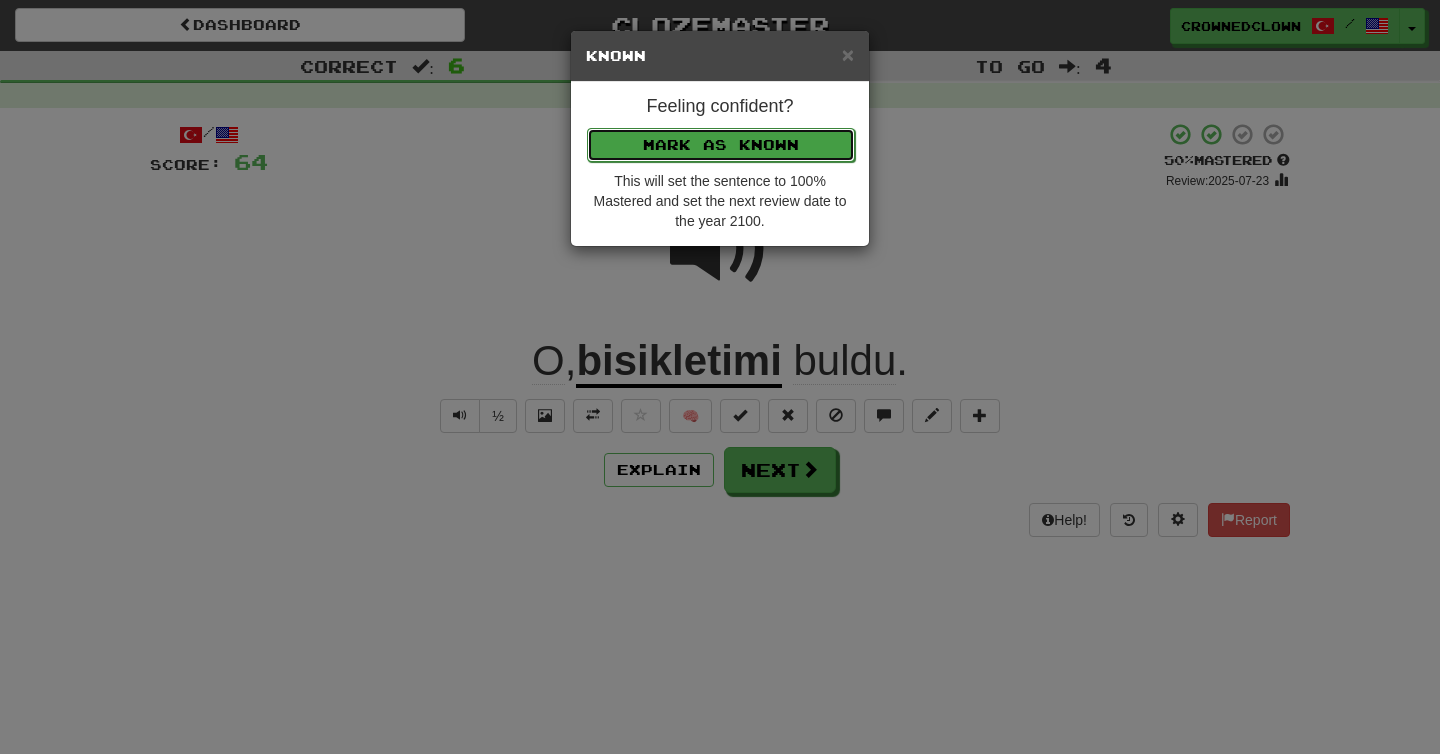 click on "Mark as Known" at bounding box center [721, 145] 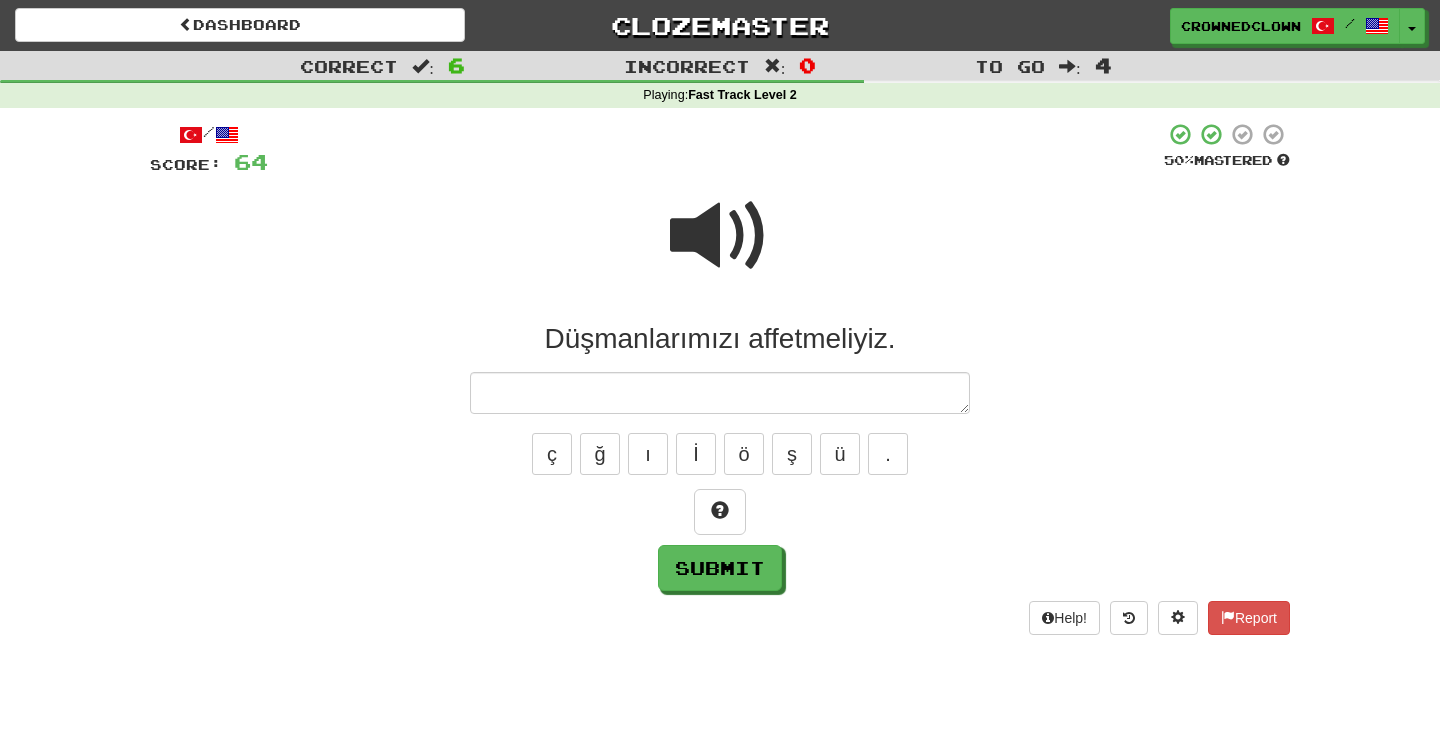 click at bounding box center [720, 249] 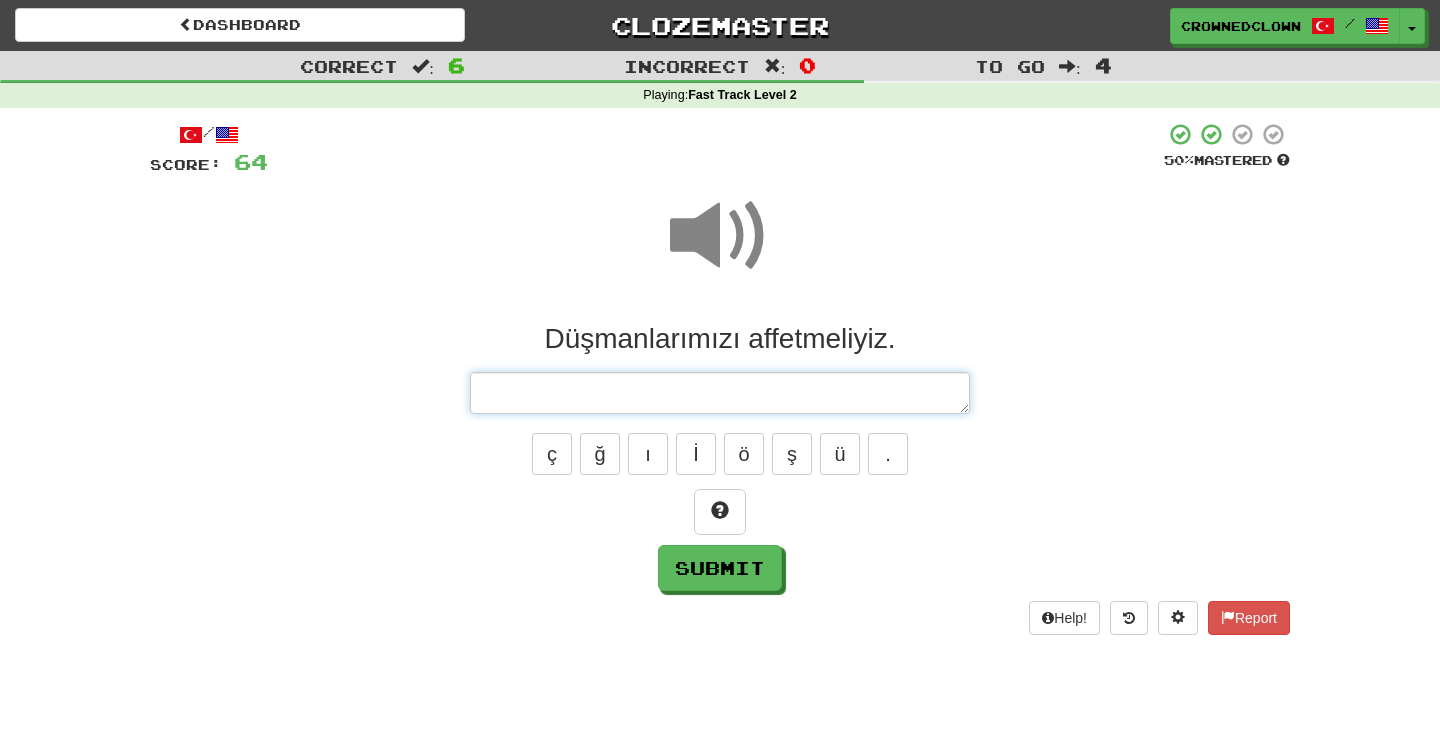 click at bounding box center [720, 393] 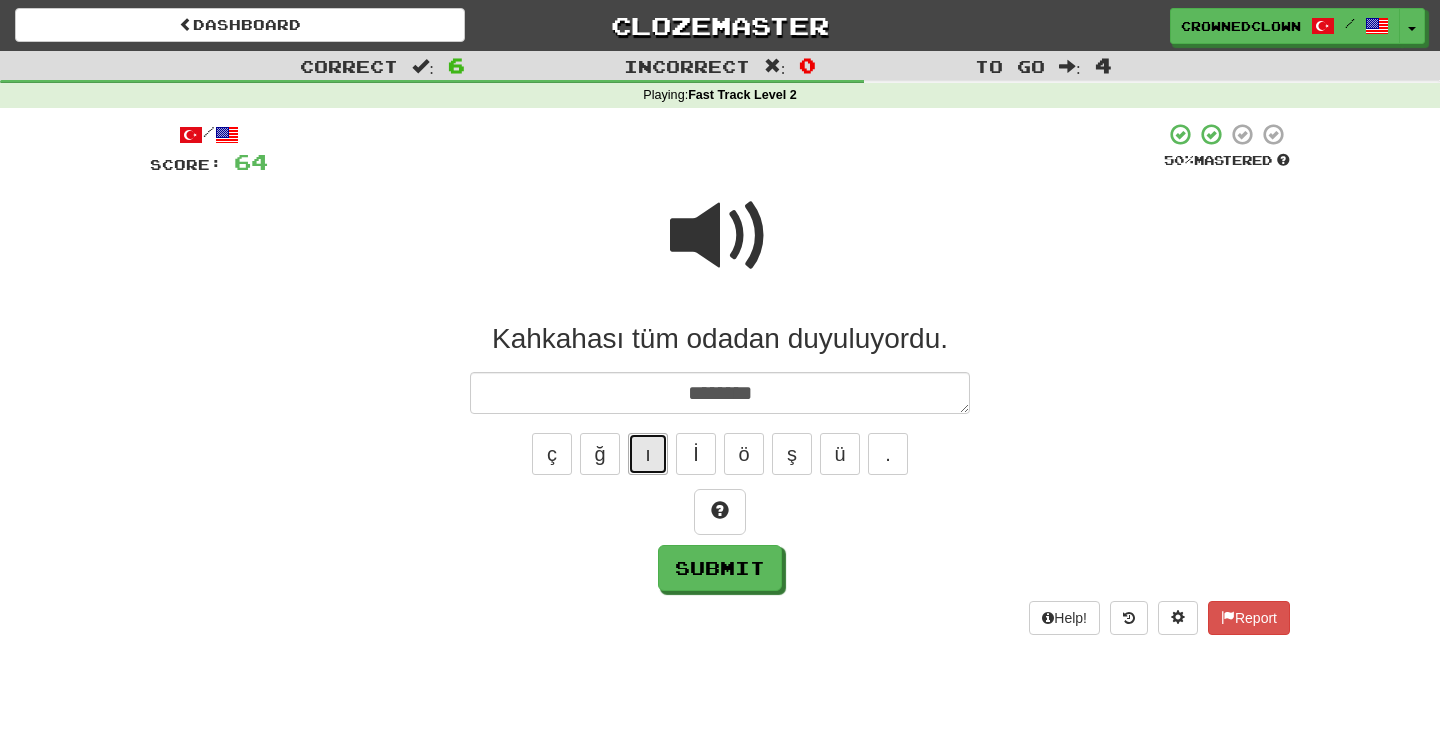 click on "ı" at bounding box center [648, 454] 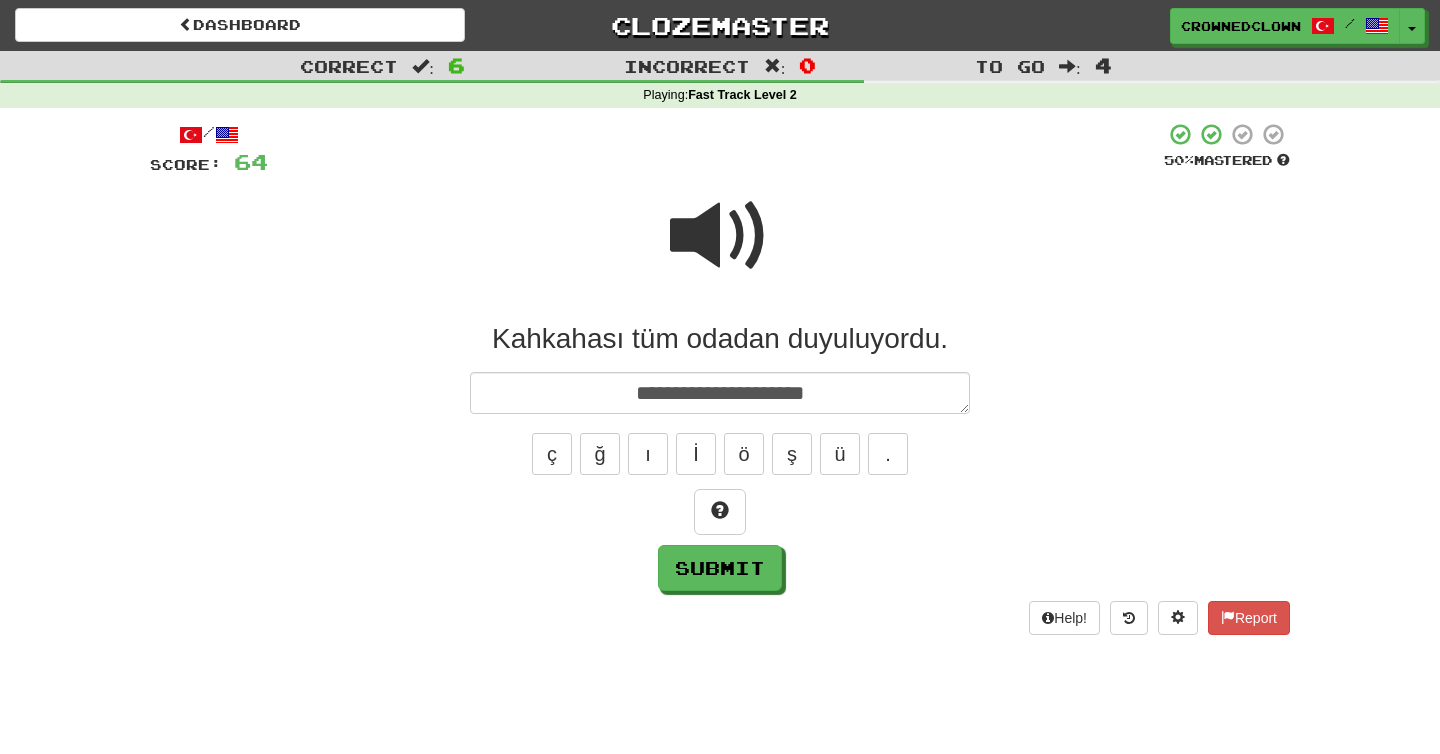 click at bounding box center (720, 236) 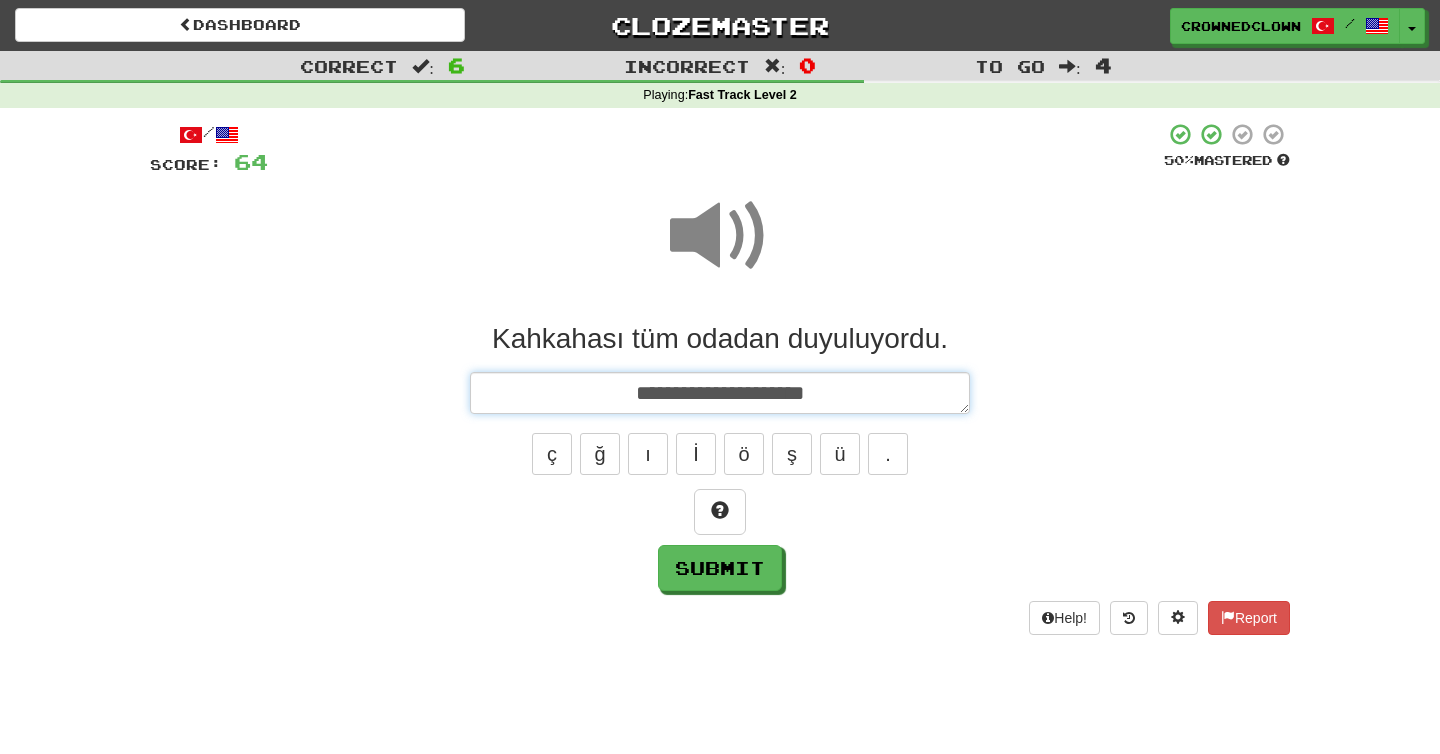 click on "**********" at bounding box center (720, 393) 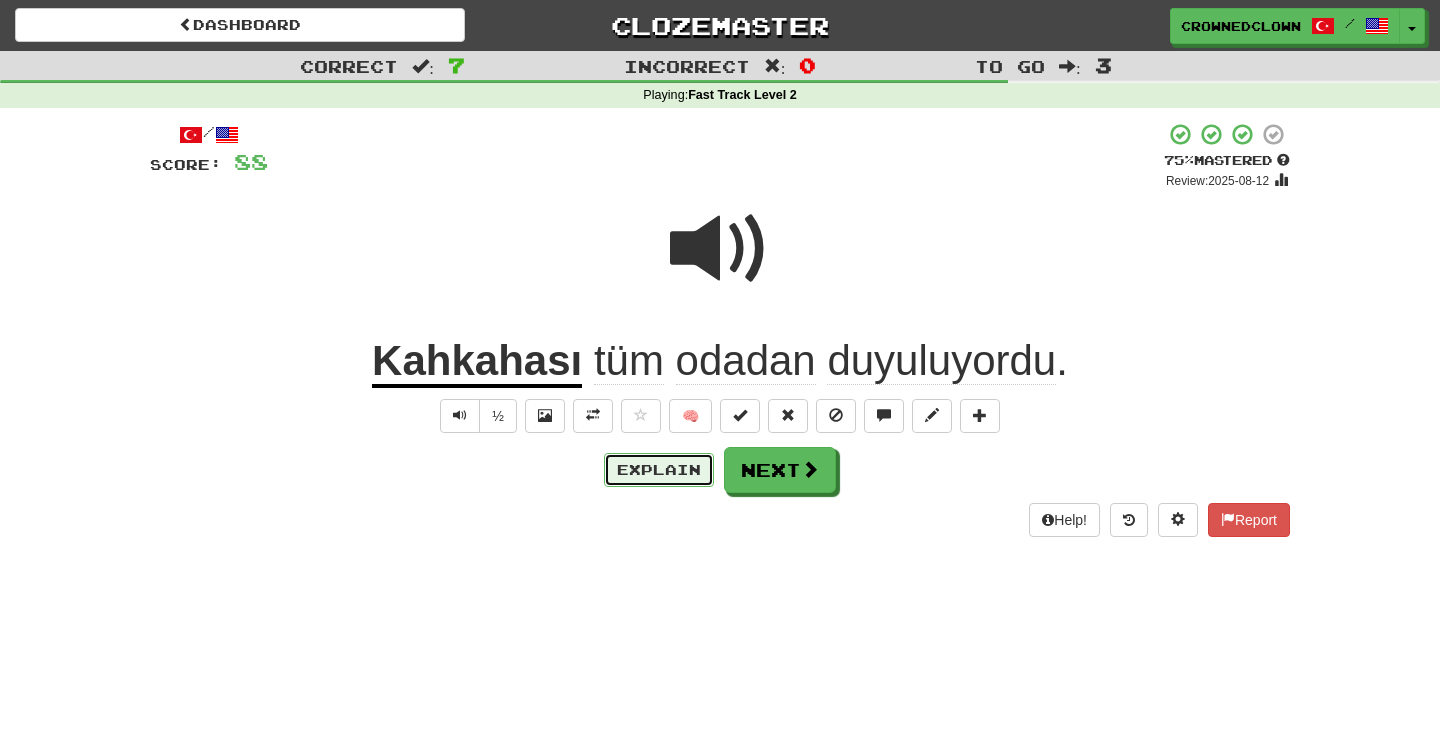 click on "Explain" at bounding box center [659, 470] 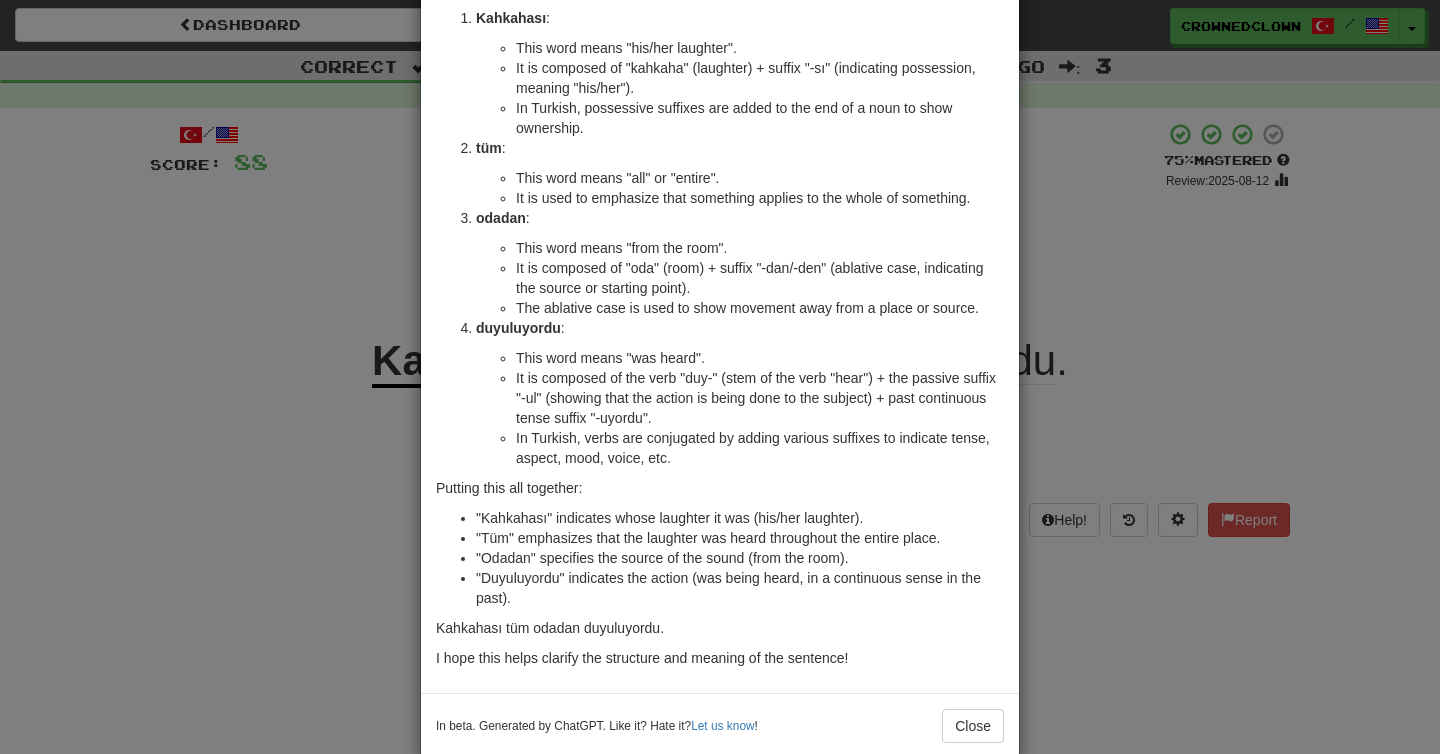 scroll, scrollTop: 200, scrollLeft: 0, axis: vertical 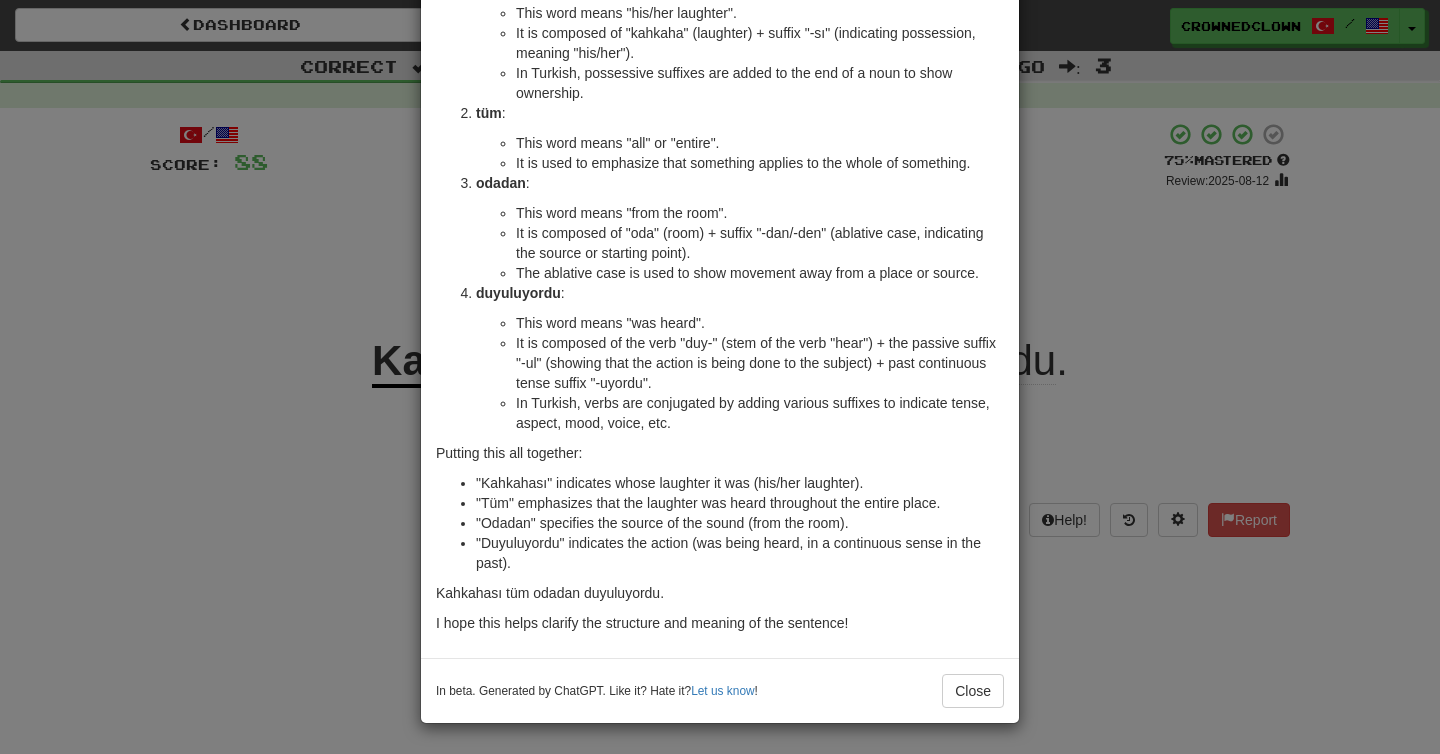 click on "Kahkahası tüm odadan duyuluyordu." at bounding box center (720, 377) 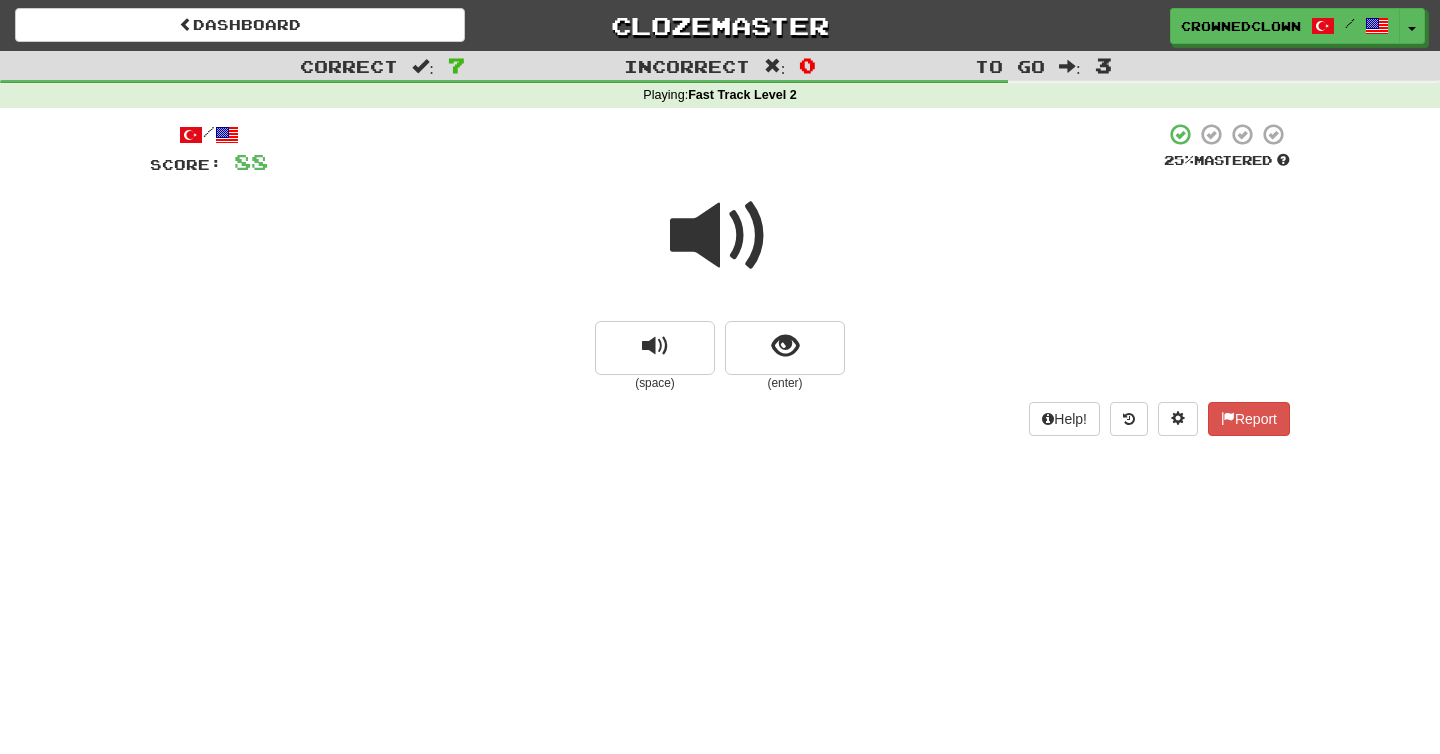 click on "(enter)" at bounding box center (785, 383) 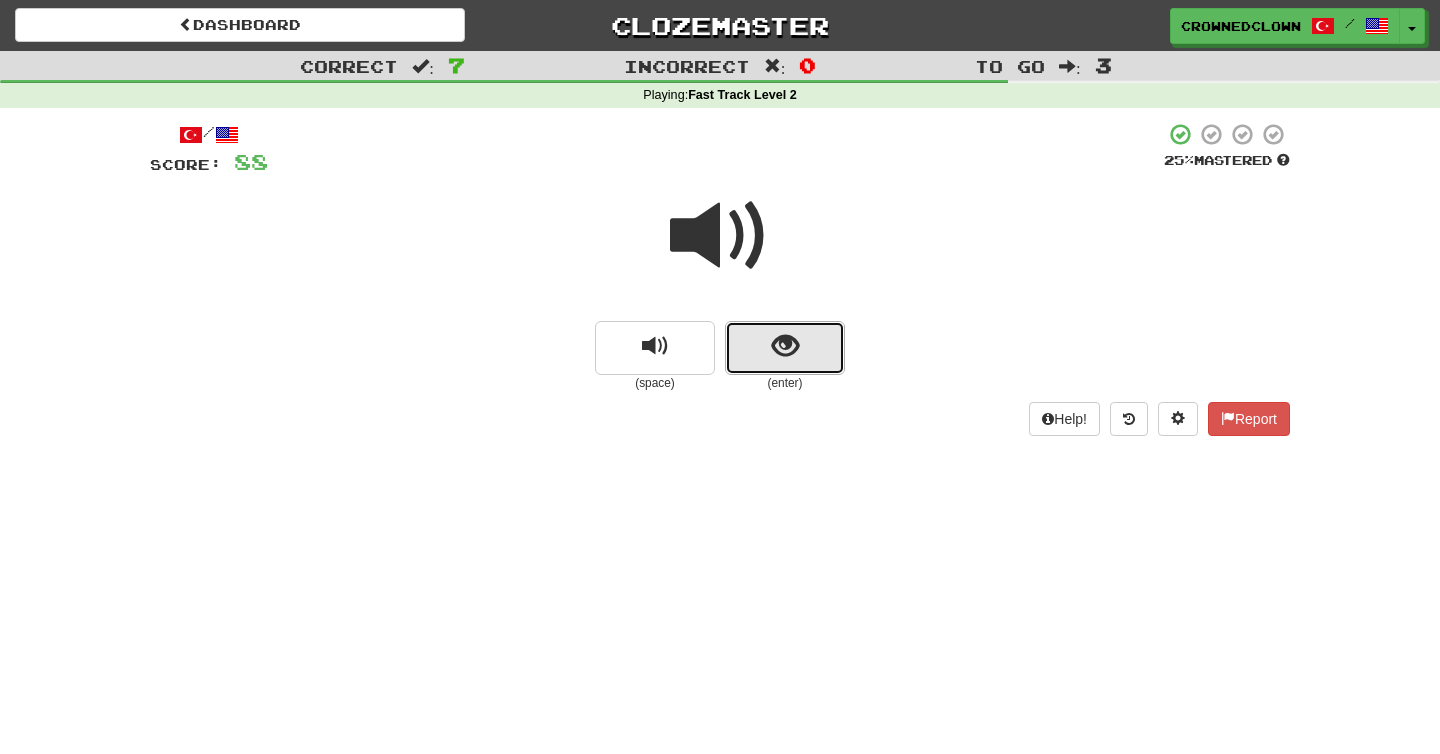 click at bounding box center (785, 348) 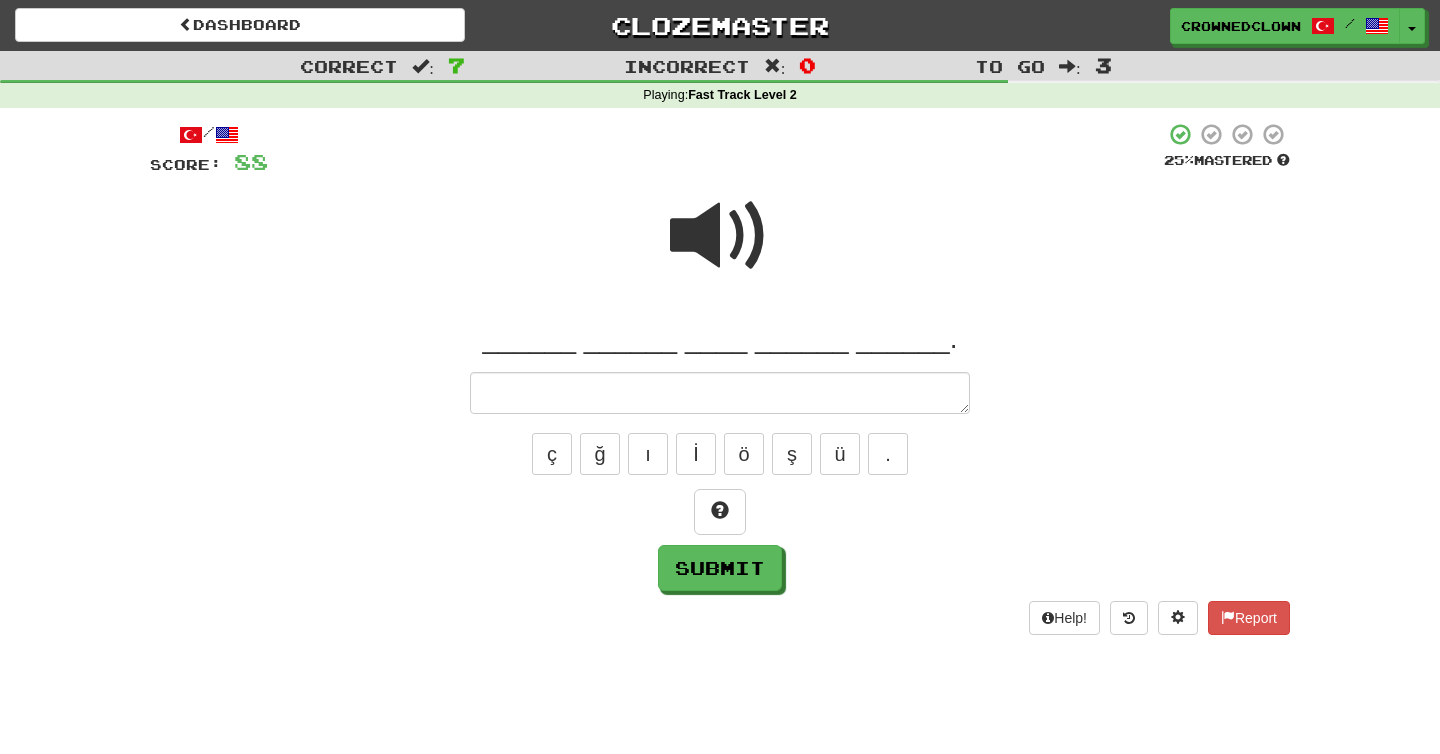 click at bounding box center [720, 236] 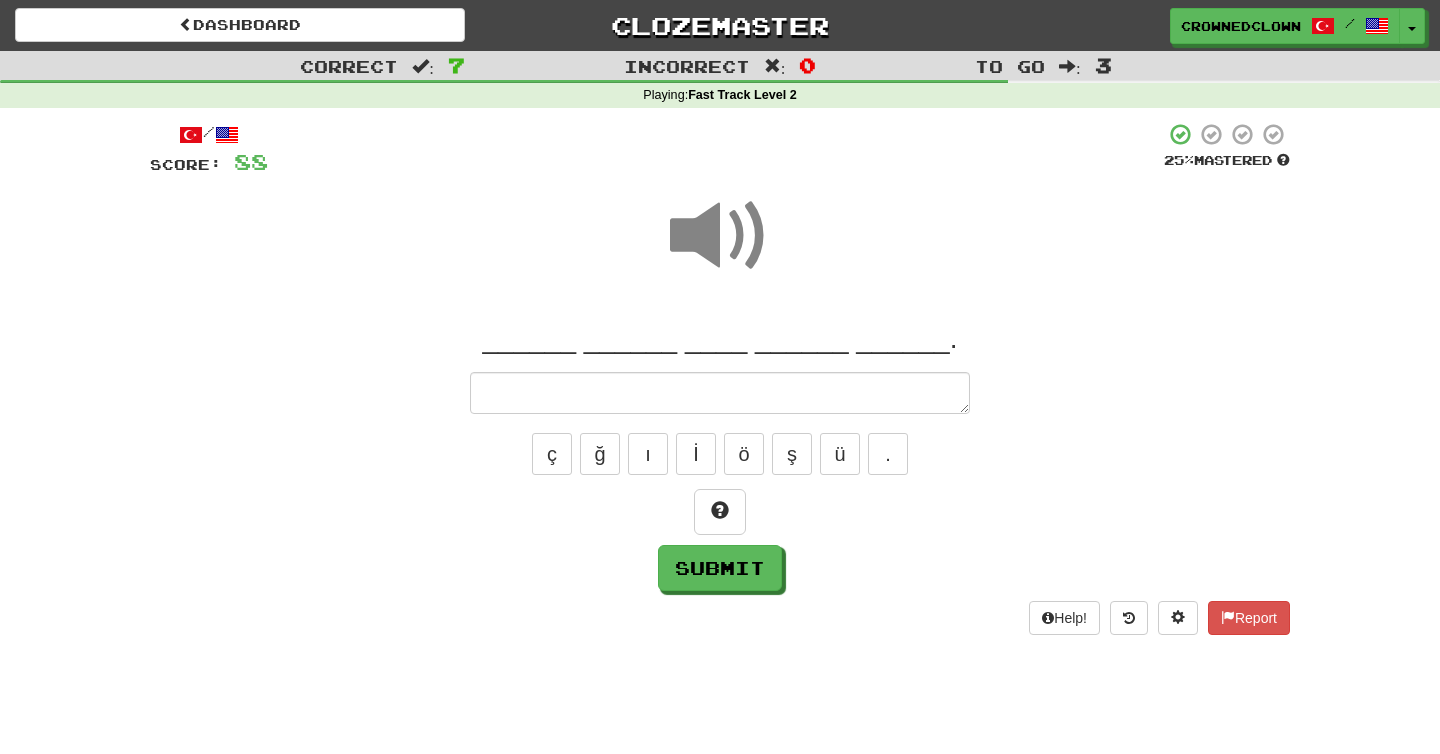 click on "O, bisikletimi buldum. ç ğ ı İ ö ş ü . Submit" at bounding box center [720, 456] 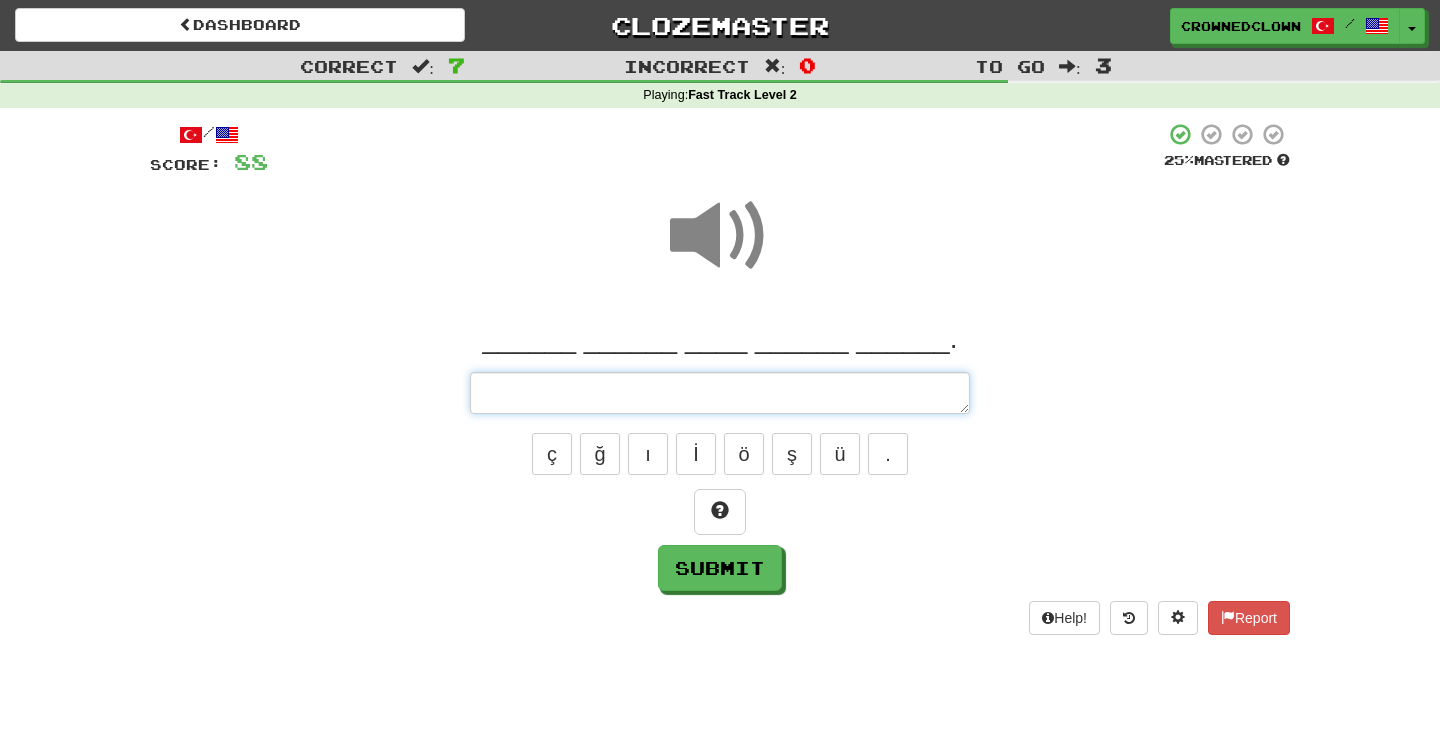 click at bounding box center (720, 393) 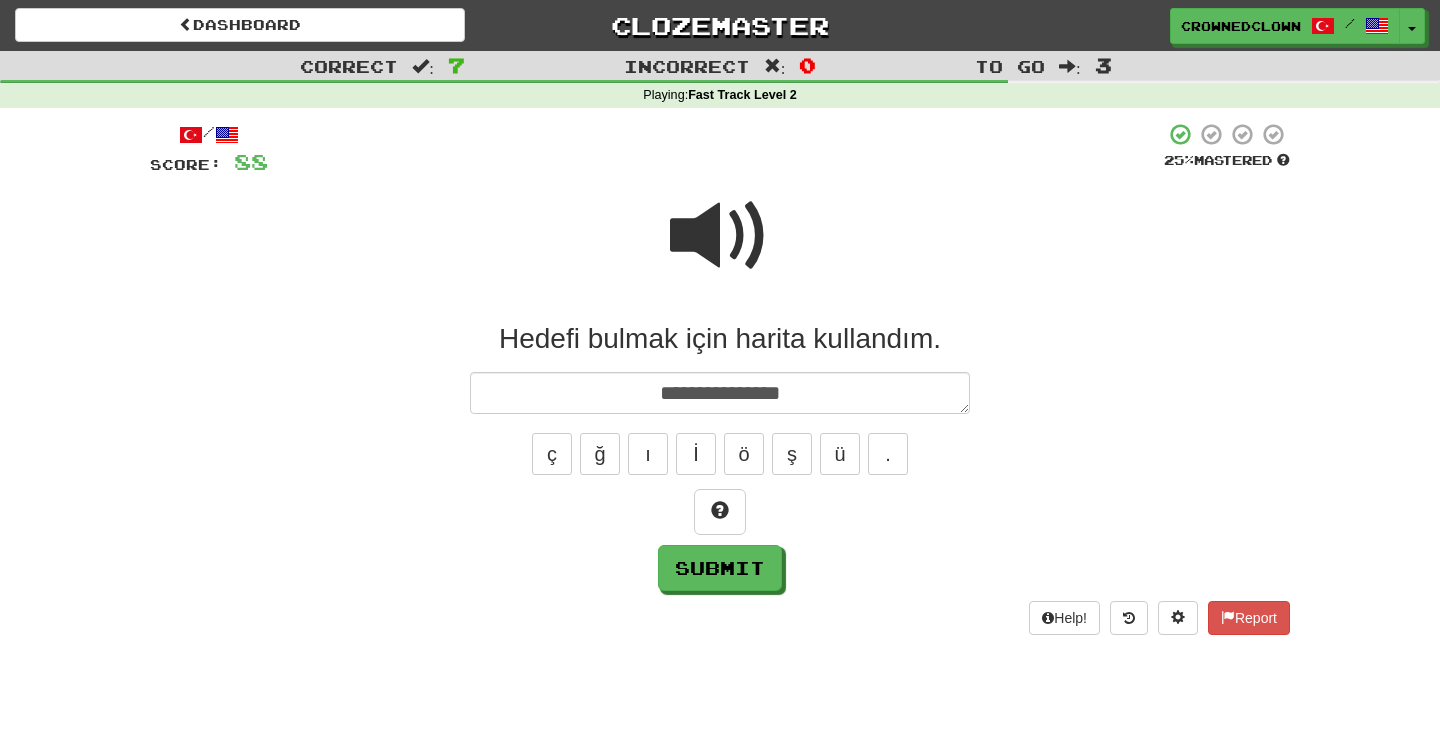 click on "ç ğ ı İ ö ş ü ." at bounding box center [720, 454] 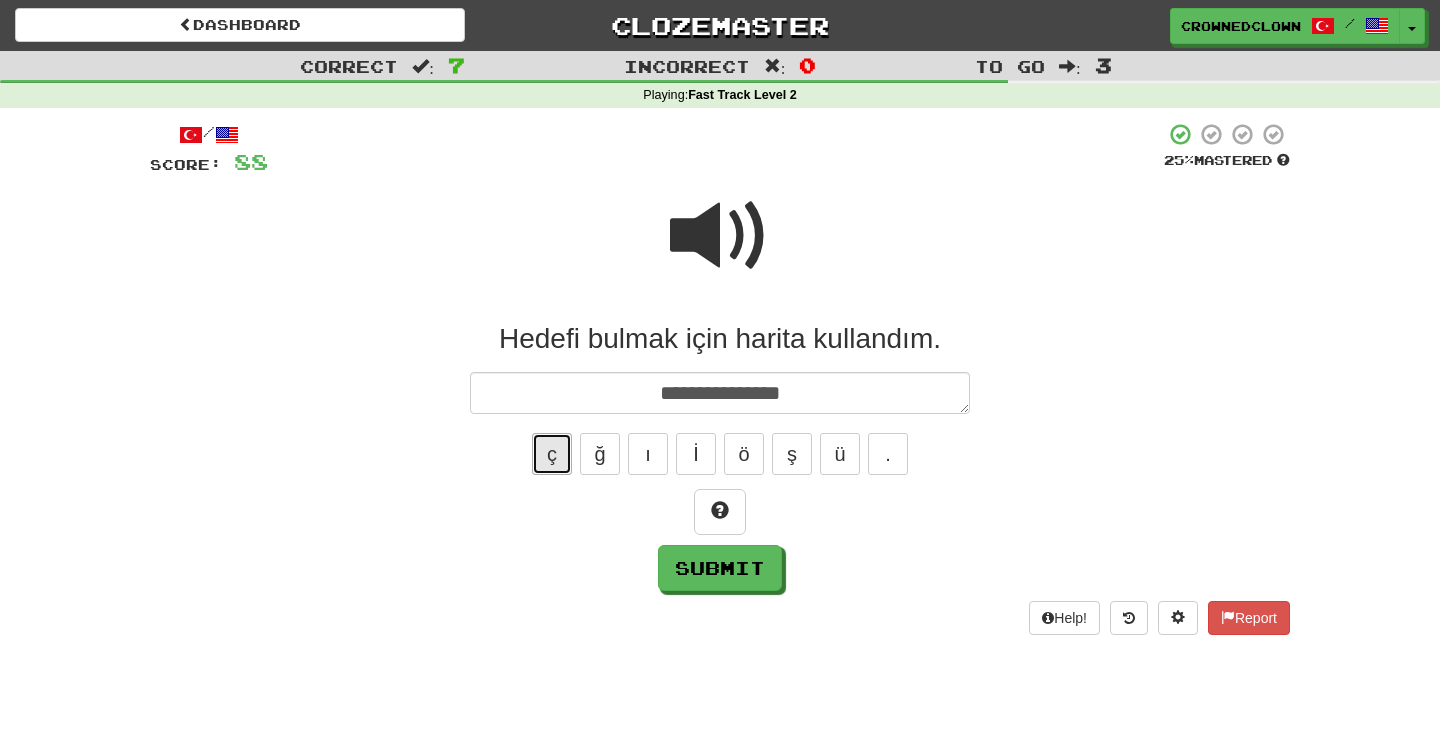 click on "ç" at bounding box center [552, 454] 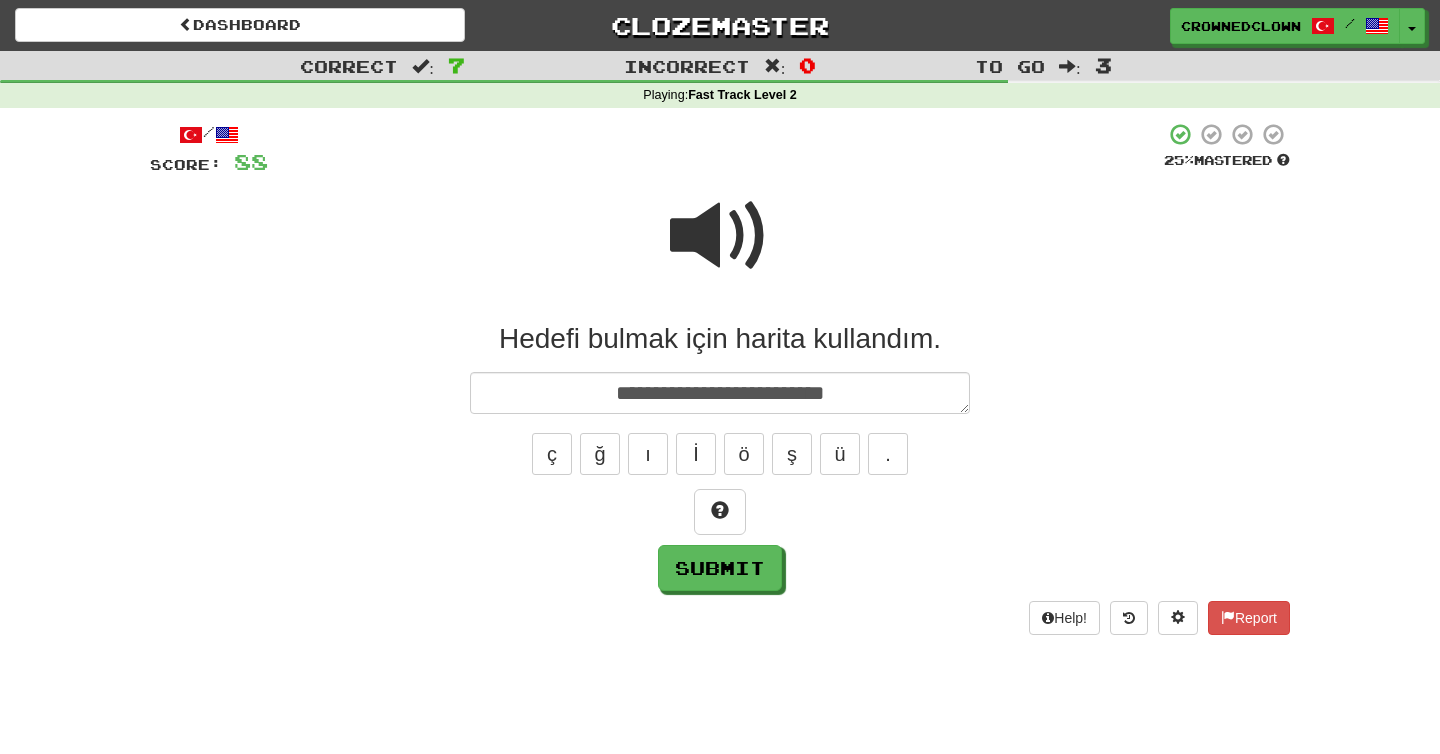 click at bounding box center [720, 236] 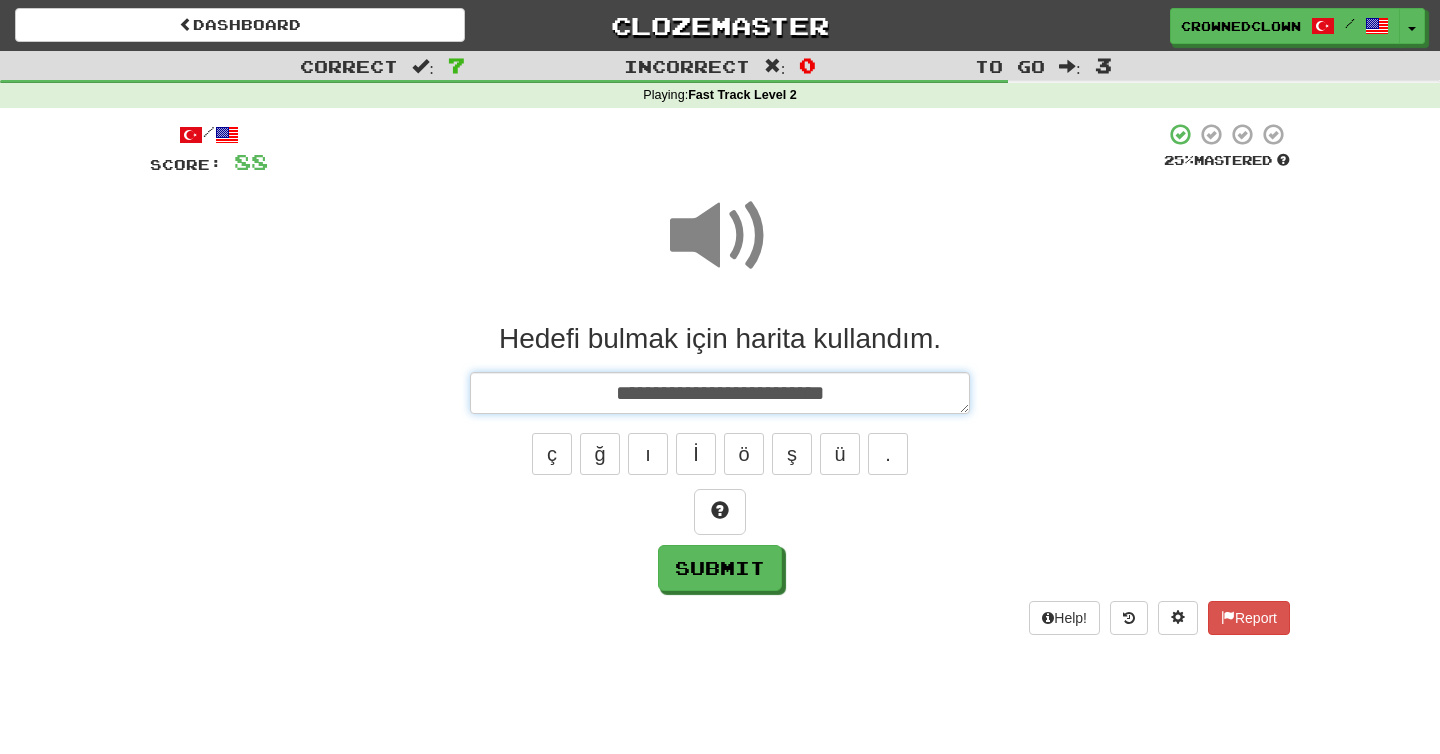 click on "**********" at bounding box center [720, 393] 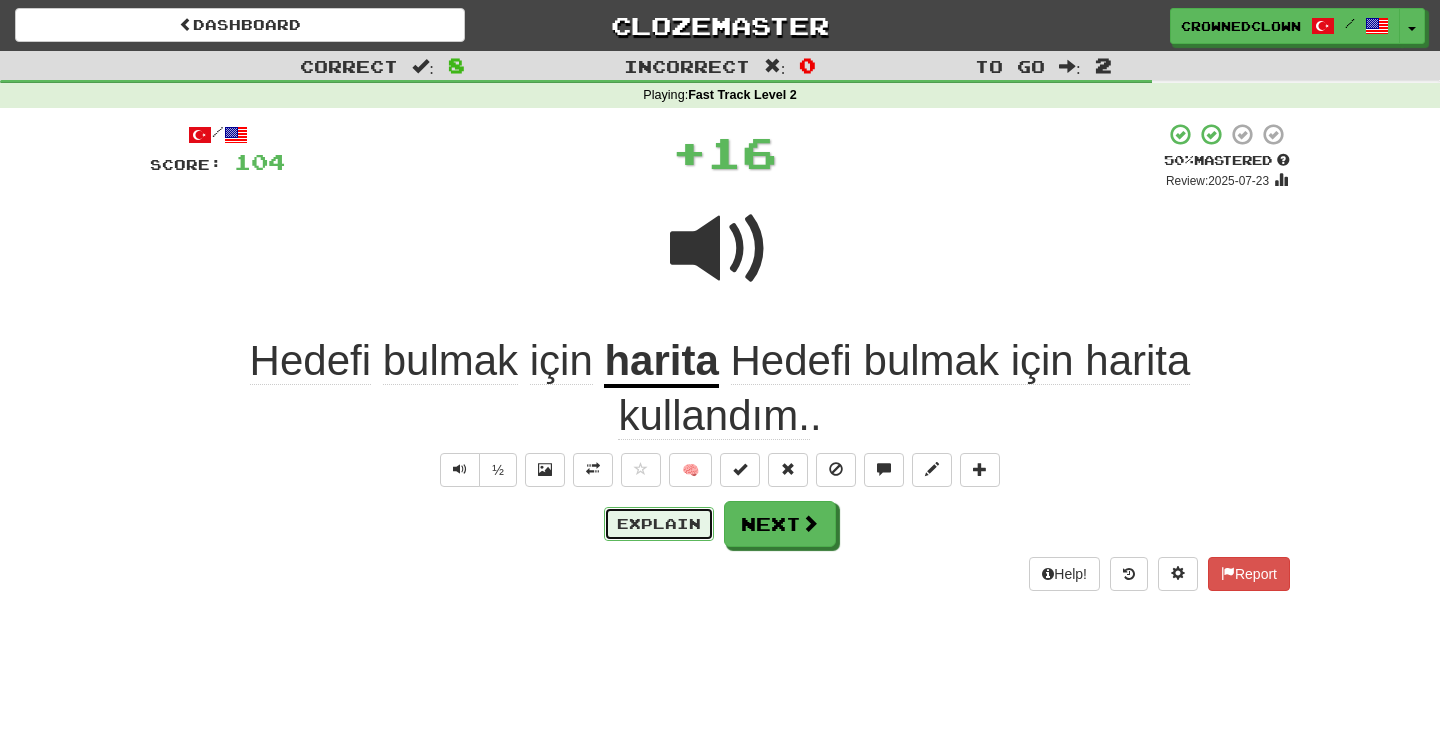 click on "Explain" at bounding box center [659, 524] 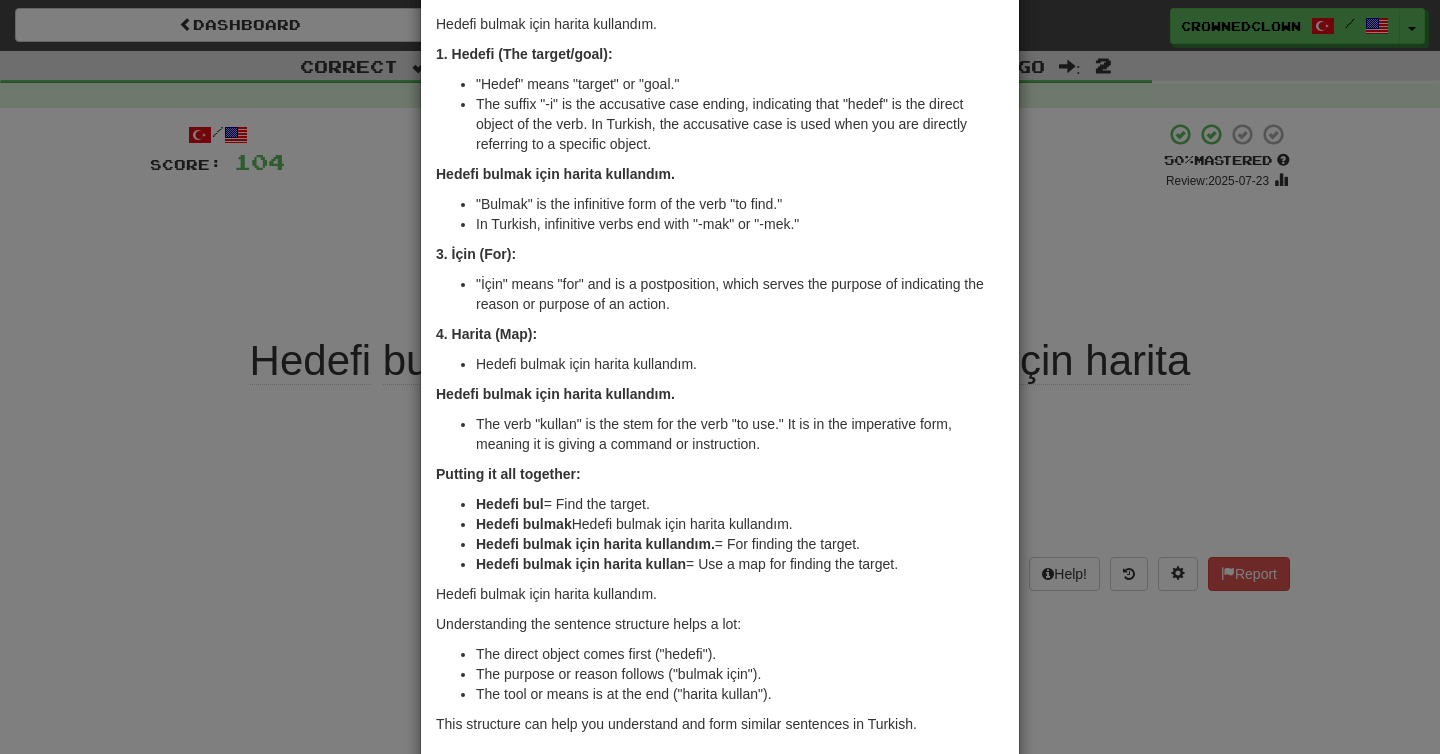 scroll, scrollTop: 81, scrollLeft: 0, axis: vertical 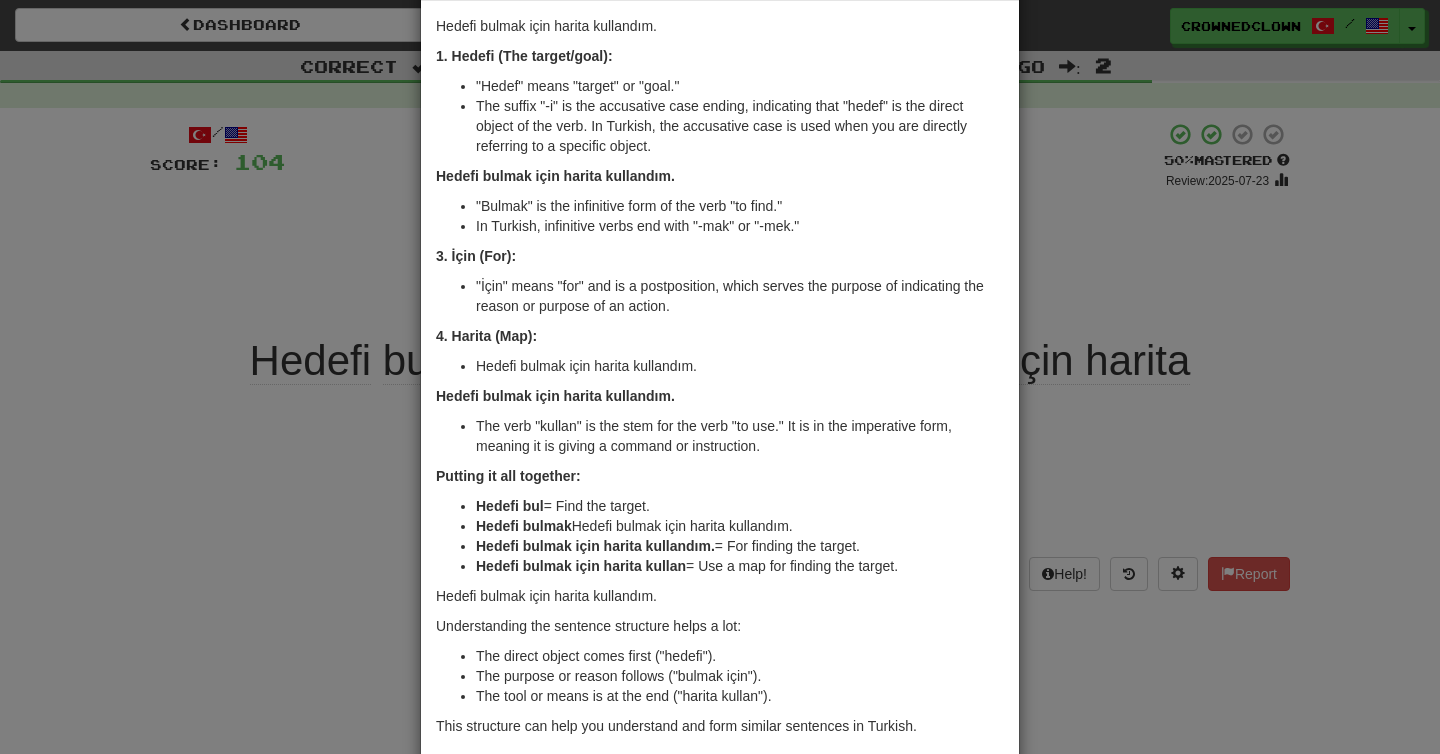 click on "× Explanation Sure, let's break down the sentence "Hedefi bulmak için harita kullan." in English, including its grammar aspects:
1. Hedefi (The target/goal):
"Hedef" means "target" or "goal."
The suffix "-i" is the accusative case ending, indicating that "hedef" is the direct object of the verb. In Turkish, the accusative case is used when you are directly referring to a specific object.
2. Bulmak (To find):
"Bulmak" is the infinitive form of the verb "to find."
In Turkish, infinitive verbs end with "-mak" or "-mek."
3. İçin (For):
"İçin" means "for" and is a postposition, which serves the purpose of indicating the reason or purpose of an action.
4. Harita (Map):
The word "harita" means "map."
5. Kullan (Use):
The verb "kullan" is the stem for the verb "to use." It is in the imperative form, meaning it is giving a command or instruction.
Putting it all together:
Hedefi bul  = Find the target.
Hedefi bulmak
Hedefi bulmak için
!" at bounding box center (720, 377) 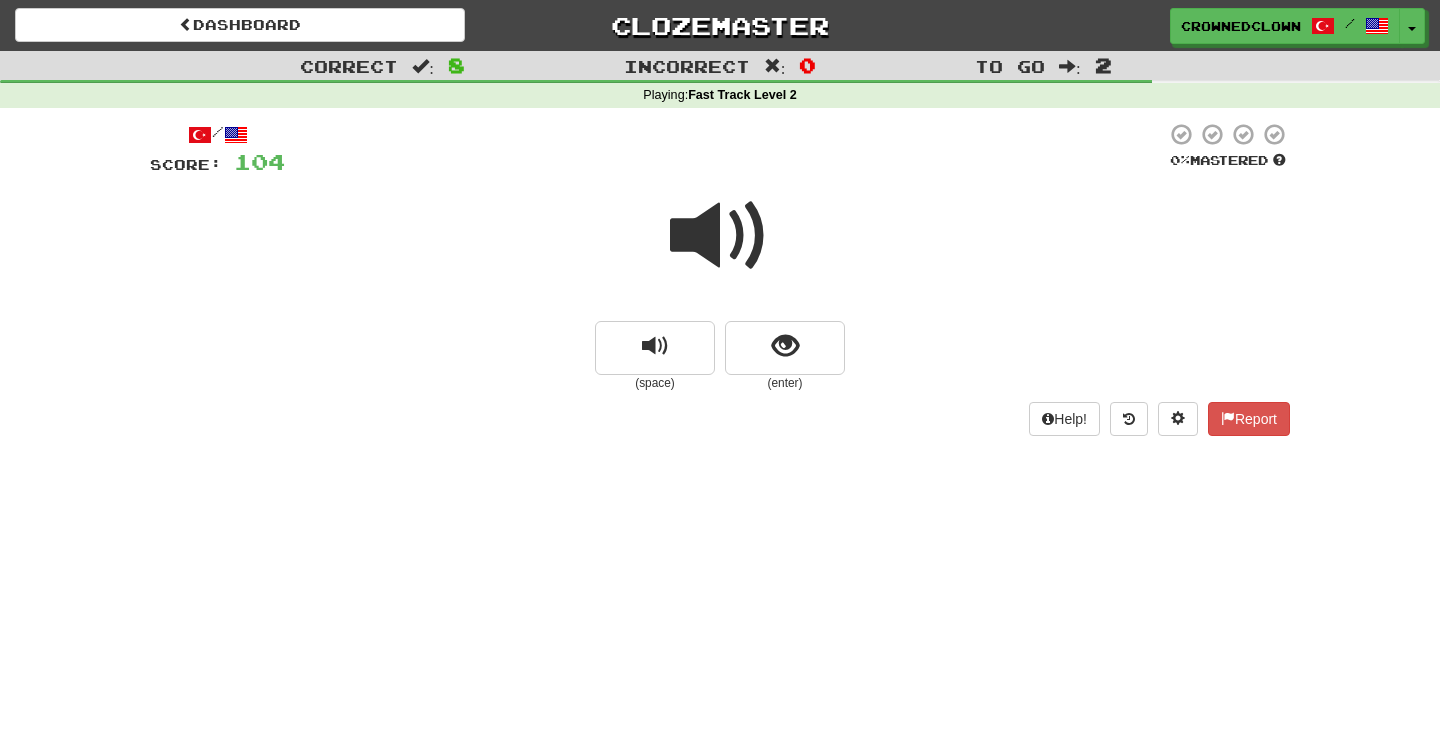 click at bounding box center (720, 236) 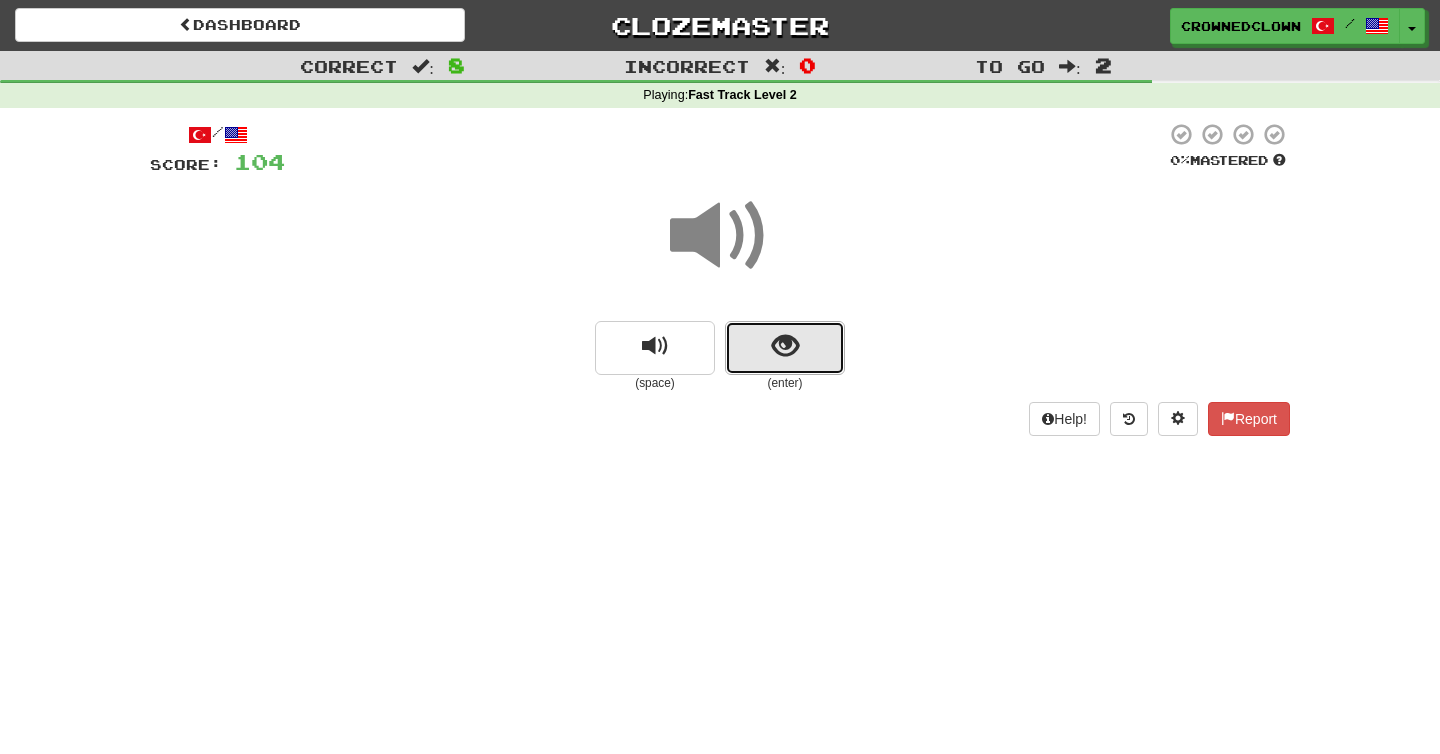 click at bounding box center [785, 346] 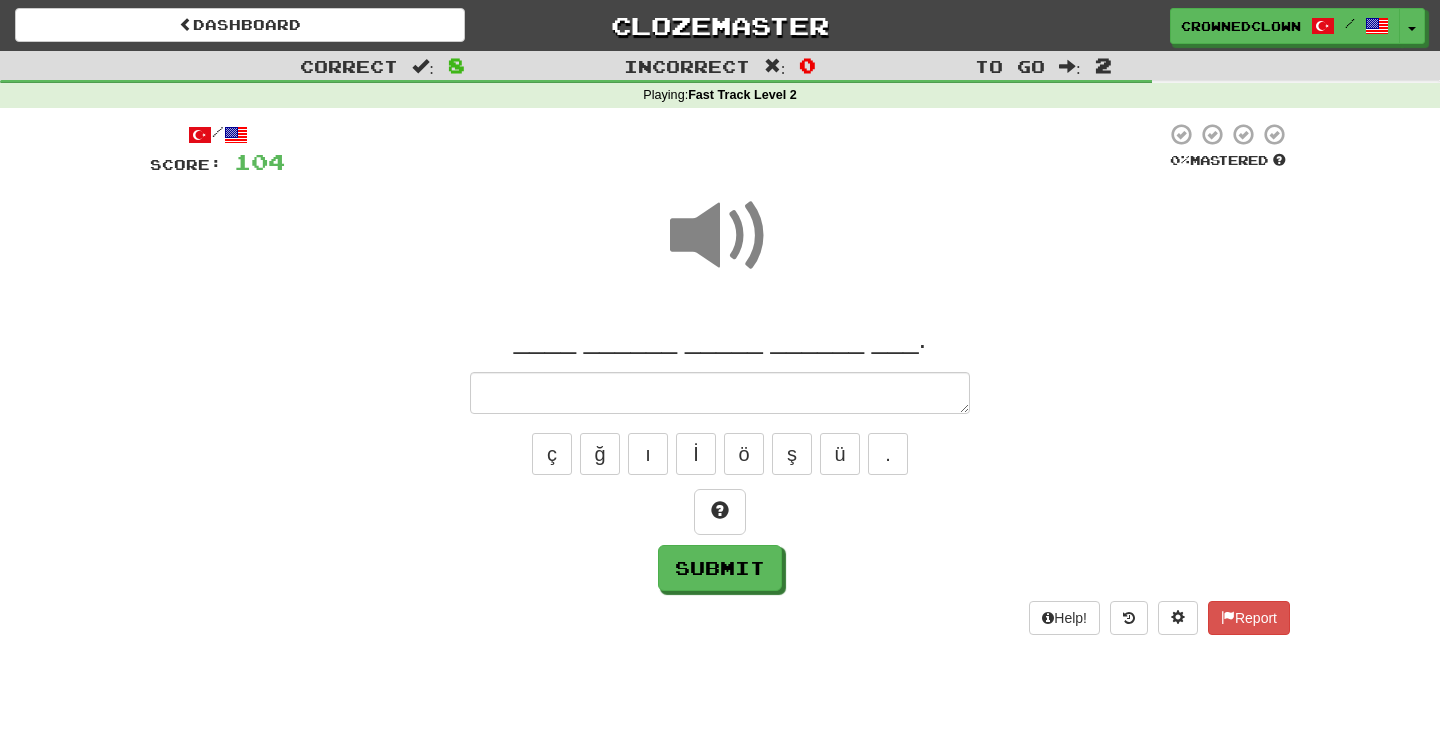 click at bounding box center [720, 393] 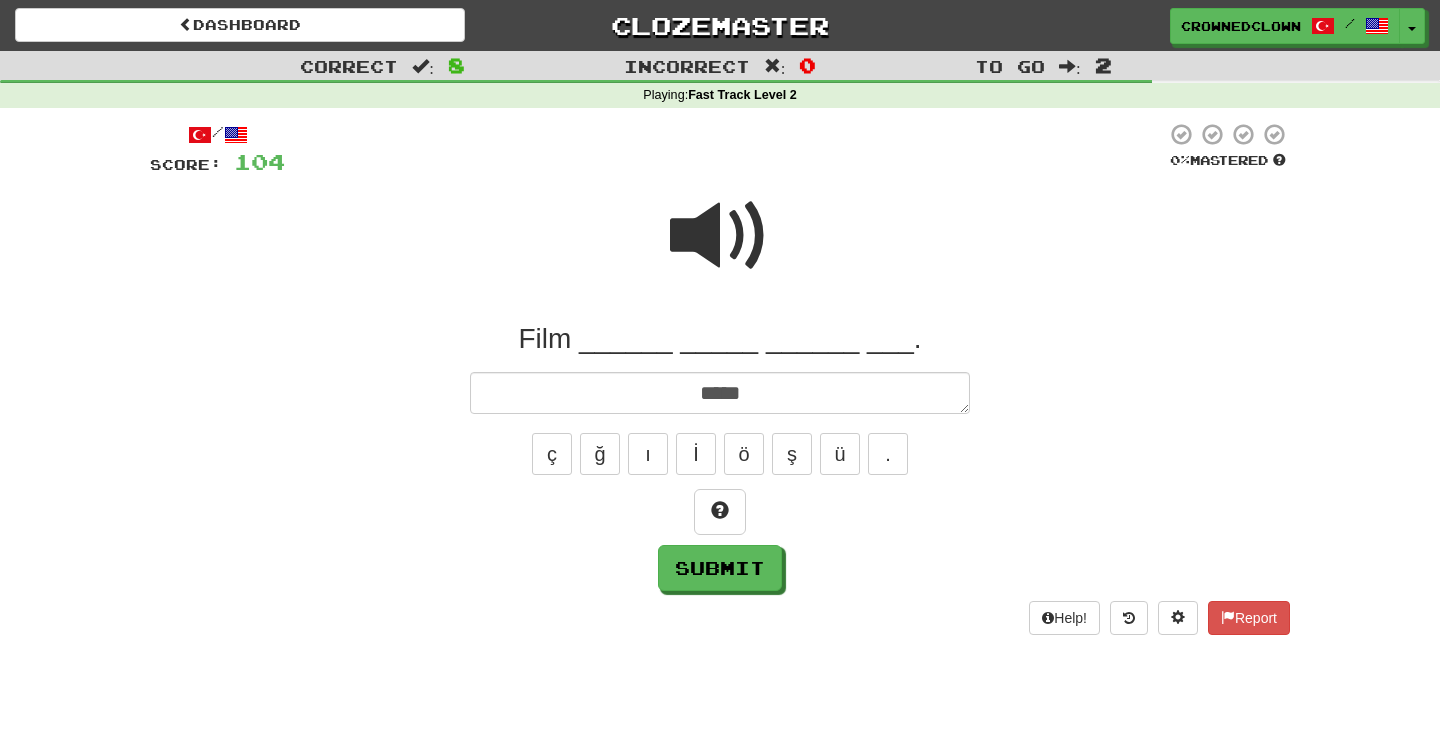 click at bounding box center [720, 236] 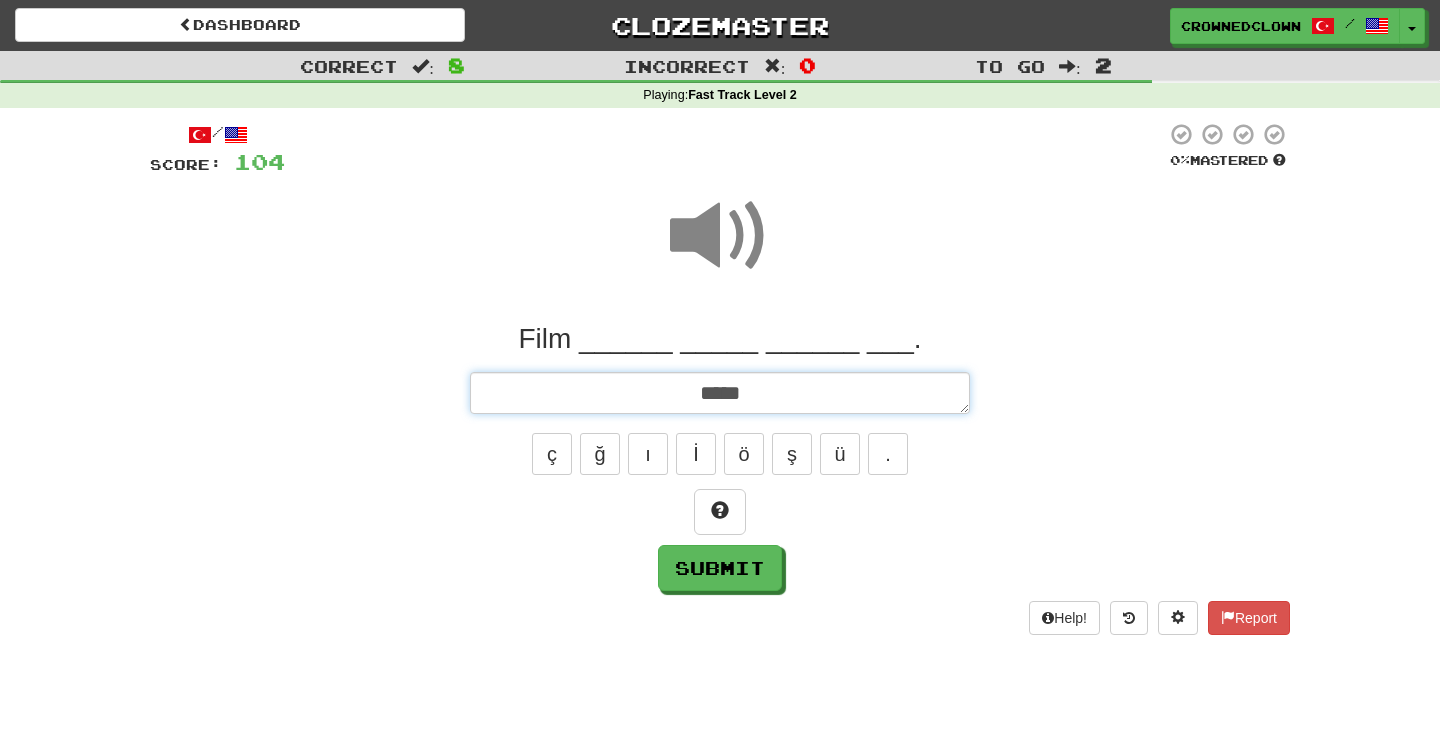 click on "****" at bounding box center [720, 393] 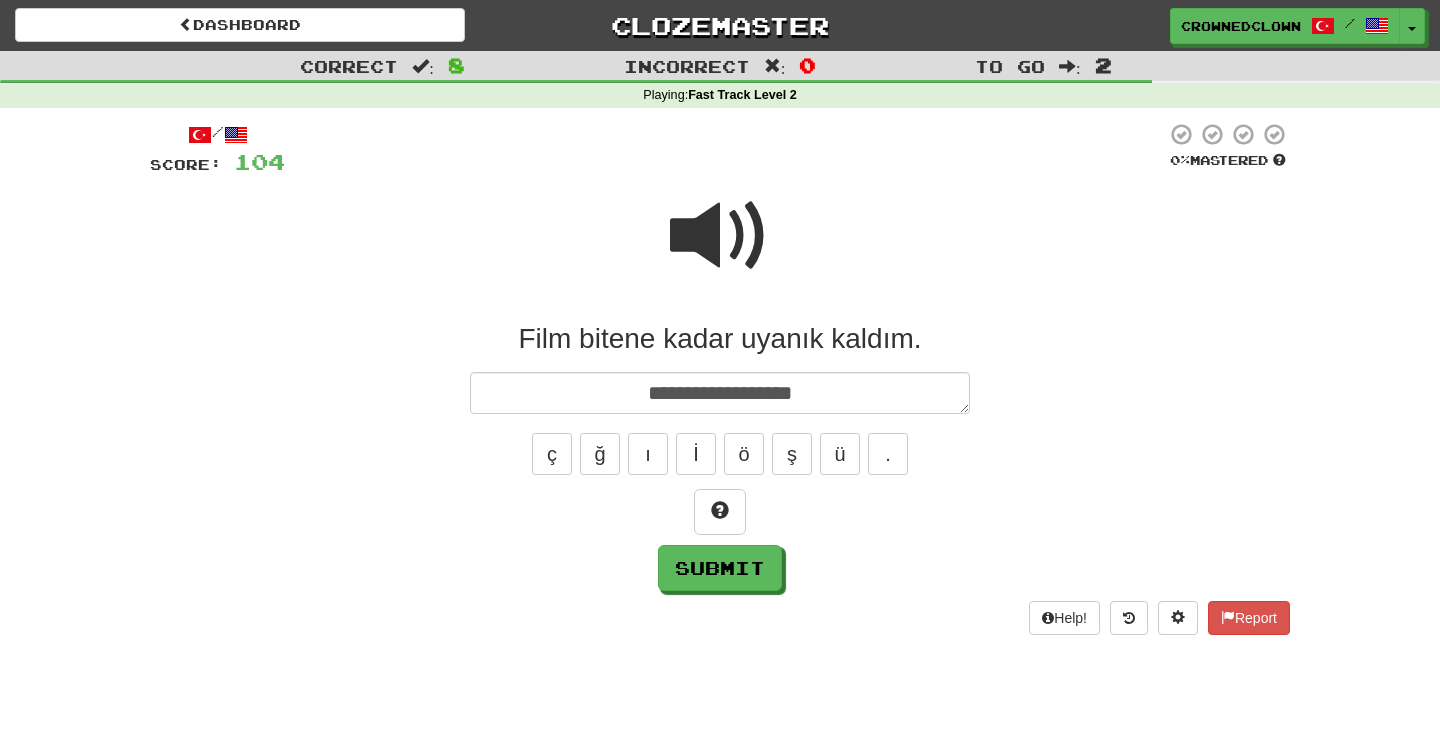 click at bounding box center [720, 236] 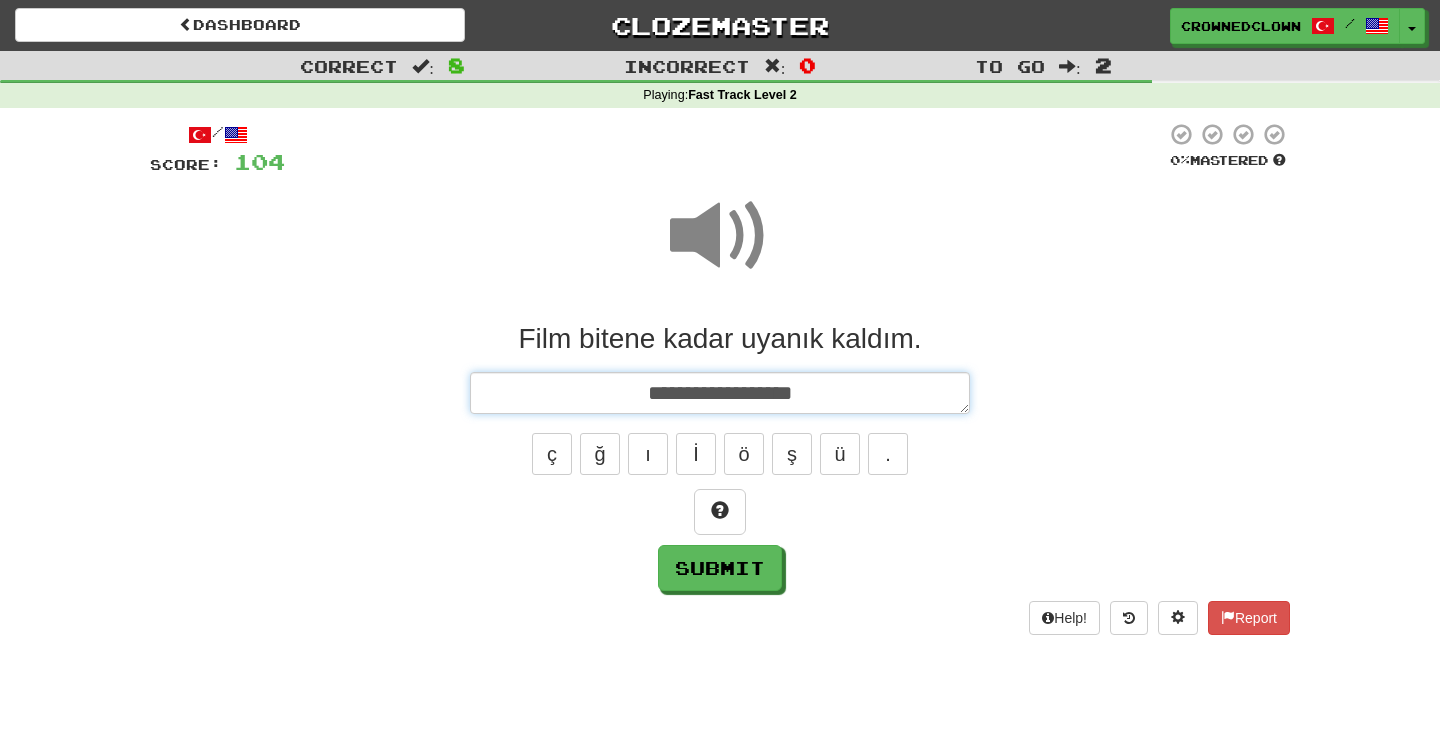 click on "**********" at bounding box center (720, 393) 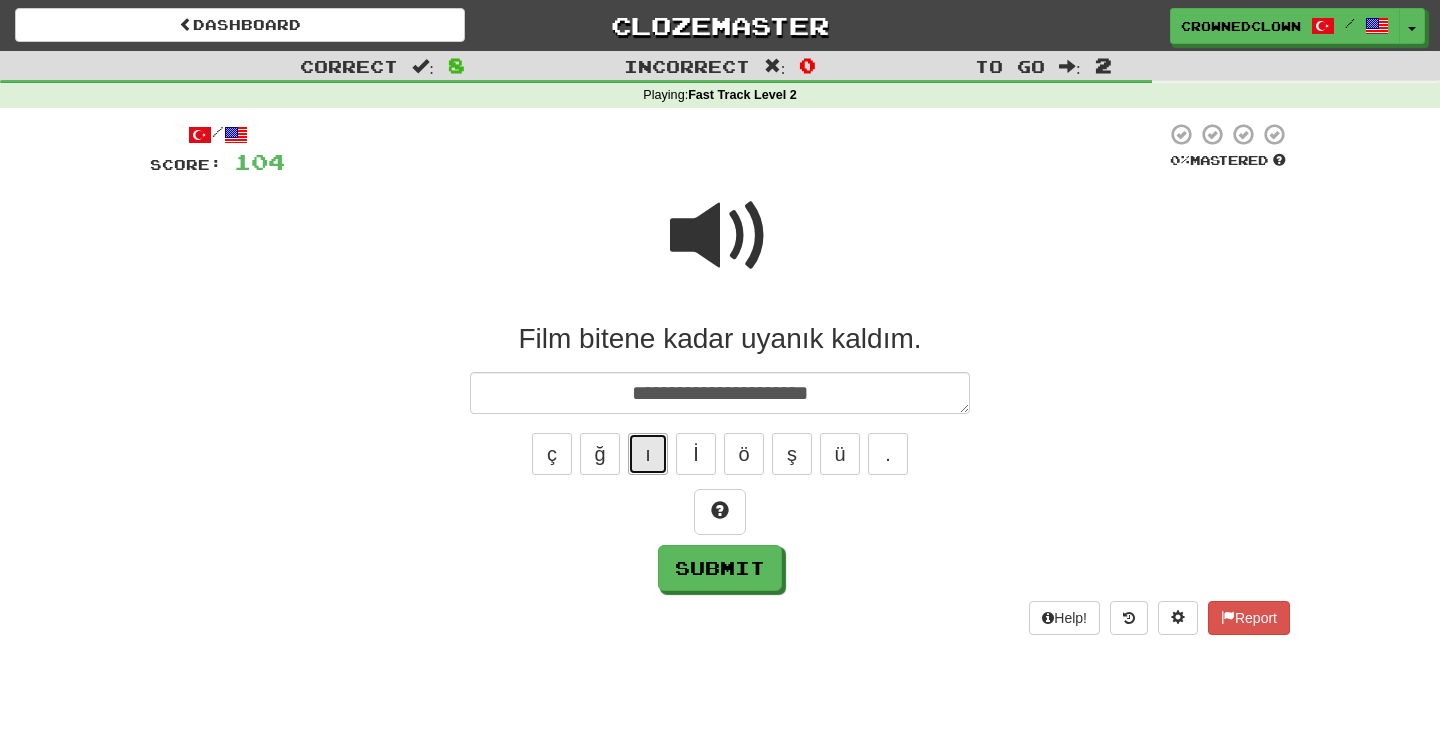 click on "ı" at bounding box center [648, 454] 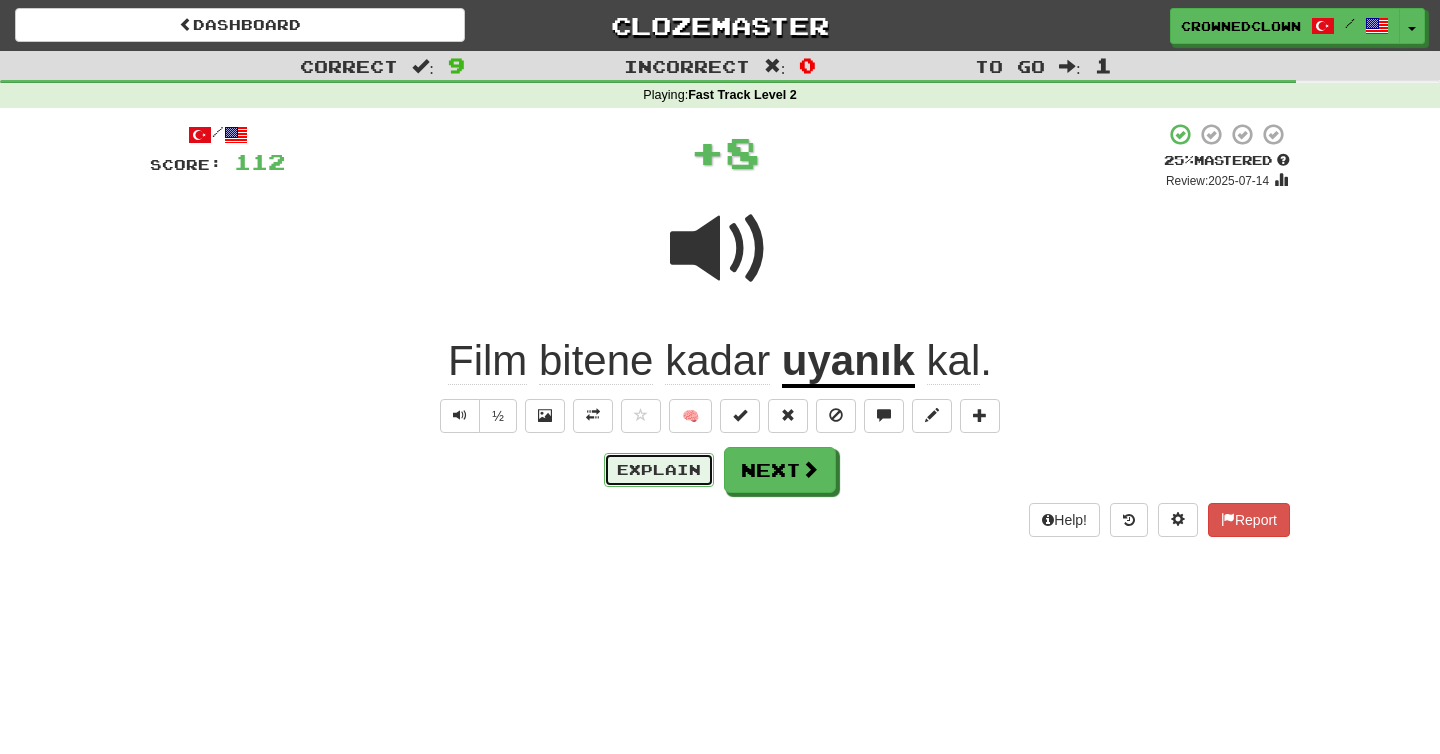 click on "Explain" at bounding box center (659, 470) 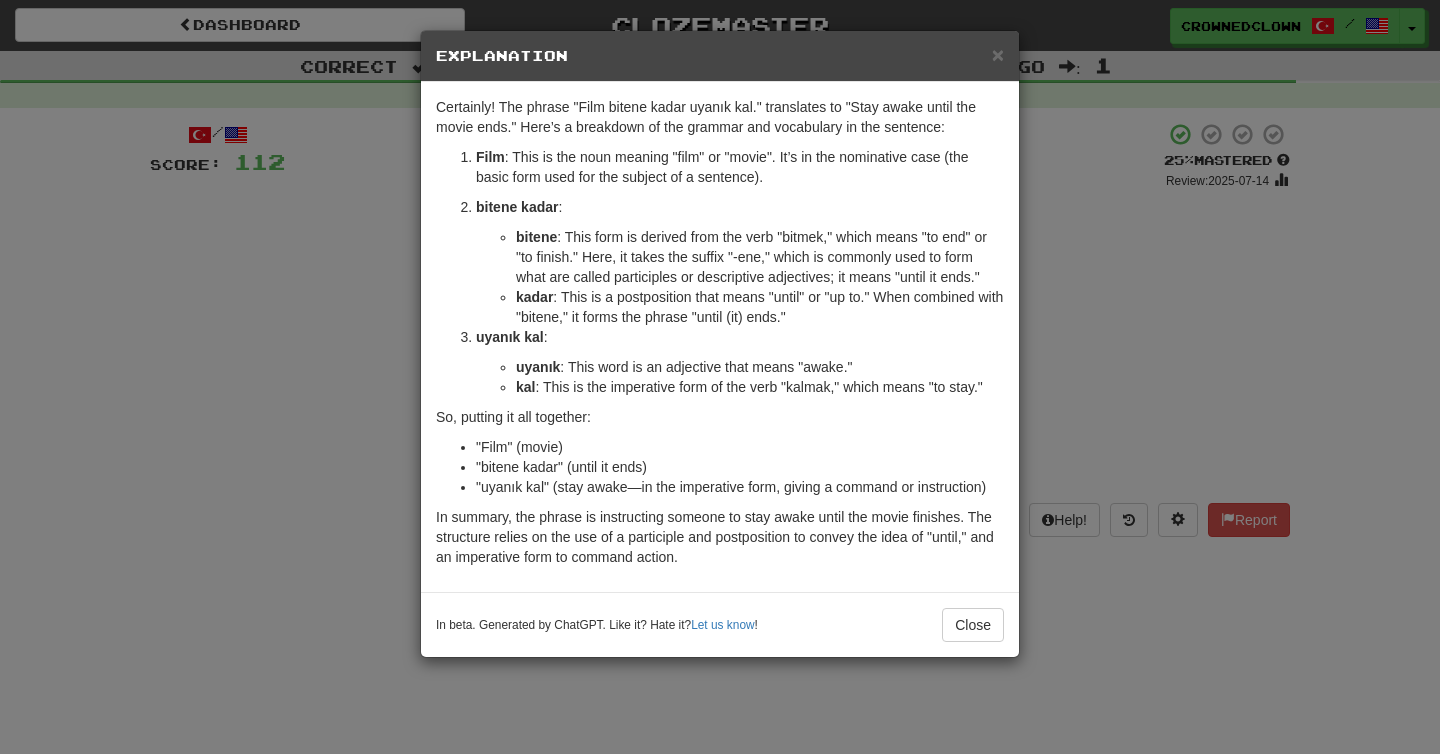 click on "Film bitene kadar uyanık kaldım." at bounding box center (720, 377) 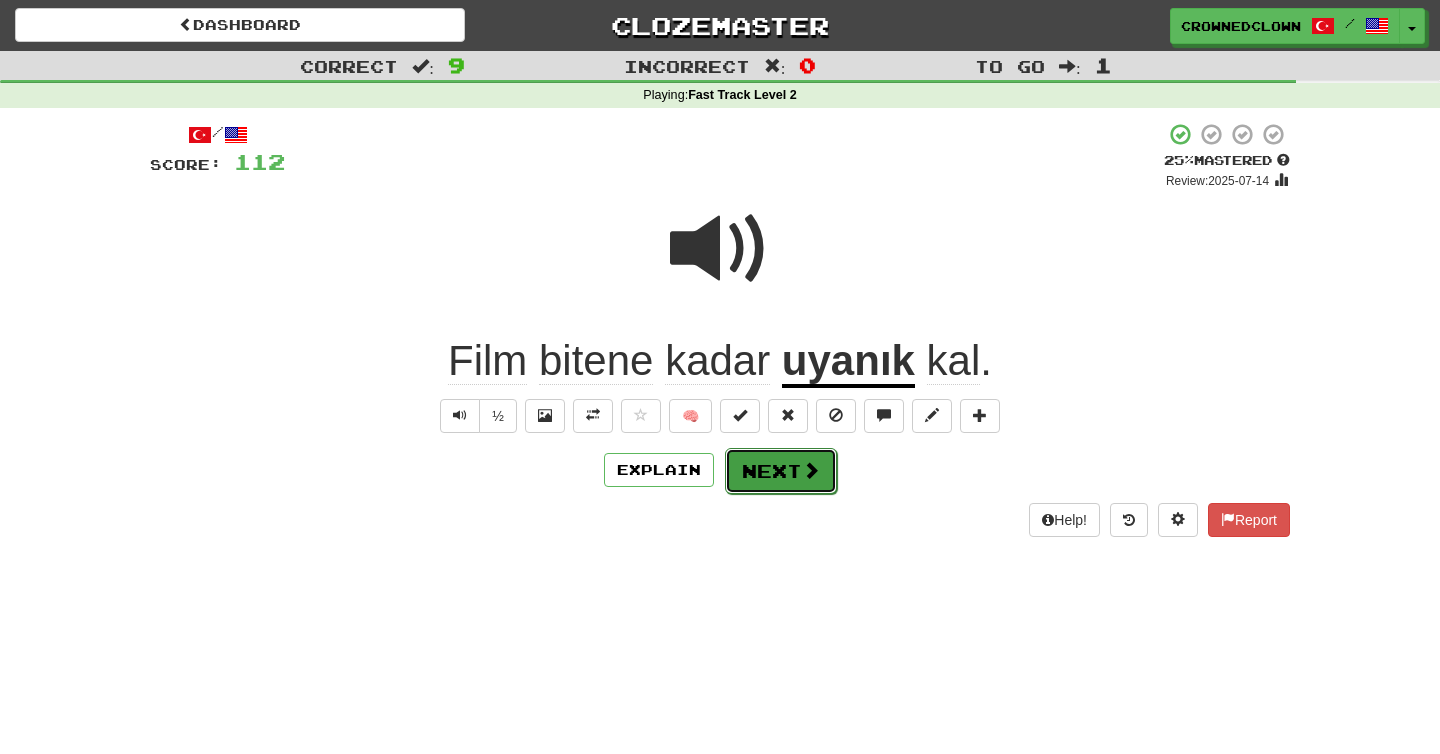 click on "Next" at bounding box center [781, 471] 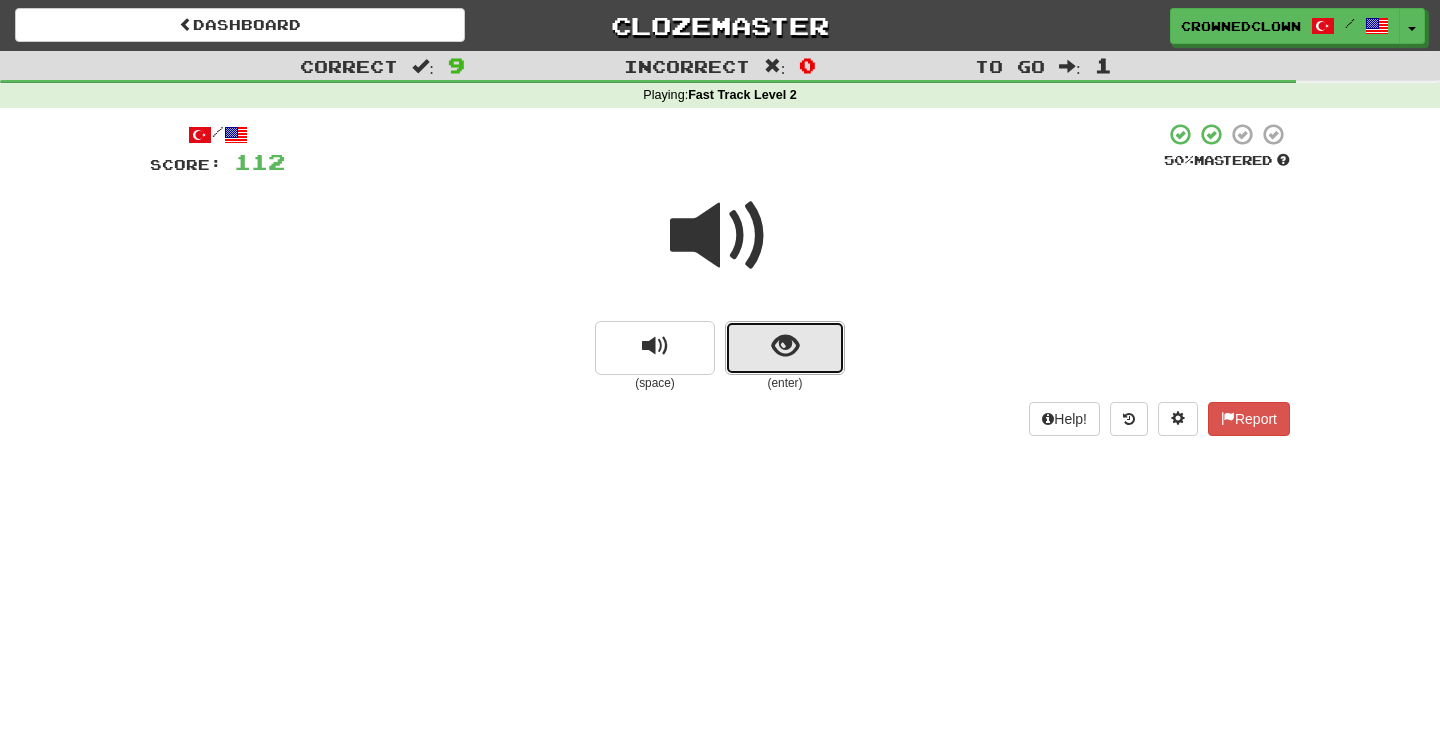 click at bounding box center [785, 346] 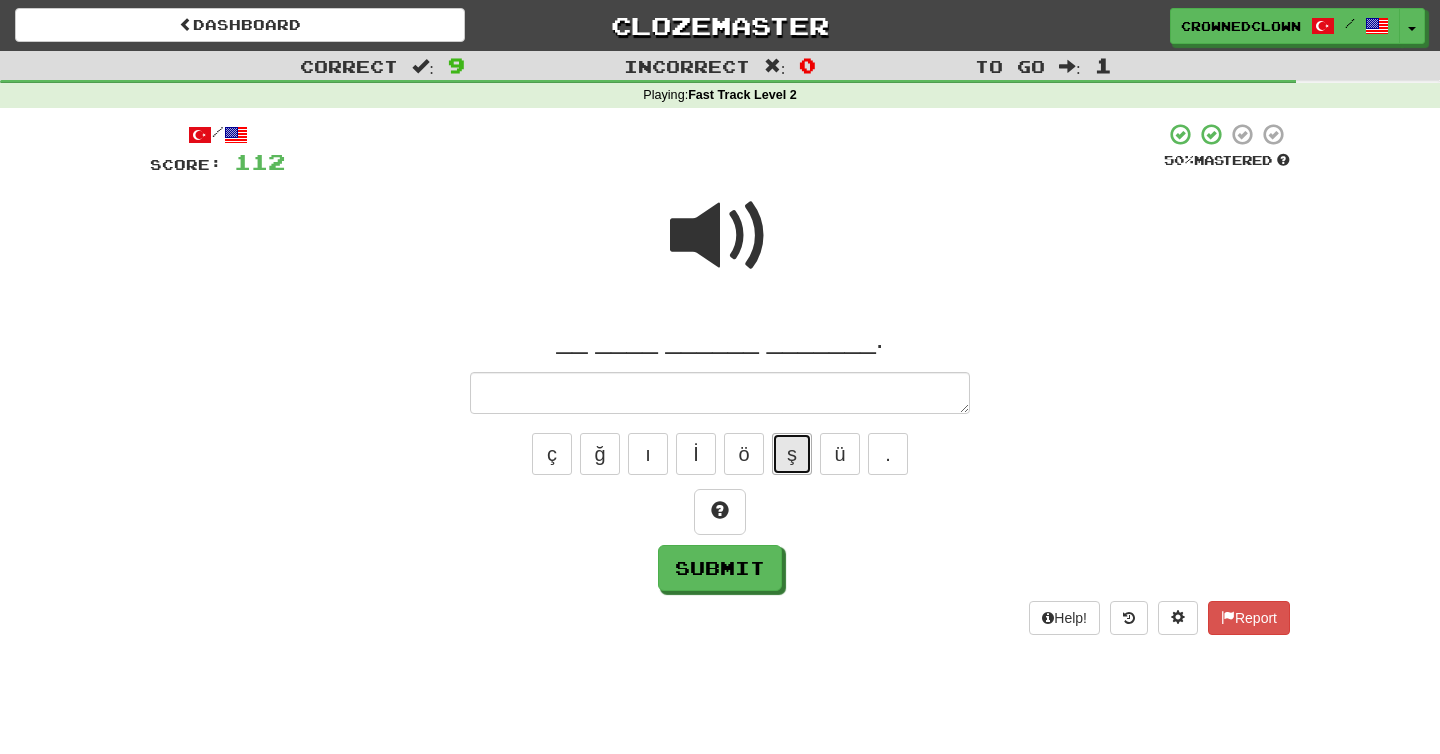click on "ş" at bounding box center (792, 454) 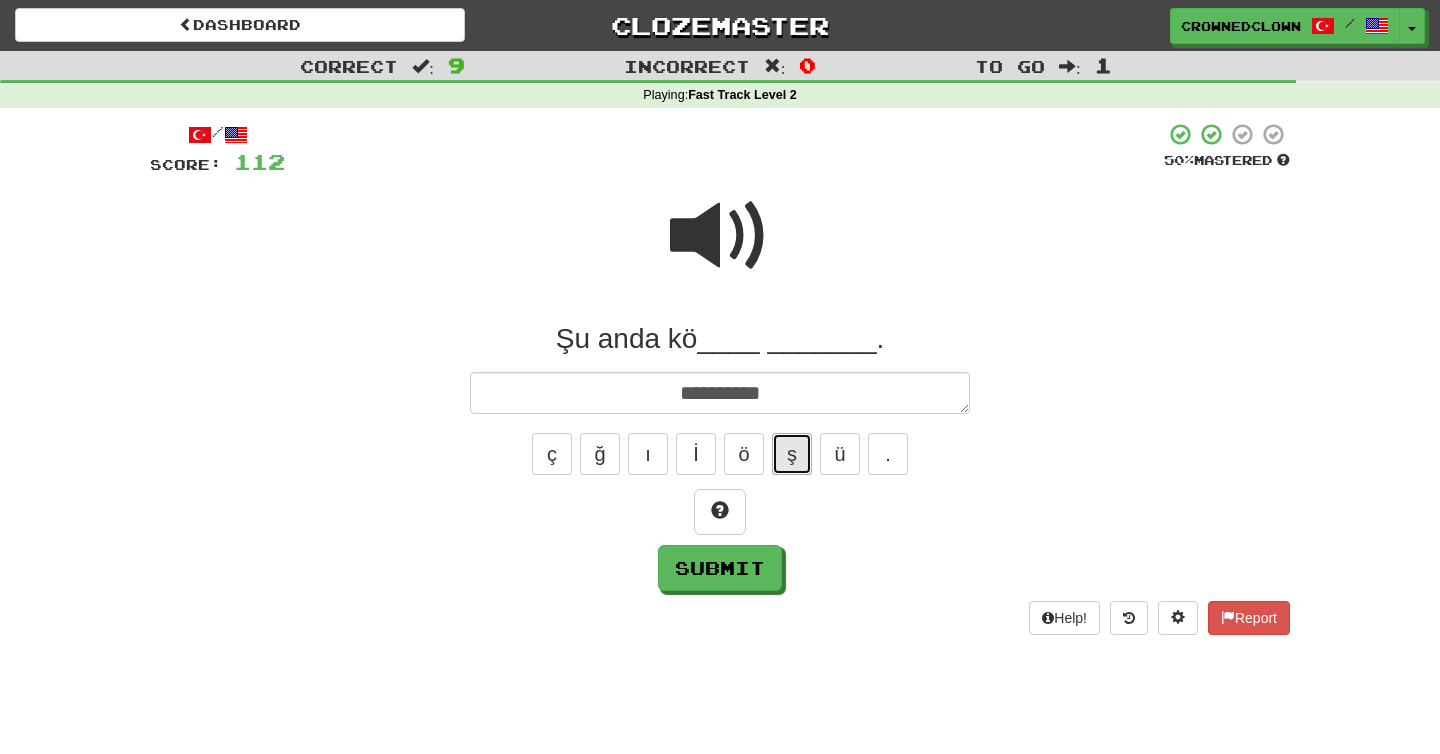 click on "ş" at bounding box center [792, 454] 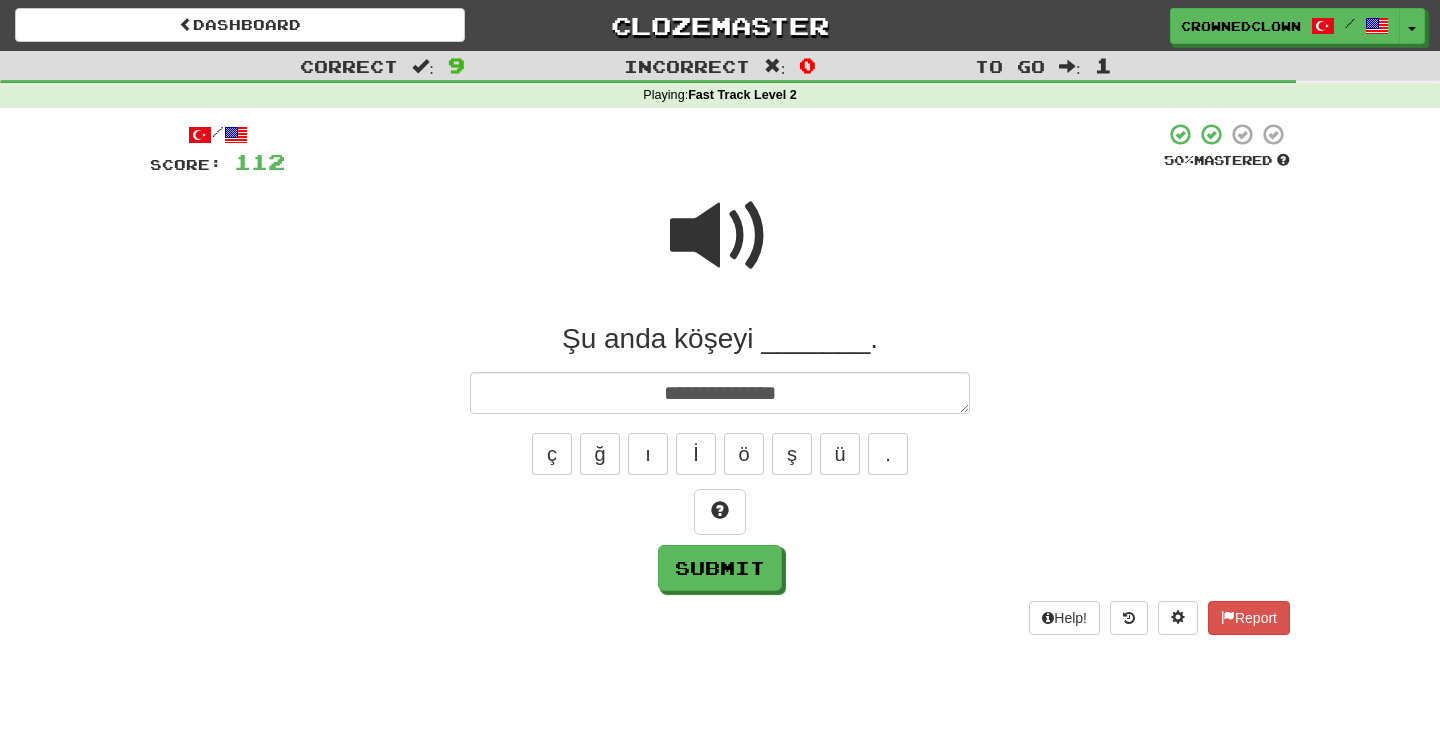 click at bounding box center [720, 236] 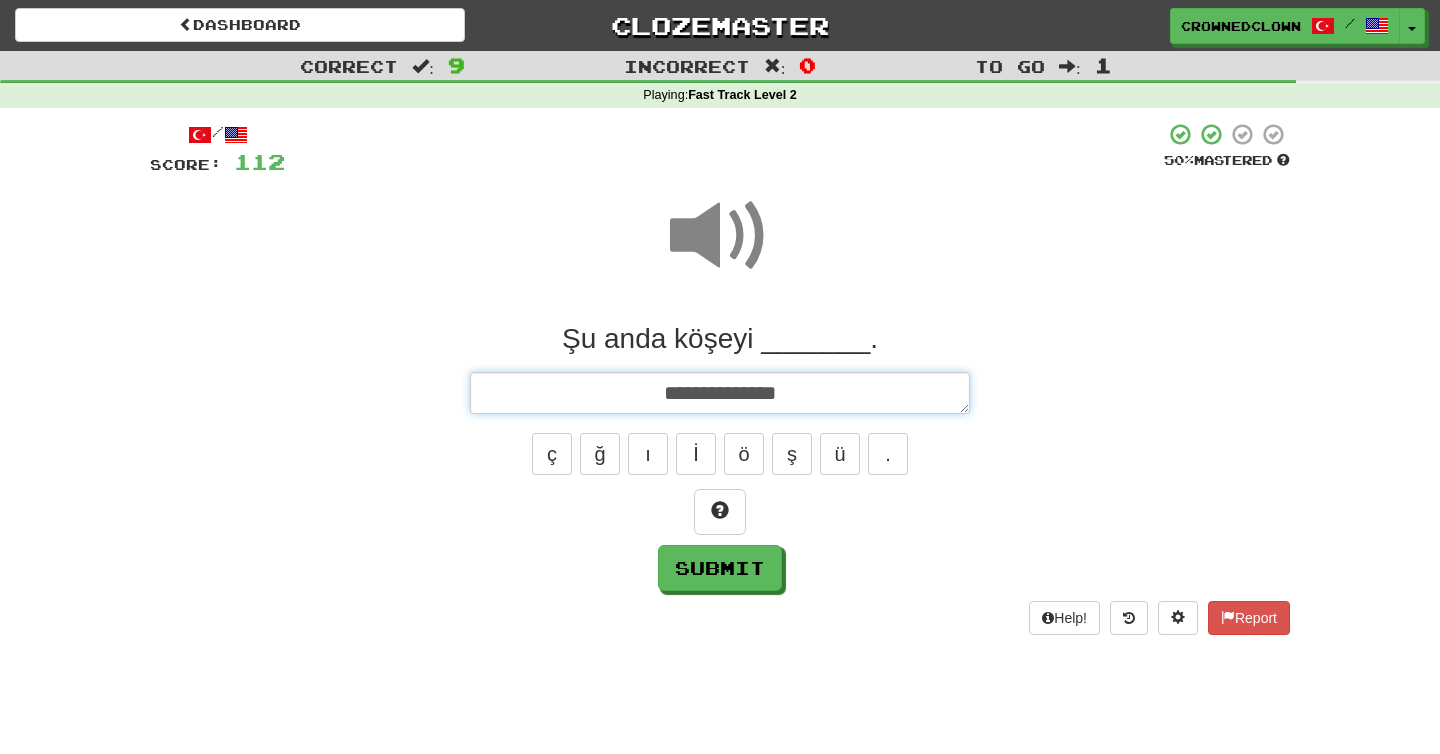 click on "**********" at bounding box center (720, 393) 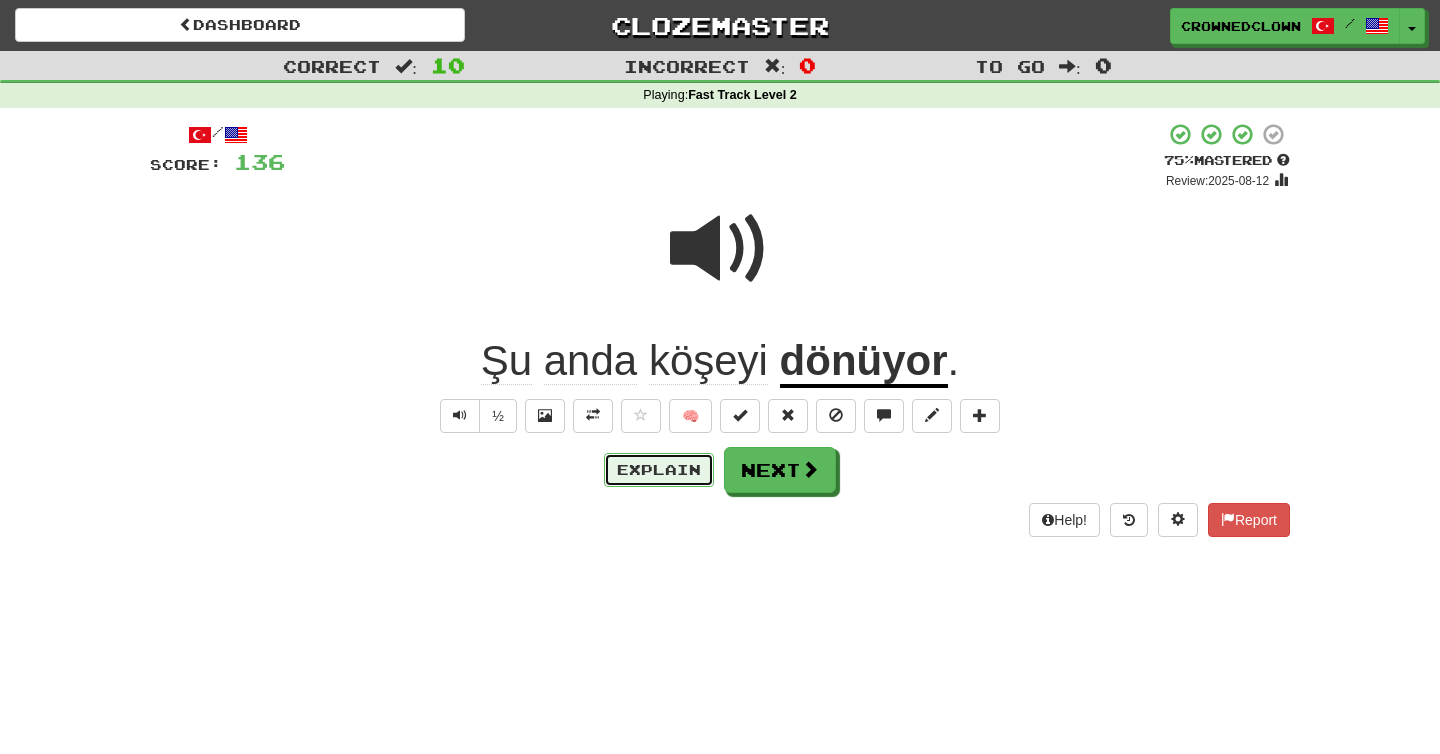 click on "Explain" at bounding box center [659, 470] 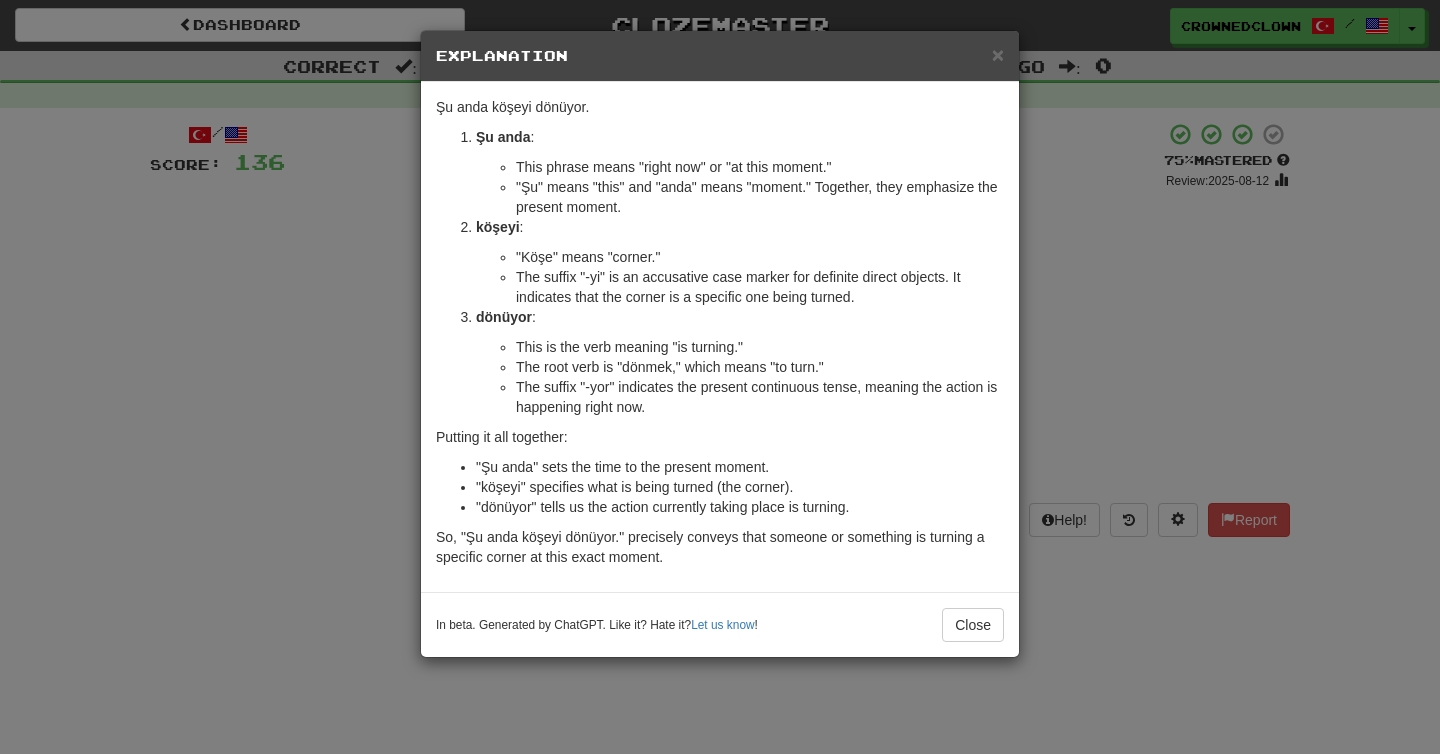 click on "Şu anda köşeyi dönüyor." at bounding box center [720, 377] 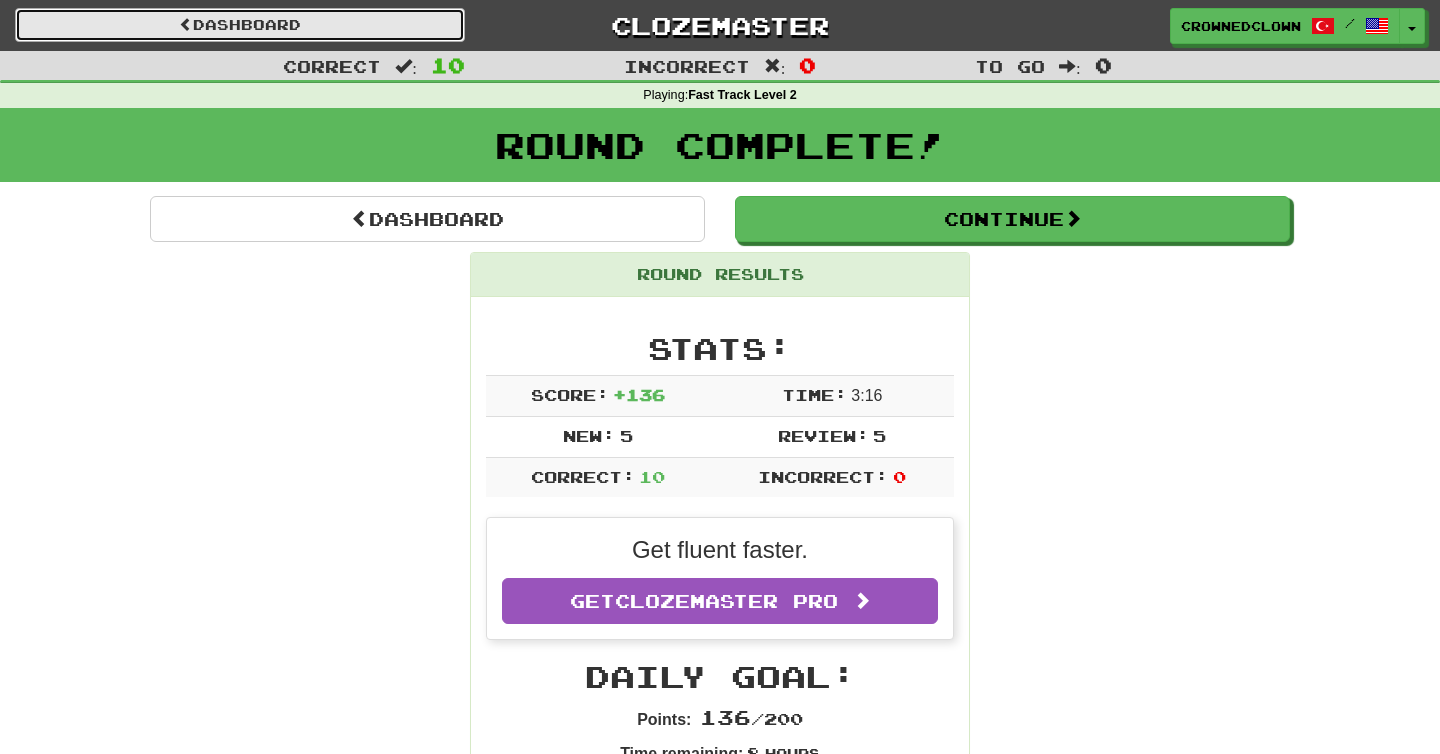 click on "Dashboard" at bounding box center (240, 25) 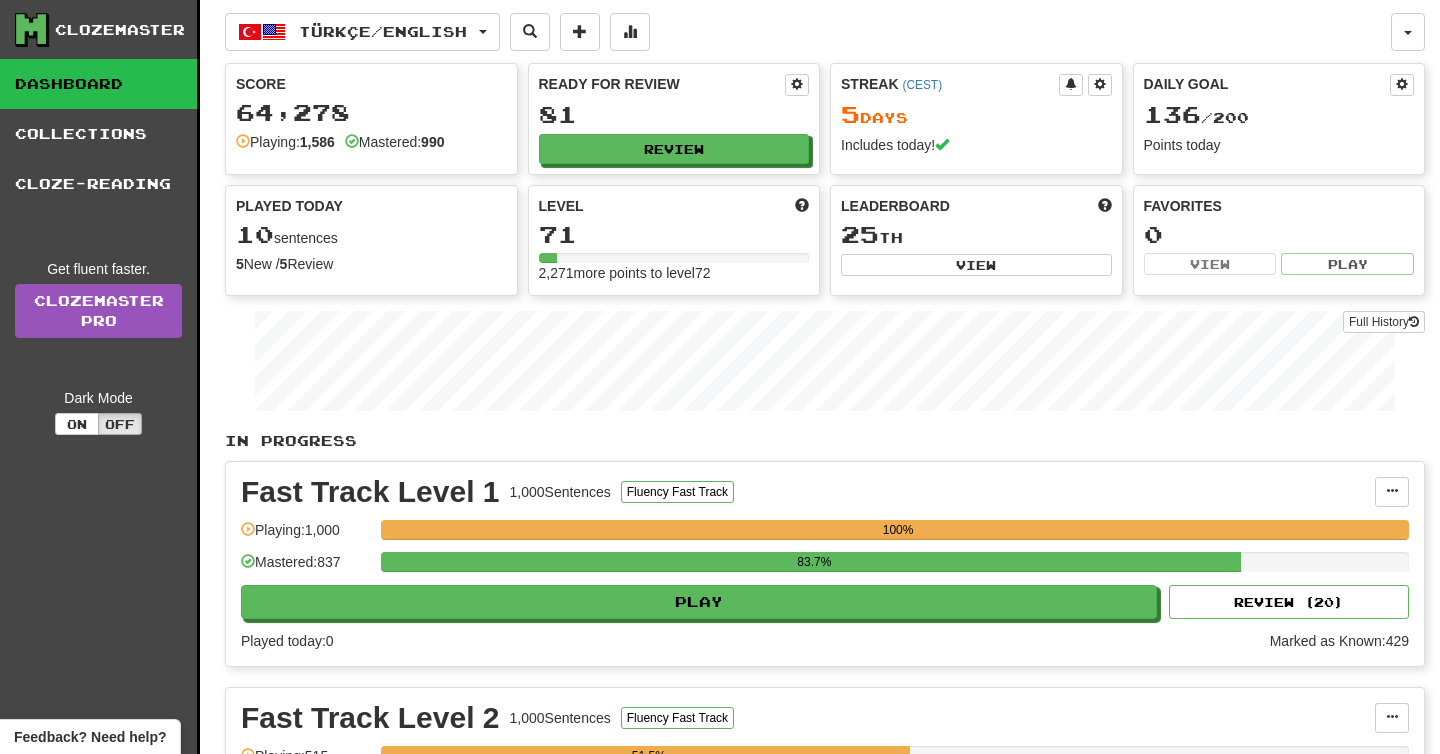 scroll, scrollTop: 0, scrollLeft: 0, axis: both 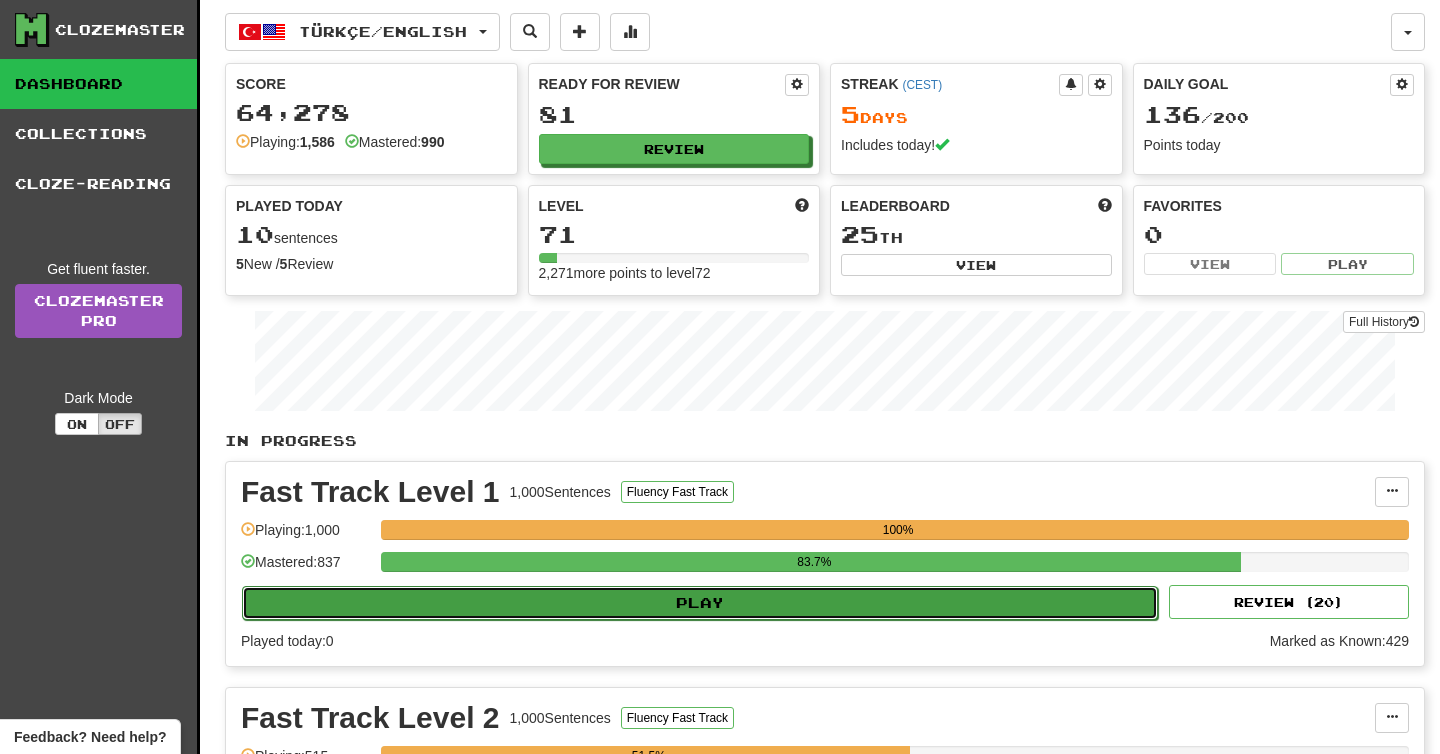 click on "Play" at bounding box center [700, 603] 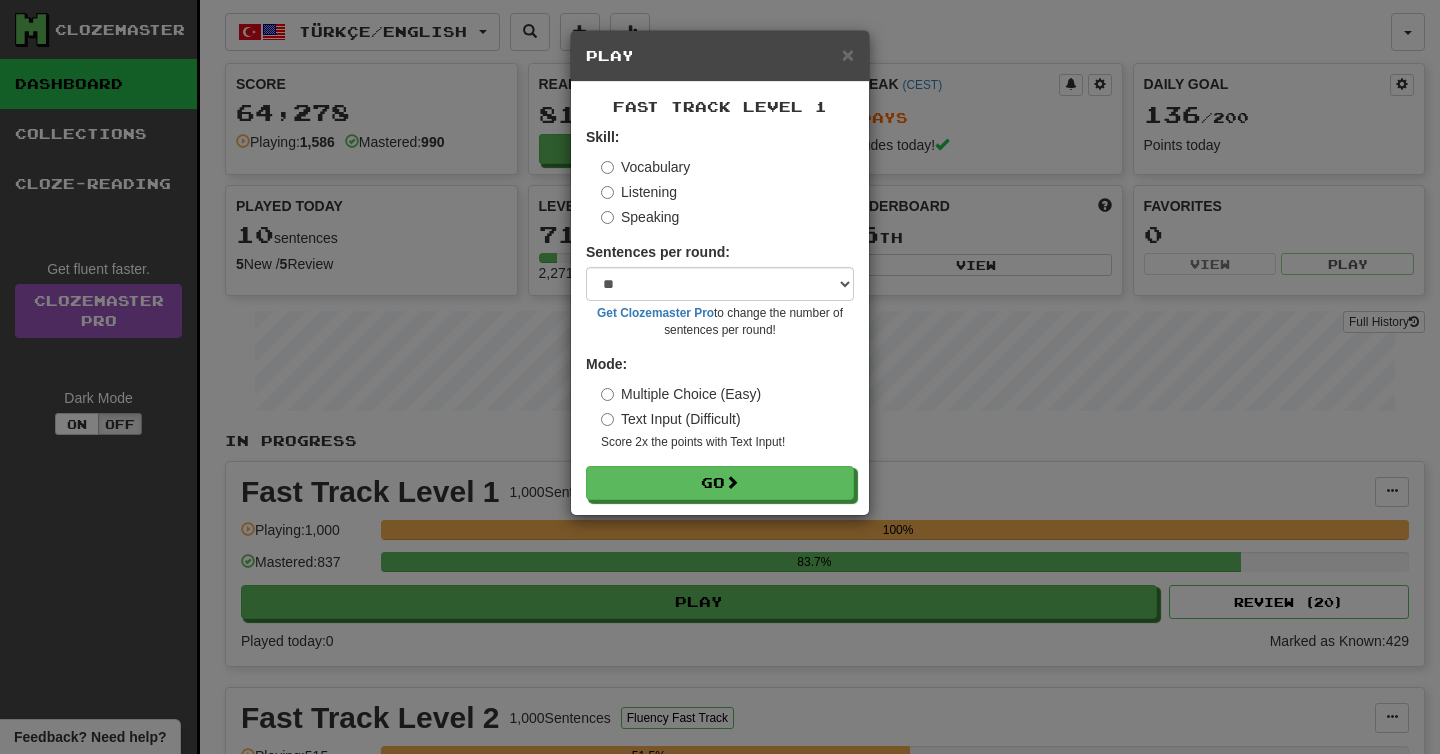 click on "Text Input (Difficult)" at bounding box center (671, 419) 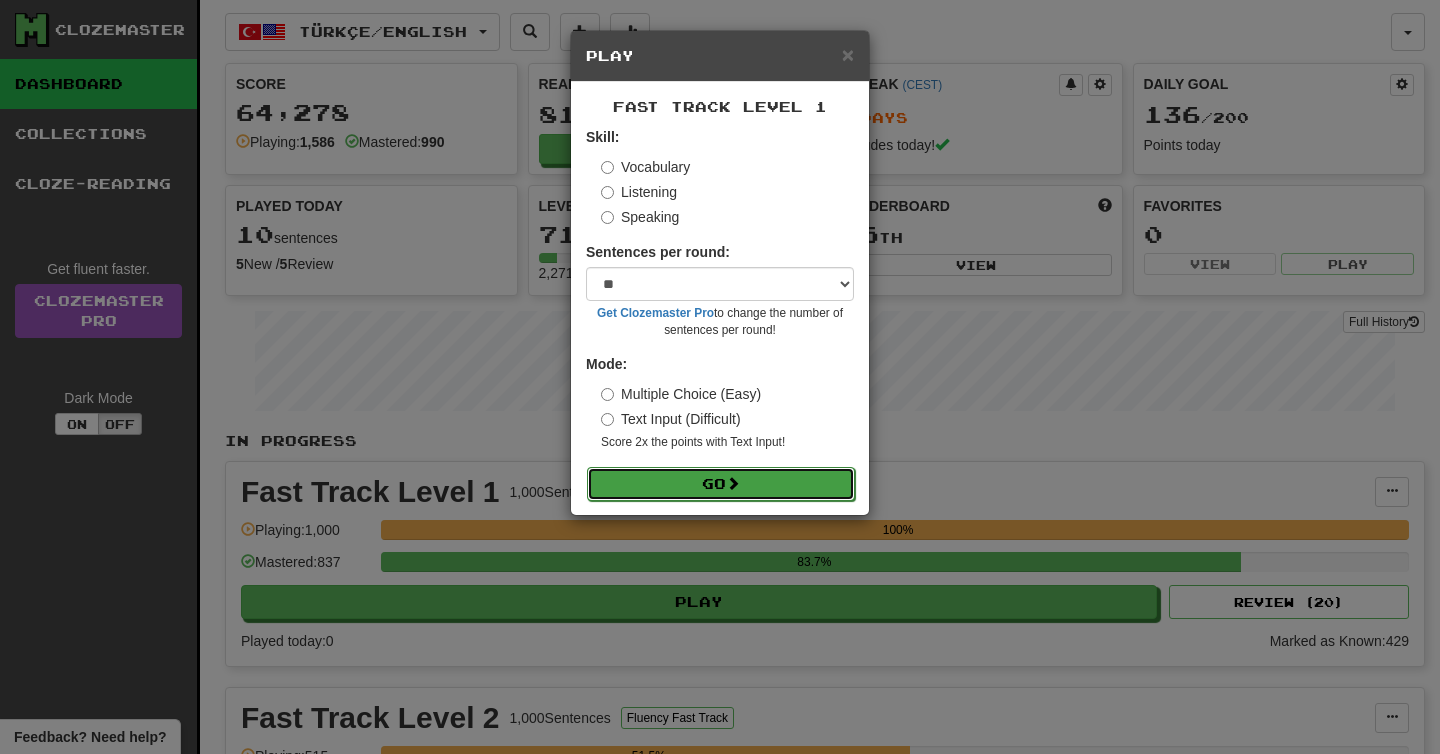 click on "Go" at bounding box center (721, 484) 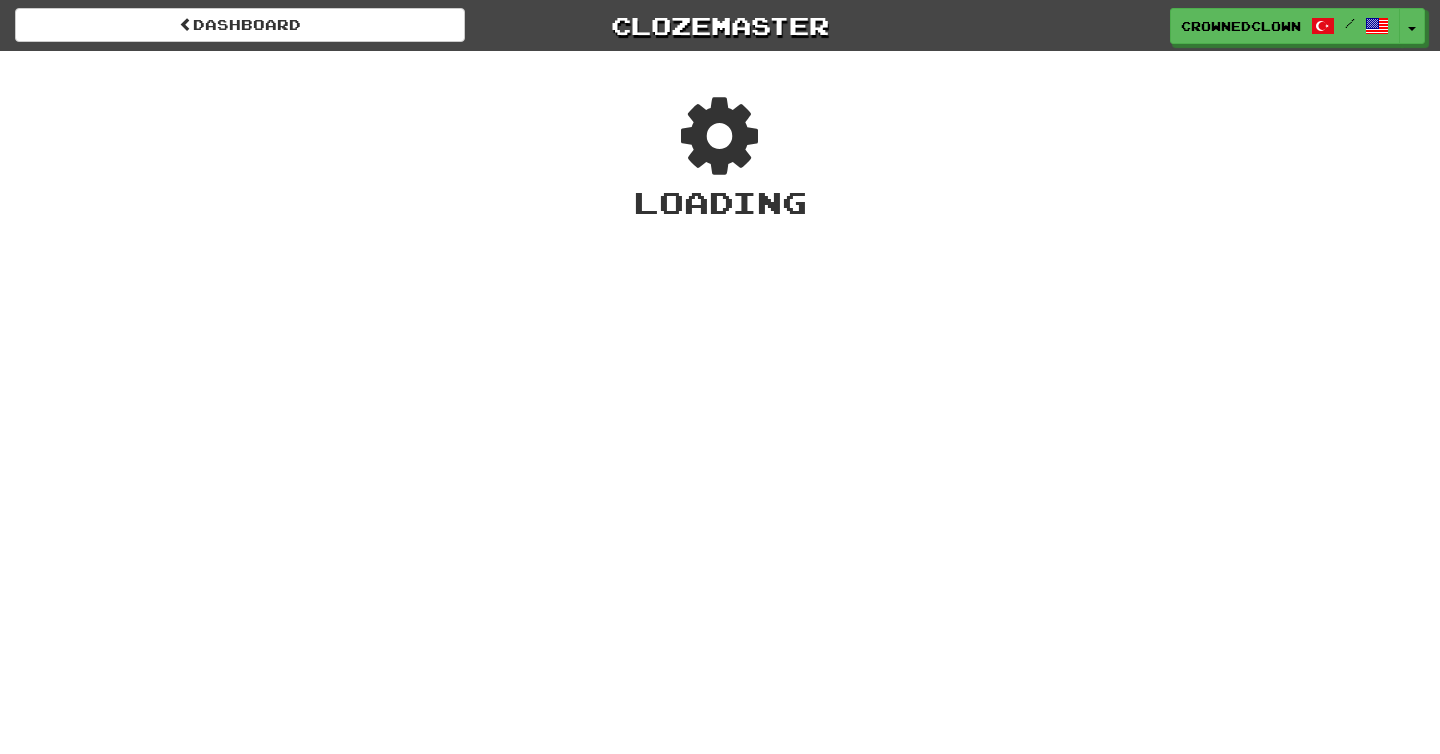 scroll, scrollTop: 0, scrollLeft: 0, axis: both 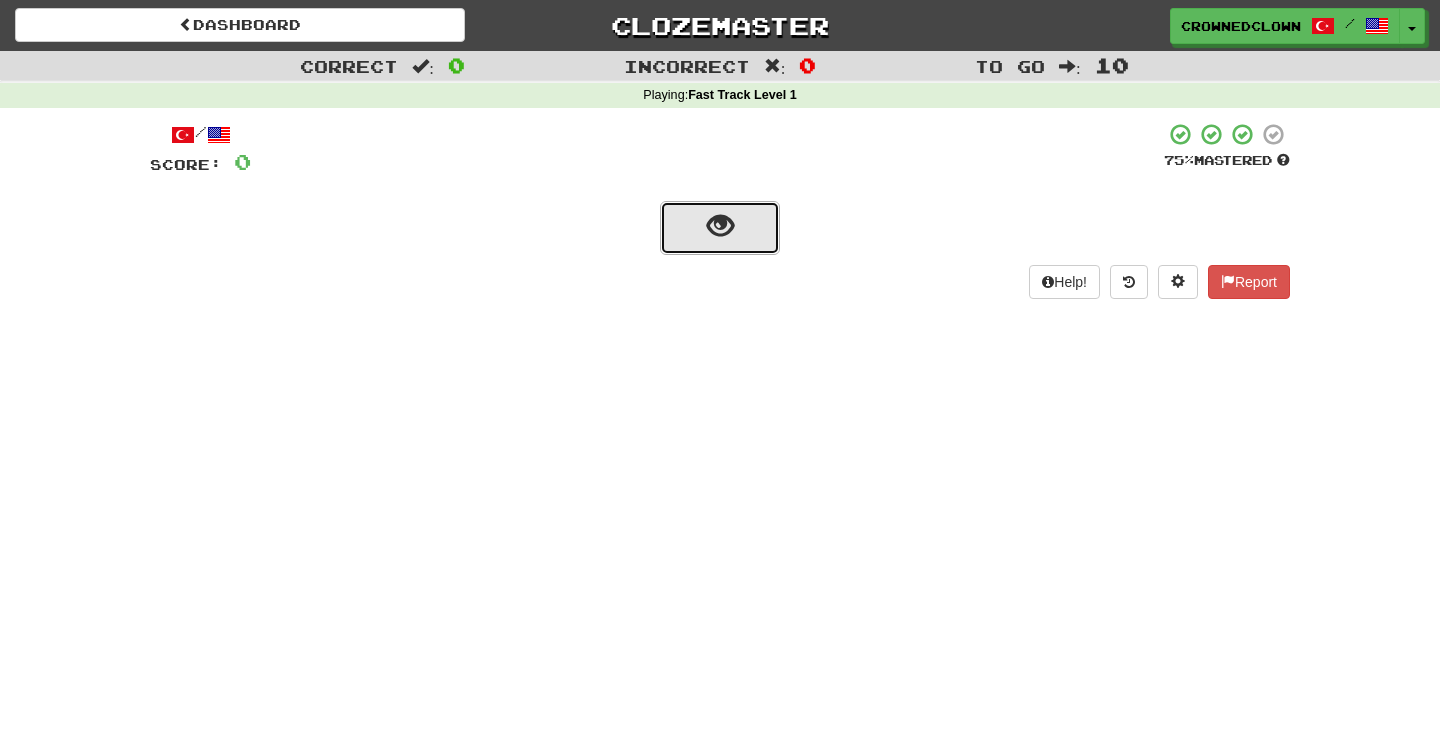 click at bounding box center [720, 228] 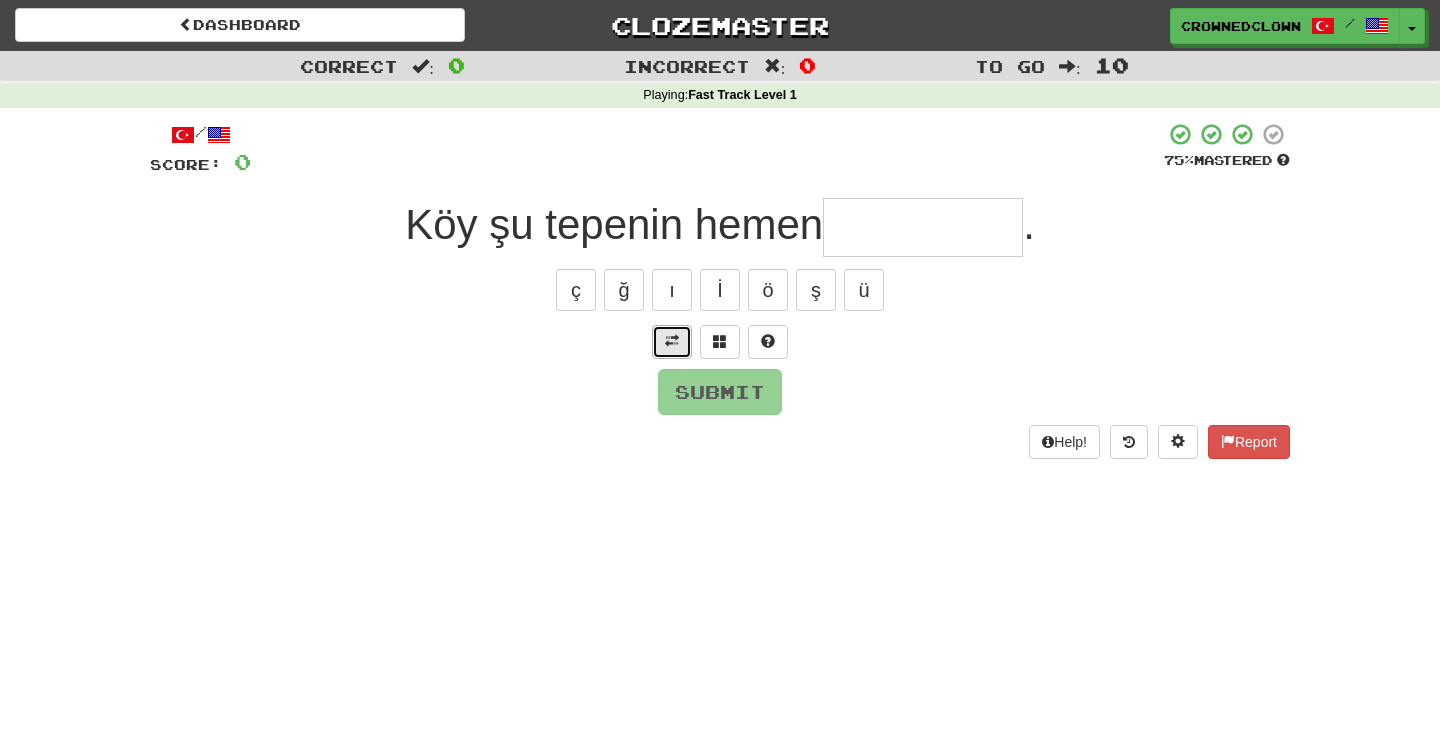 click at bounding box center (672, 341) 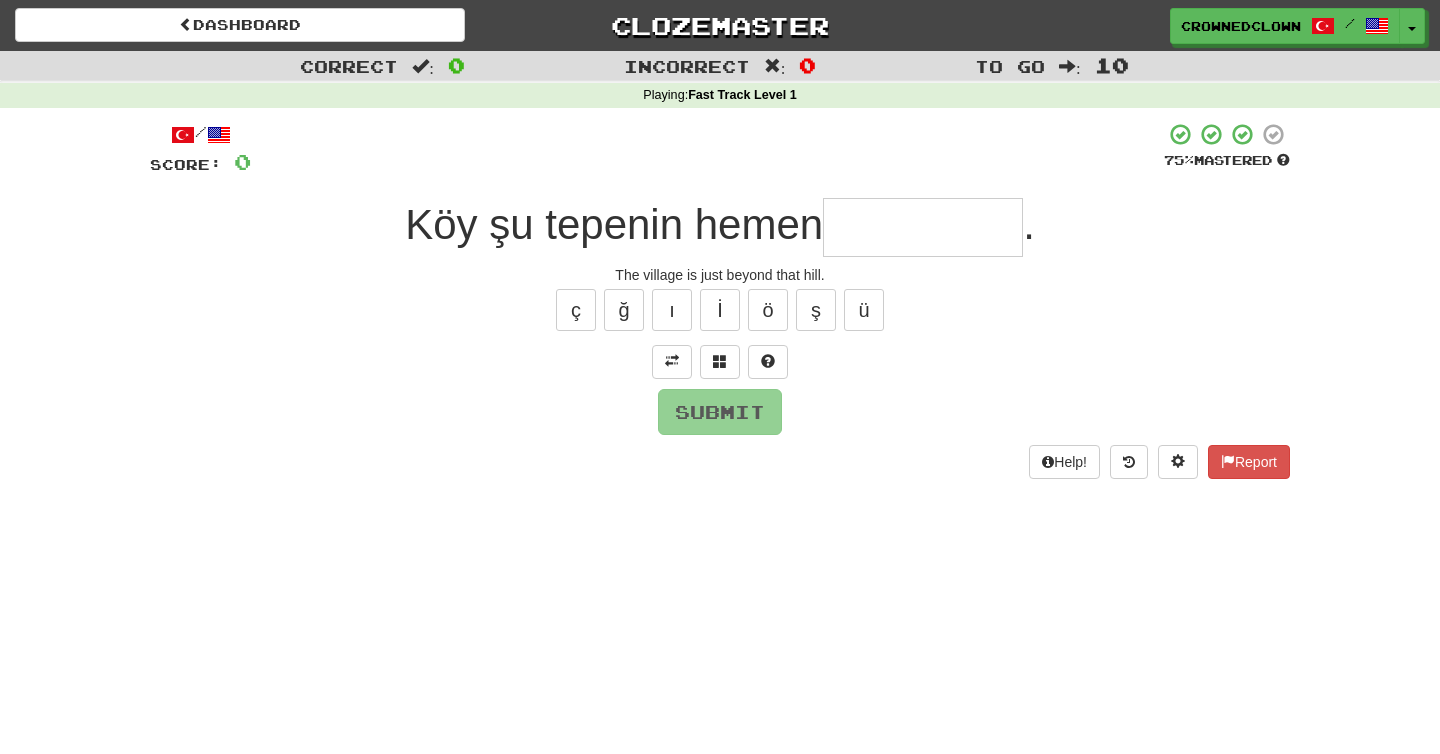 click at bounding box center (923, 227) 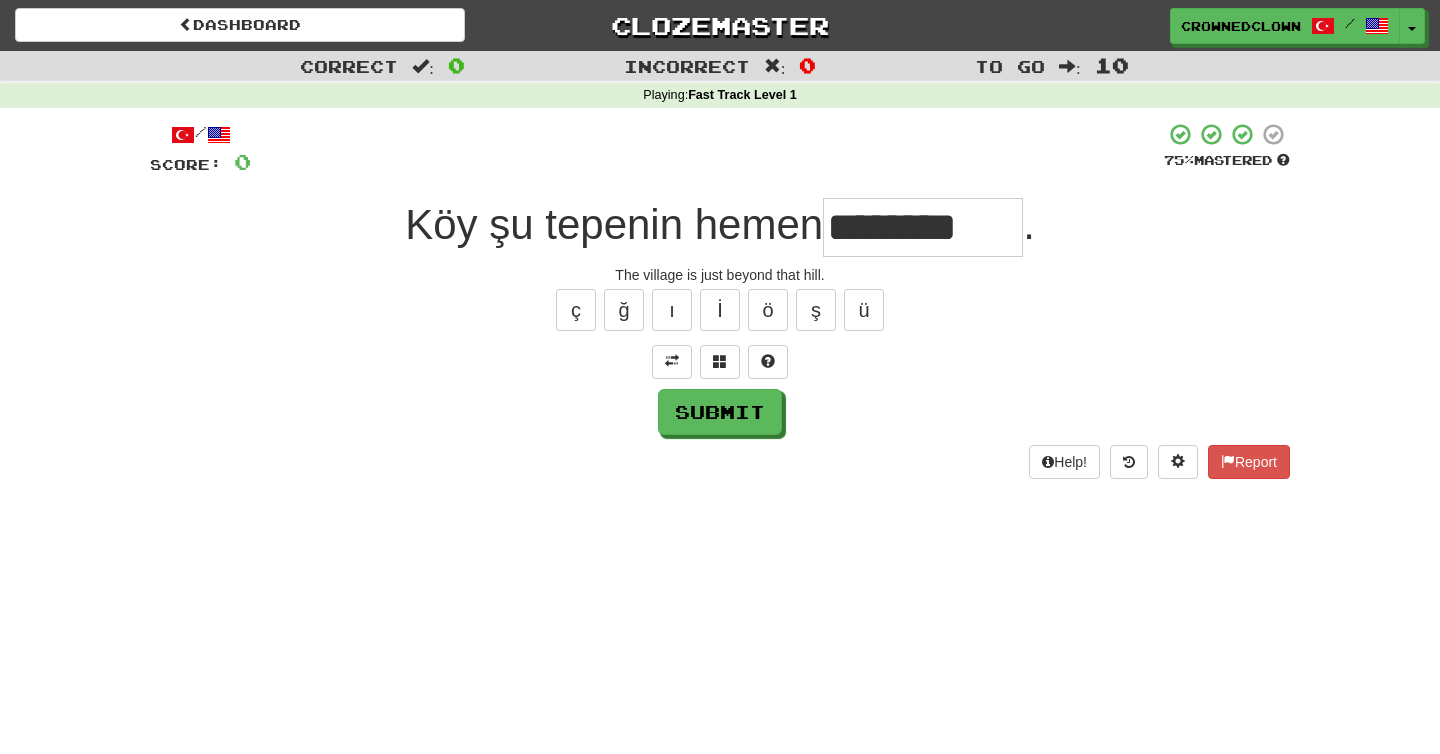 type on "********" 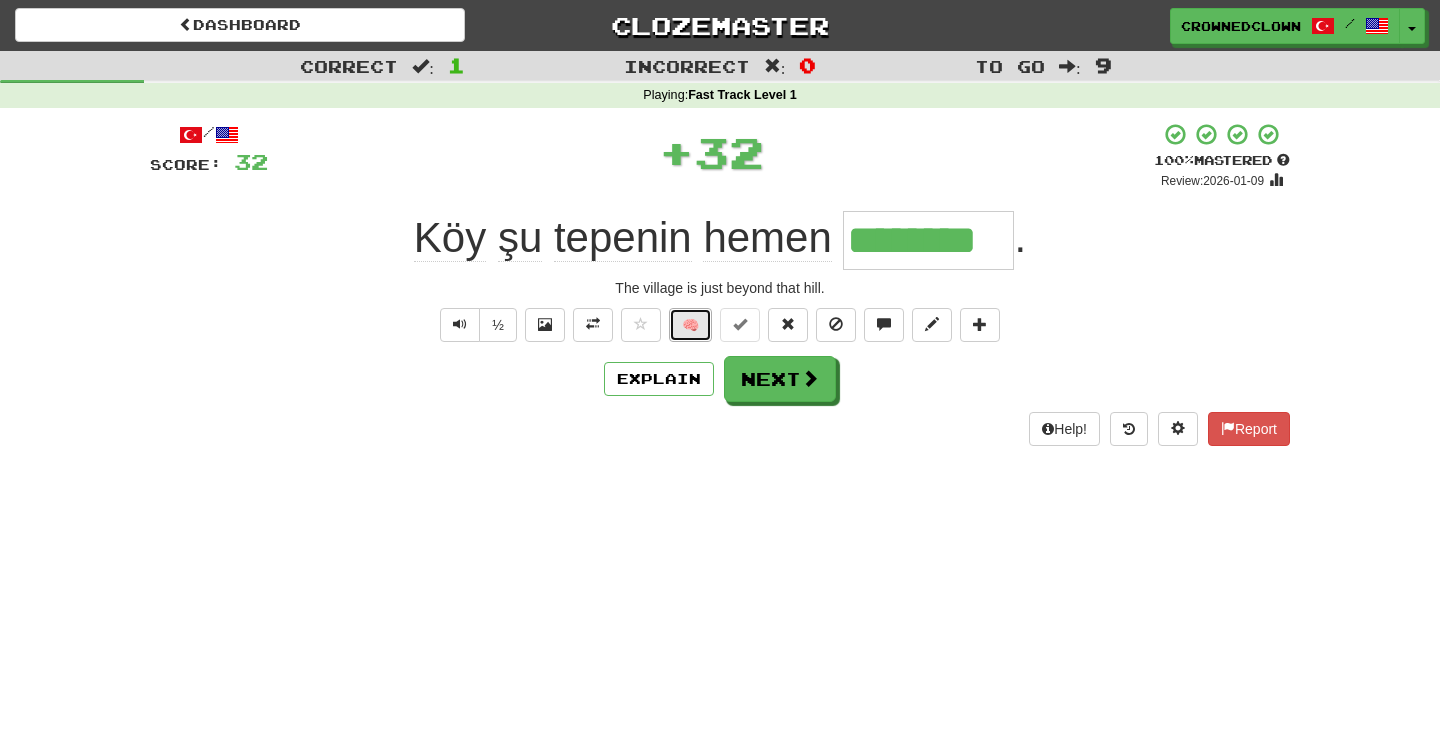 click on "🧠" at bounding box center [690, 325] 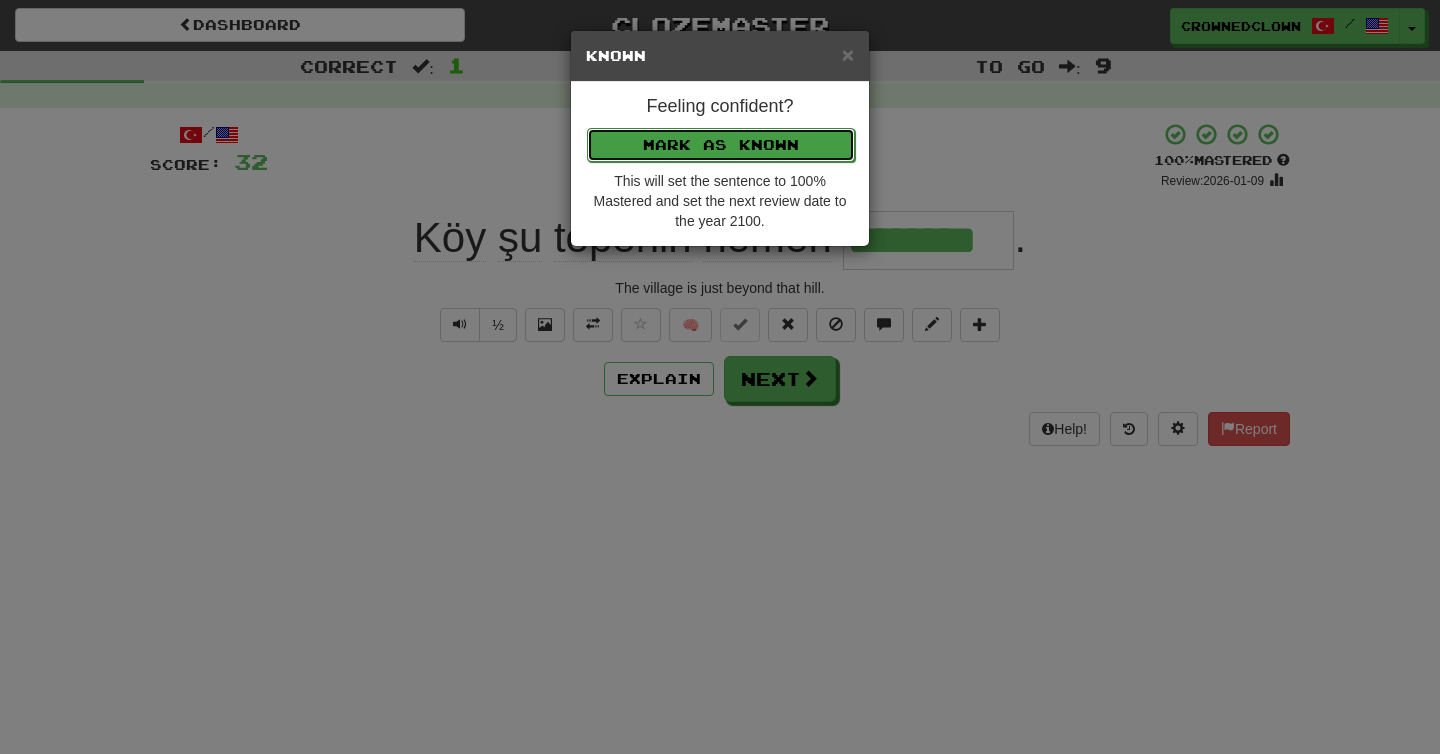 click on "Mark as Known" at bounding box center [721, 145] 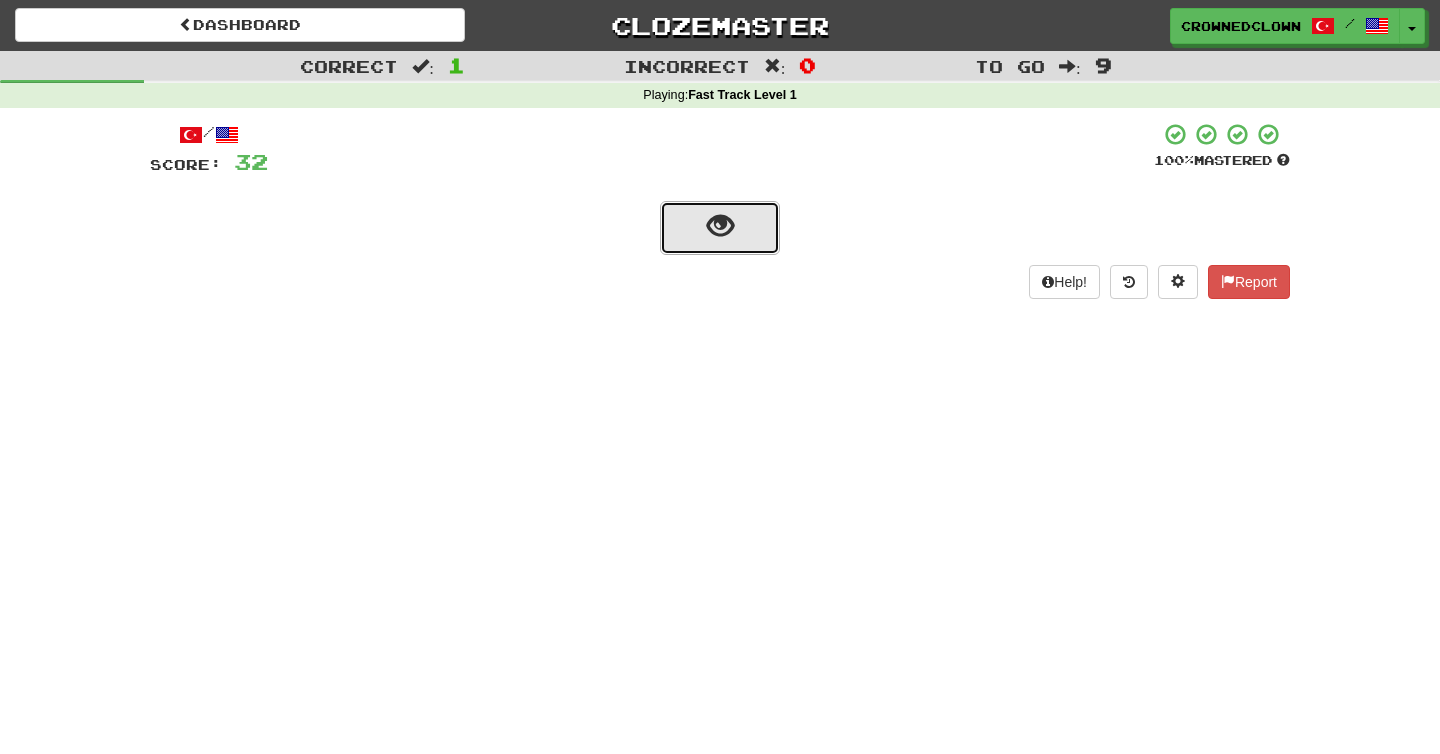 click at bounding box center [720, 228] 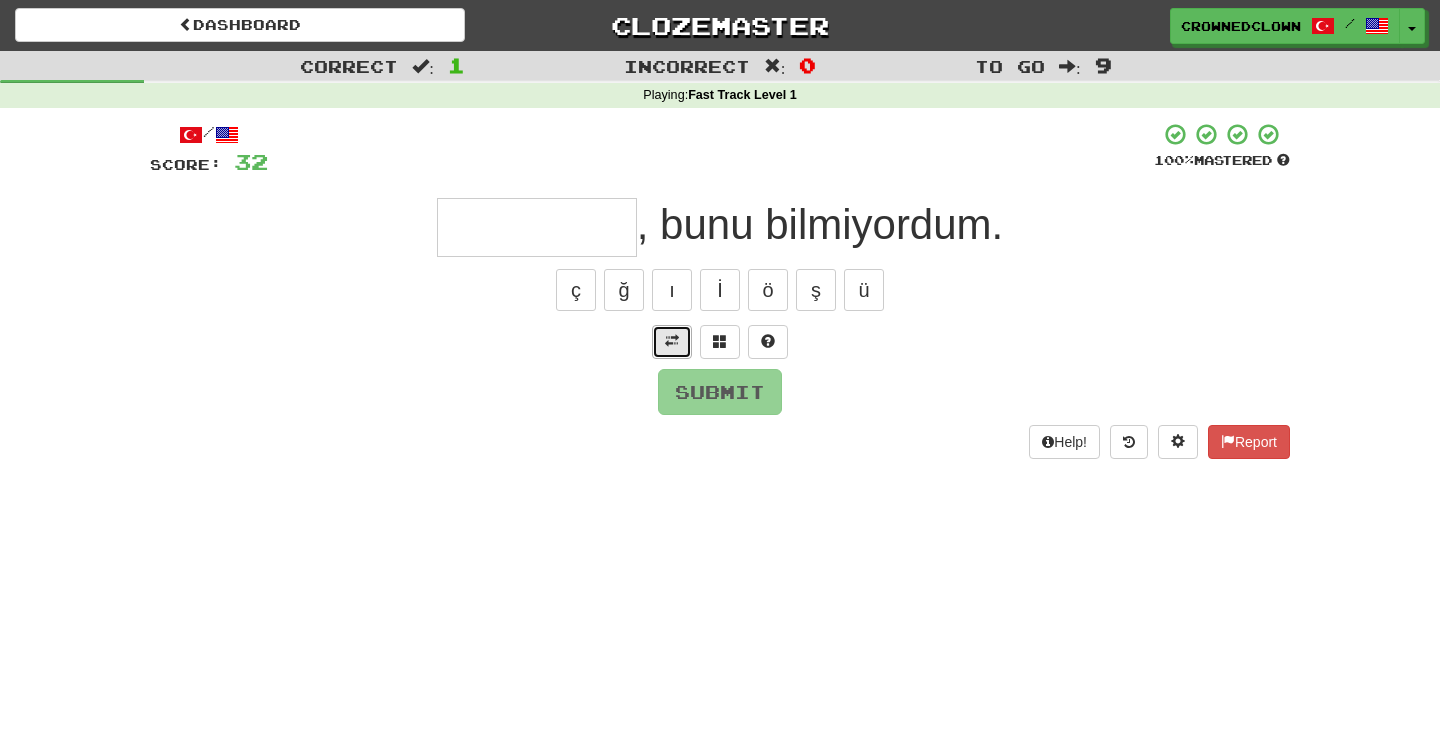 click at bounding box center [672, 341] 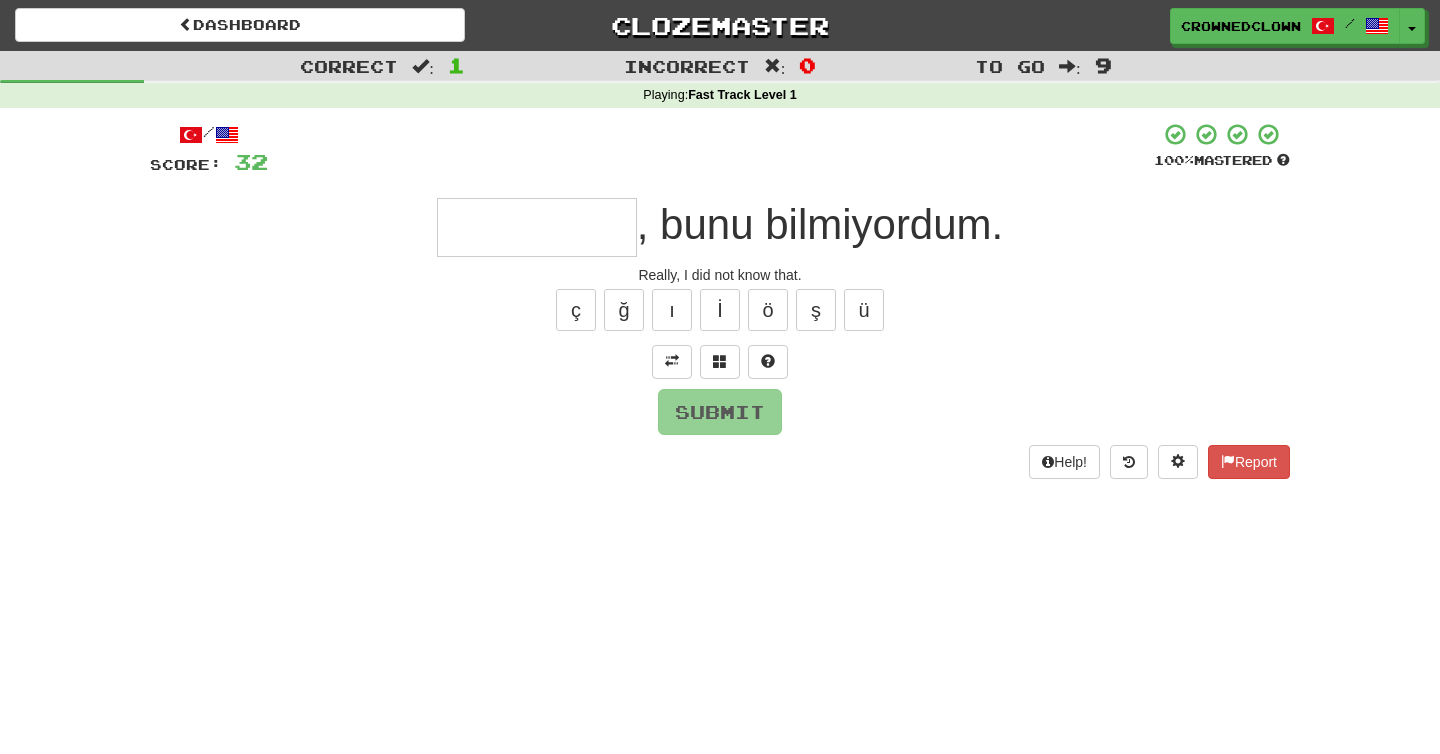 click at bounding box center (537, 227) 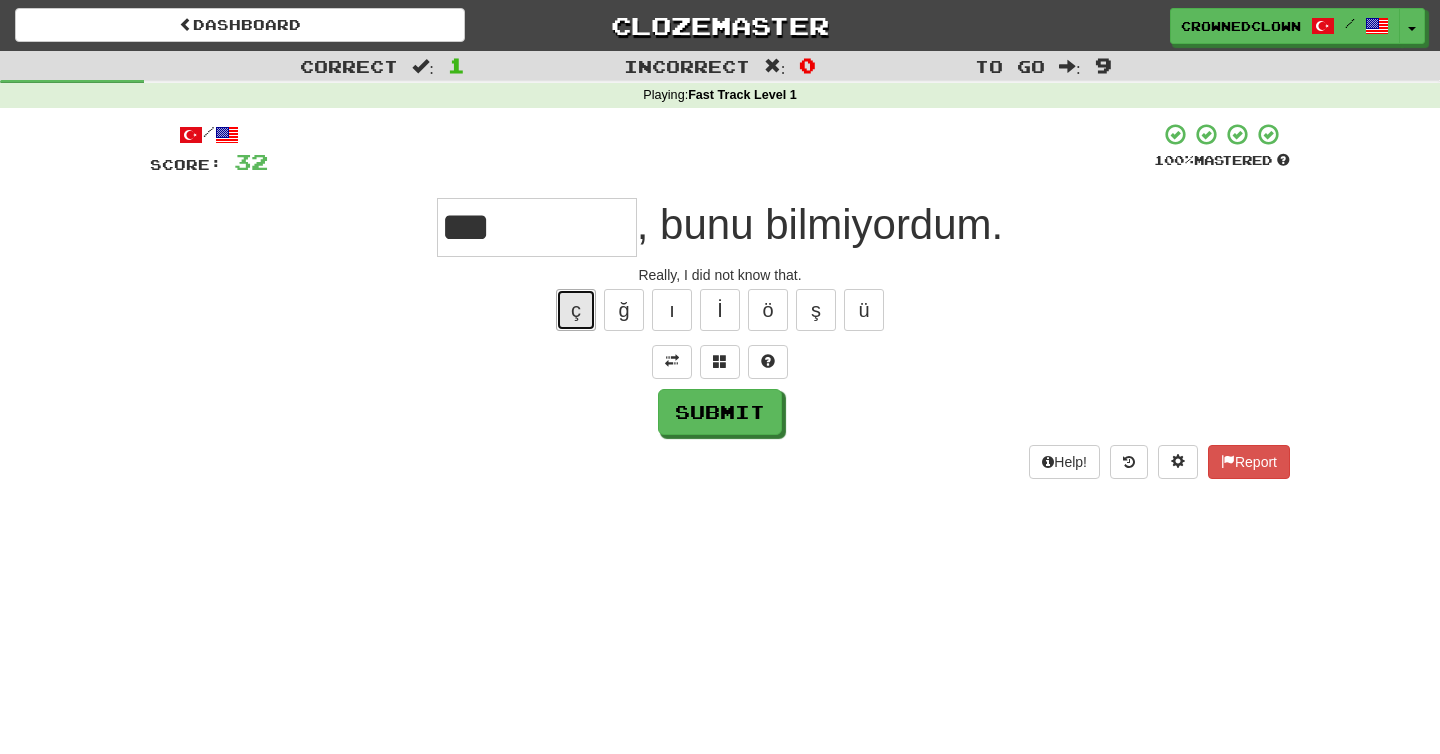 click on "ç" at bounding box center (576, 310) 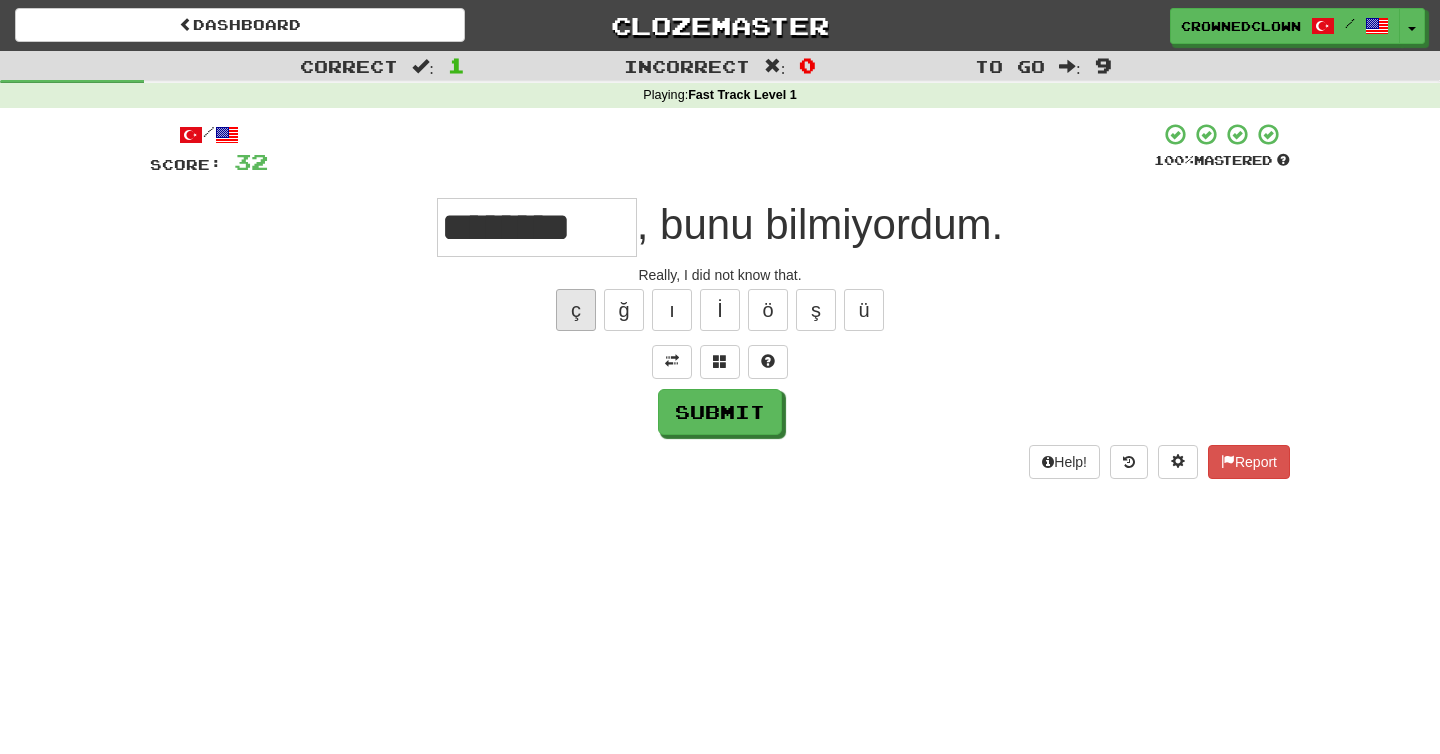 type on "*********" 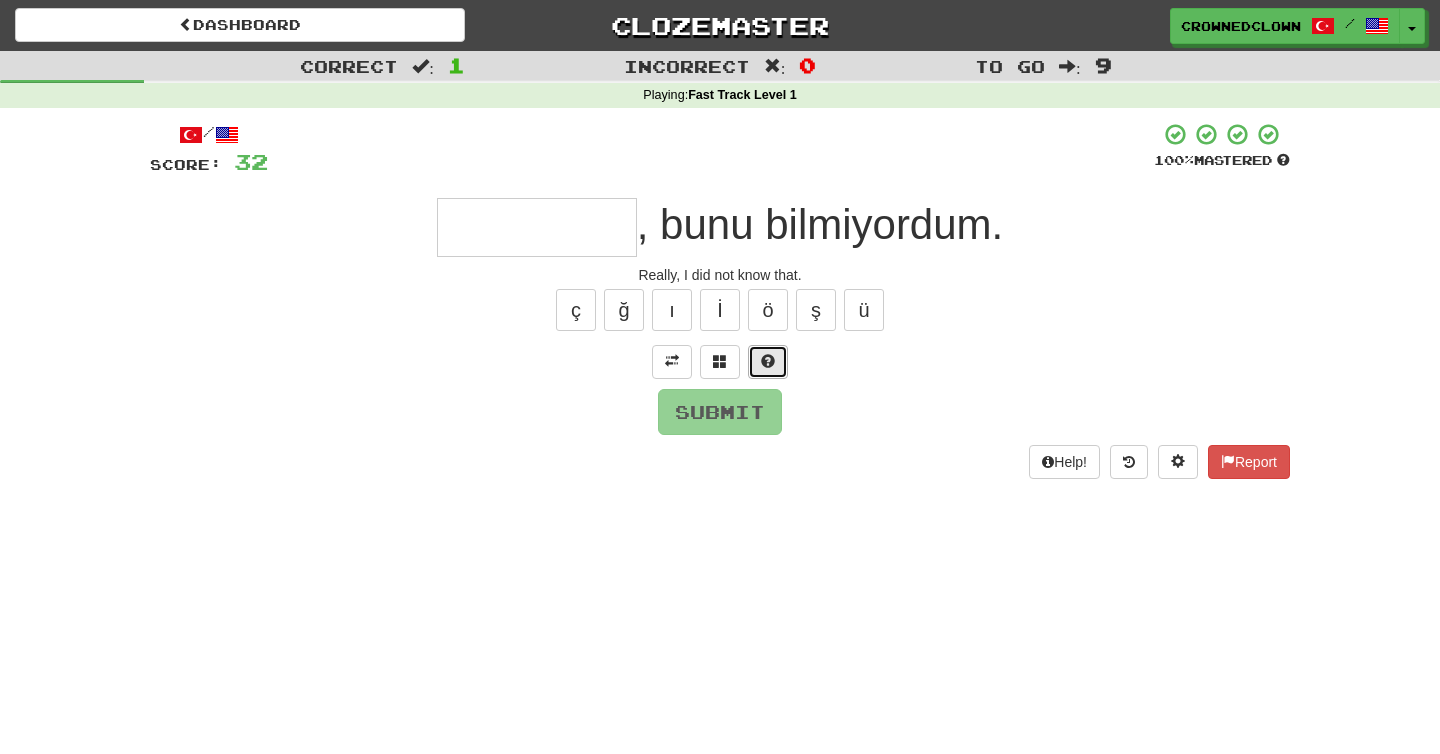 click at bounding box center (768, 361) 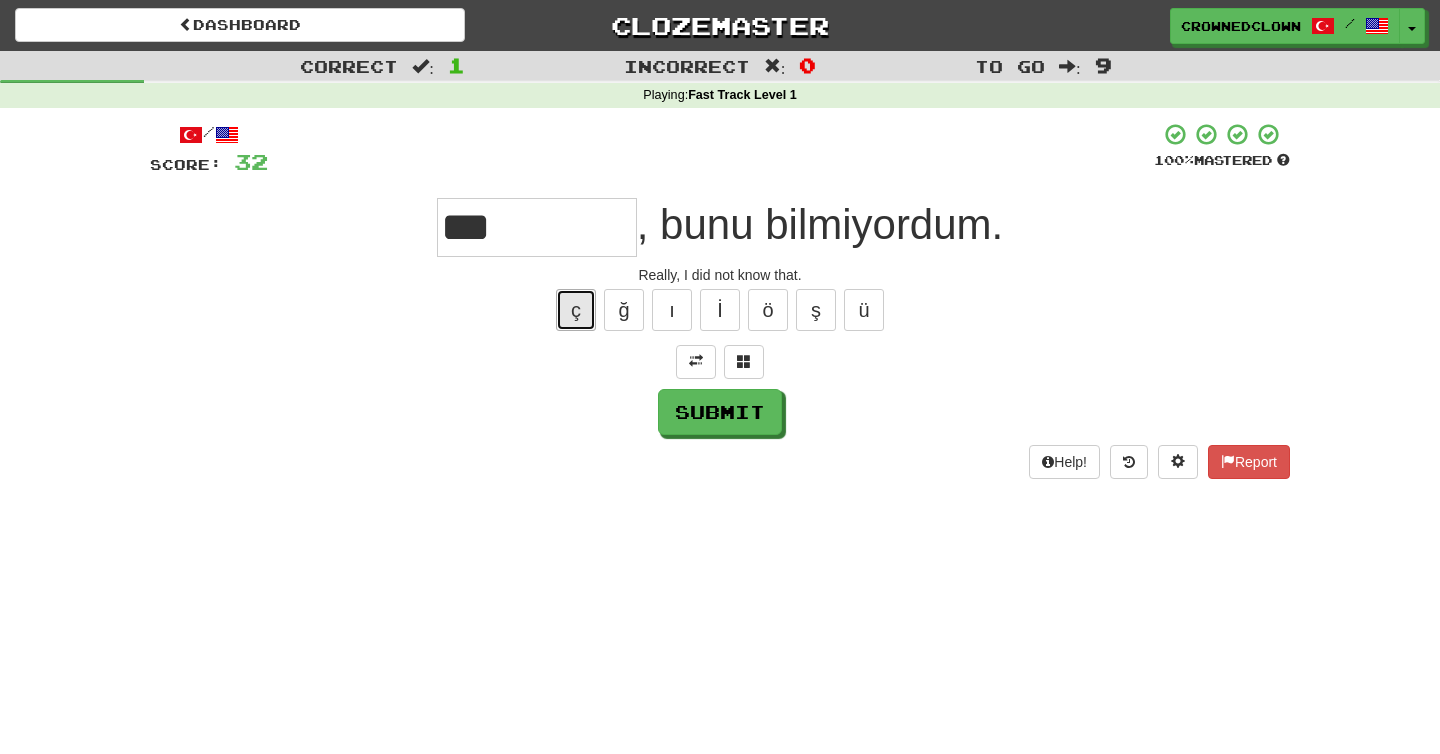 click on "ç" at bounding box center [576, 310] 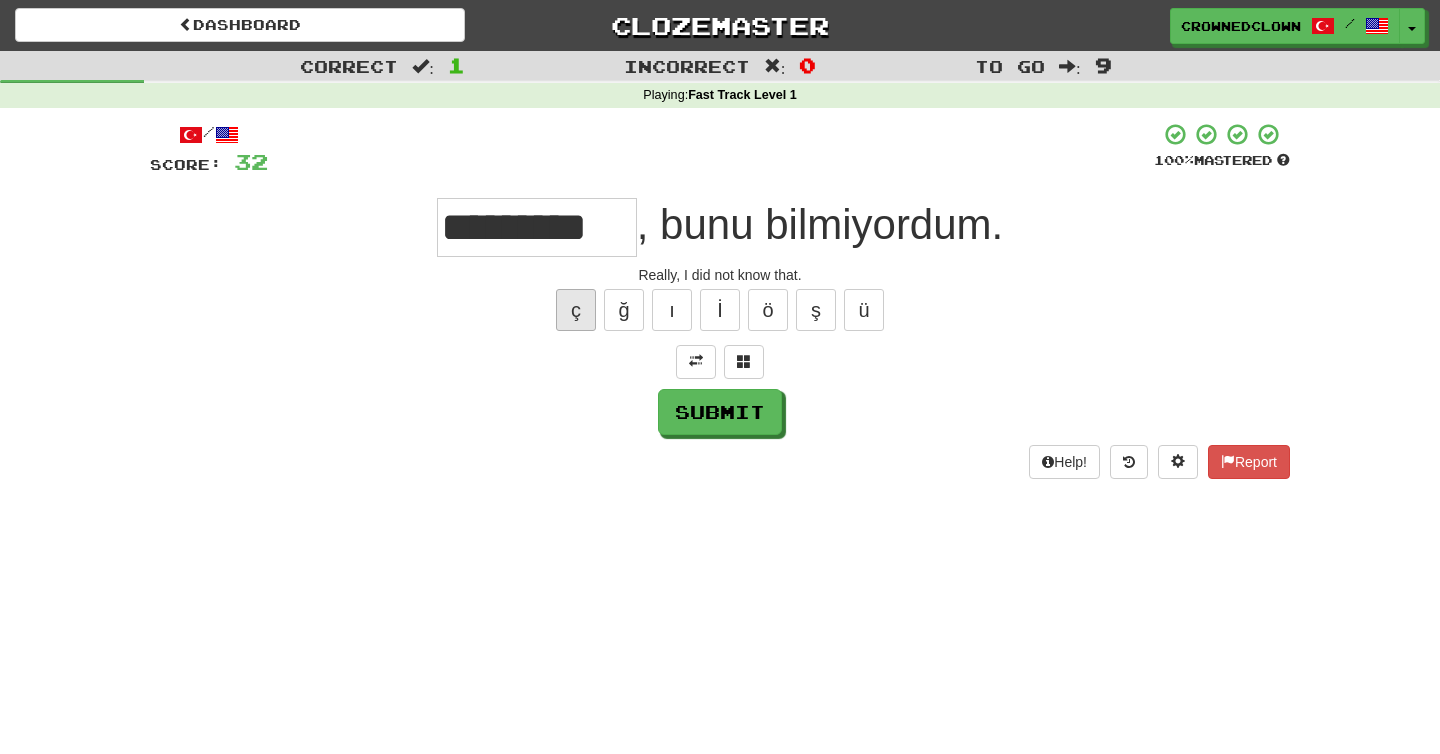 scroll, scrollTop: 0, scrollLeft: 2, axis: horizontal 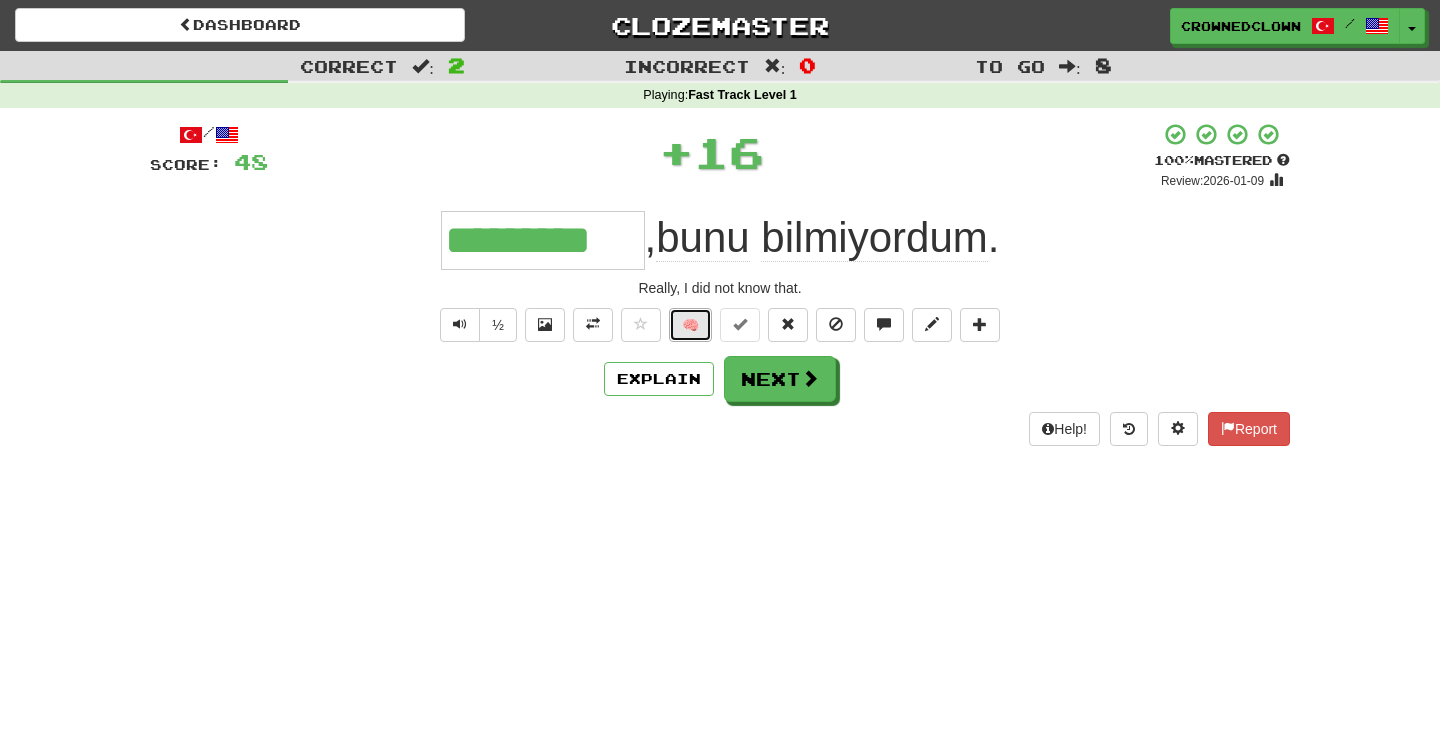 click on "🧠" at bounding box center [690, 325] 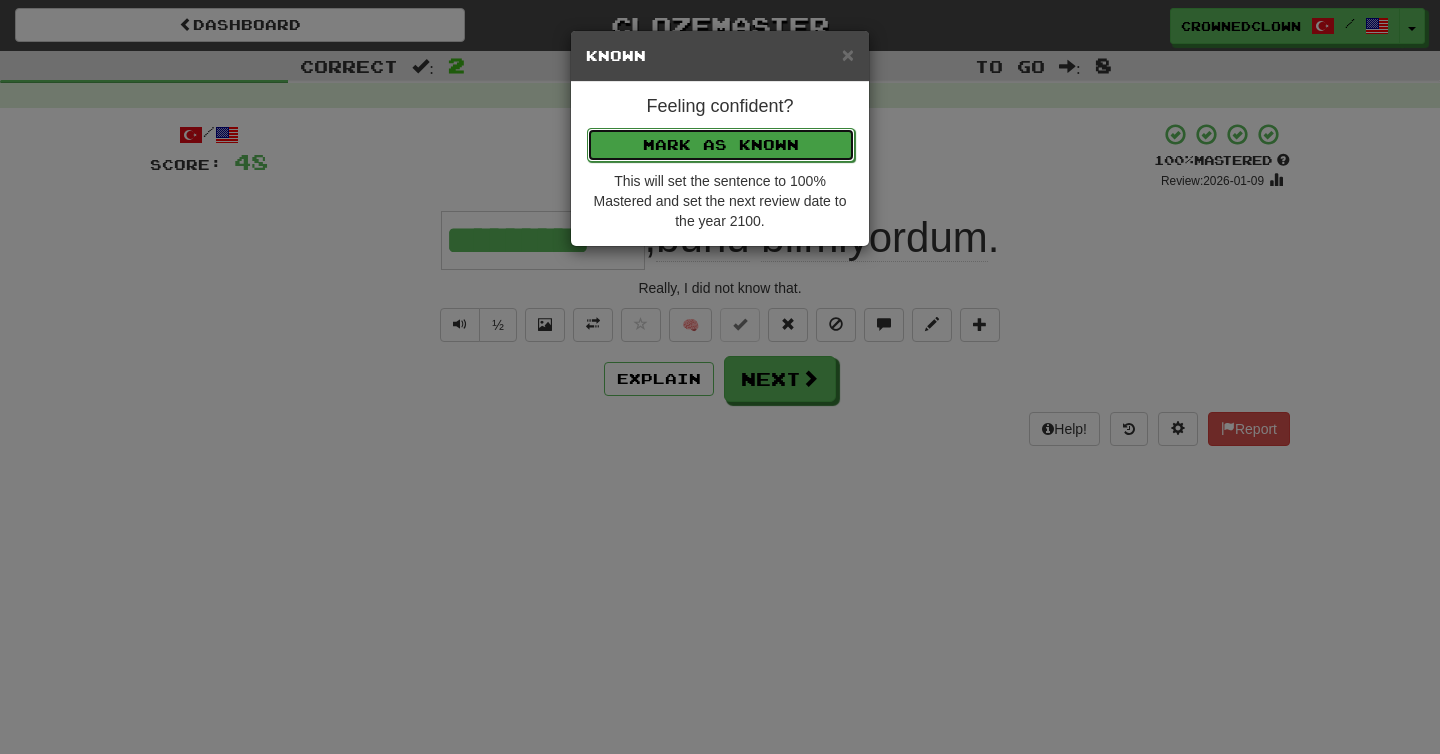 click on "Mark as Known" at bounding box center (721, 145) 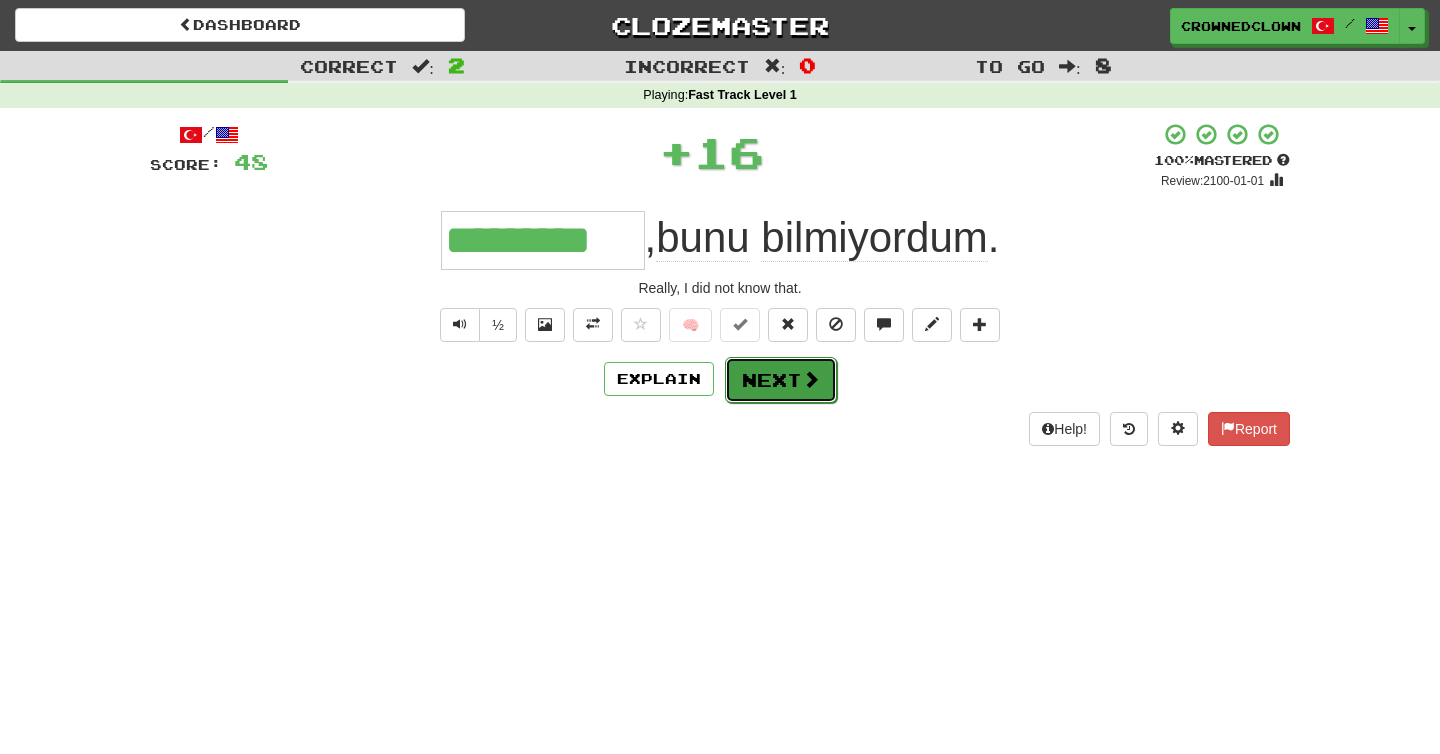 click on "Next" at bounding box center (781, 380) 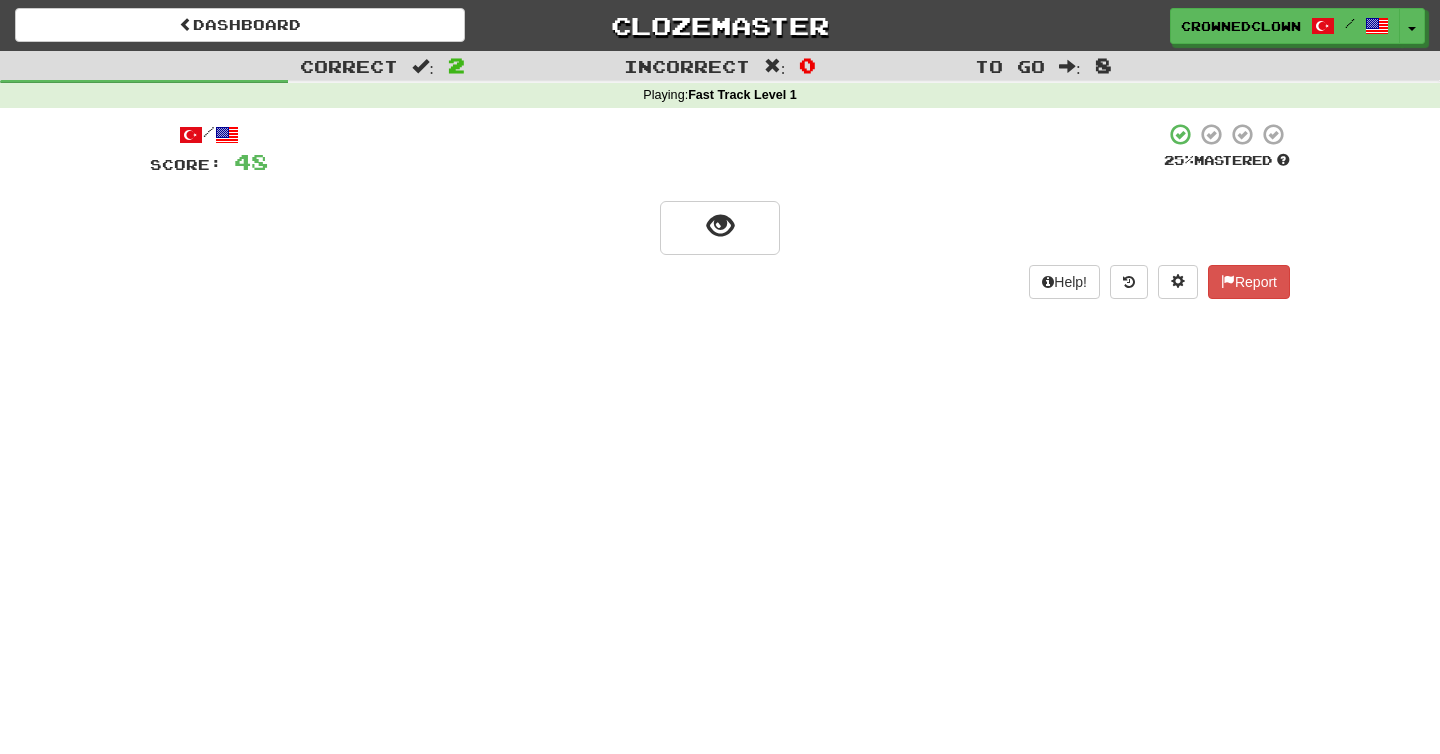 click at bounding box center [716, 149] 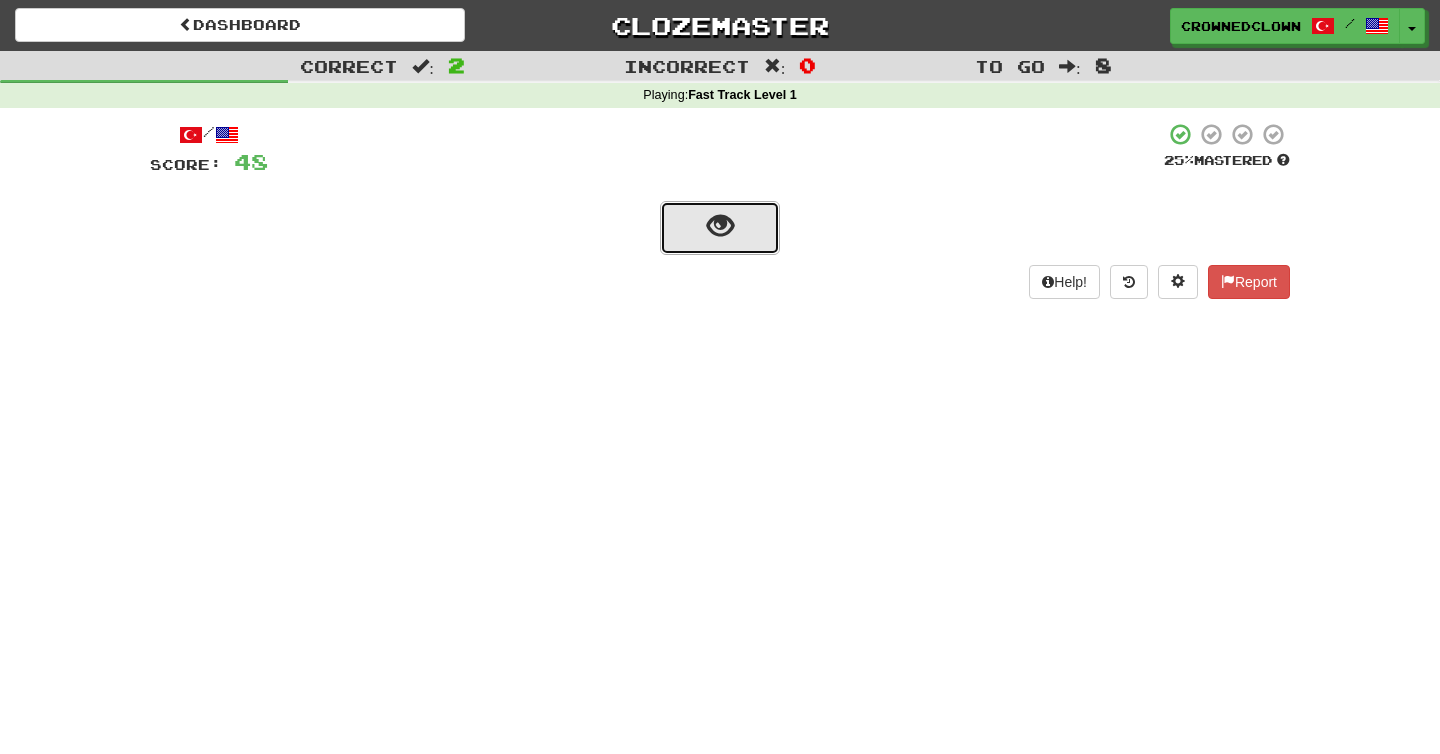click at bounding box center (720, 228) 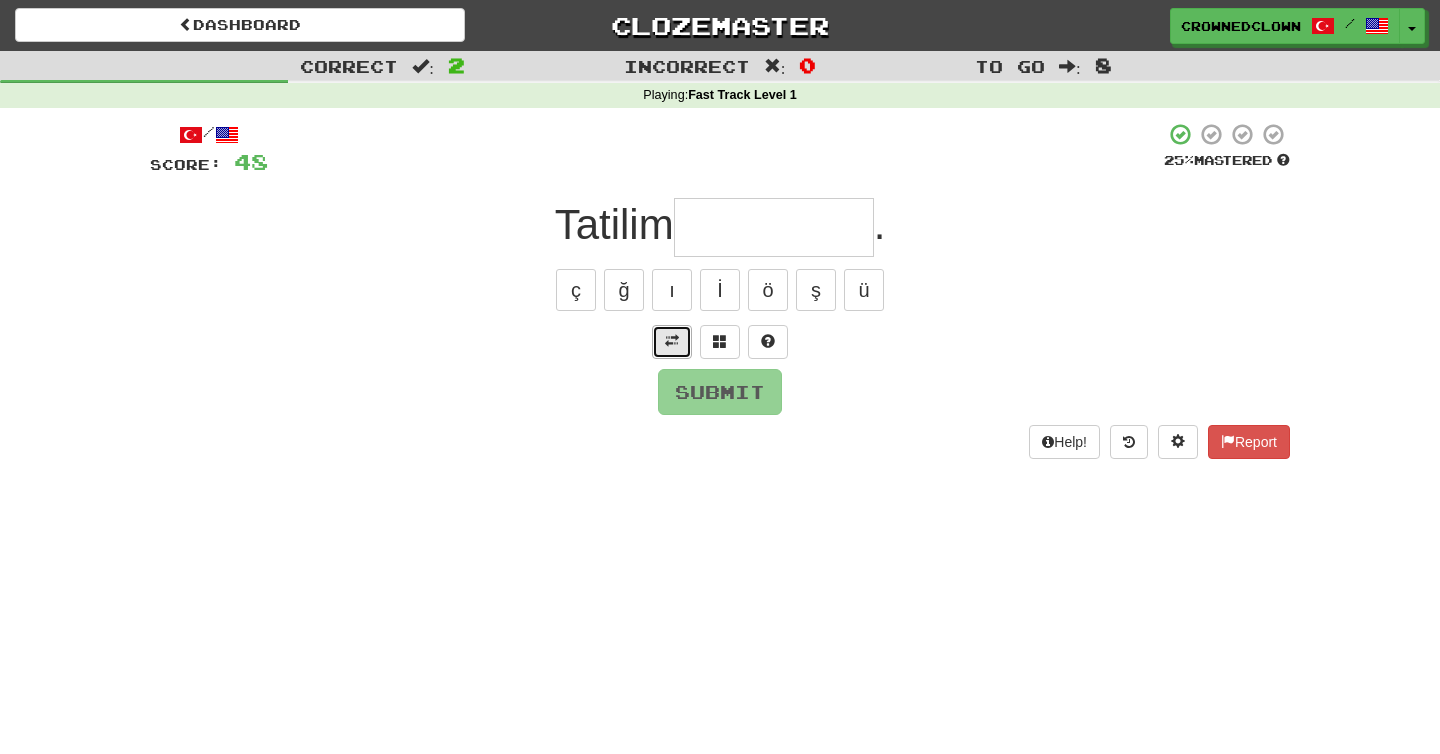click at bounding box center [672, 342] 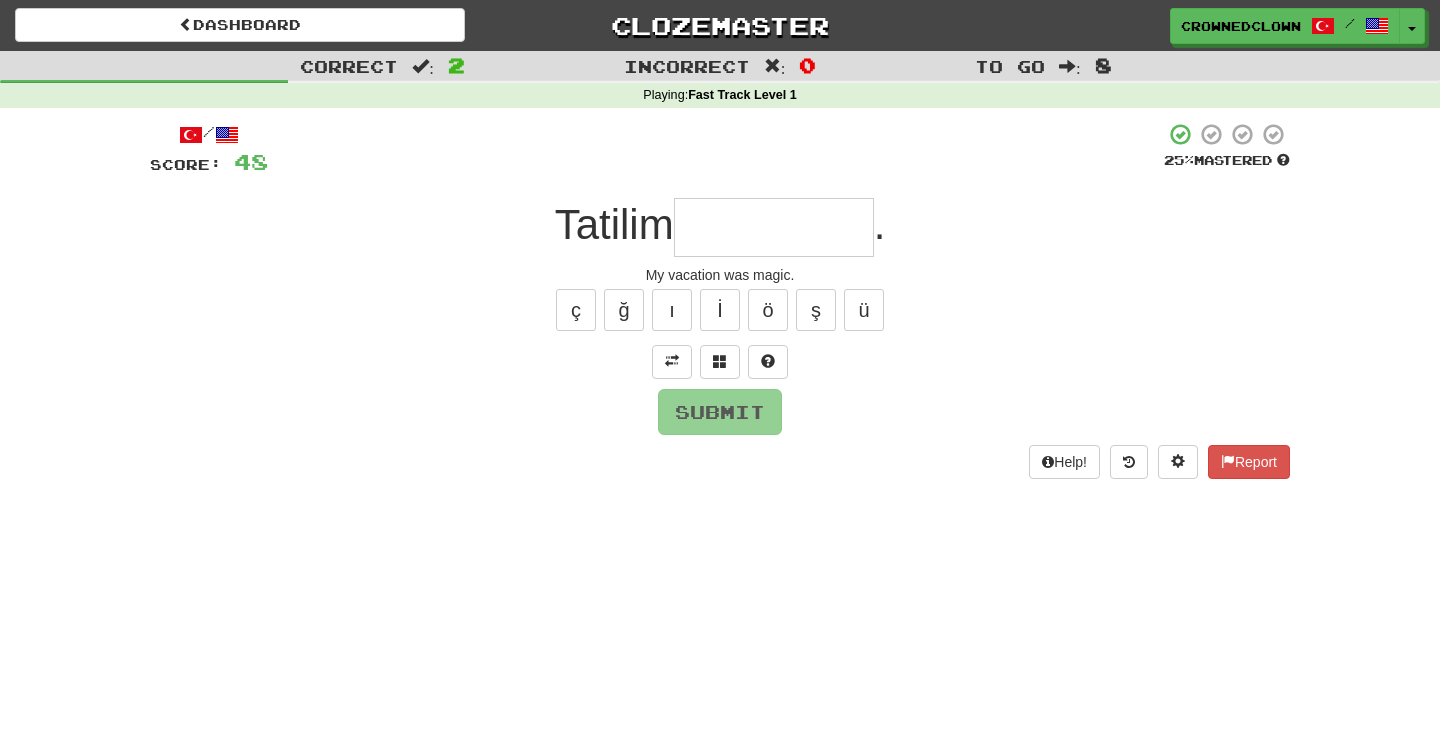 click at bounding box center (774, 227) 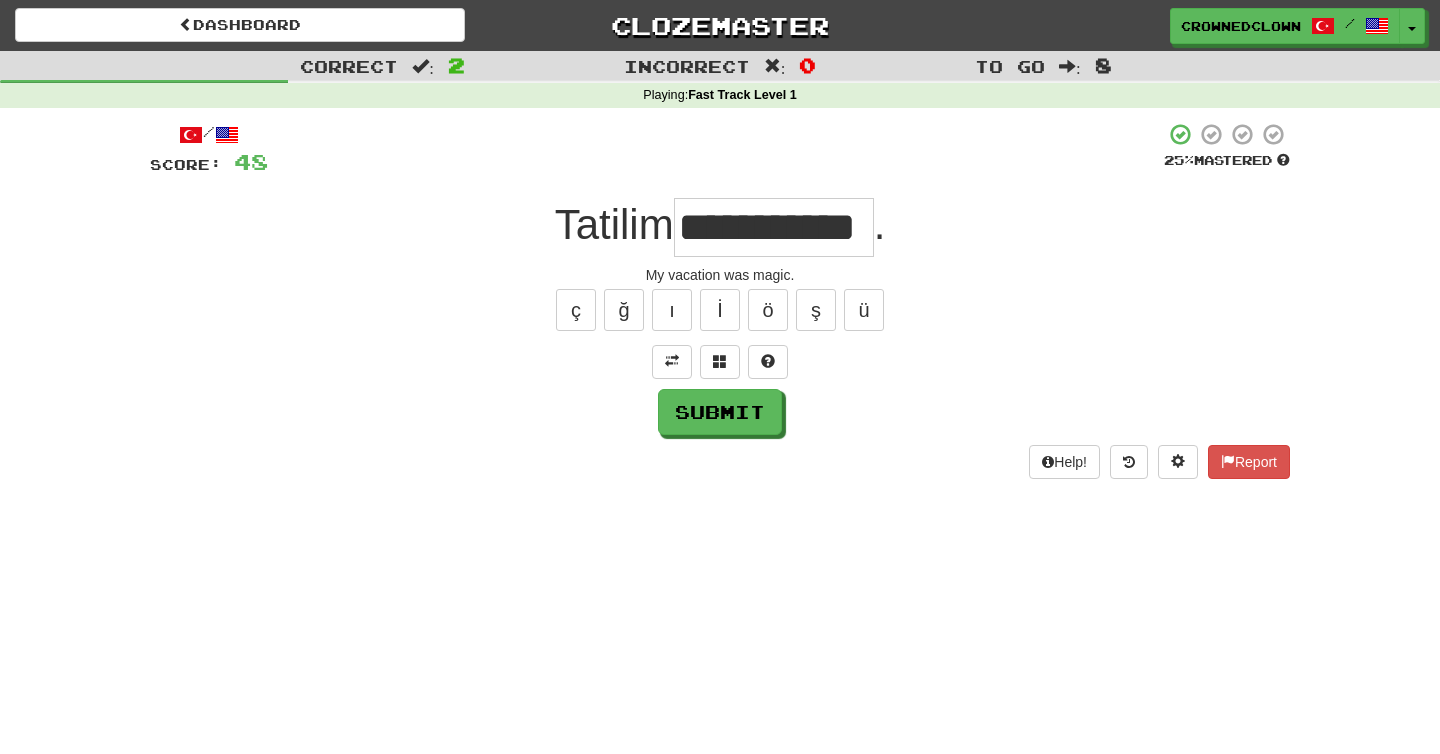 scroll, scrollTop: 0, scrollLeft: 50, axis: horizontal 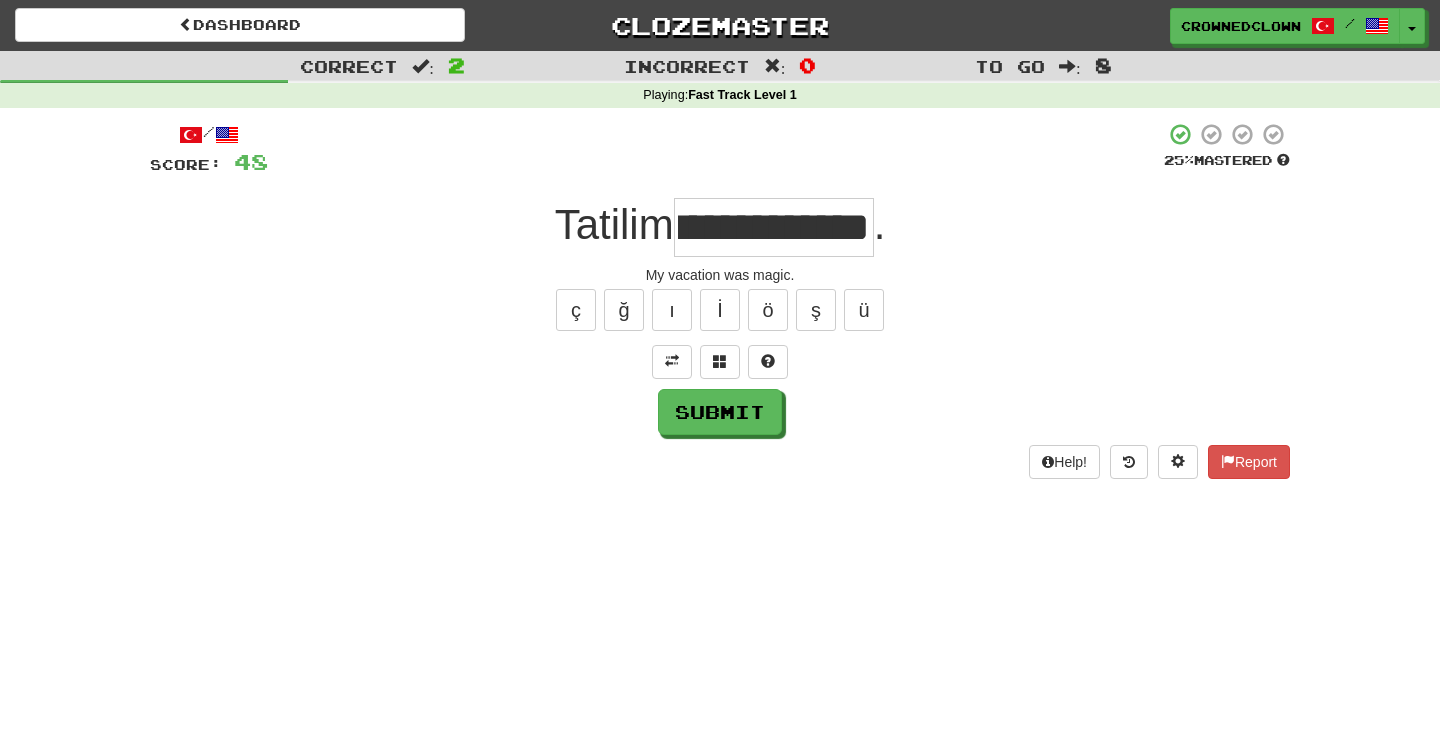 type on "**********" 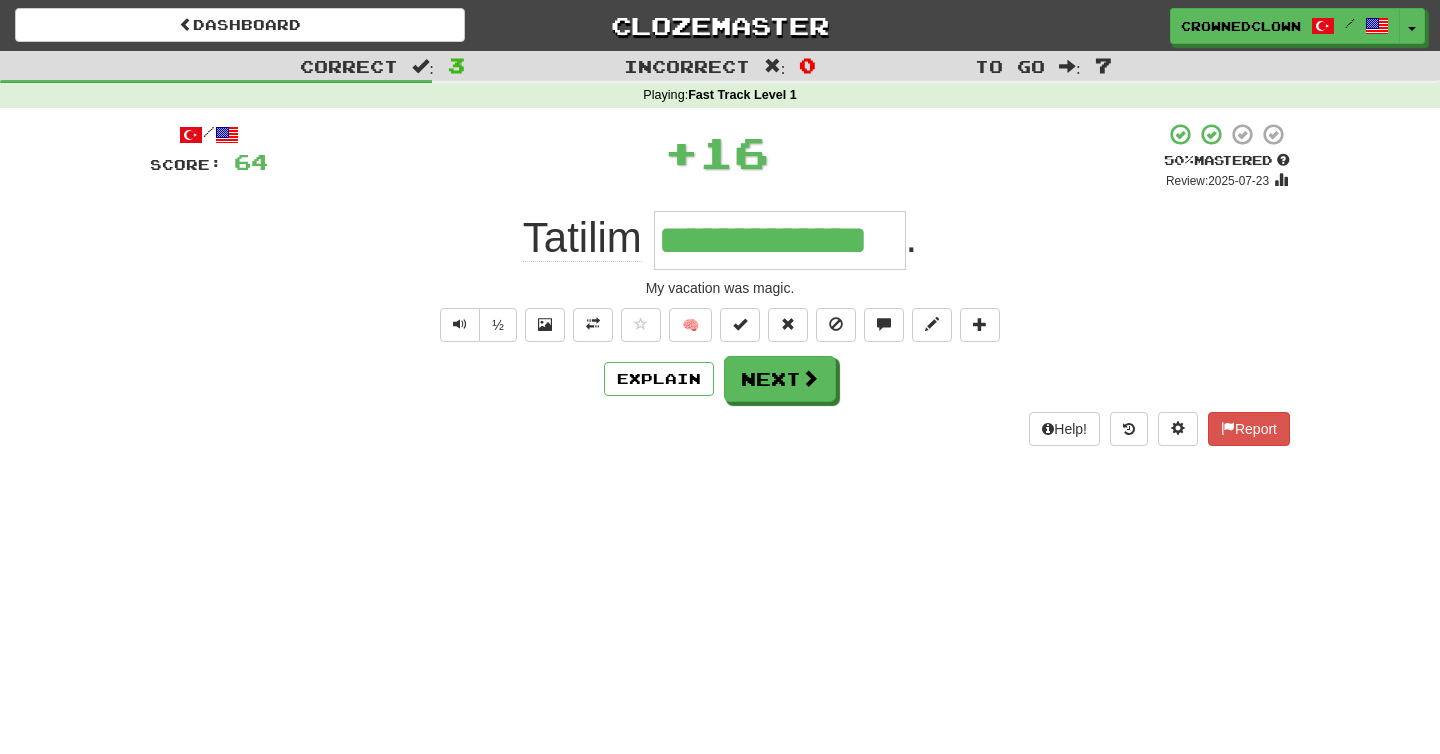 scroll, scrollTop: 0, scrollLeft: 0, axis: both 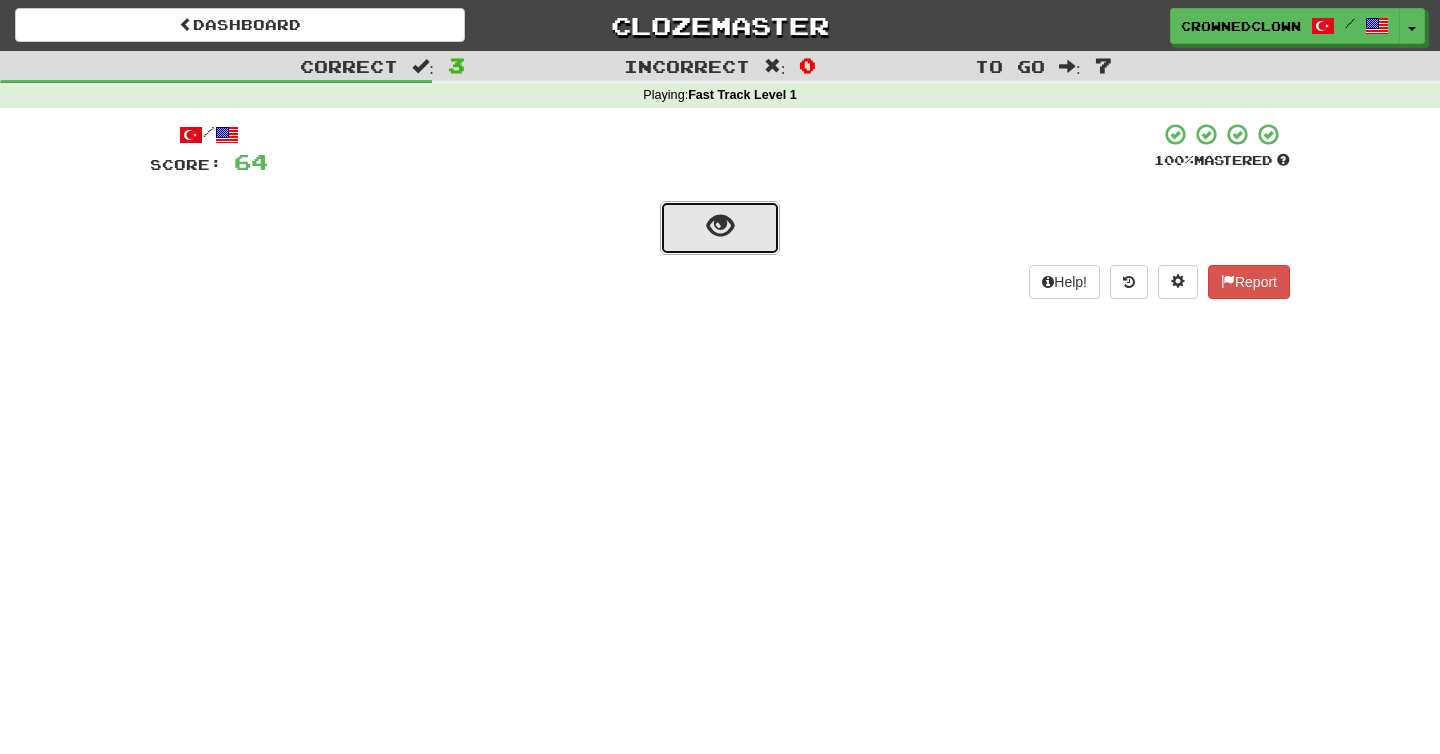 click at bounding box center [720, 228] 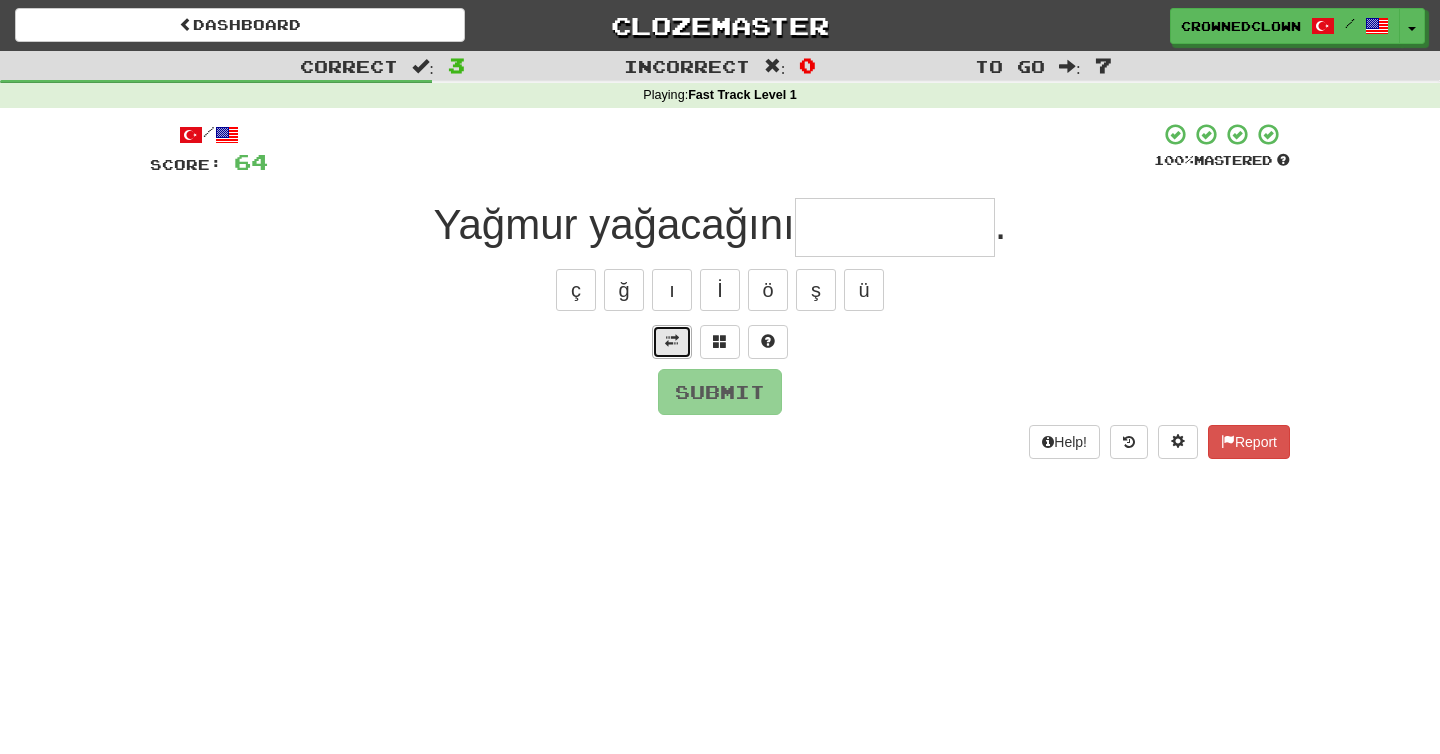 click at bounding box center (672, 341) 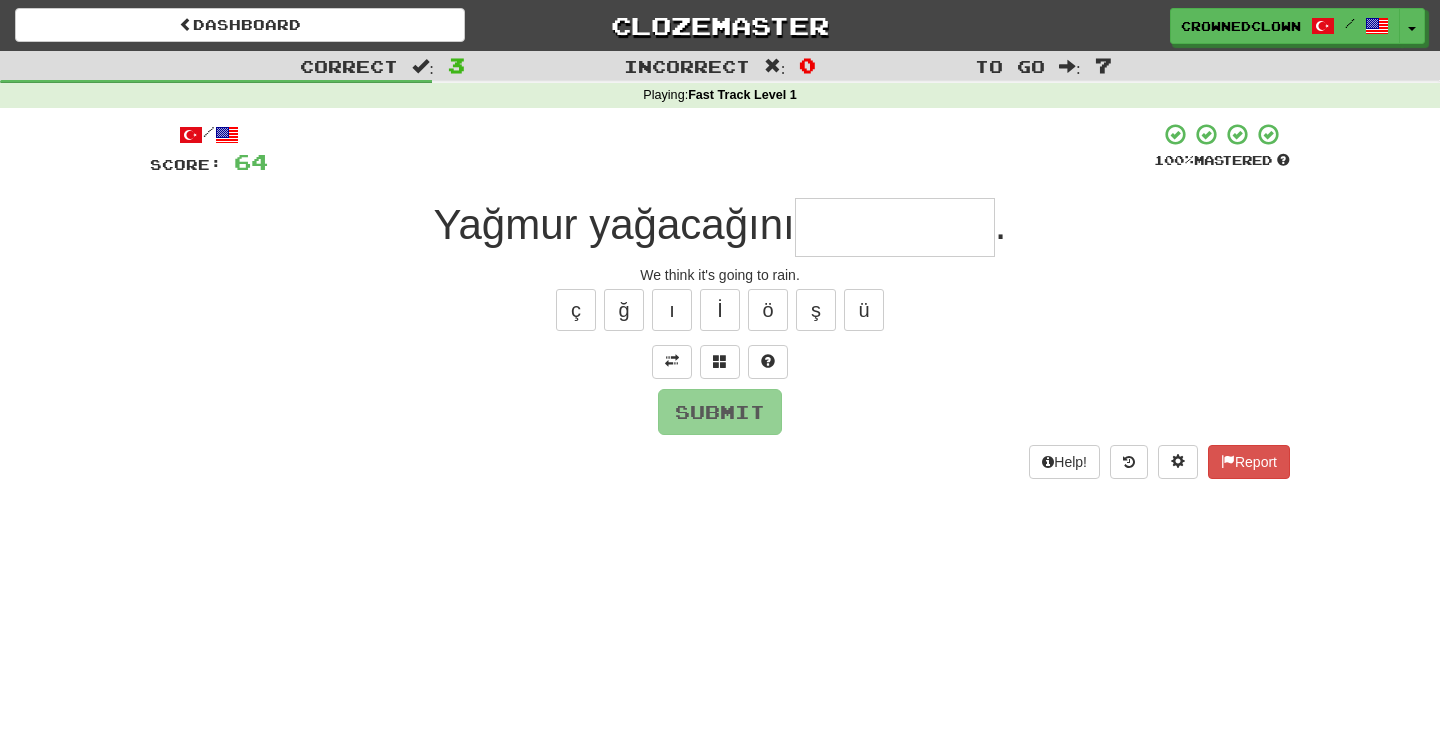 click at bounding box center (895, 227) 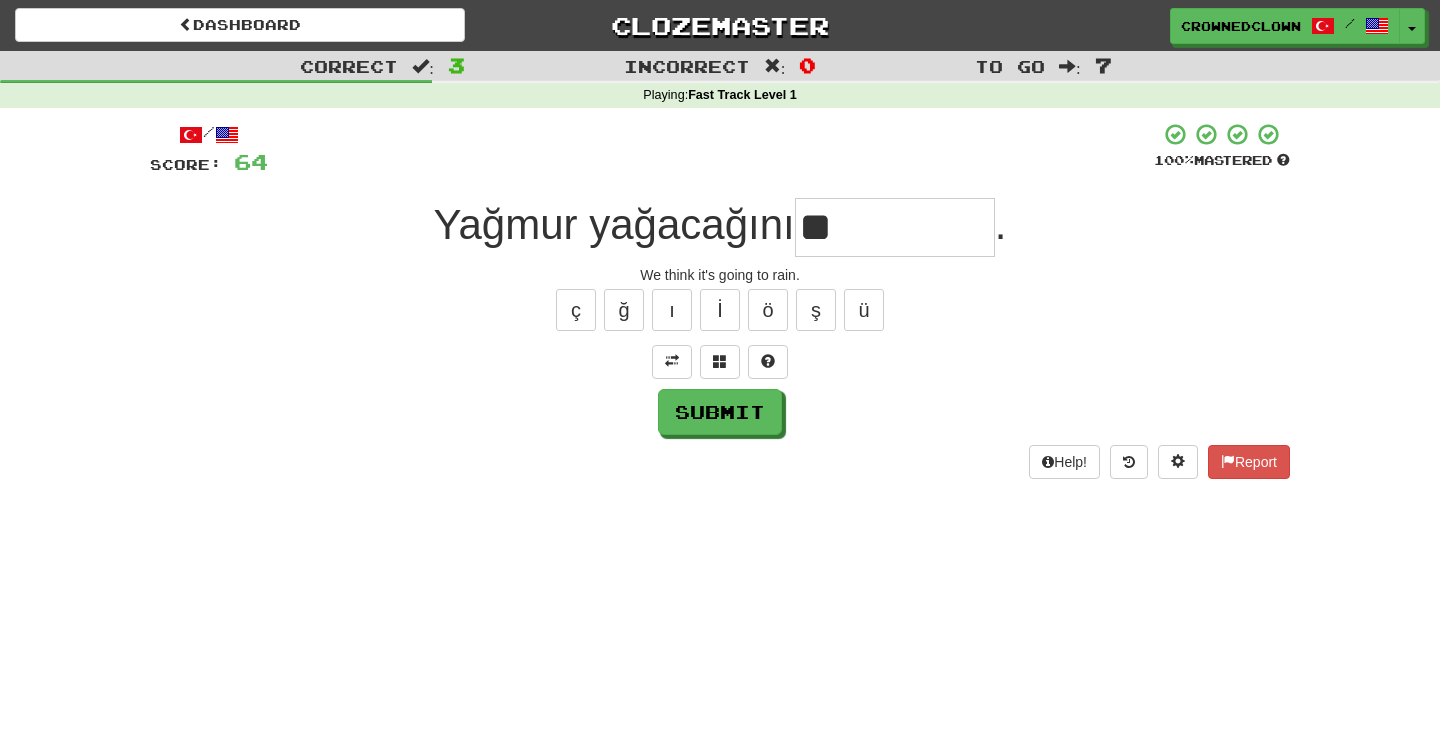 click on "ç ğ ı İ ö ş ü" at bounding box center (720, 310) 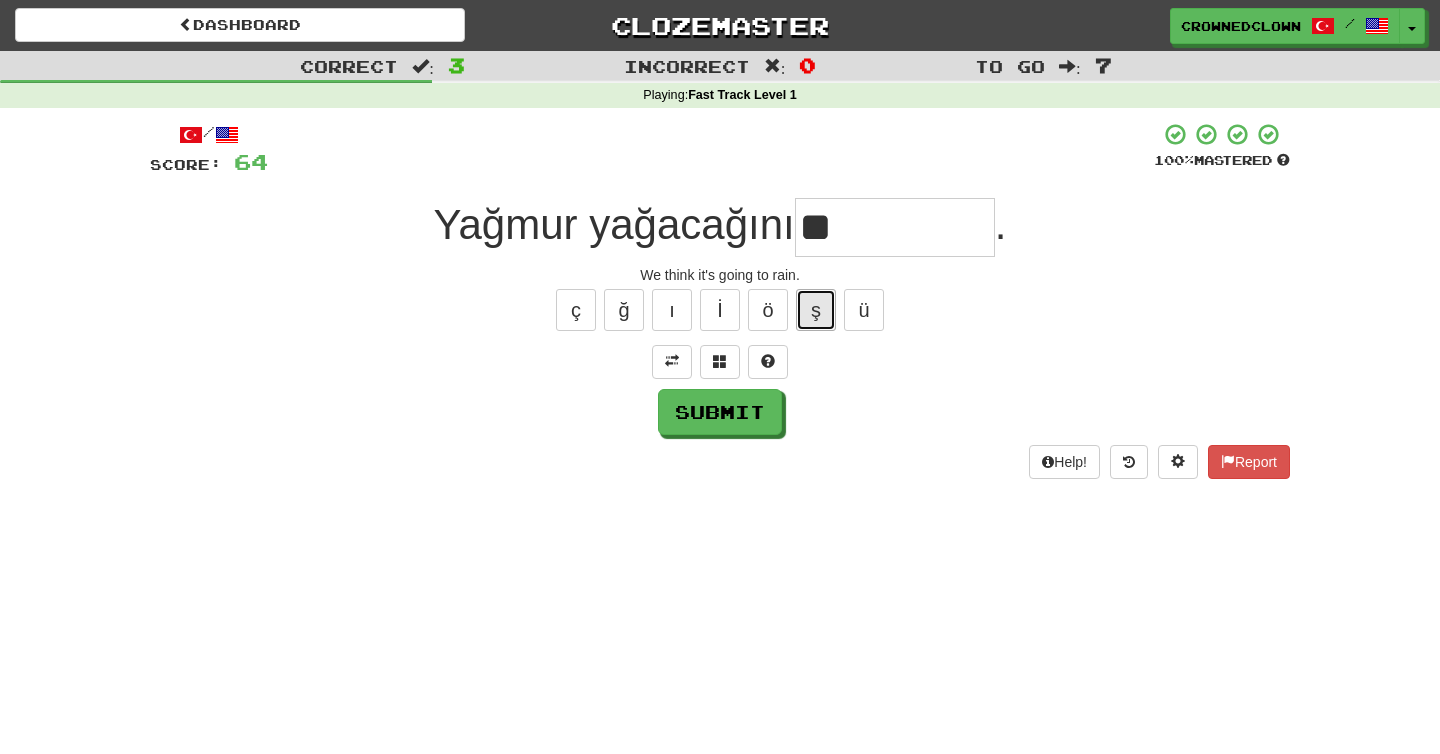 click on "ş" at bounding box center (816, 310) 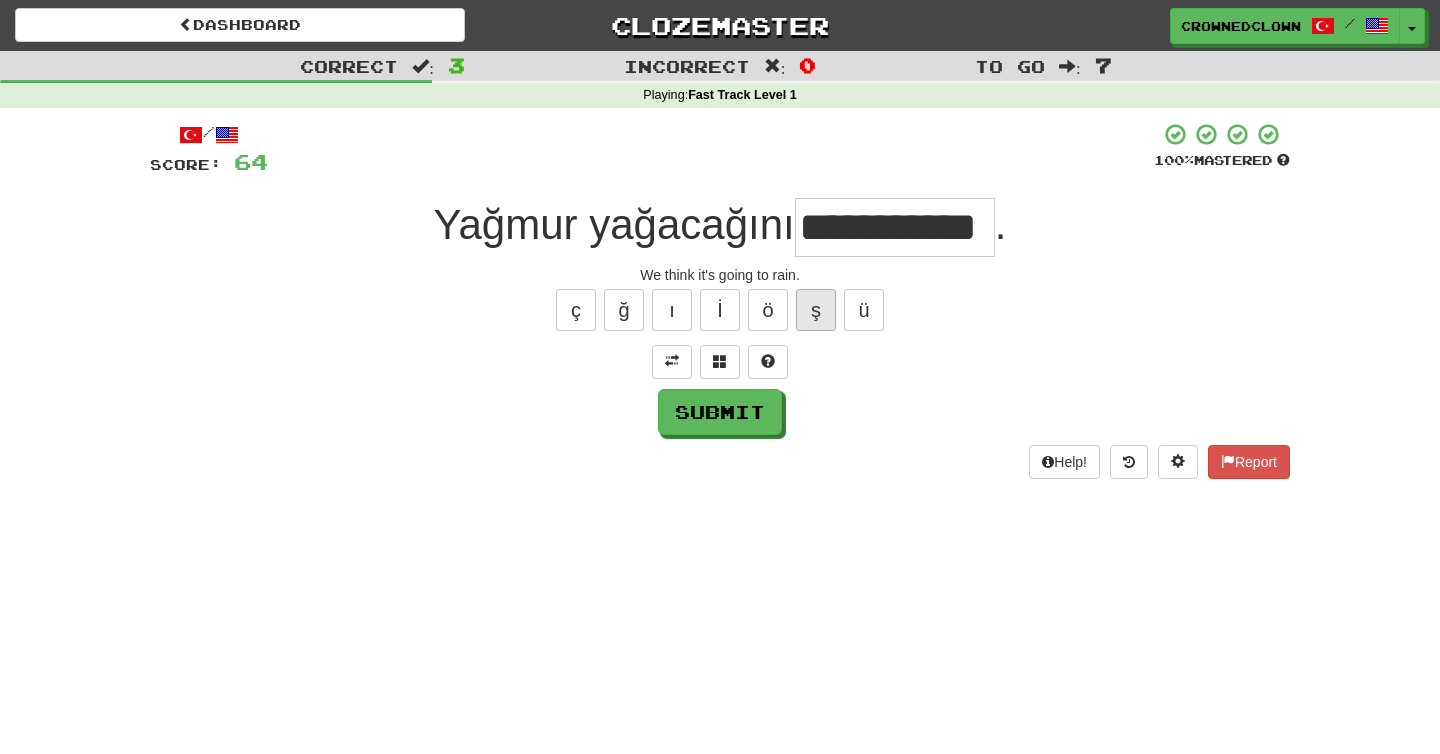 scroll, scrollTop: 0, scrollLeft: 50, axis: horizontal 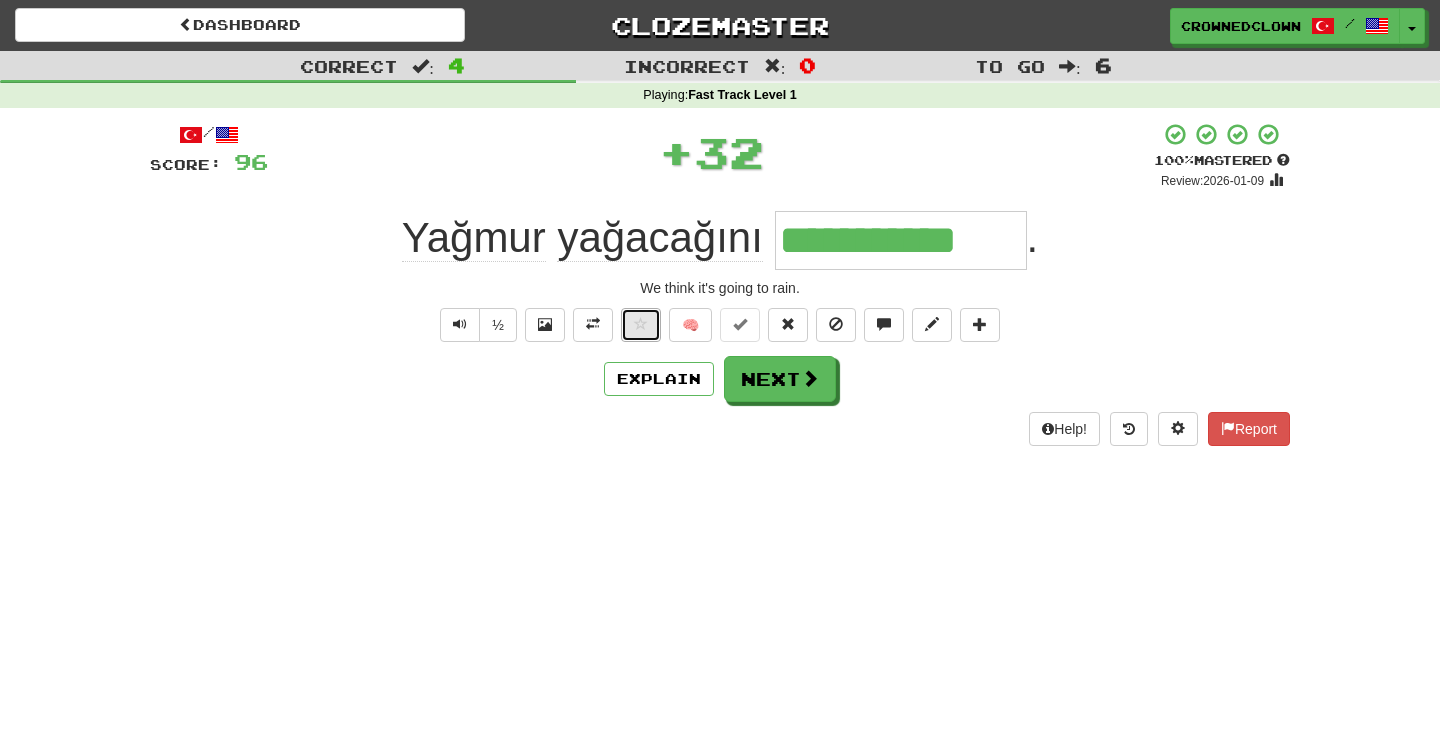 click at bounding box center (641, 325) 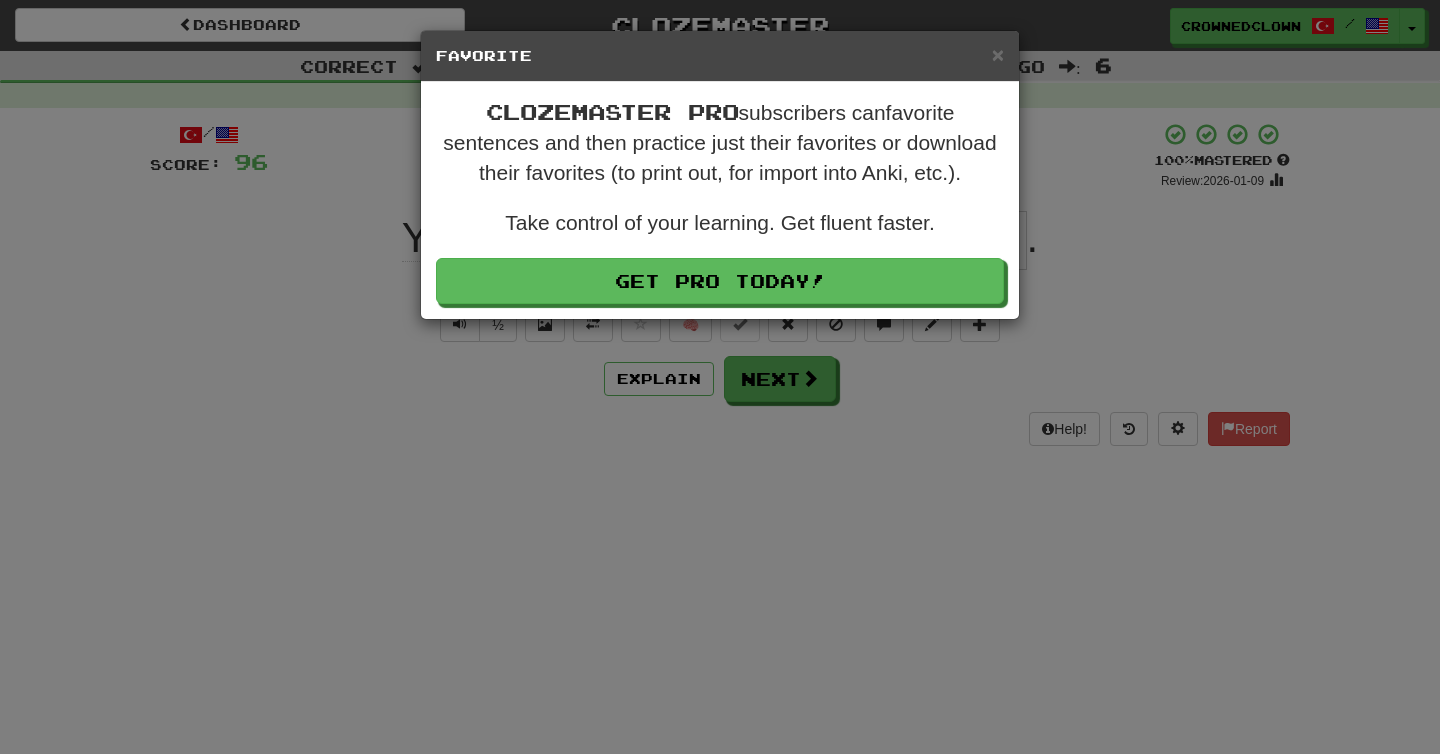 click on "× Favorite Clozemaster Pro  subscribers can  favorite sentences and then practice just their favorites or download their favorites (to print out, for import into Anki, etc.). Take control of your learning. Get fluent faster. Get Pro Today!" at bounding box center (720, 377) 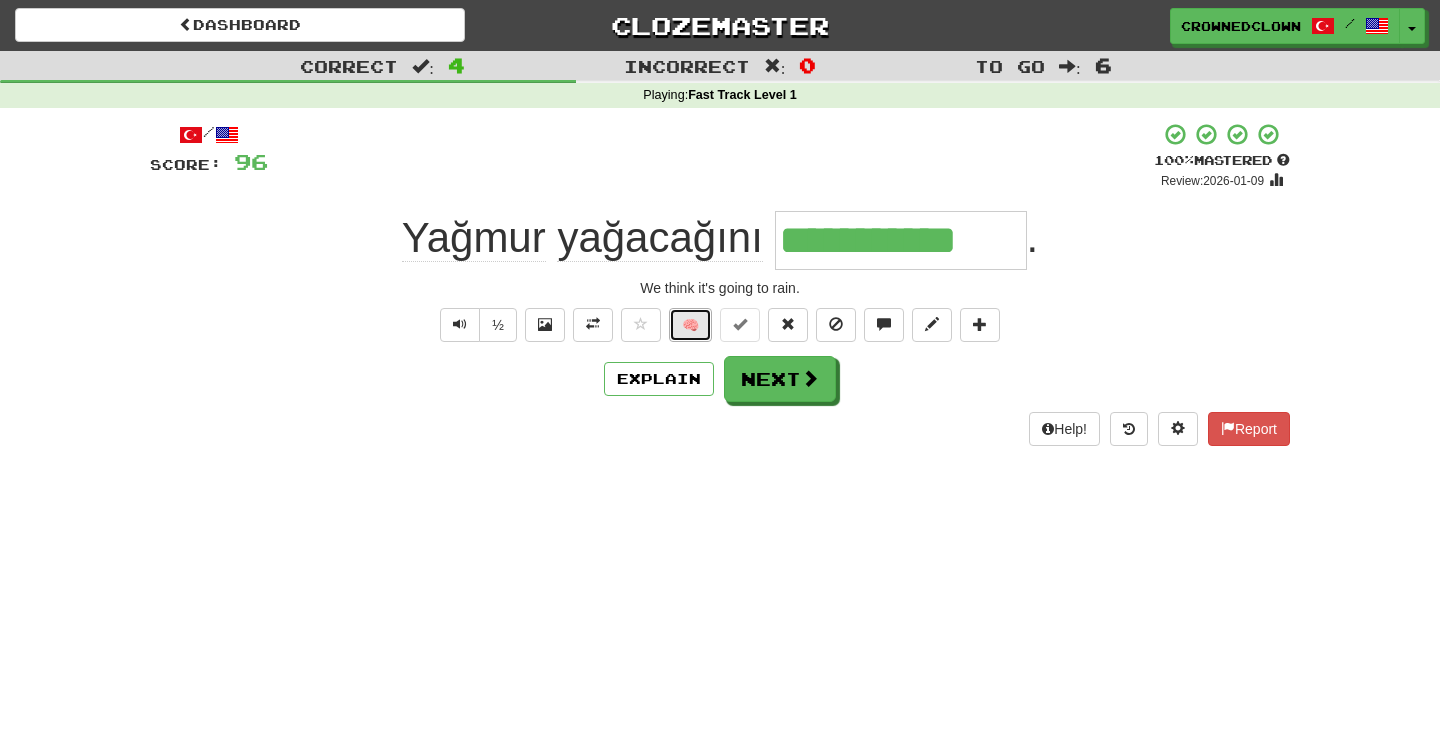 click on "🧠" at bounding box center [690, 325] 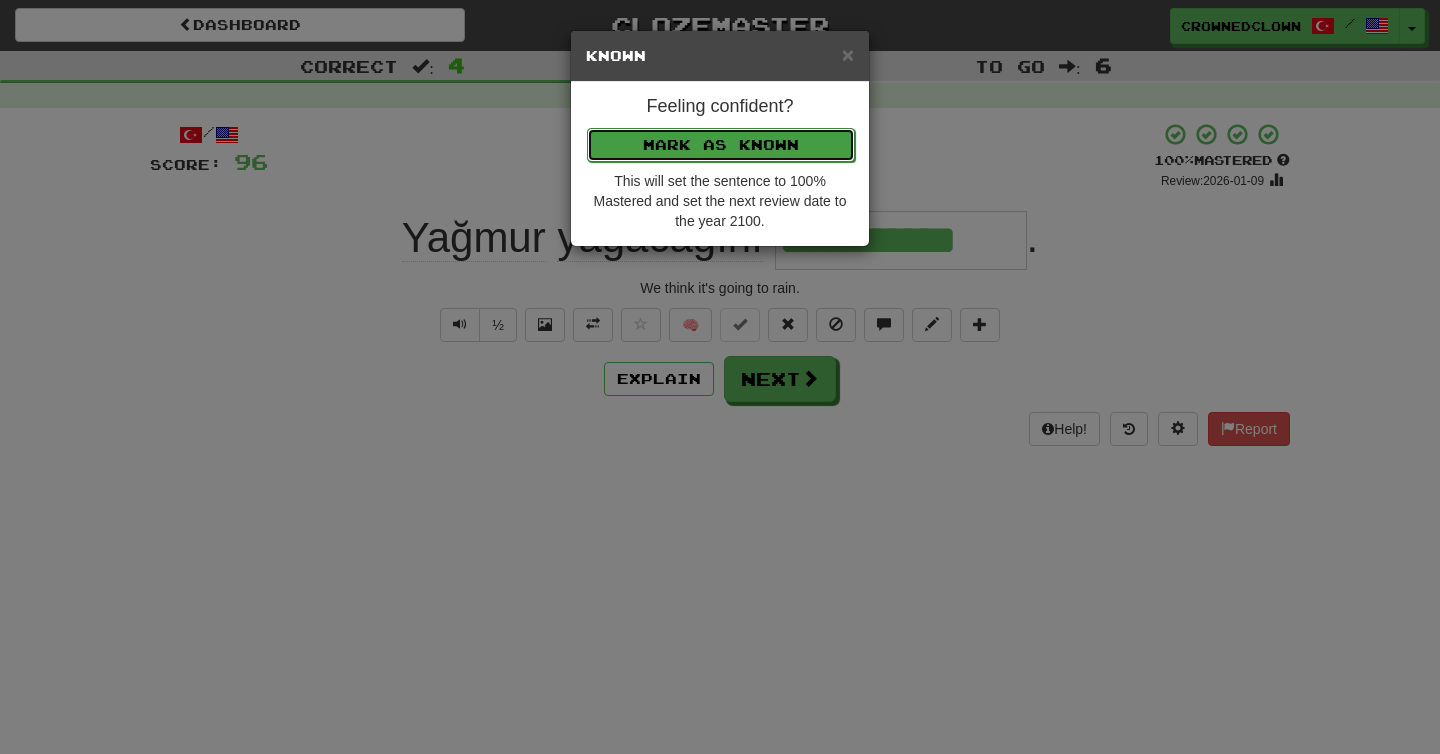 click on "Mark as Known" at bounding box center [721, 145] 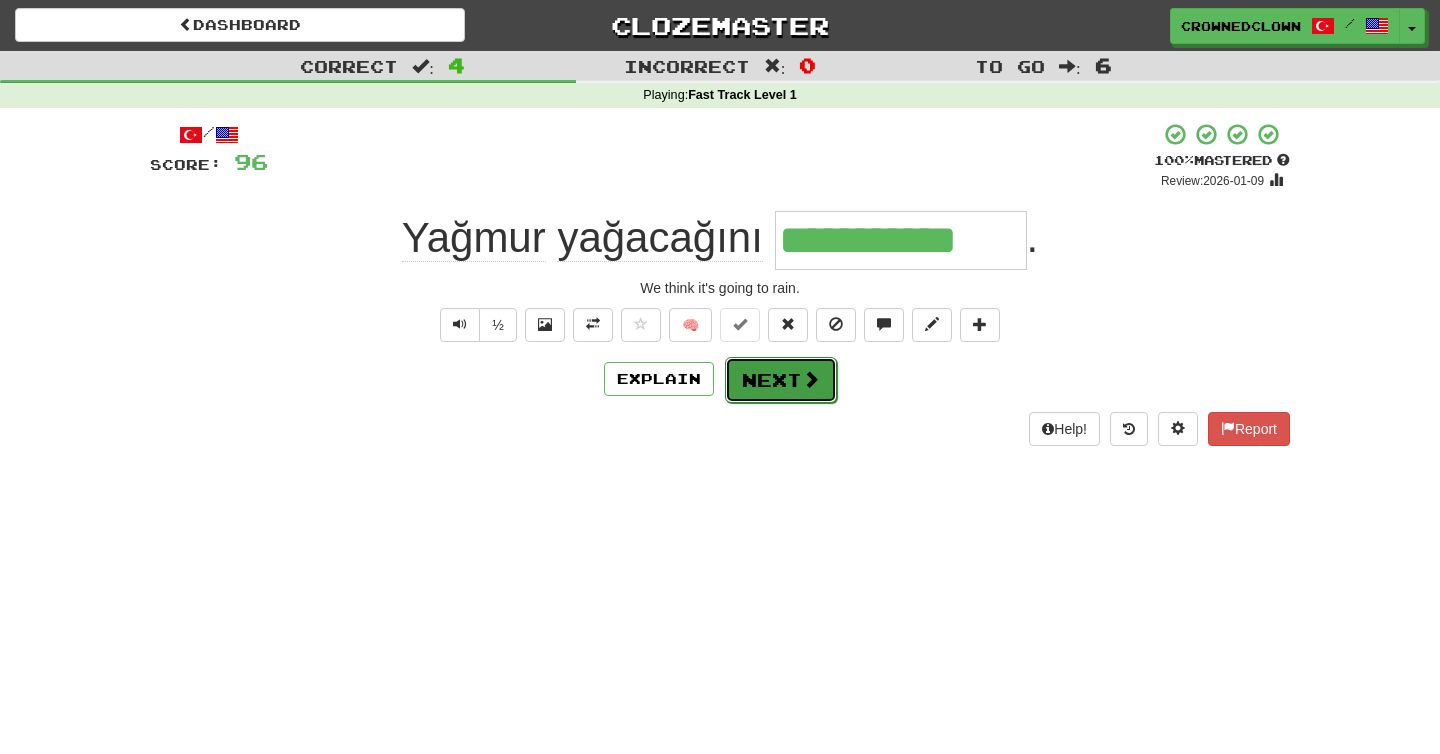 click on "Next" at bounding box center [781, 380] 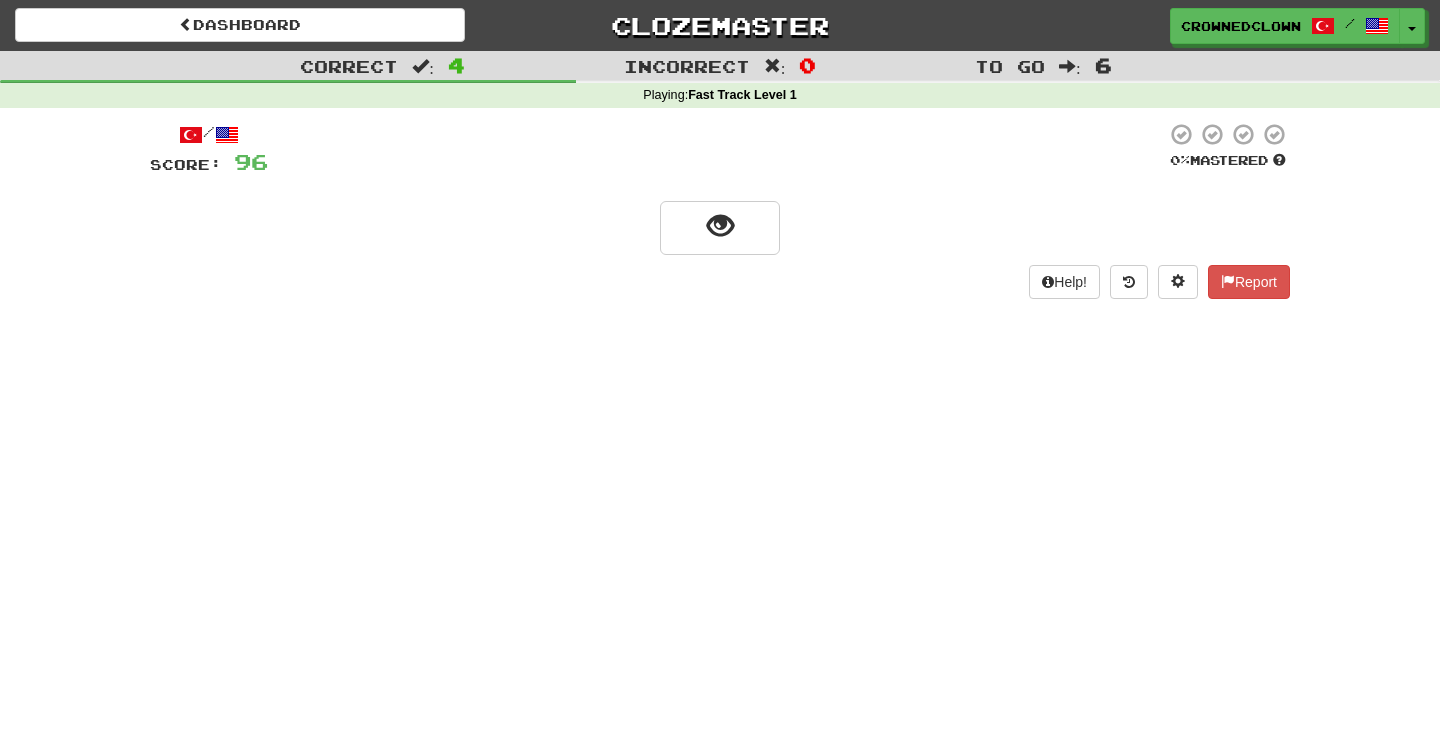click on "/  Score:   96 0 %  Mastered  Help!  Report" at bounding box center (720, 210) 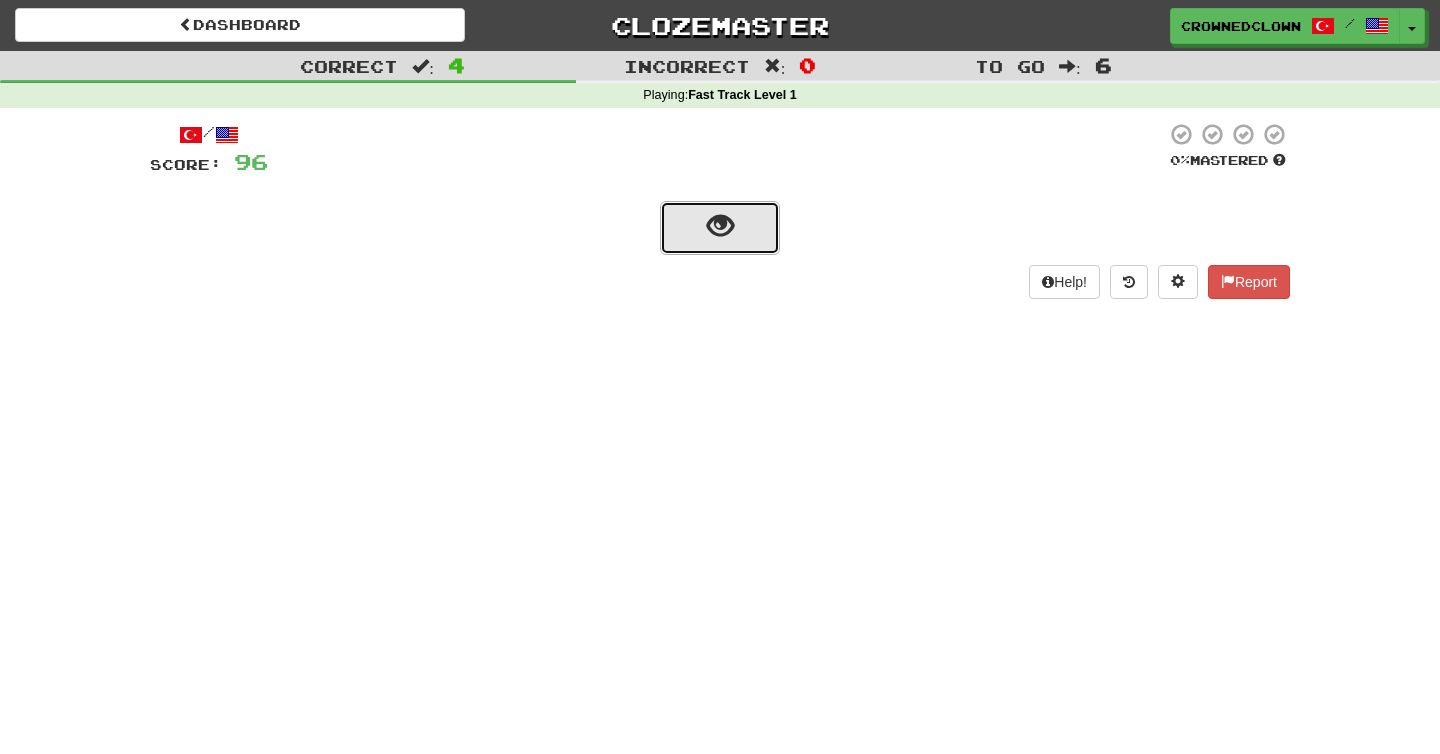 click at bounding box center (720, 228) 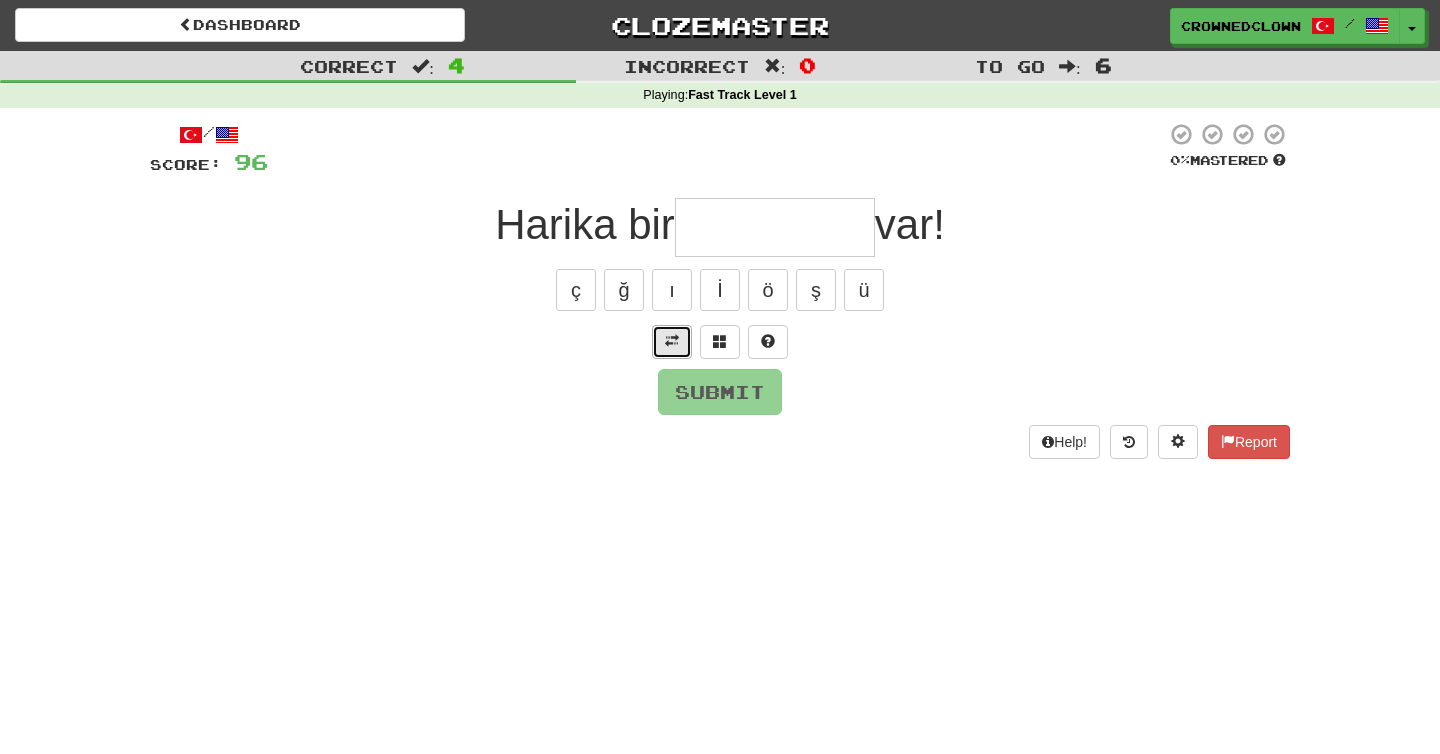 click at bounding box center [672, 341] 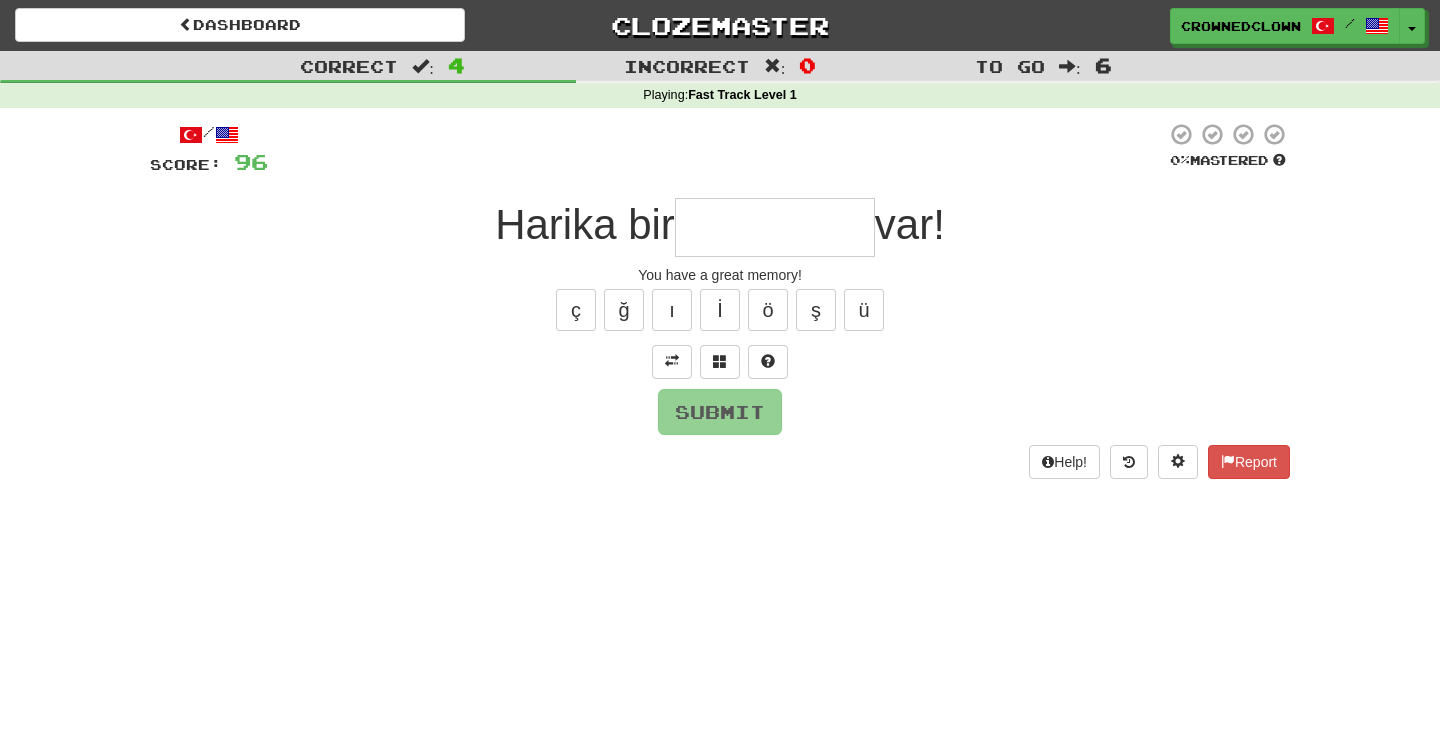 click at bounding box center (775, 227) 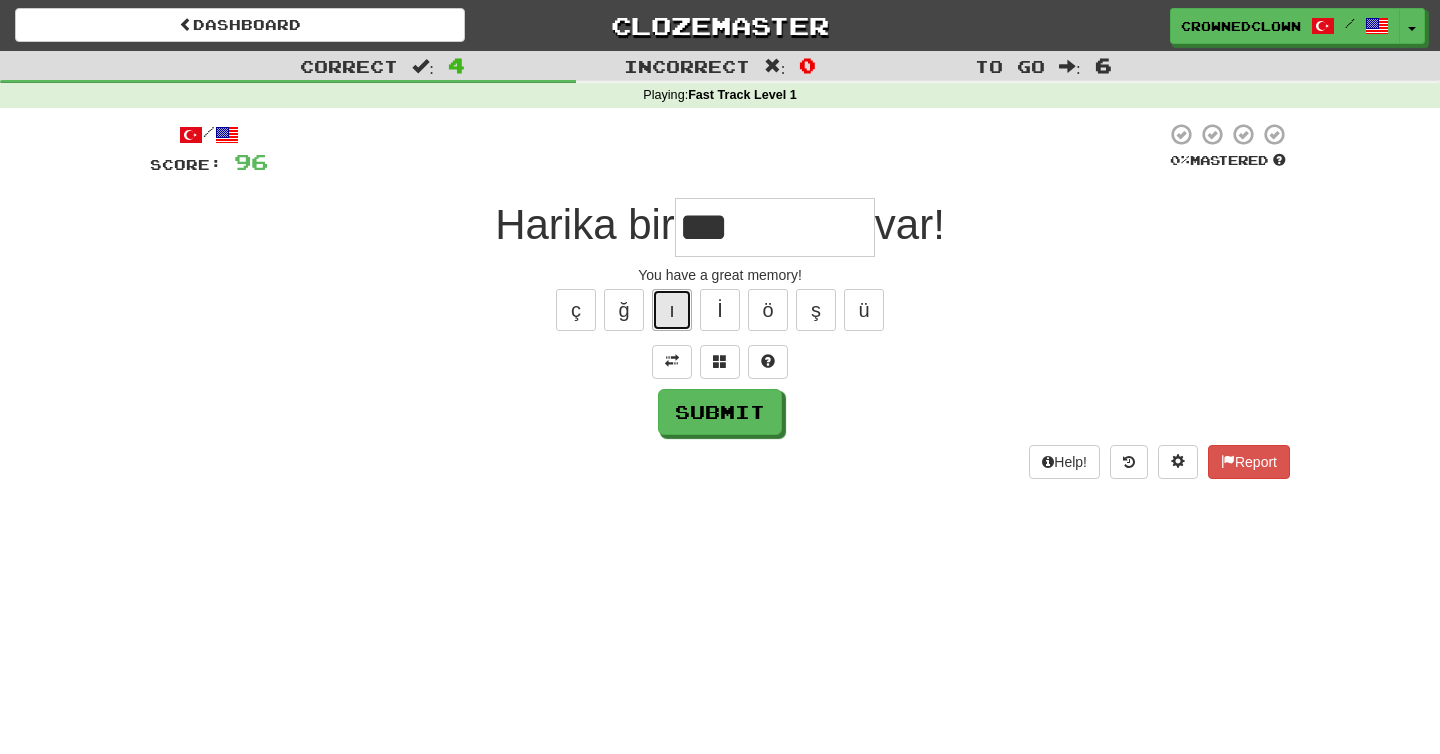 click on "ı" at bounding box center [672, 310] 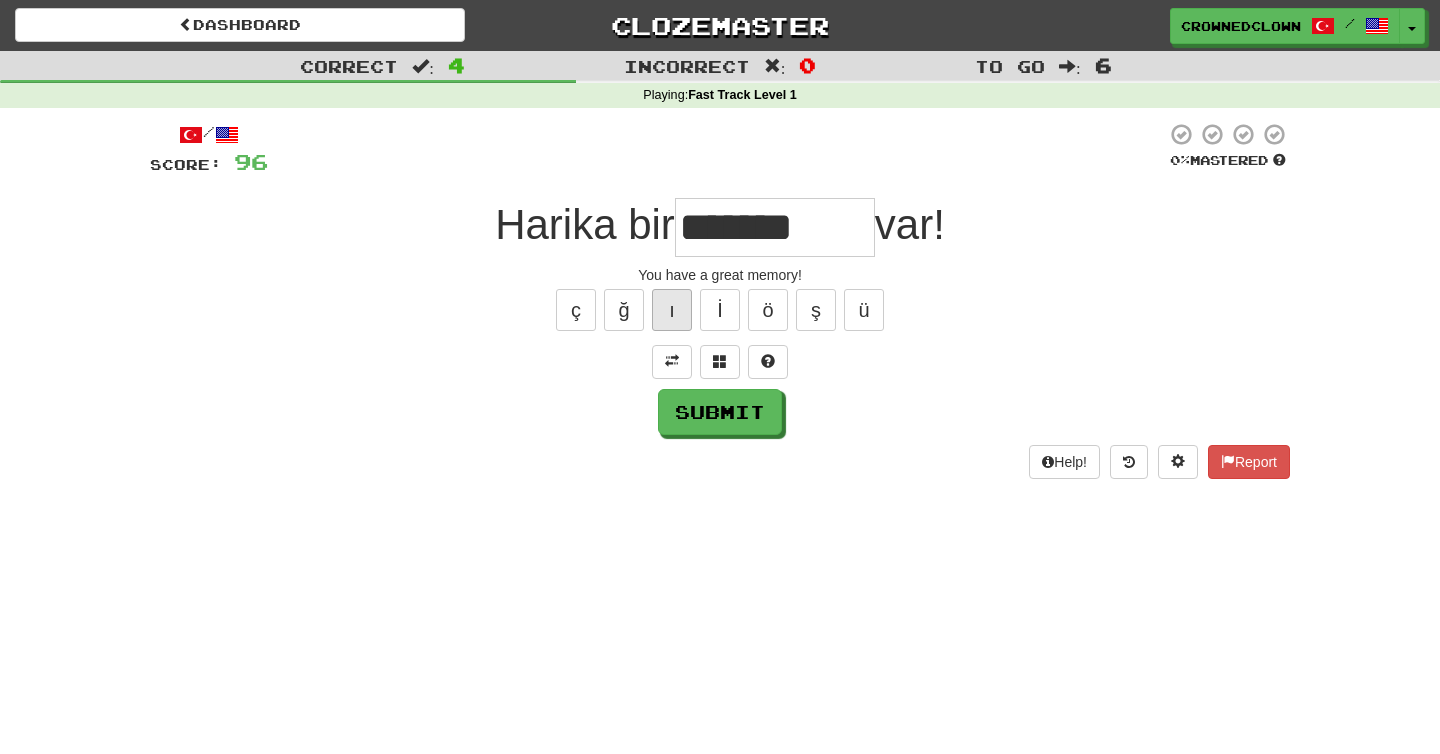 type on "*******" 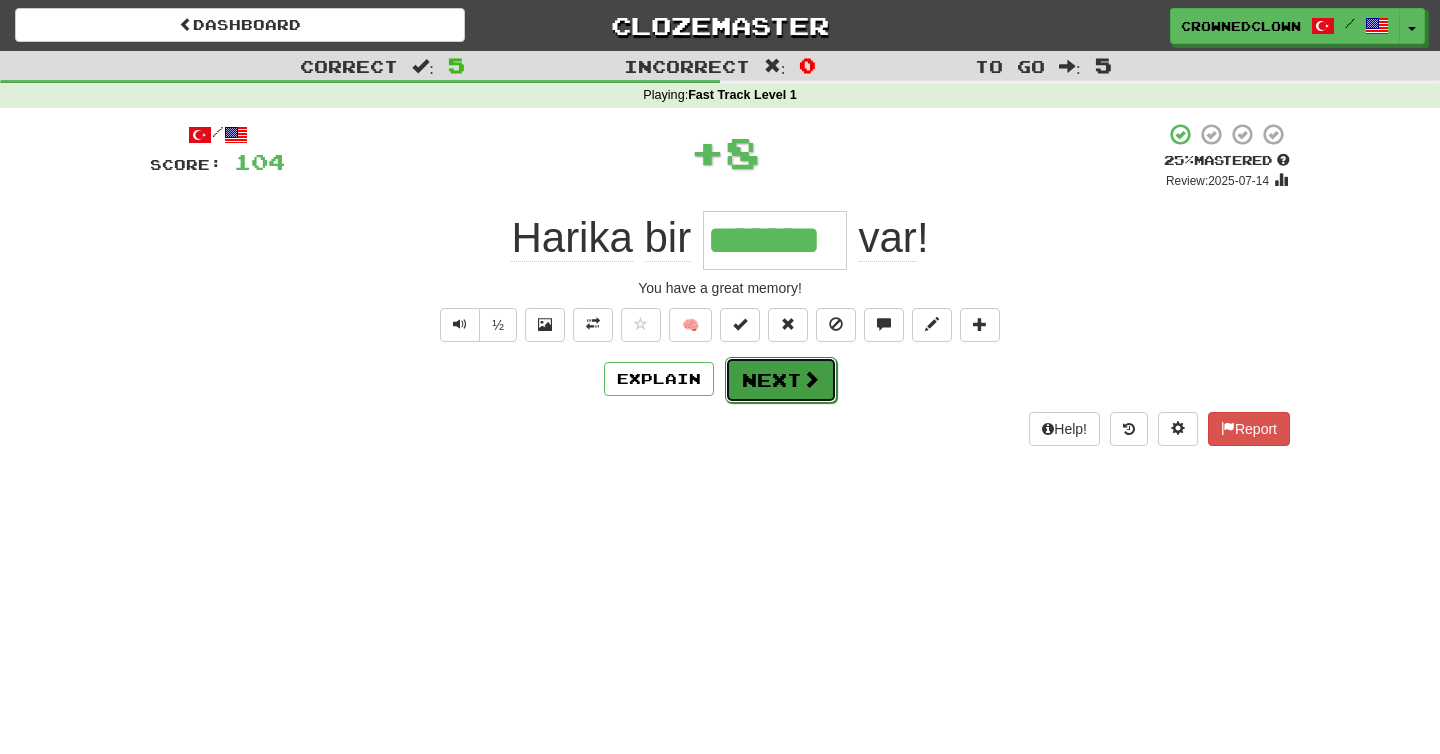 click on "Next" at bounding box center (781, 380) 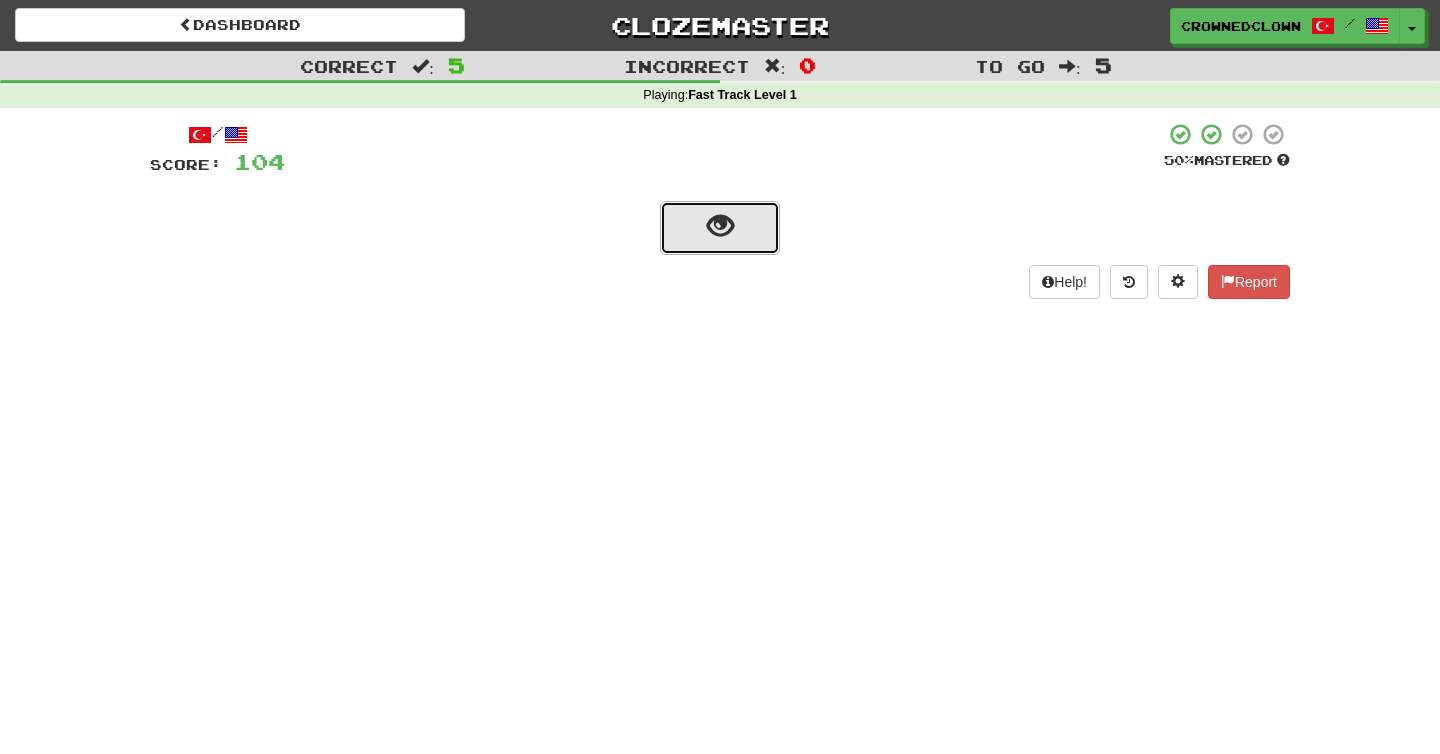 click at bounding box center [720, 228] 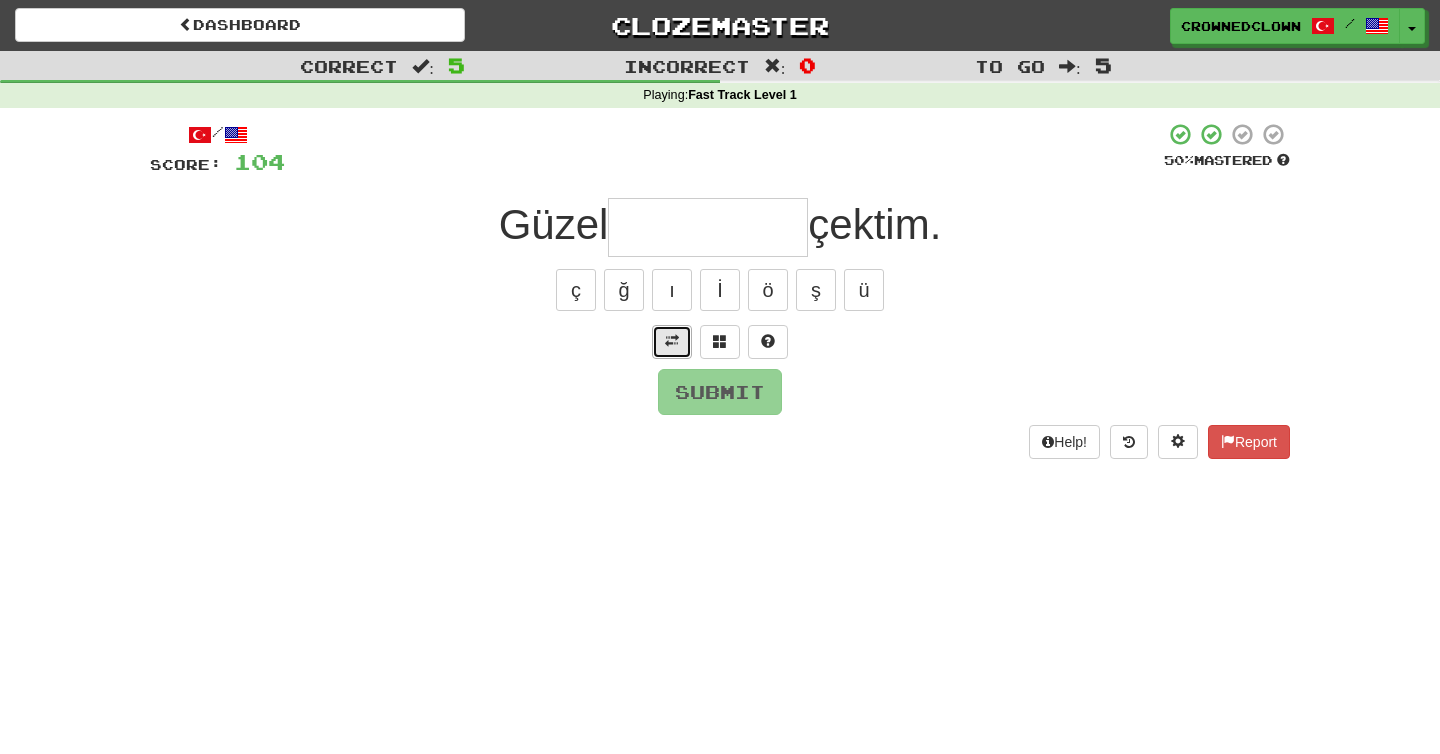 click at bounding box center (672, 341) 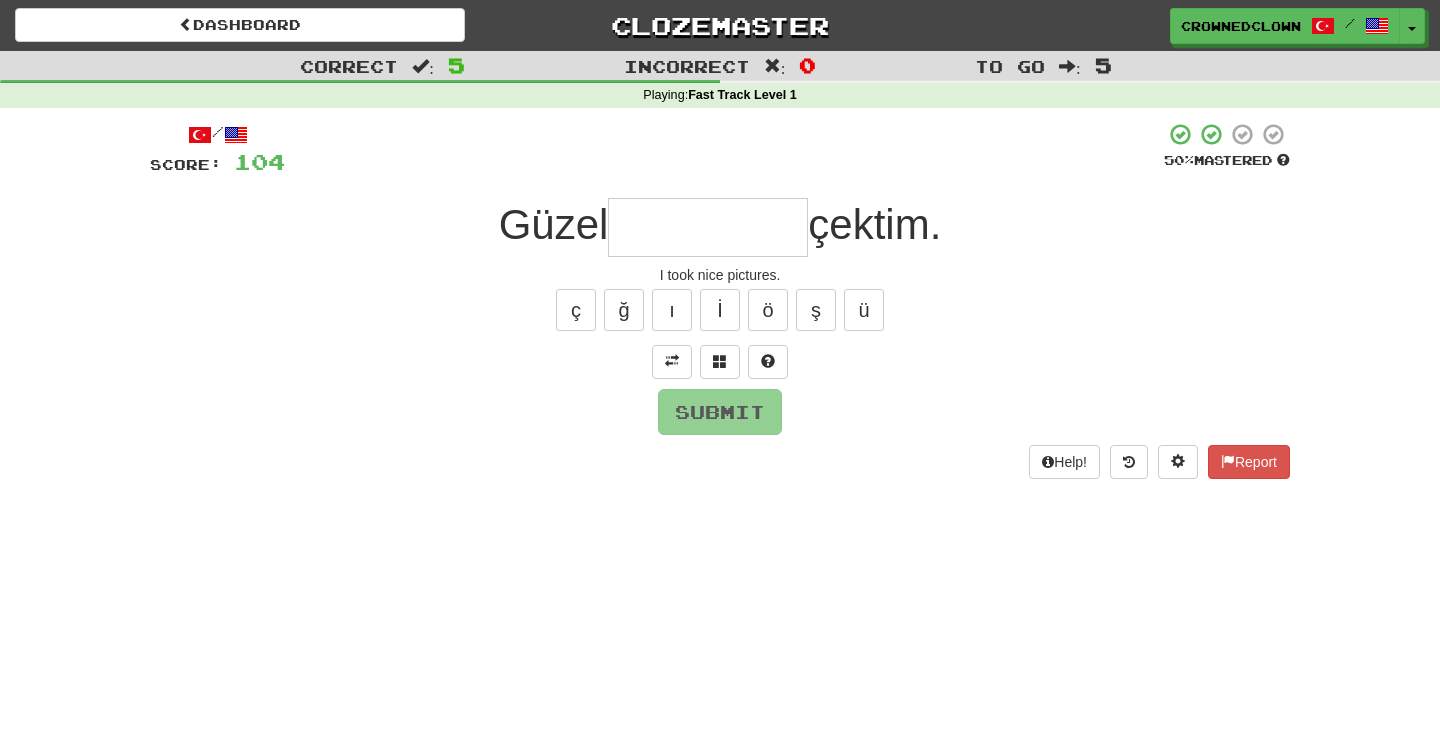click at bounding box center (708, 227) 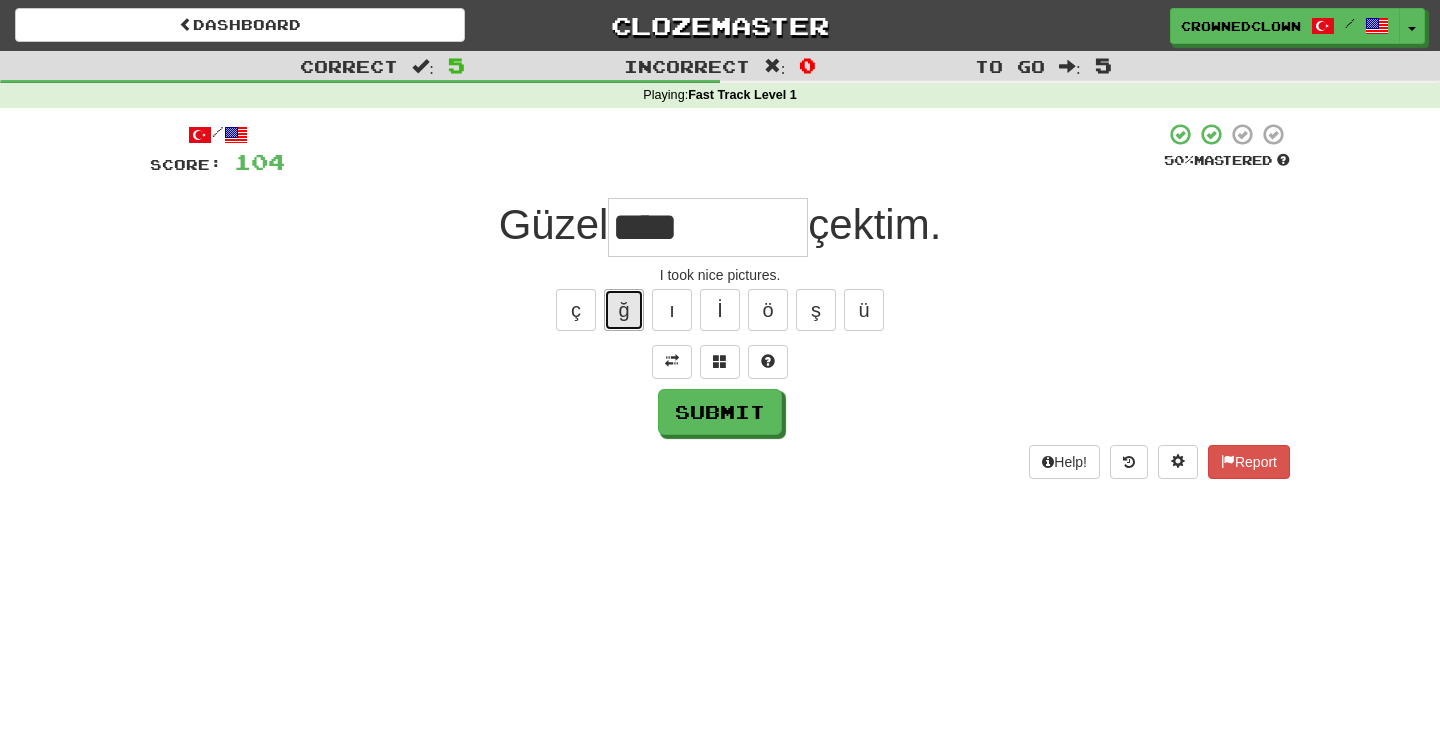 click on "ğ" at bounding box center [624, 310] 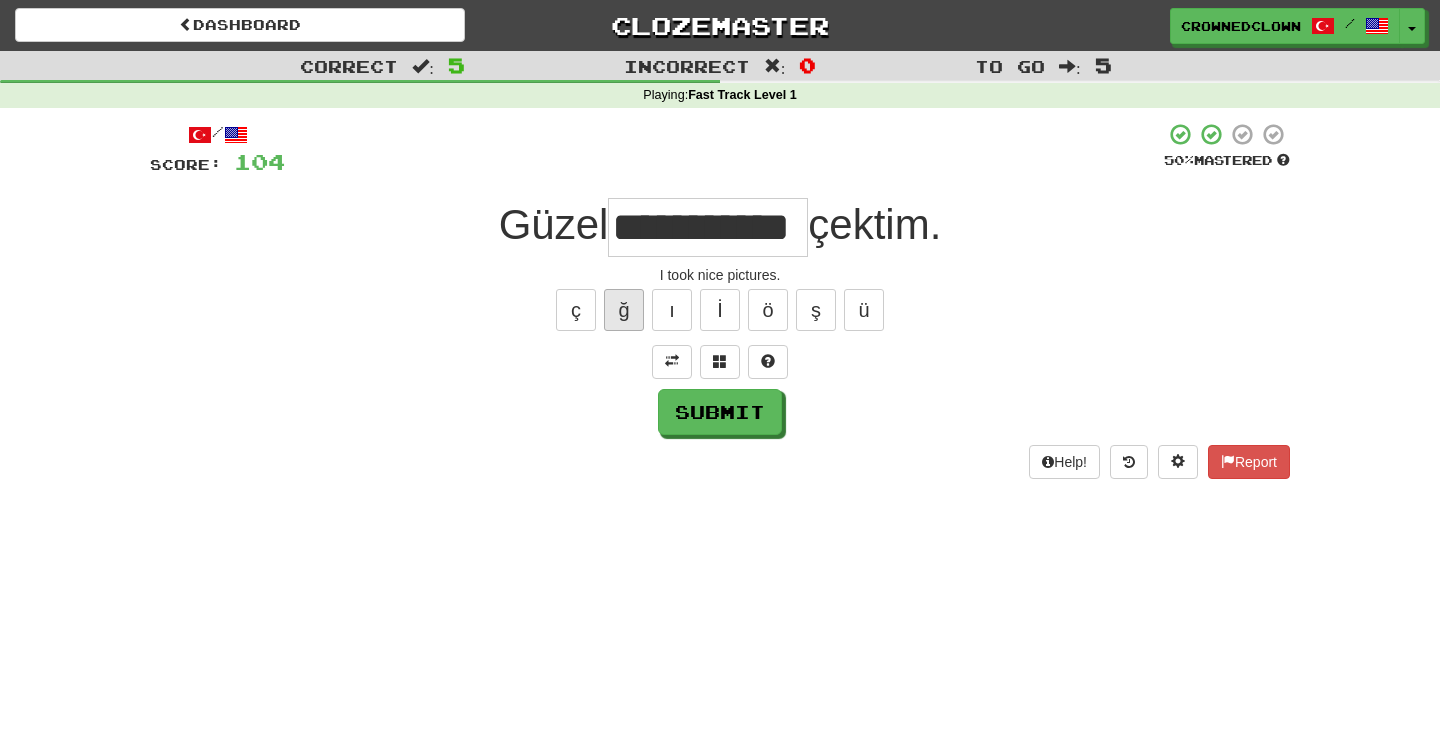 scroll, scrollTop: 0, scrollLeft: 1, axis: horizontal 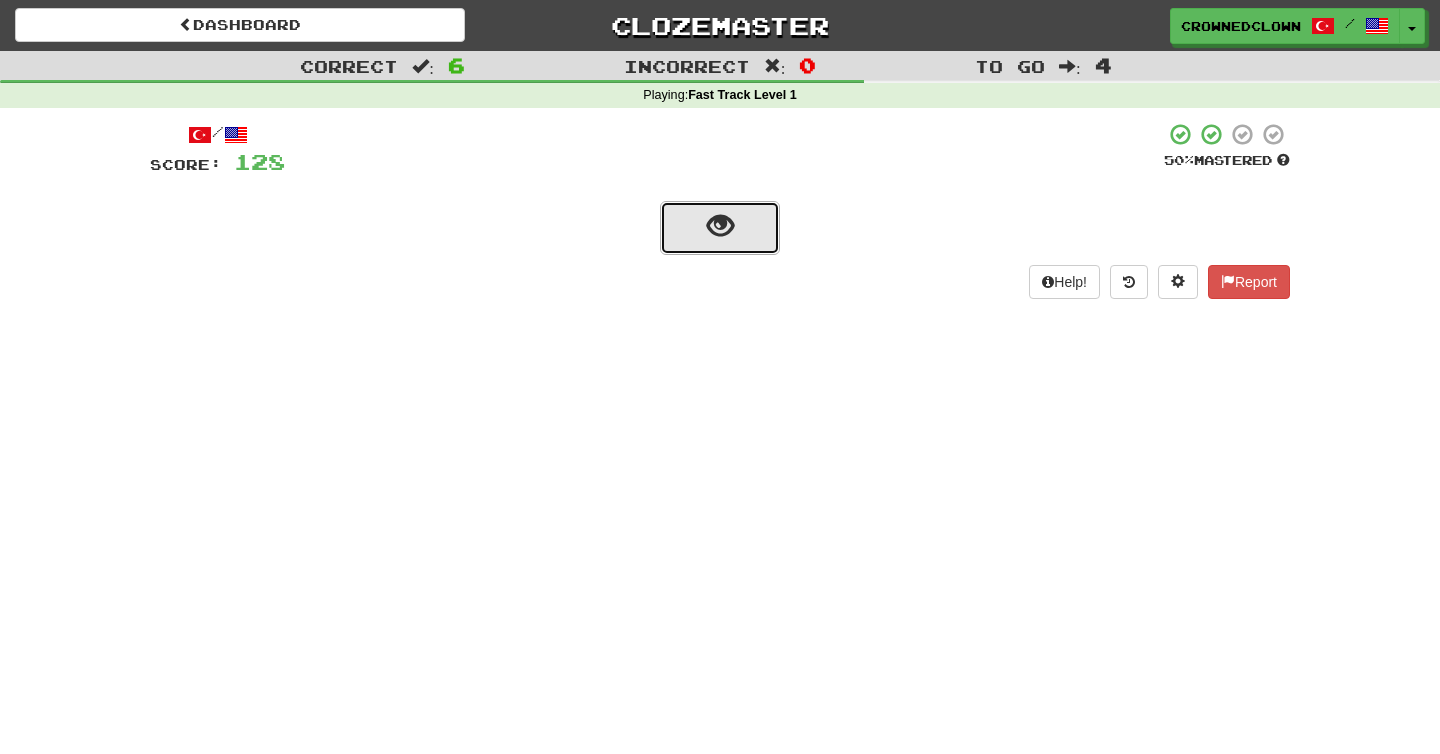 click at bounding box center (720, 226) 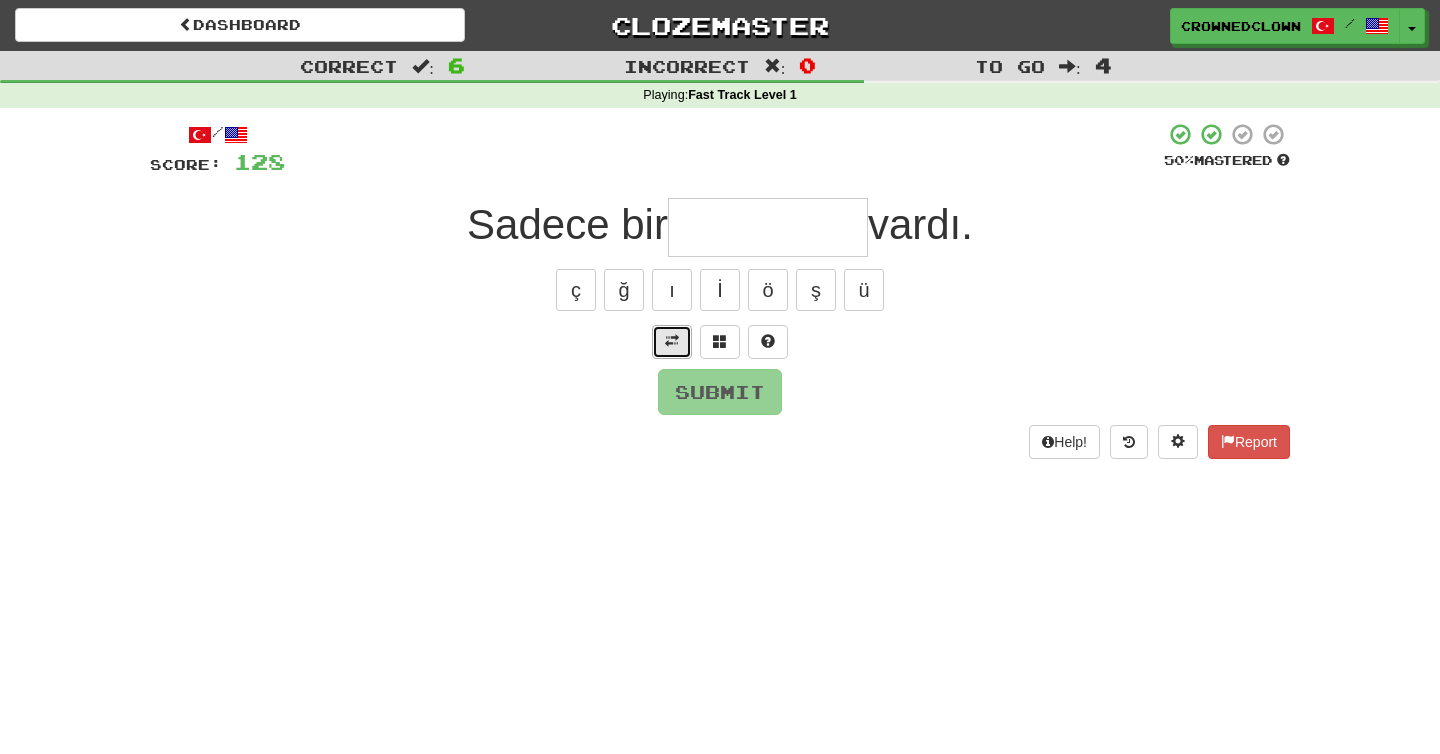 click at bounding box center [672, 342] 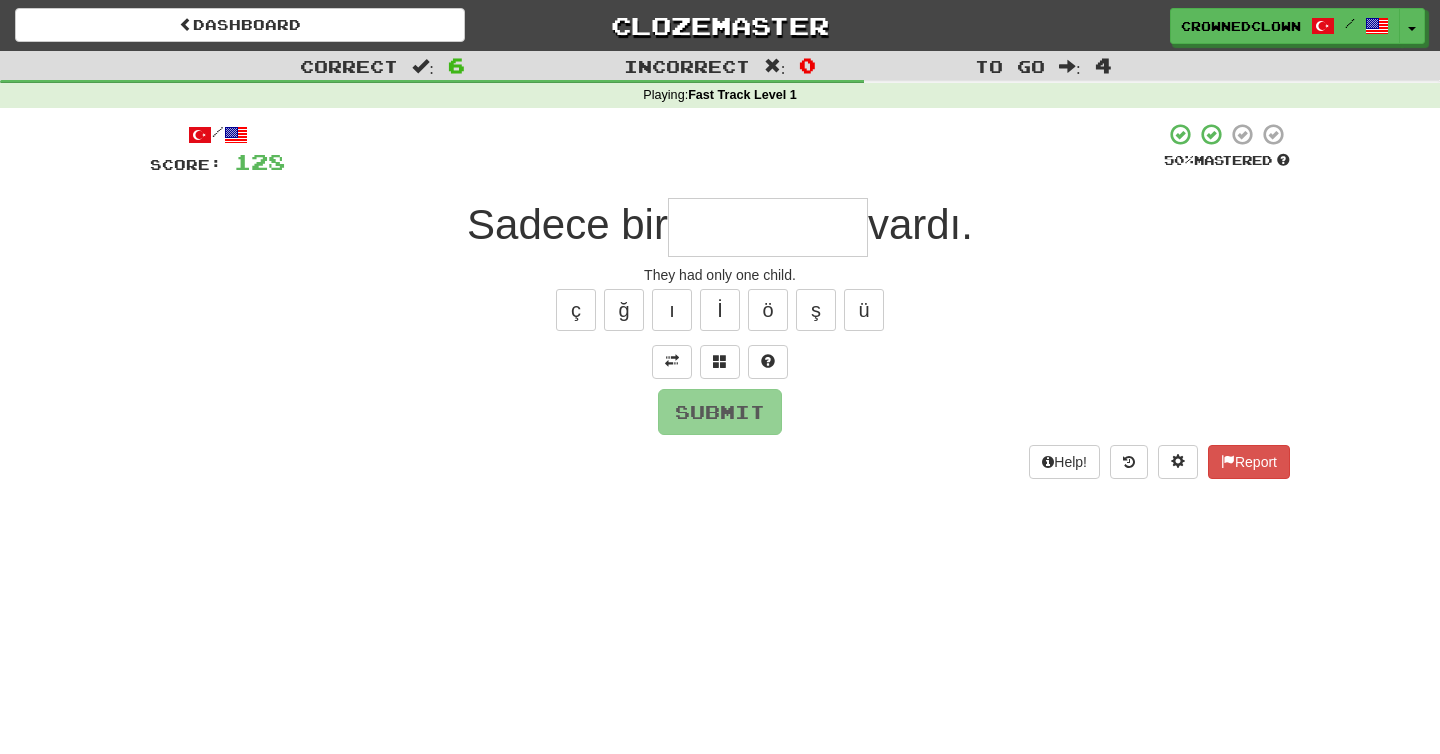 click at bounding box center [768, 227] 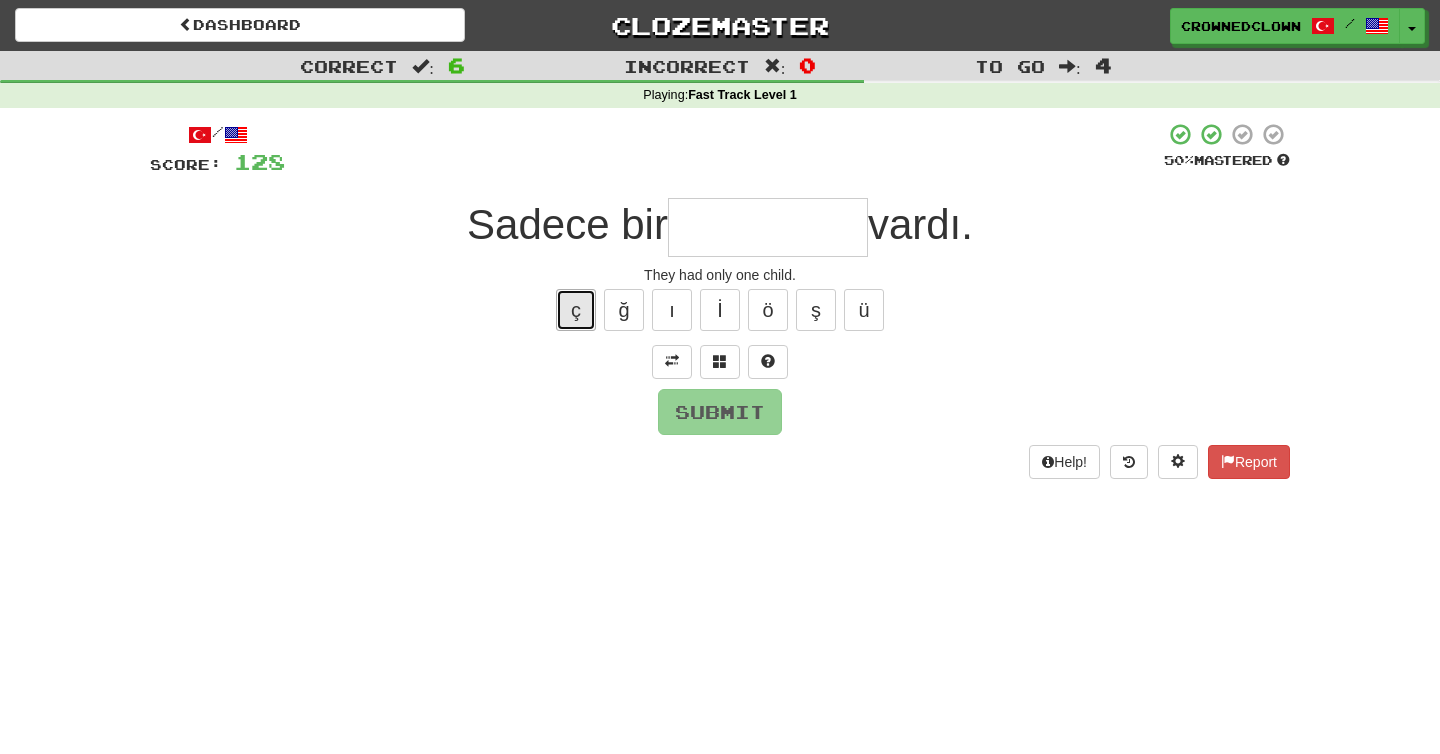 click on "ç" at bounding box center (576, 310) 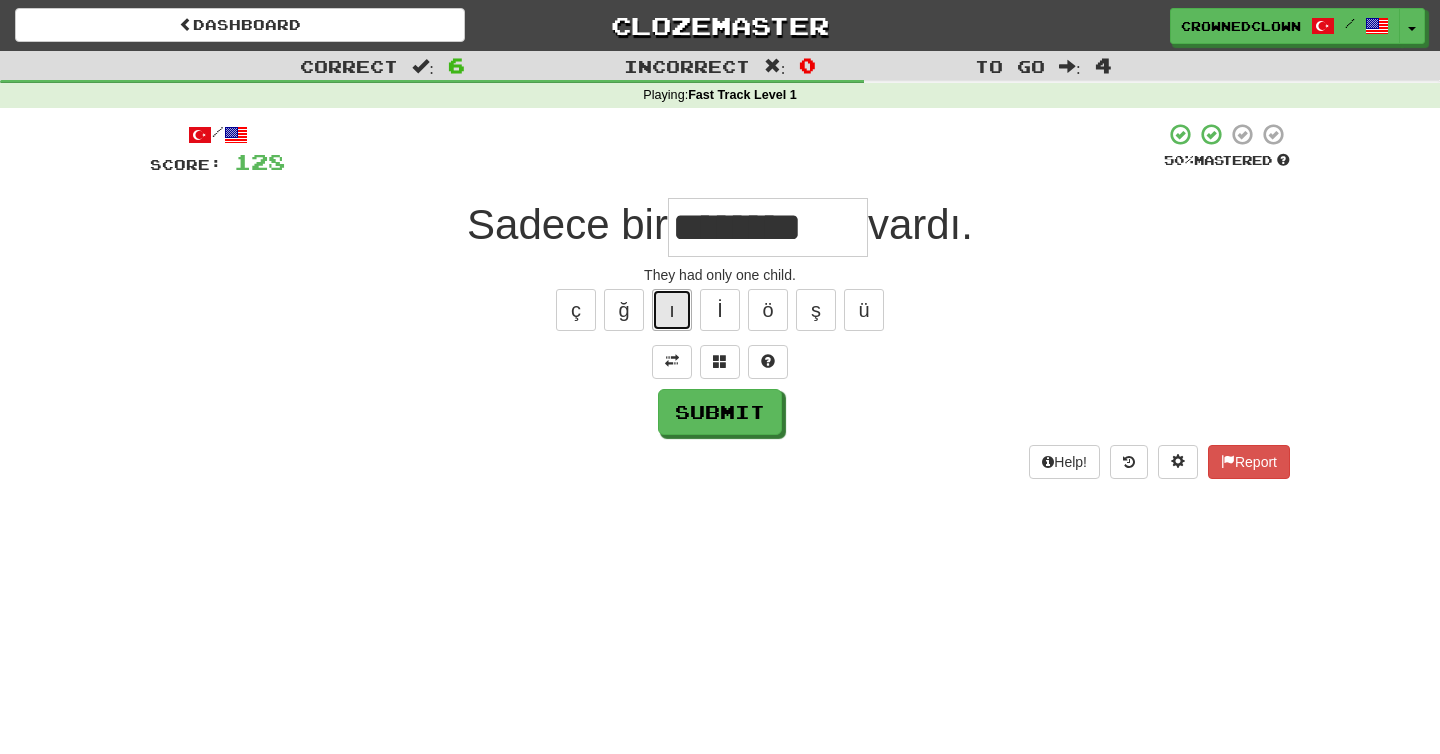click on "ı" at bounding box center (672, 310) 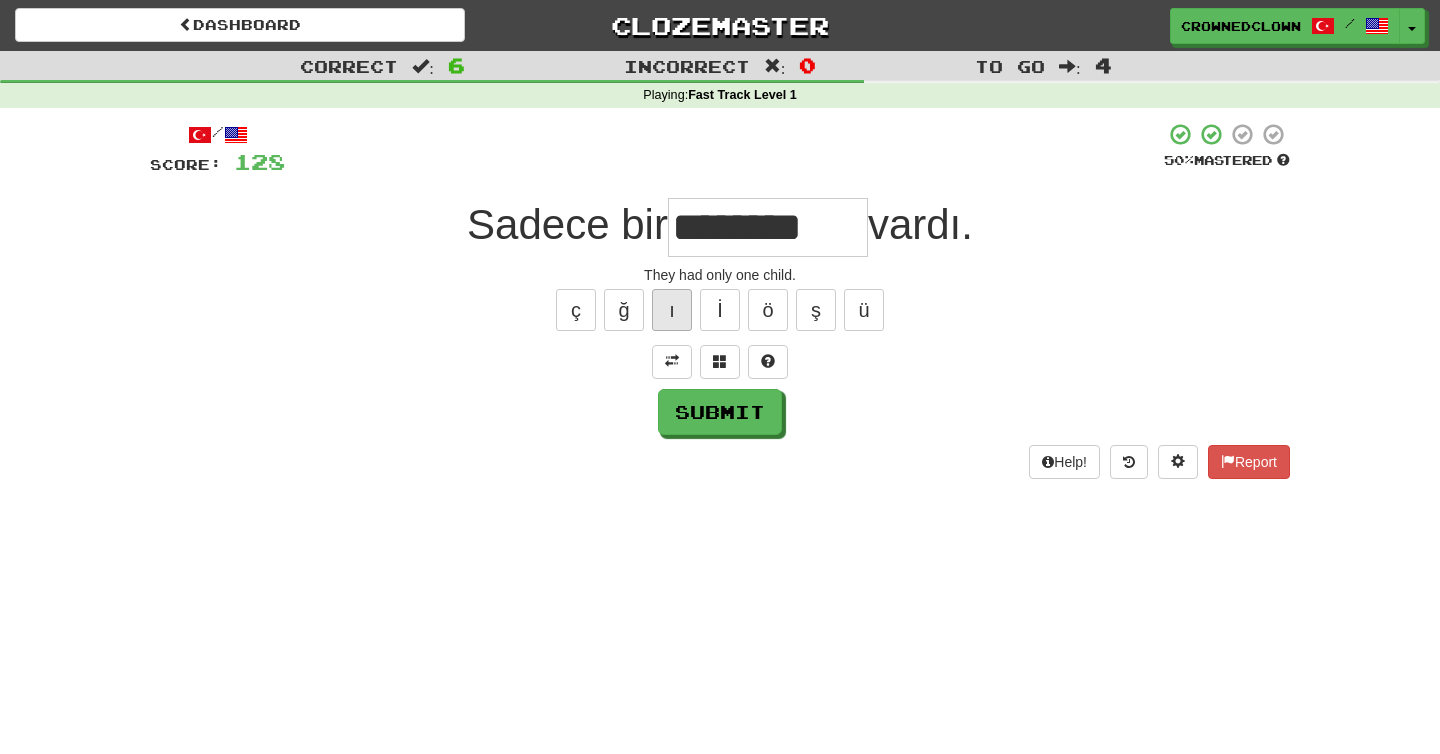 type on "*********" 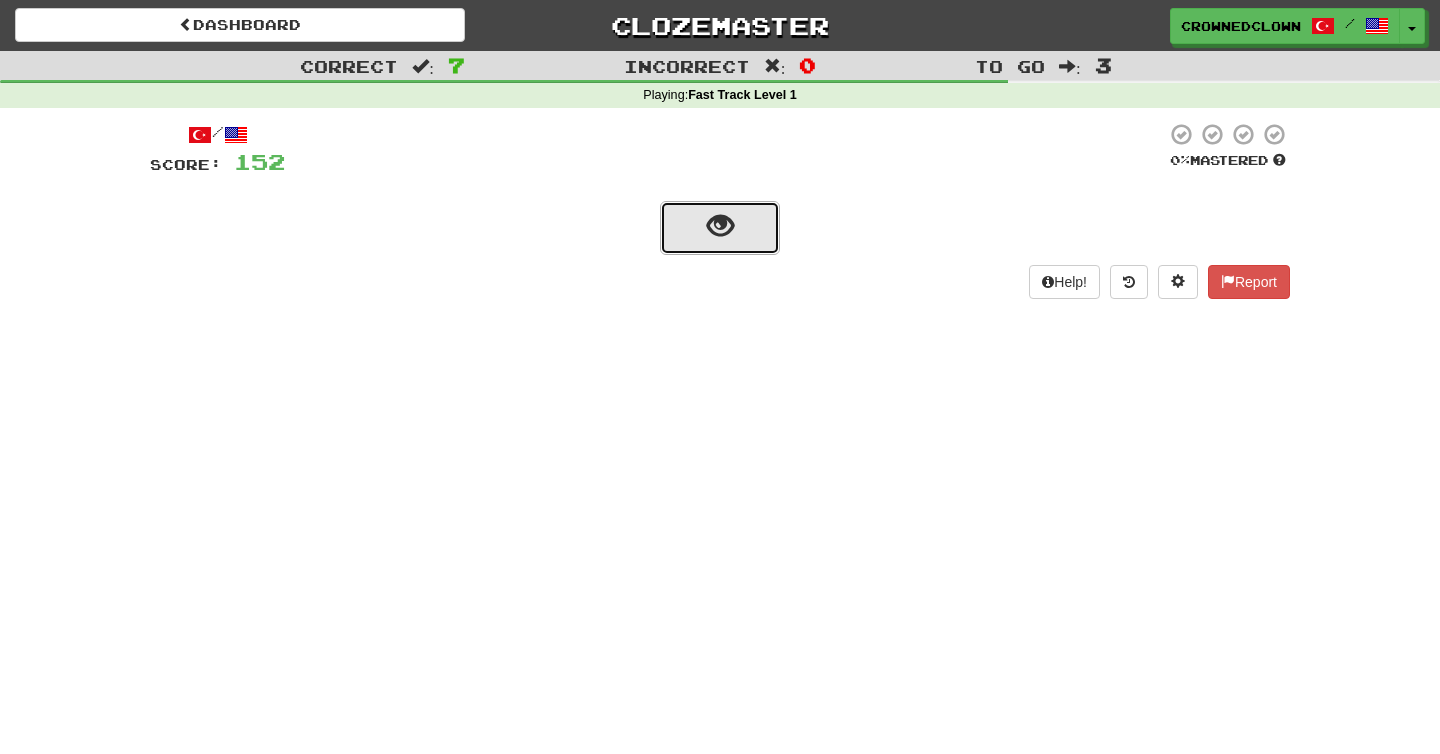 click at bounding box center [720, 228] 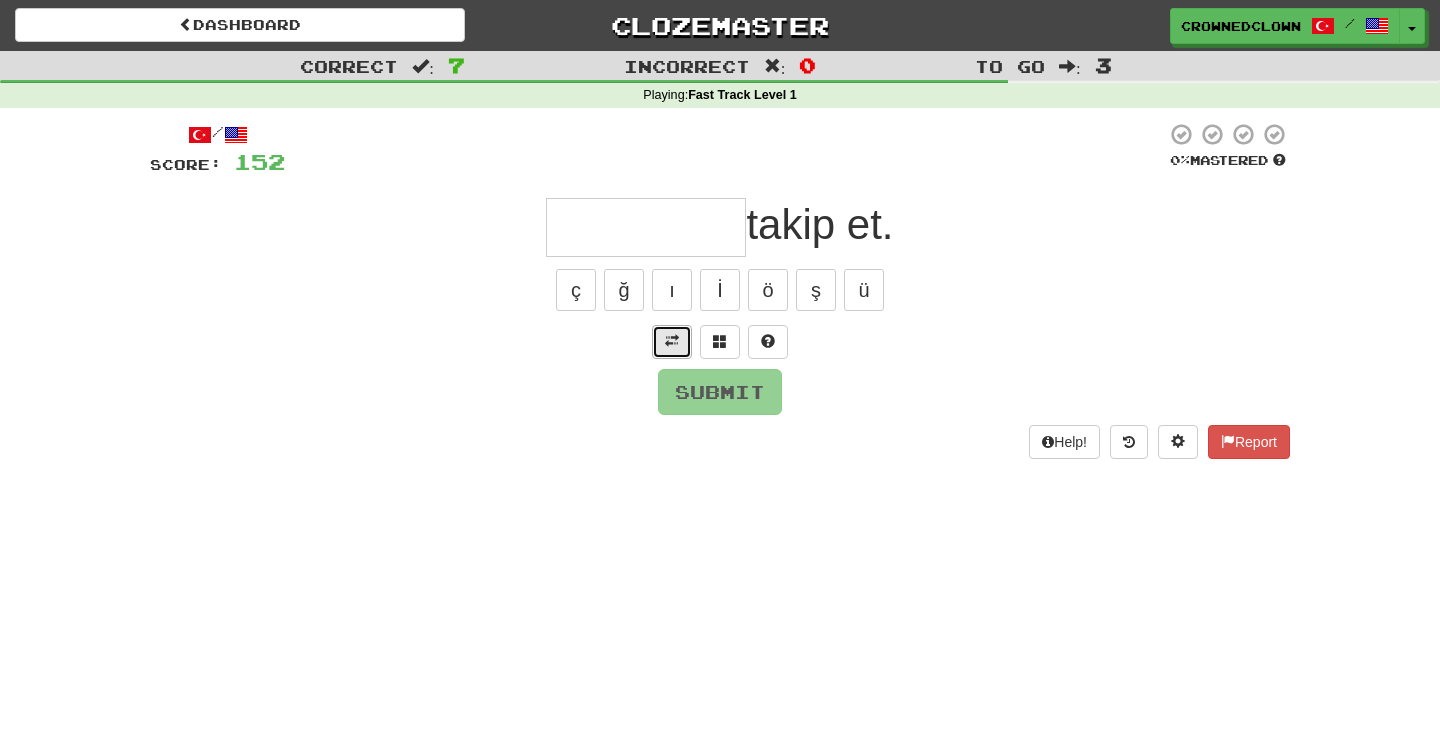 click at bounding box center [672, 341] 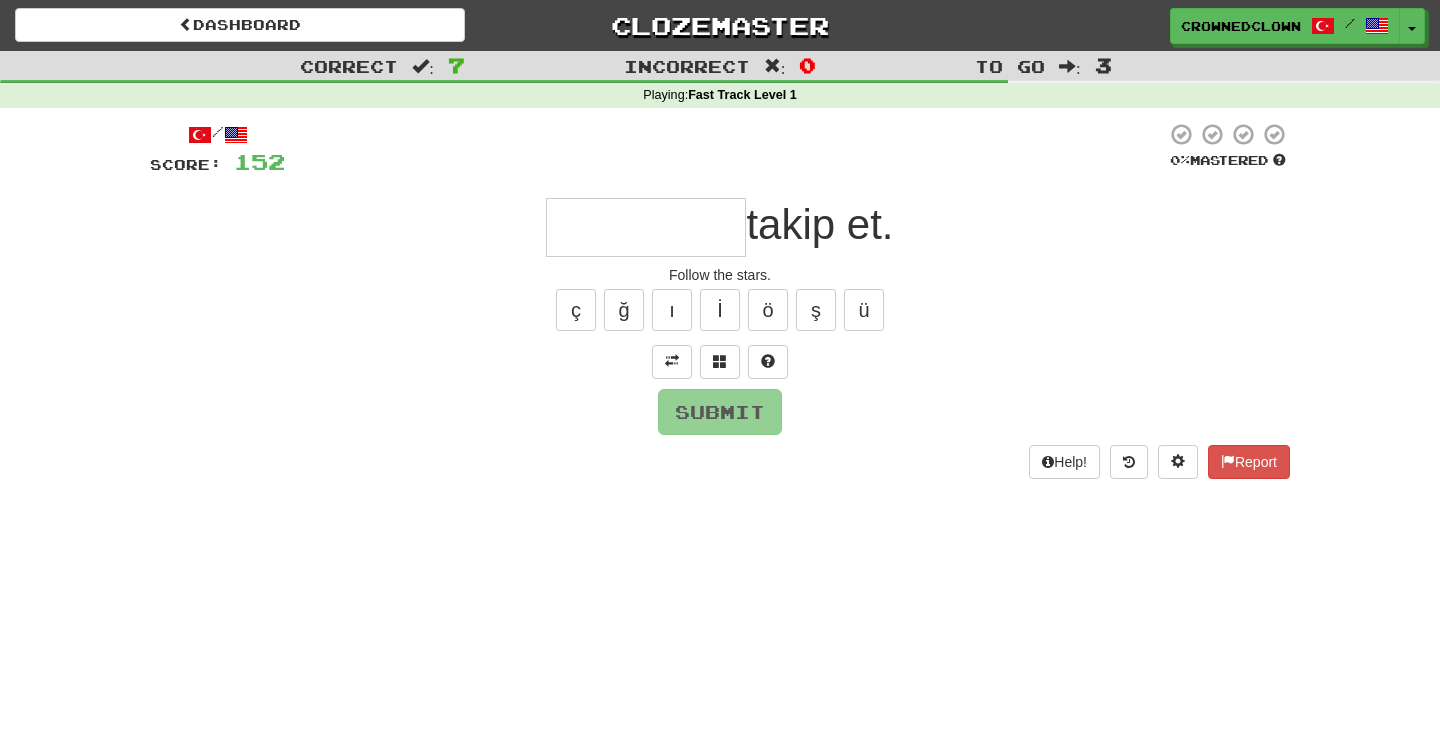 click at bounding box center (646, 227) 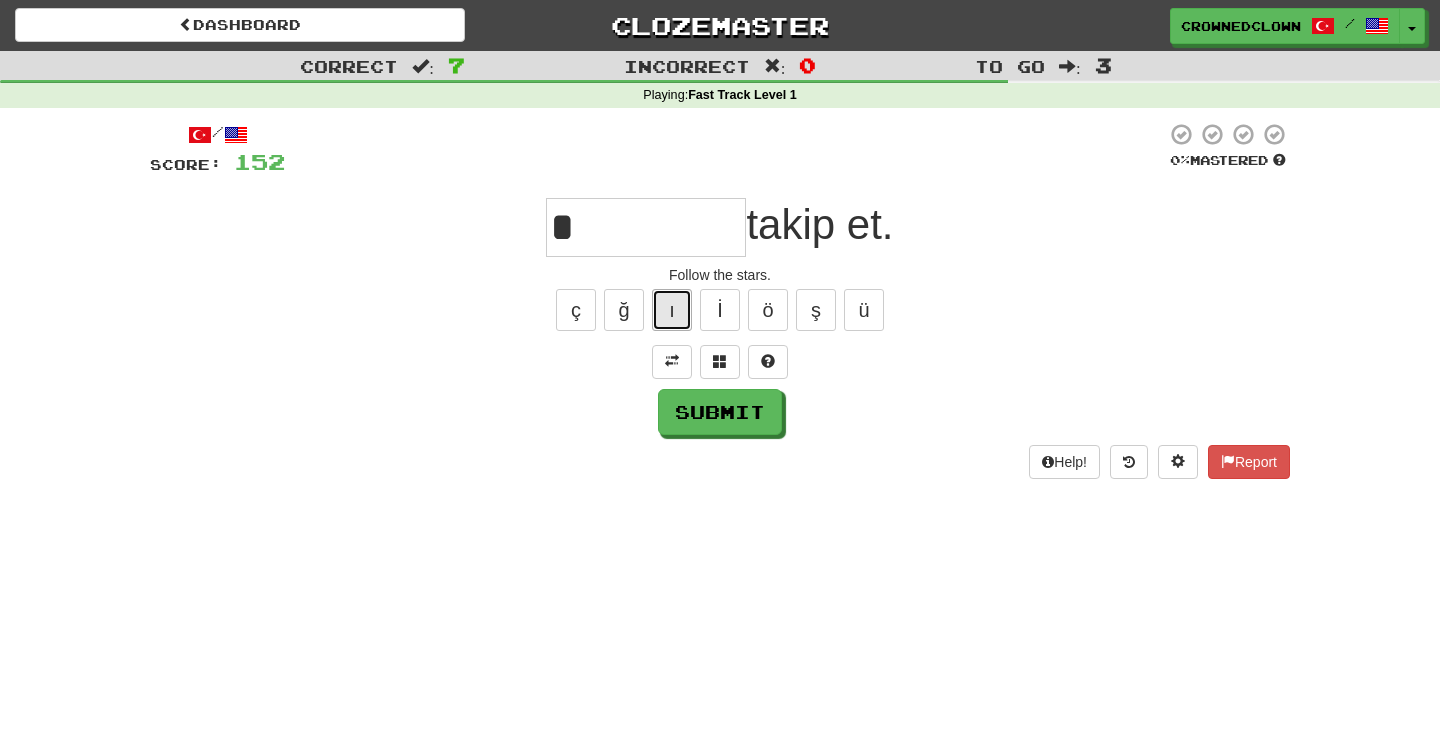 click on "ı" at bounding box center [672, 310] 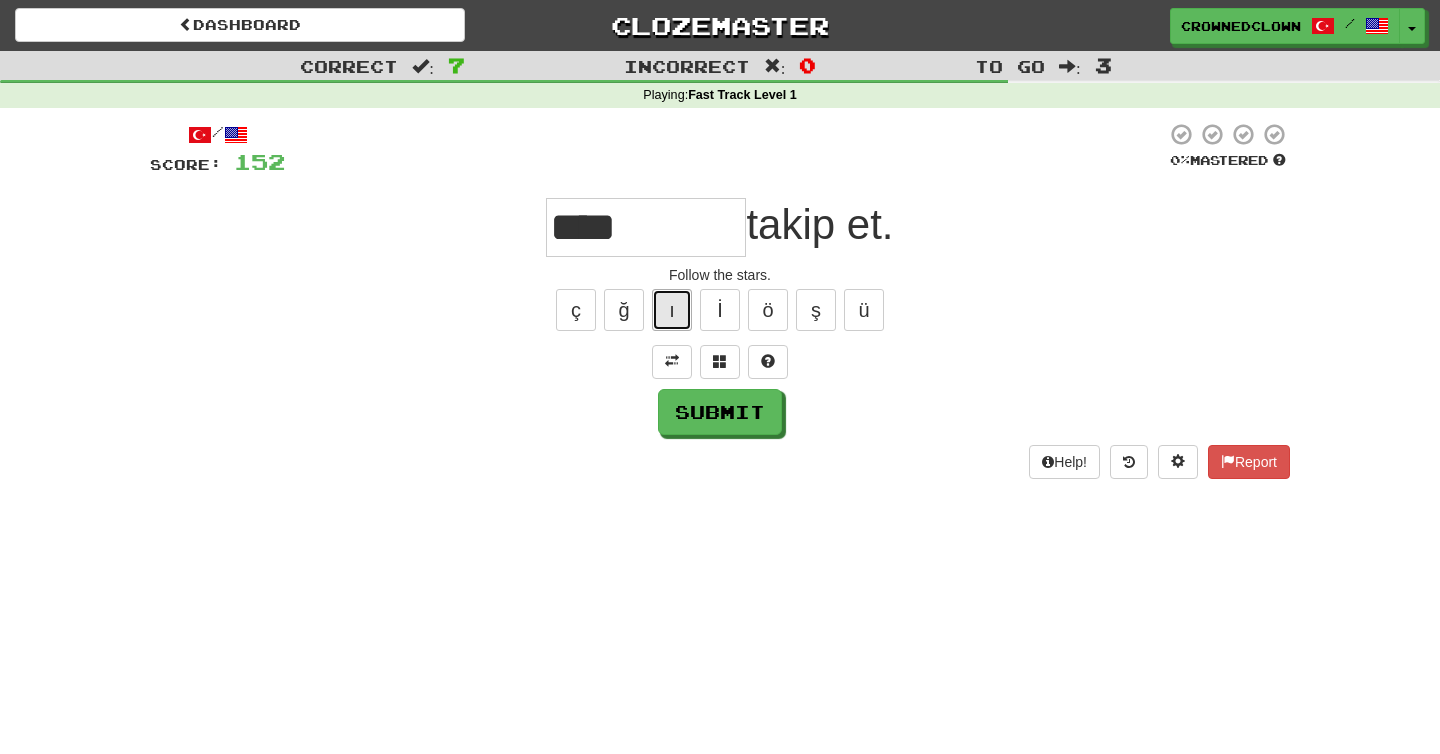 click on "ı" at bounding box center [672, 310] 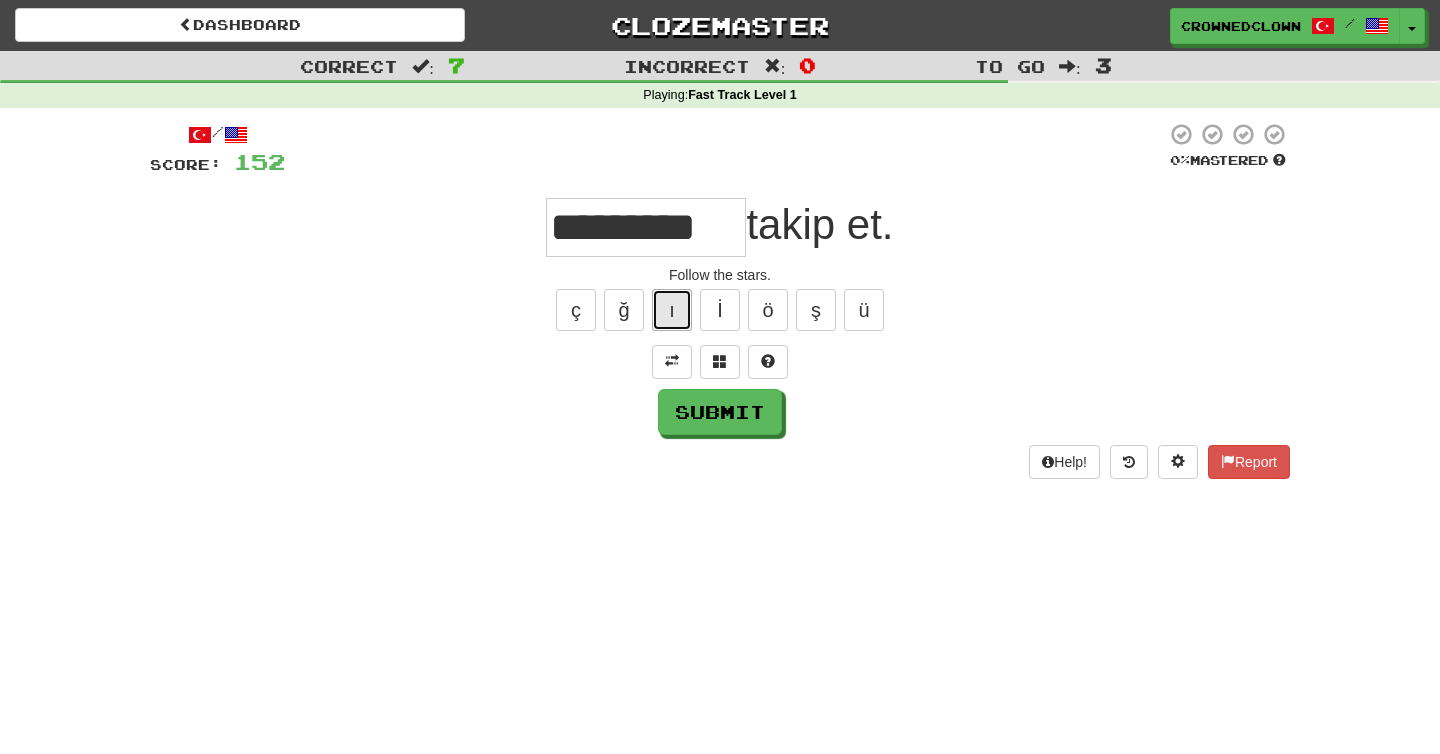 click on "ı" at bounding box center (672, 310) 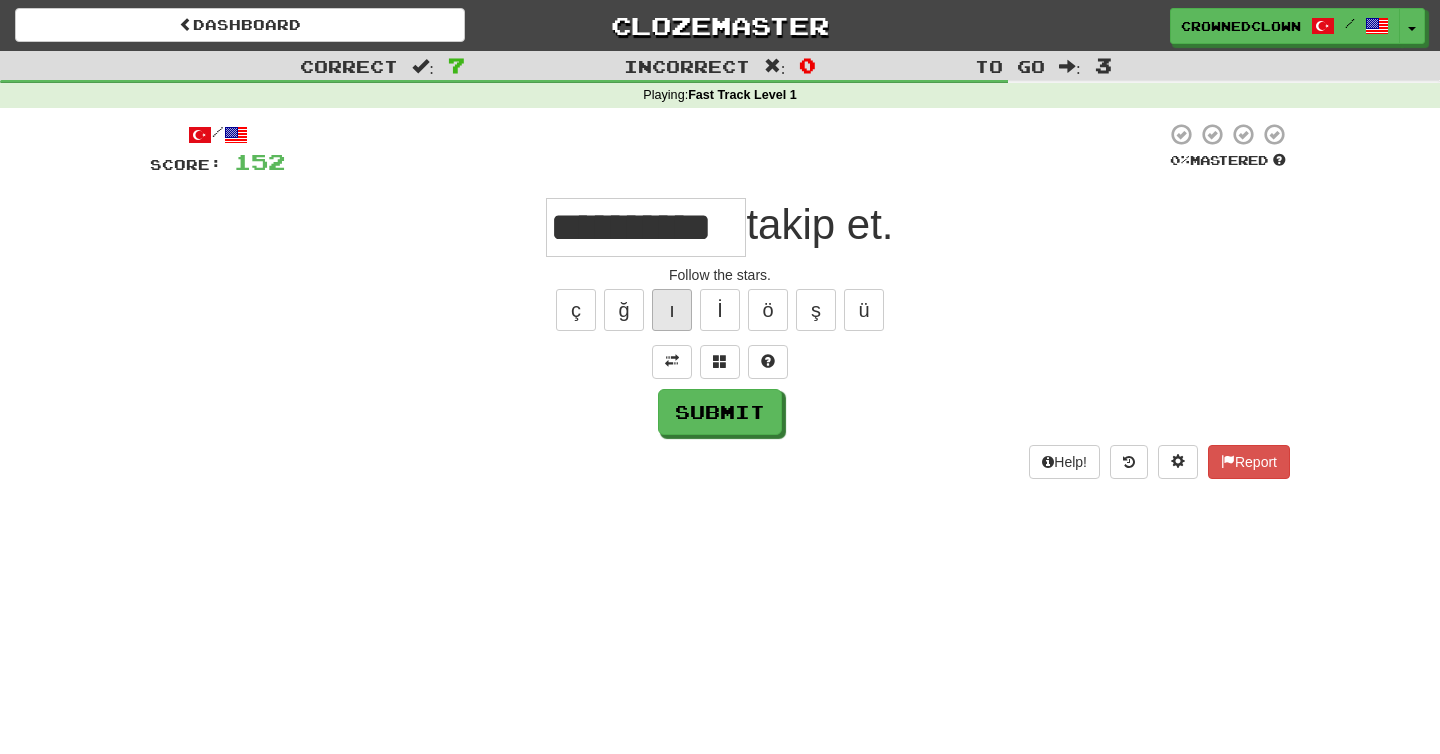 type on "**********" 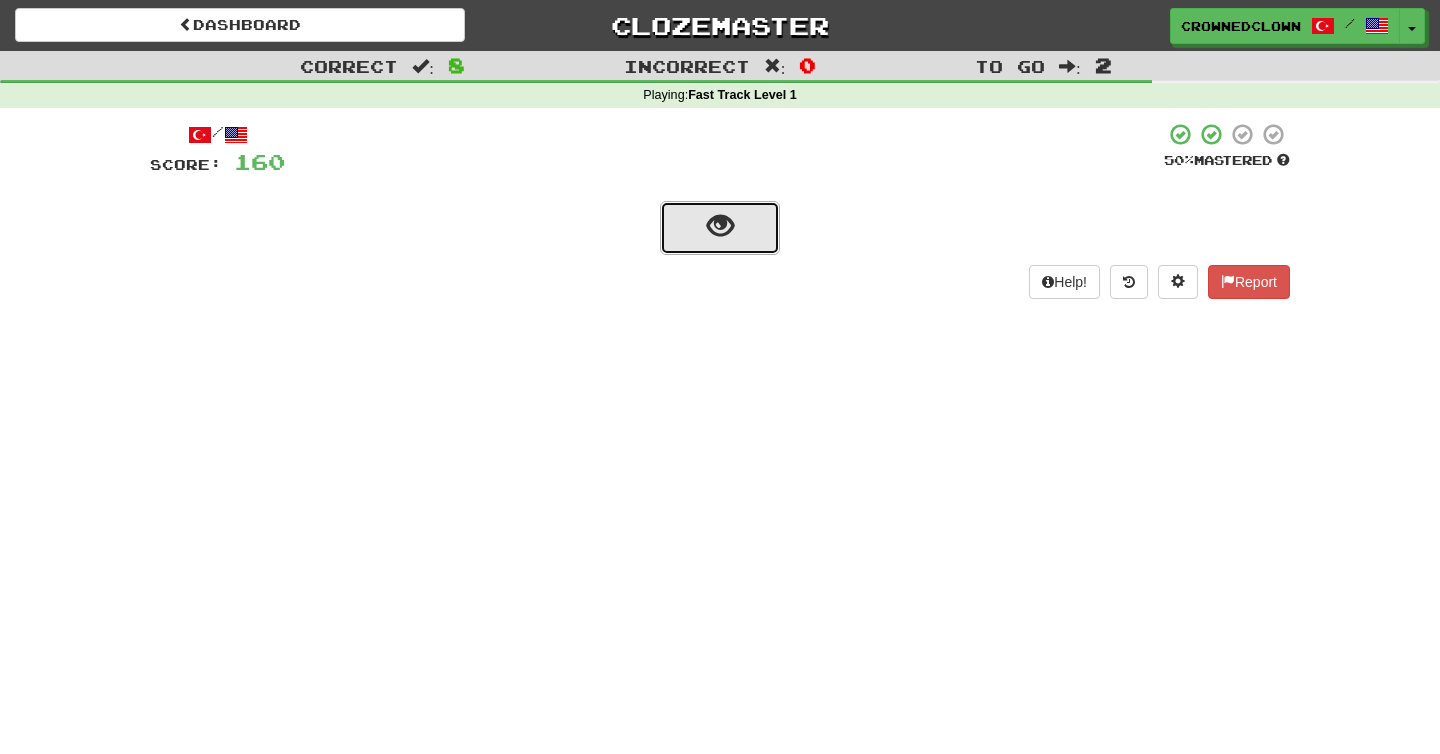 click at bounding box center [720, 228] 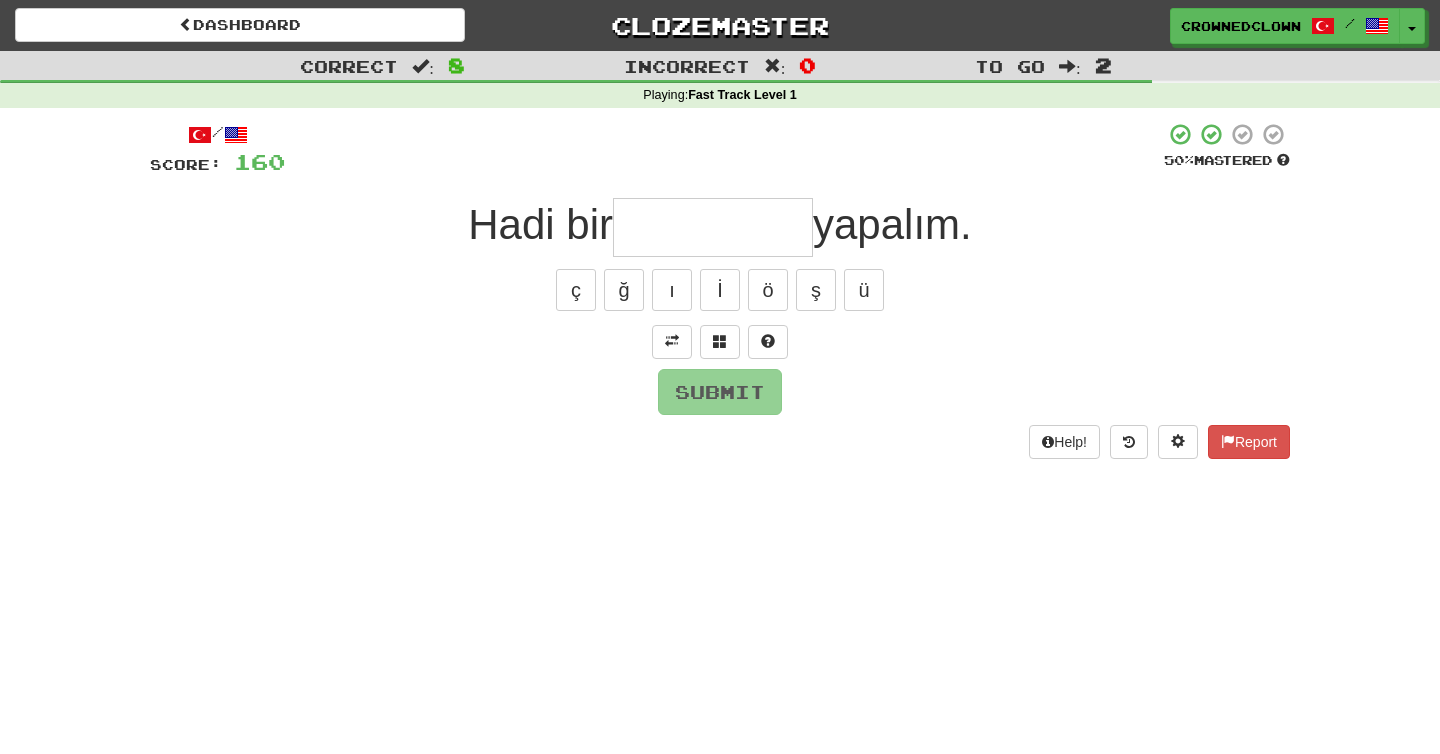 click at bounding box center [720, 342] 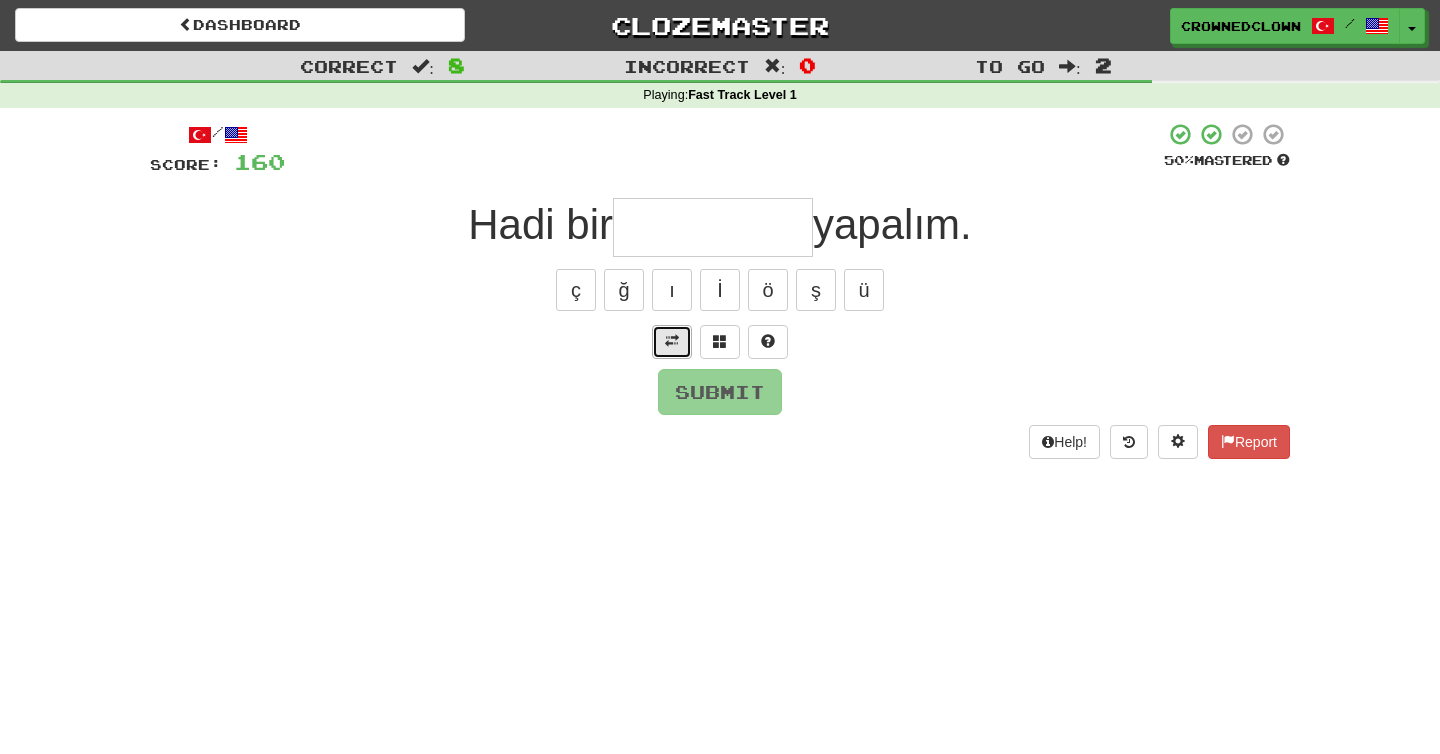 click at bounding box center (672, 342) 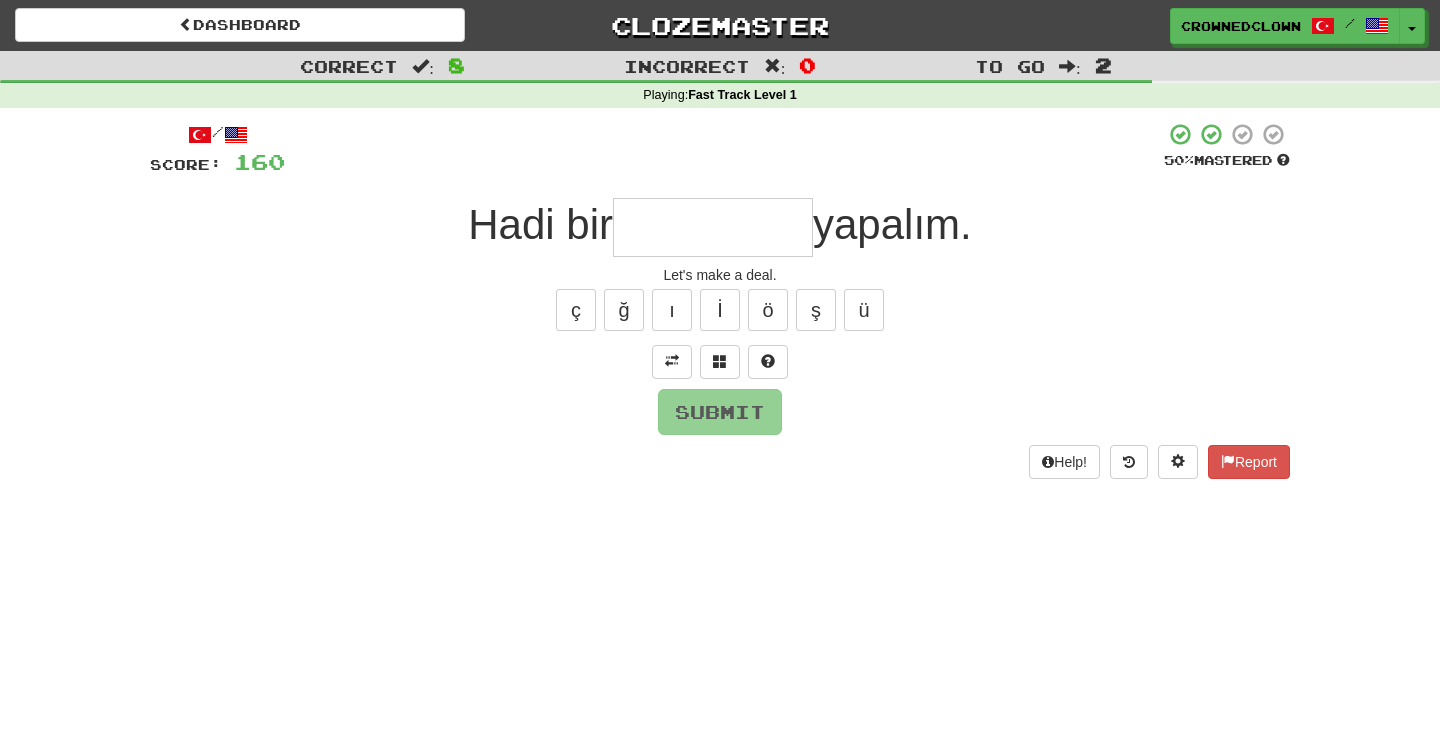 click at bounding box center (713, 227) 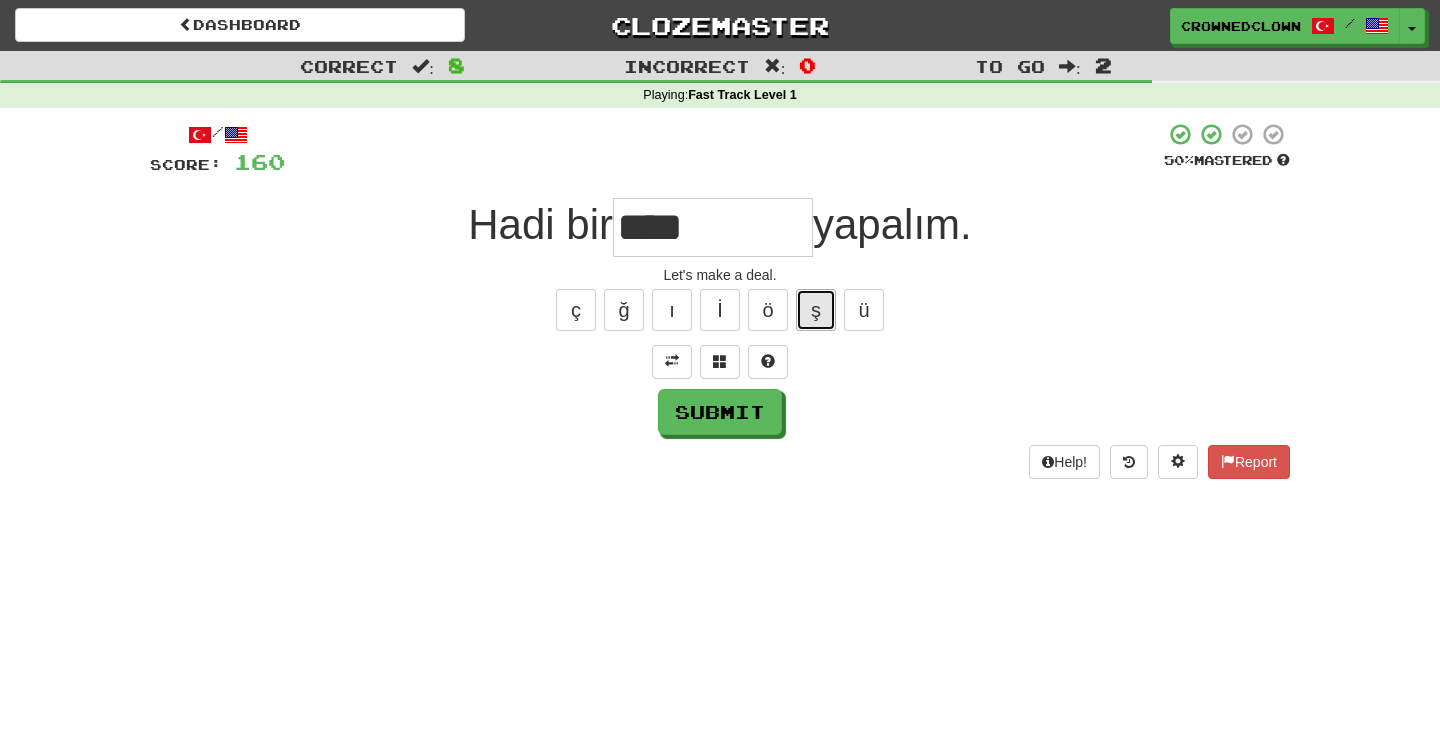 click on "ş" at bounding box center [816, 310] 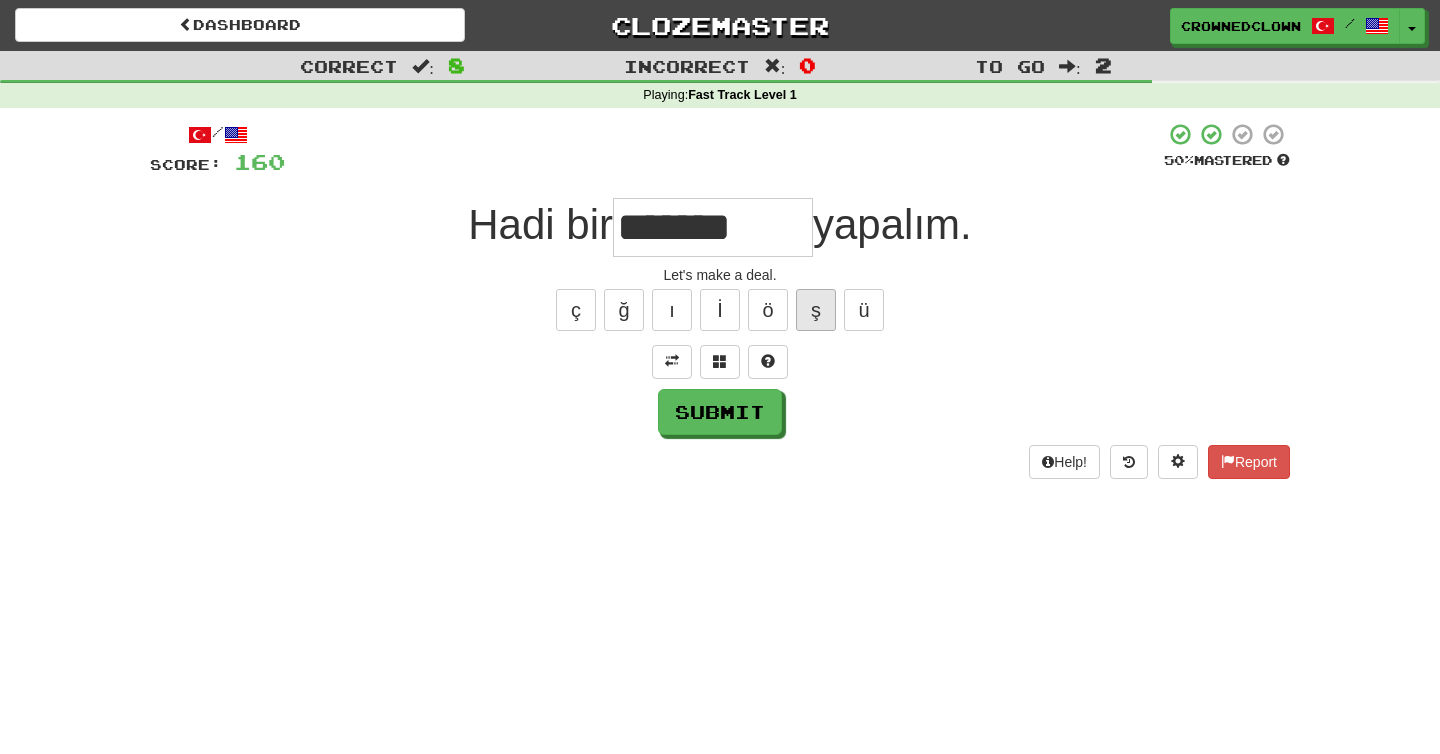 type on "*******" 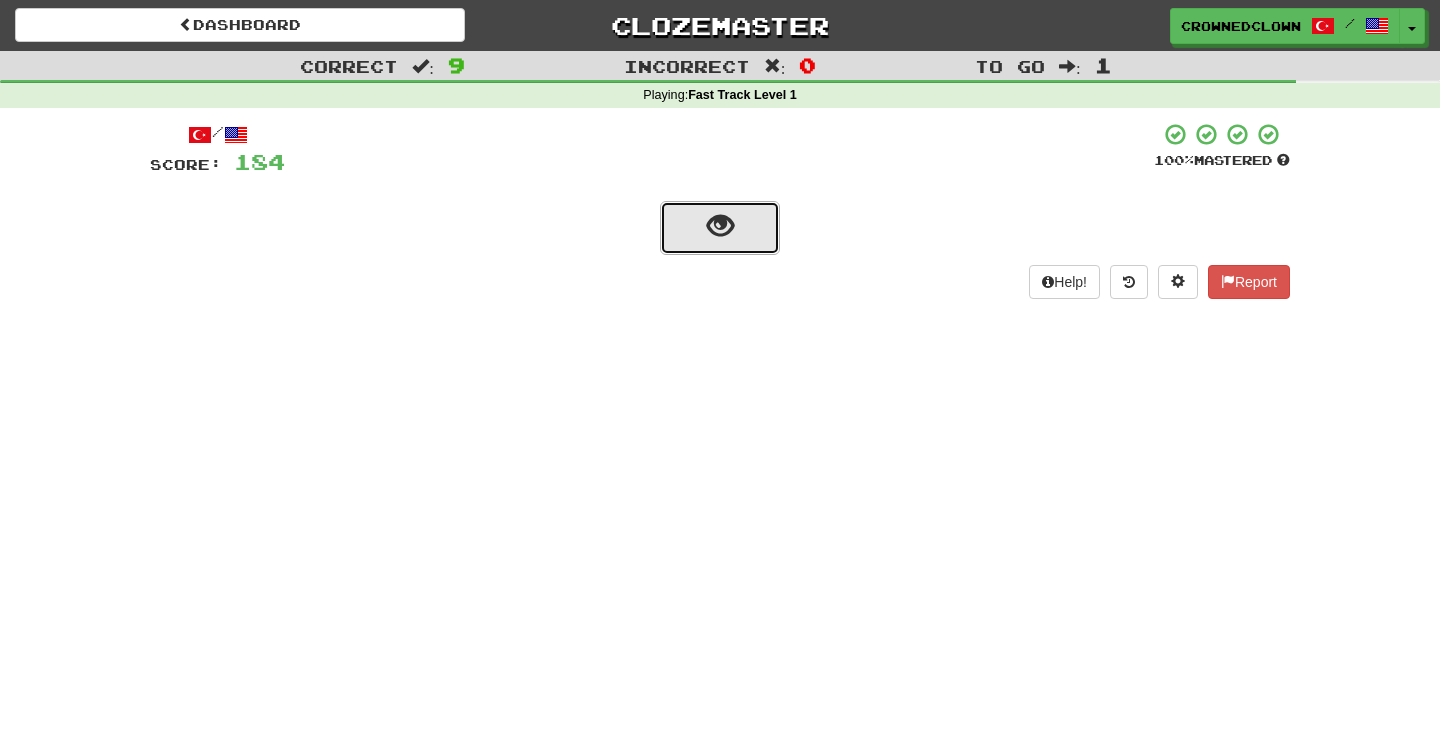 click at bounding box center (720, 228) 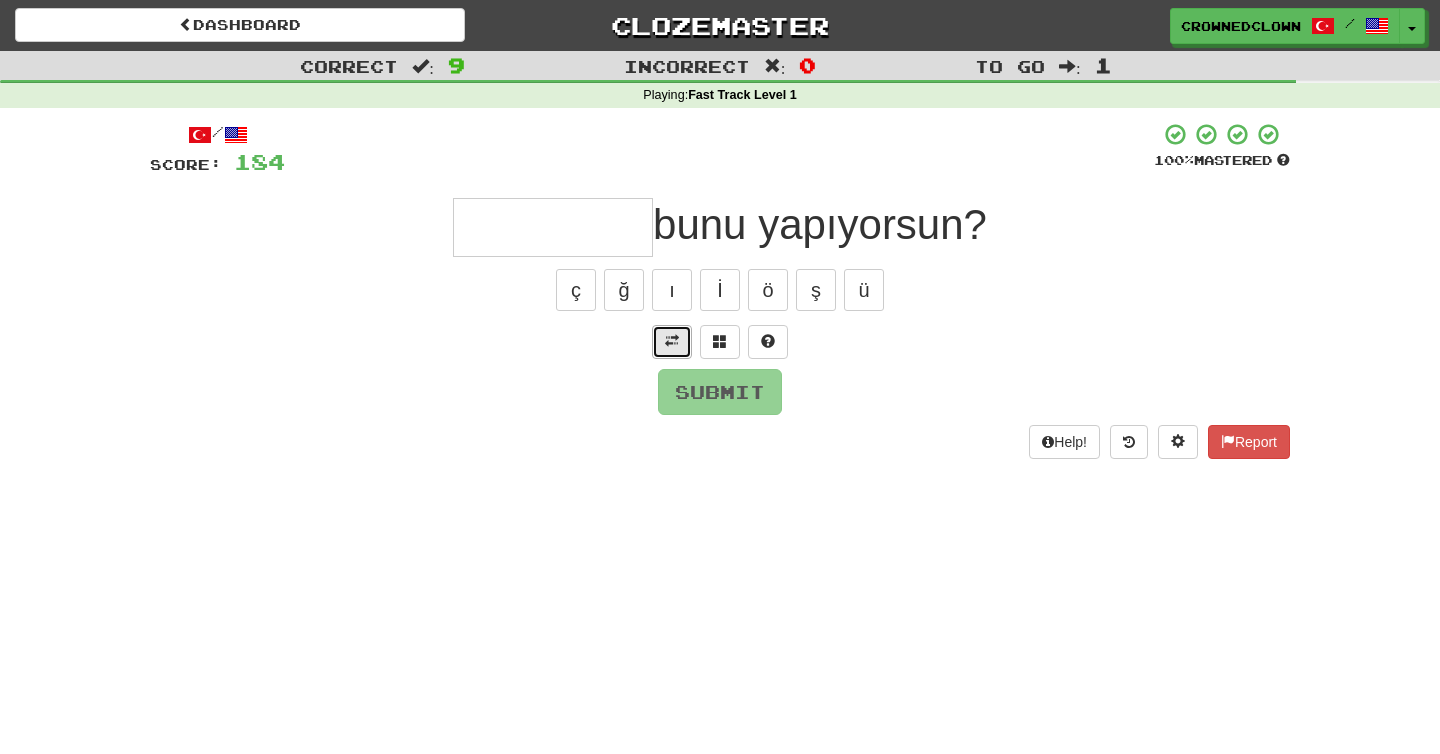 click at bounding box center [672, 341] 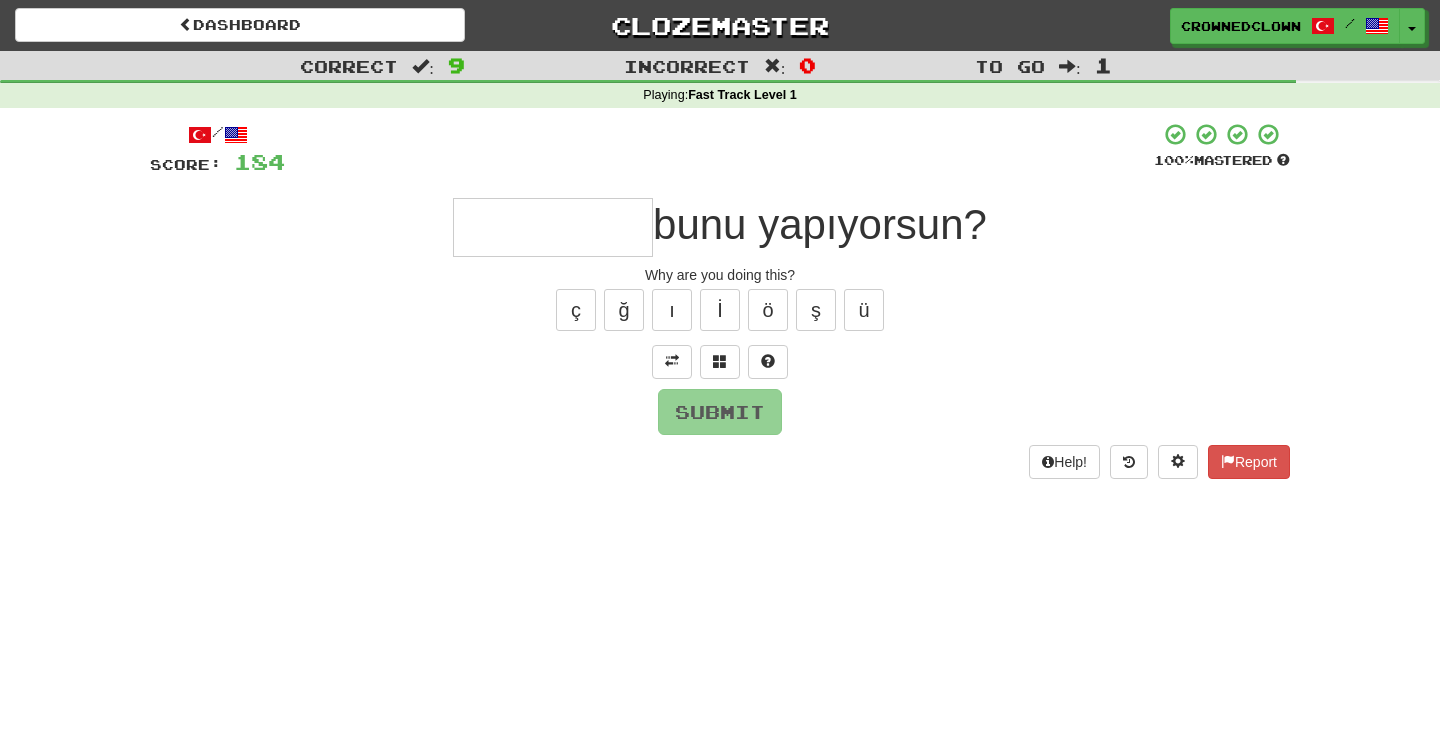 click at bounding box center (553, 227) 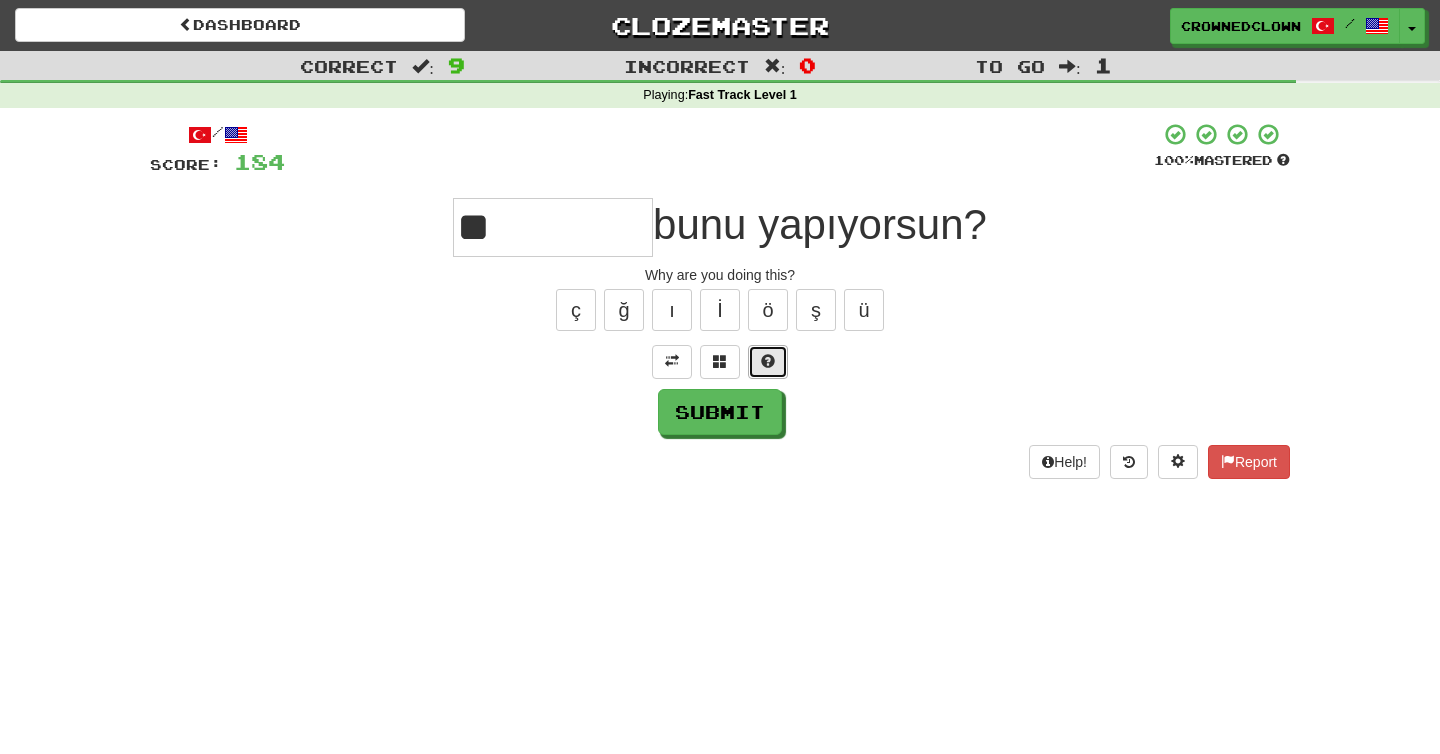 click at bounding box center [768, 362] 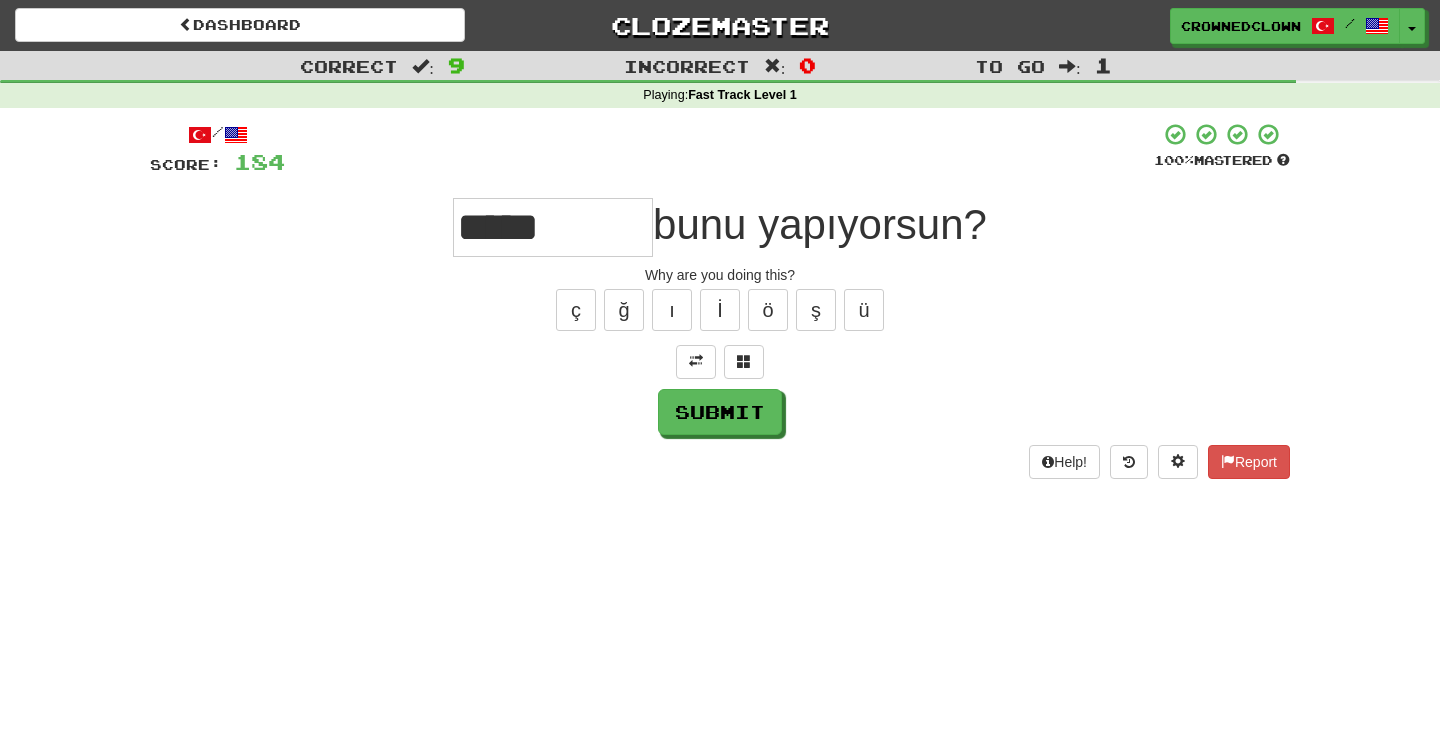 type on "*****" 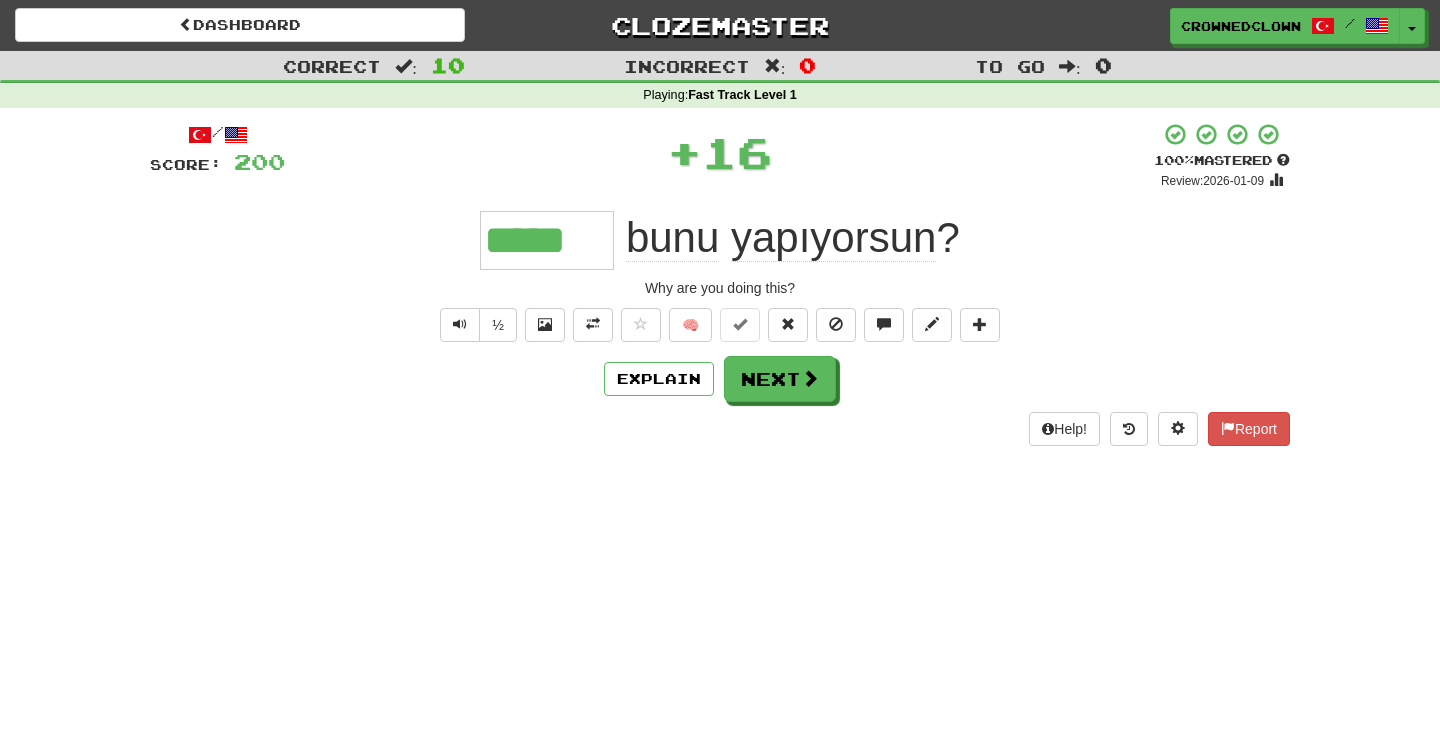 click on "/  Score:   200 + 16 100 %  Mastered Review:  2026-01-09 *****   bunu   yapıyorsun ? Why are you doing this? ½ 🧠 Explain Next  Help!  Report" at bounding box center [720, 284] 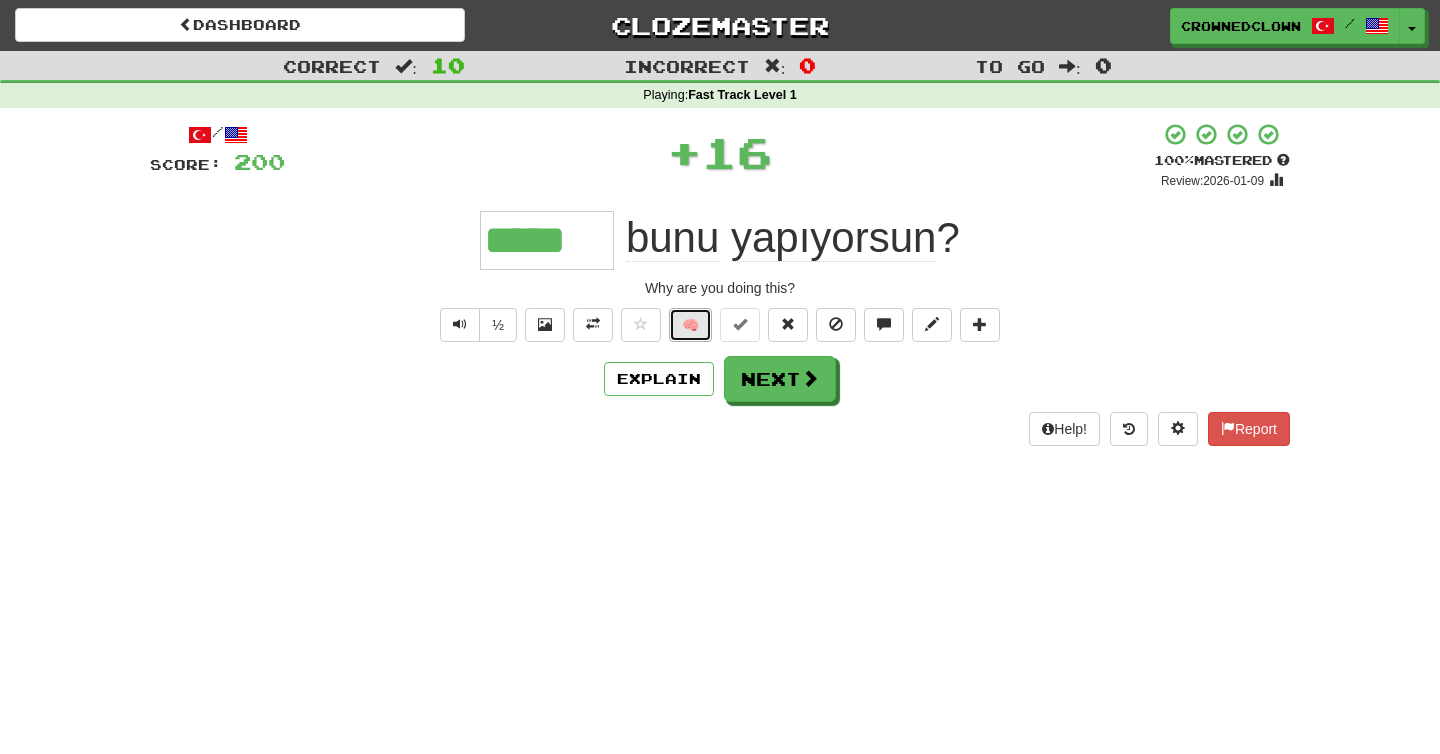 click on "🧠" at bounding box center (690, 325) 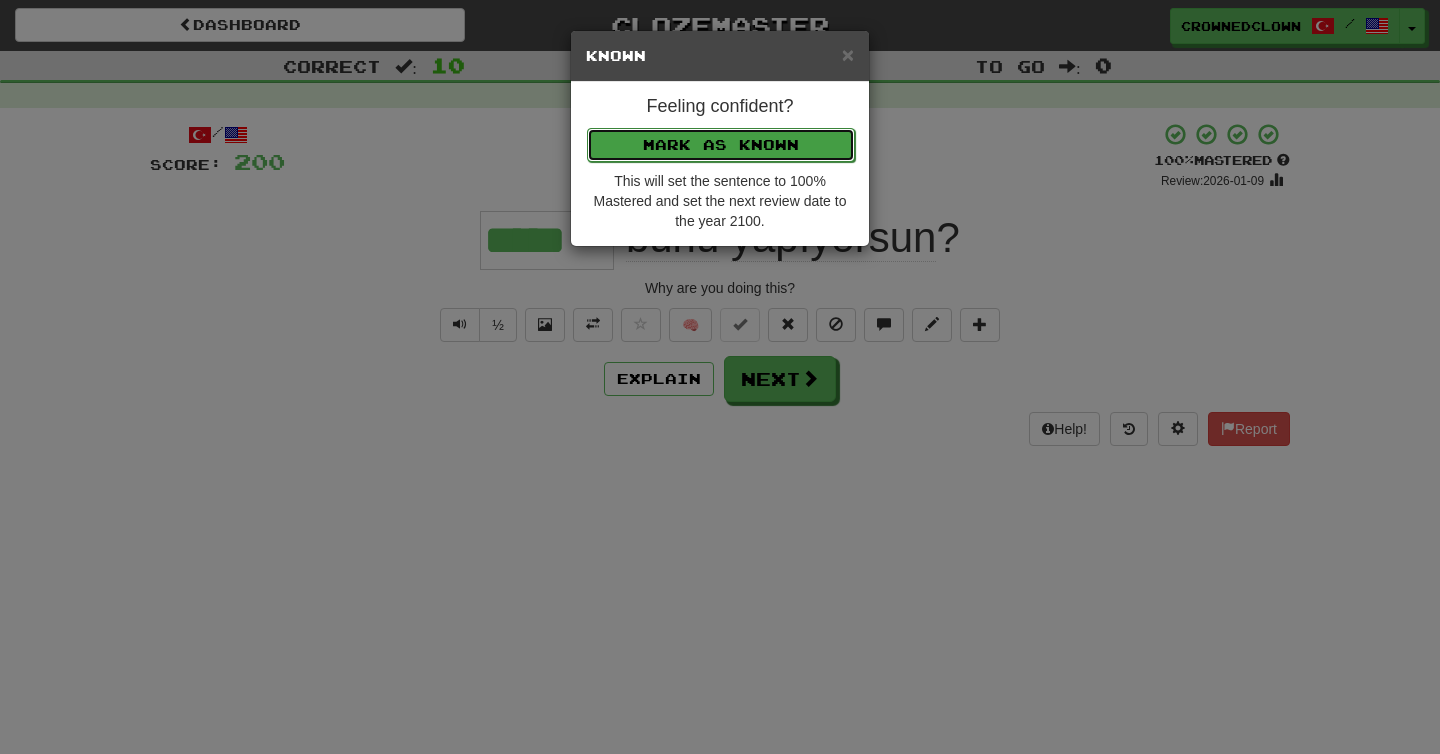 click on "Mark as Known" at bounding box center (721, 145) 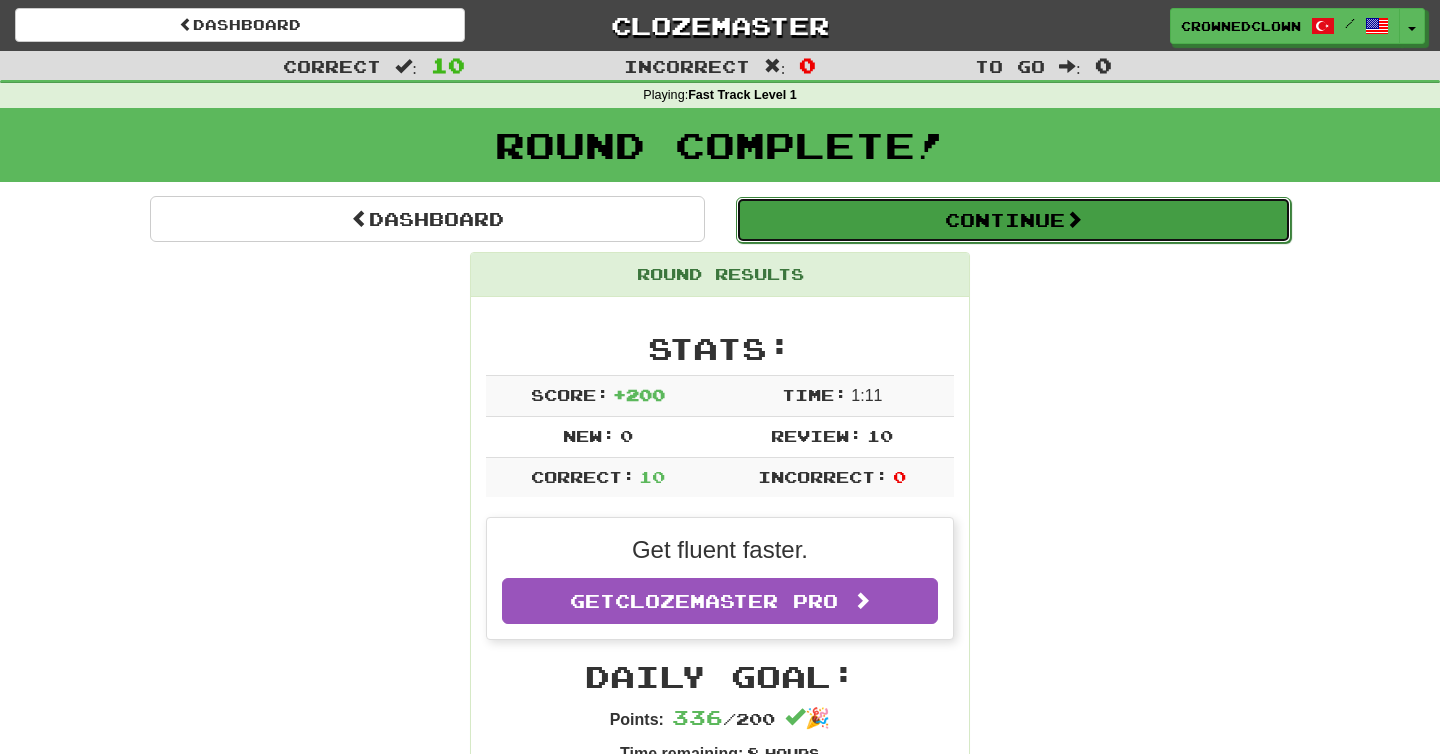 click on "Continue" at bounding box center (1013, 220) 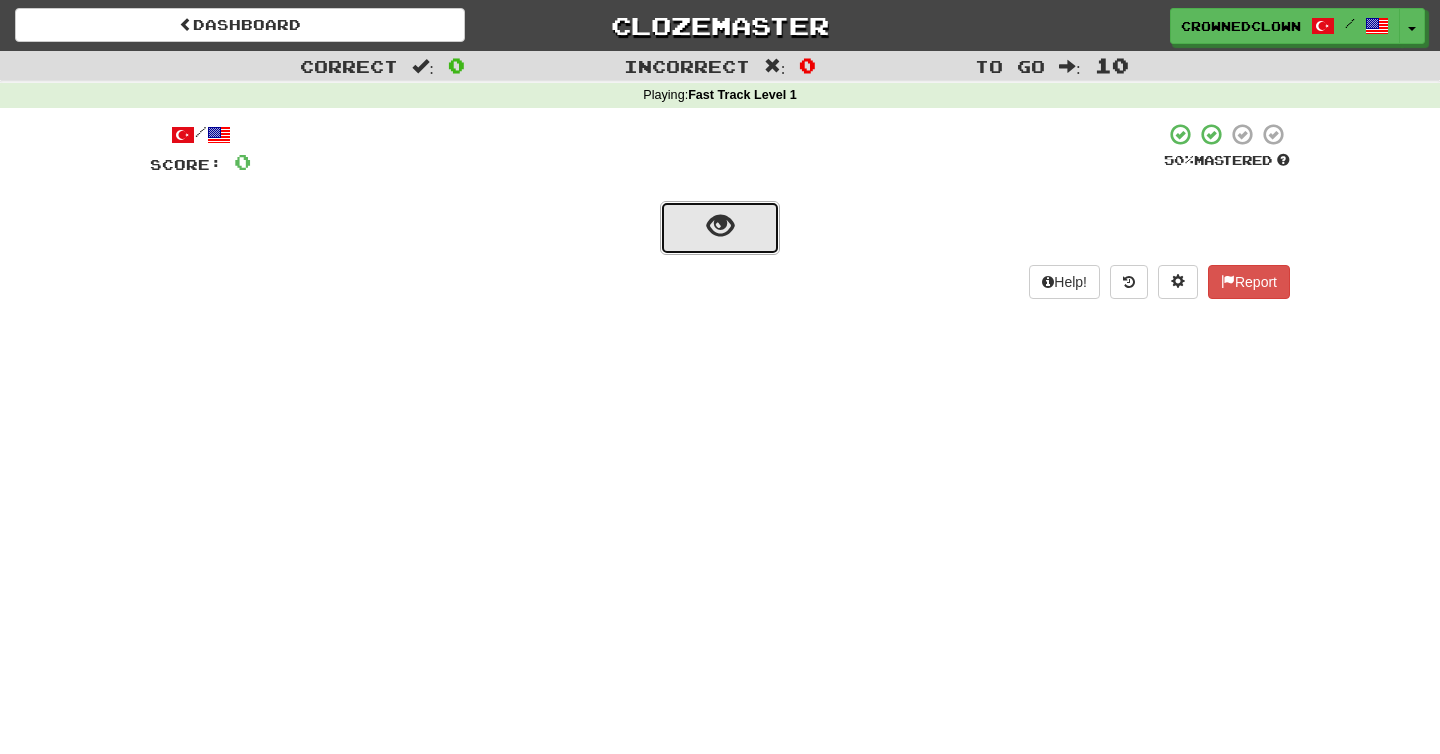 click at bounding box center (720, 228) 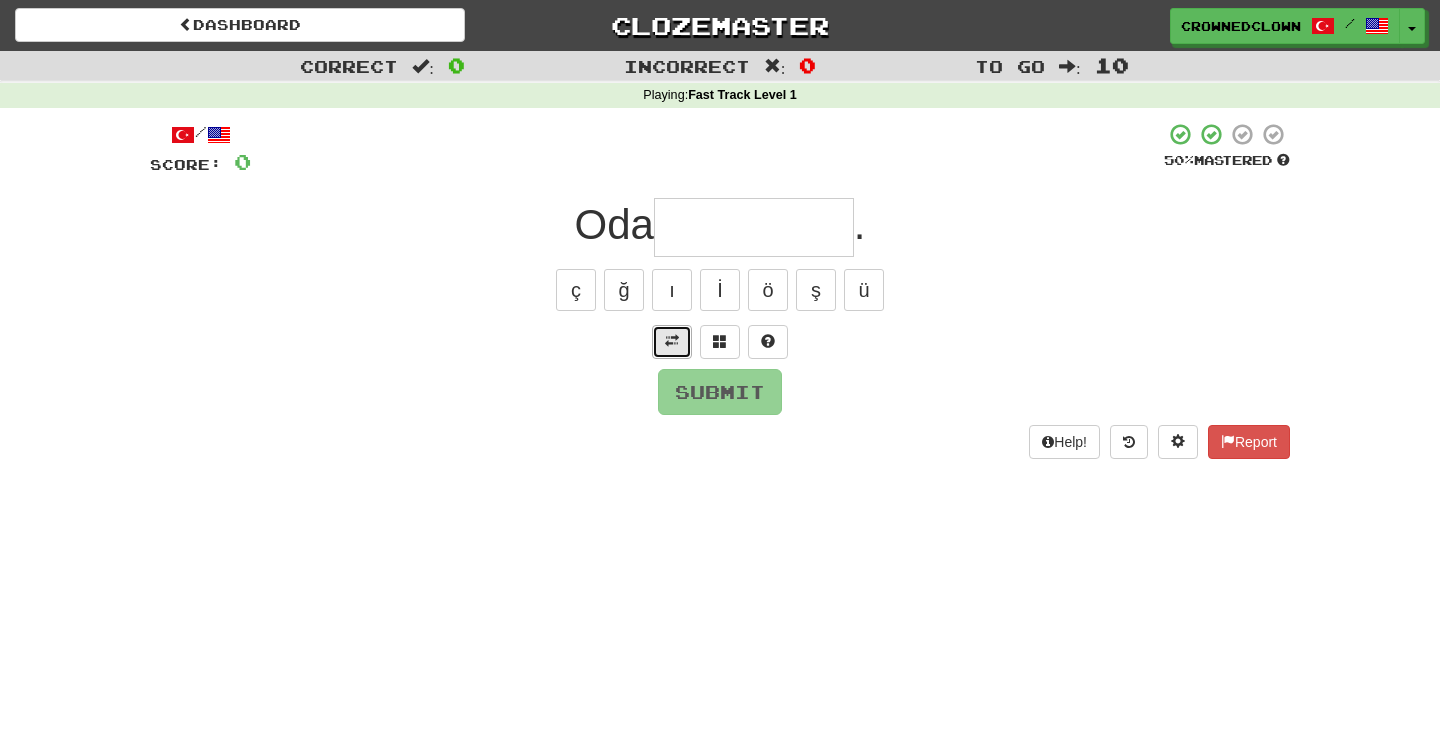 click at bounding box center (672, 342) 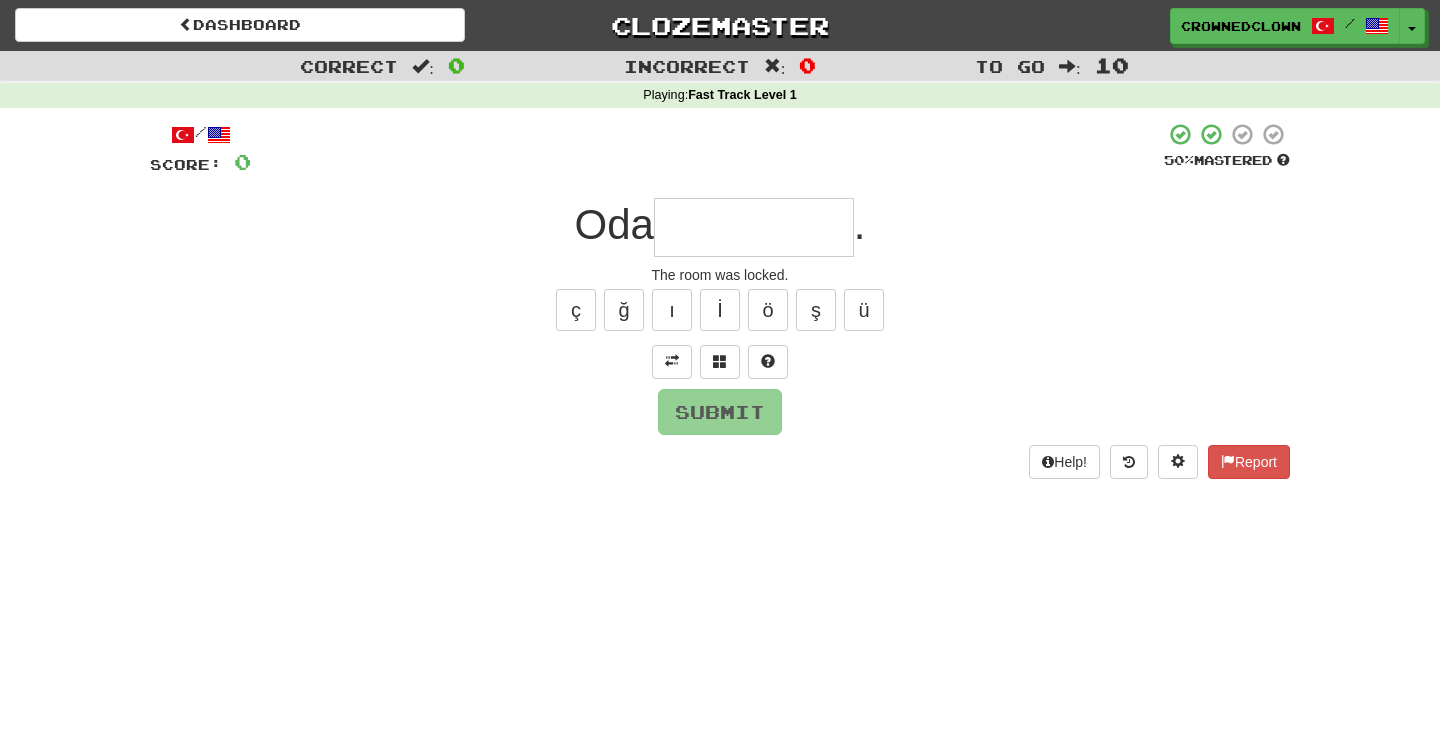 click at bounding box center (754, 227) 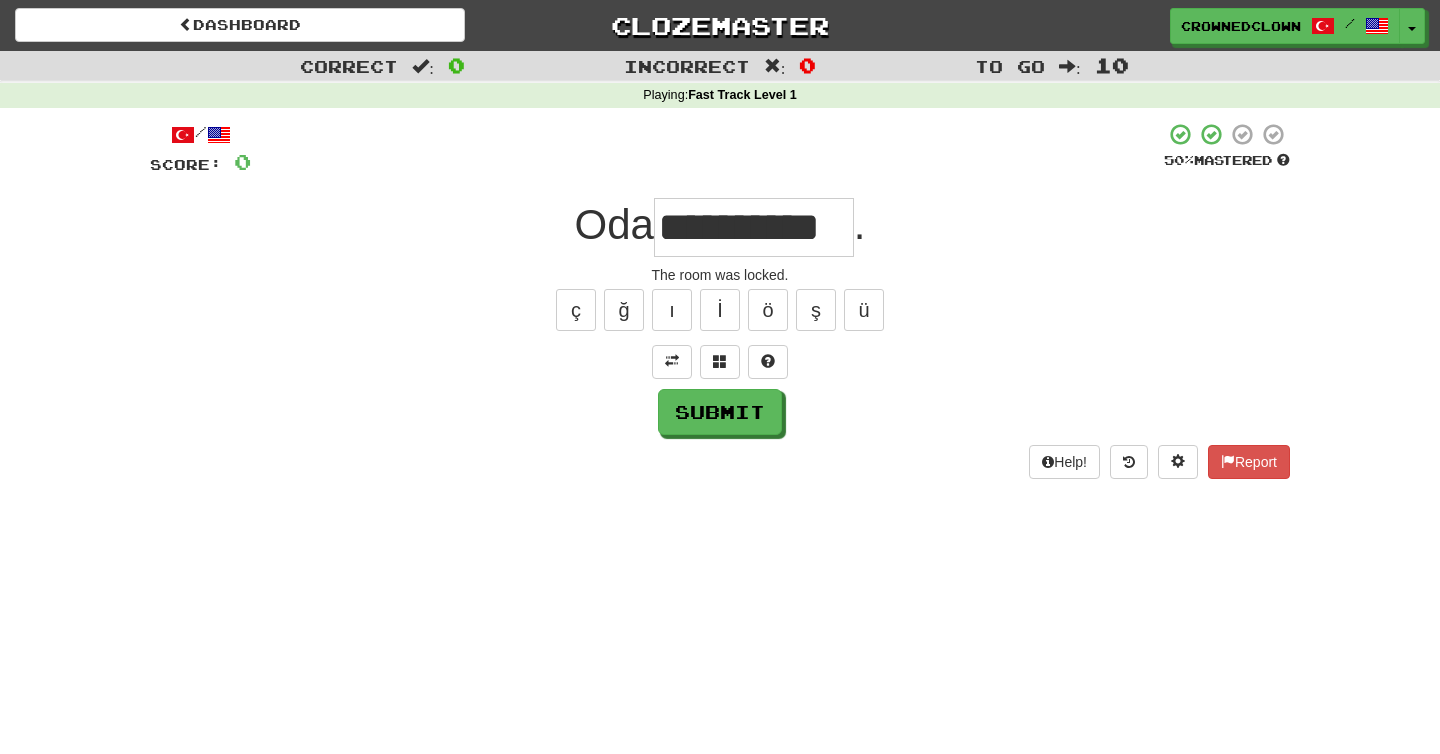 type on "**********" 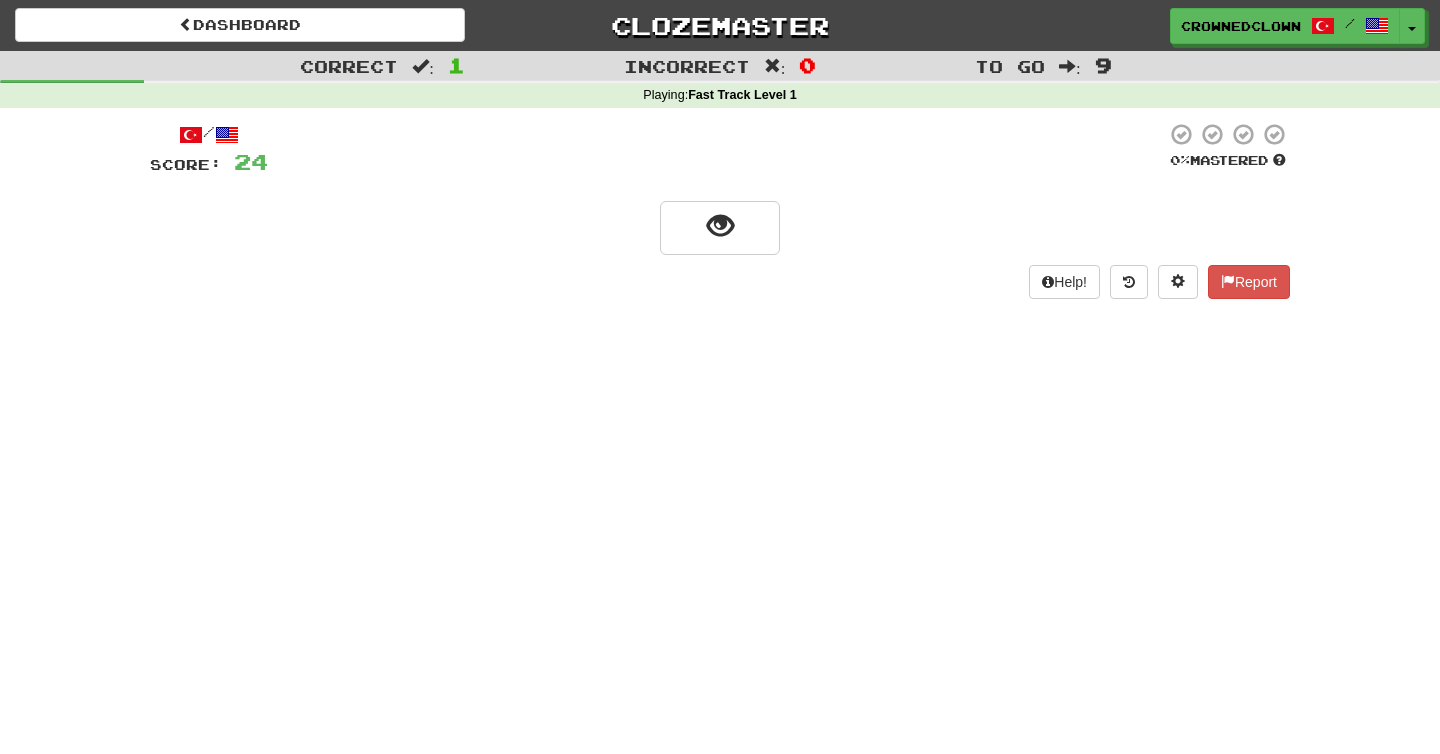 click on "Help!  Report" at bounding box center [720, 282] 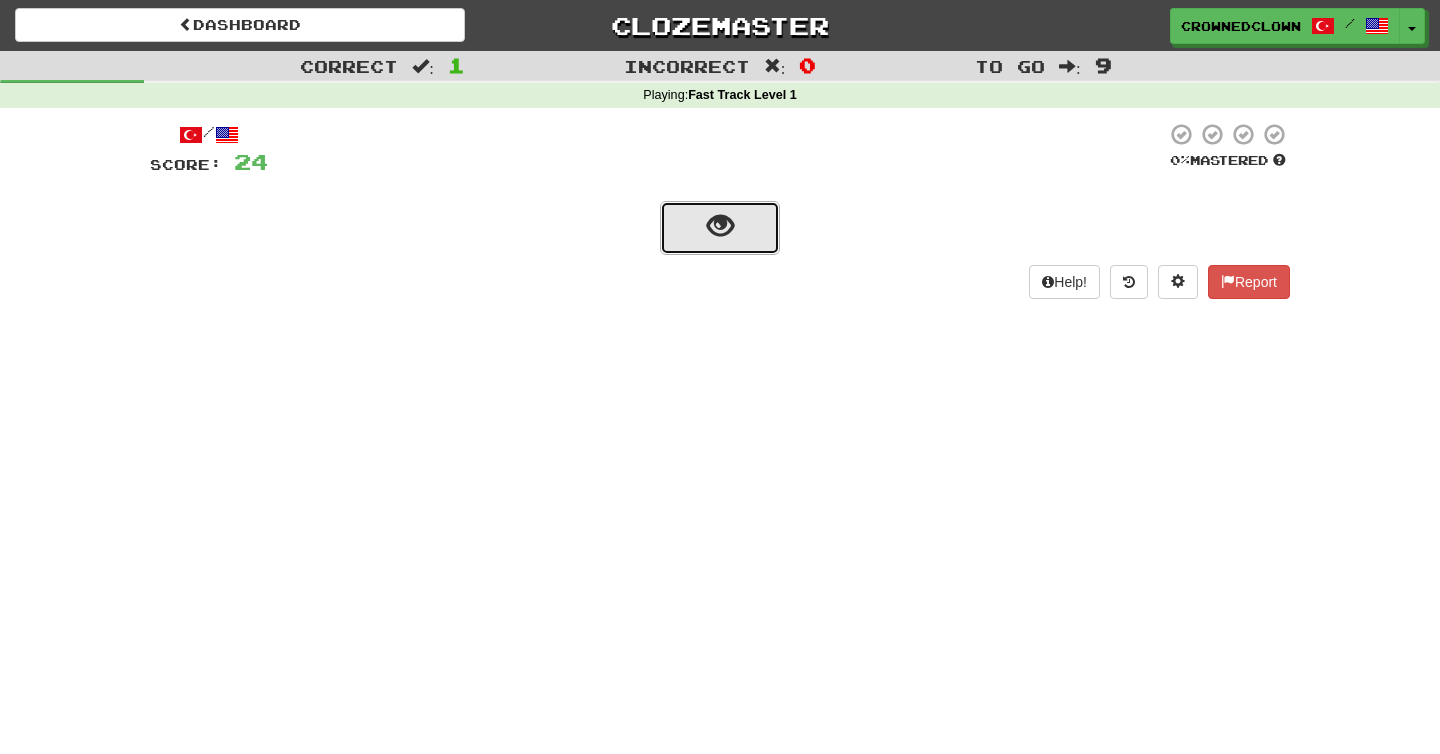 click at bounding box center (720, 228) 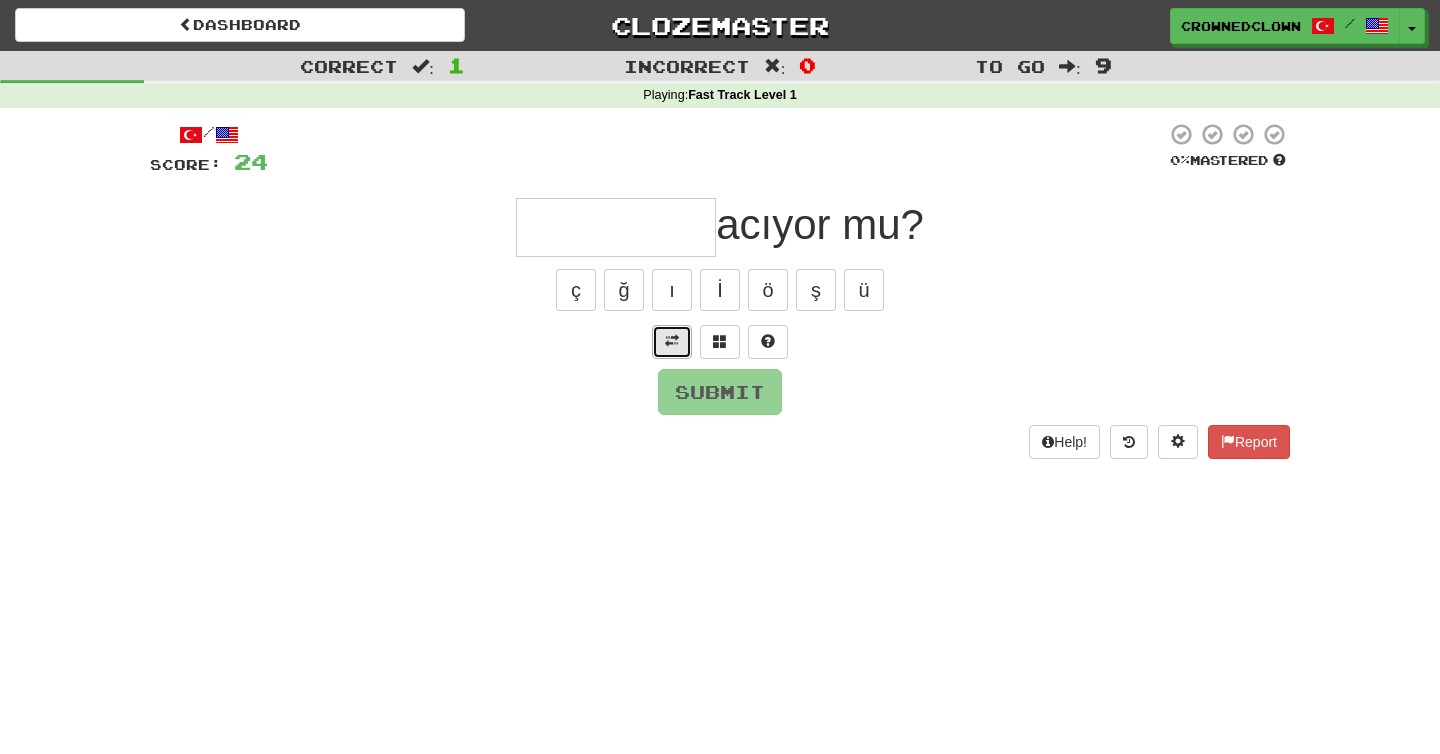click at bounding box center (672, 341) 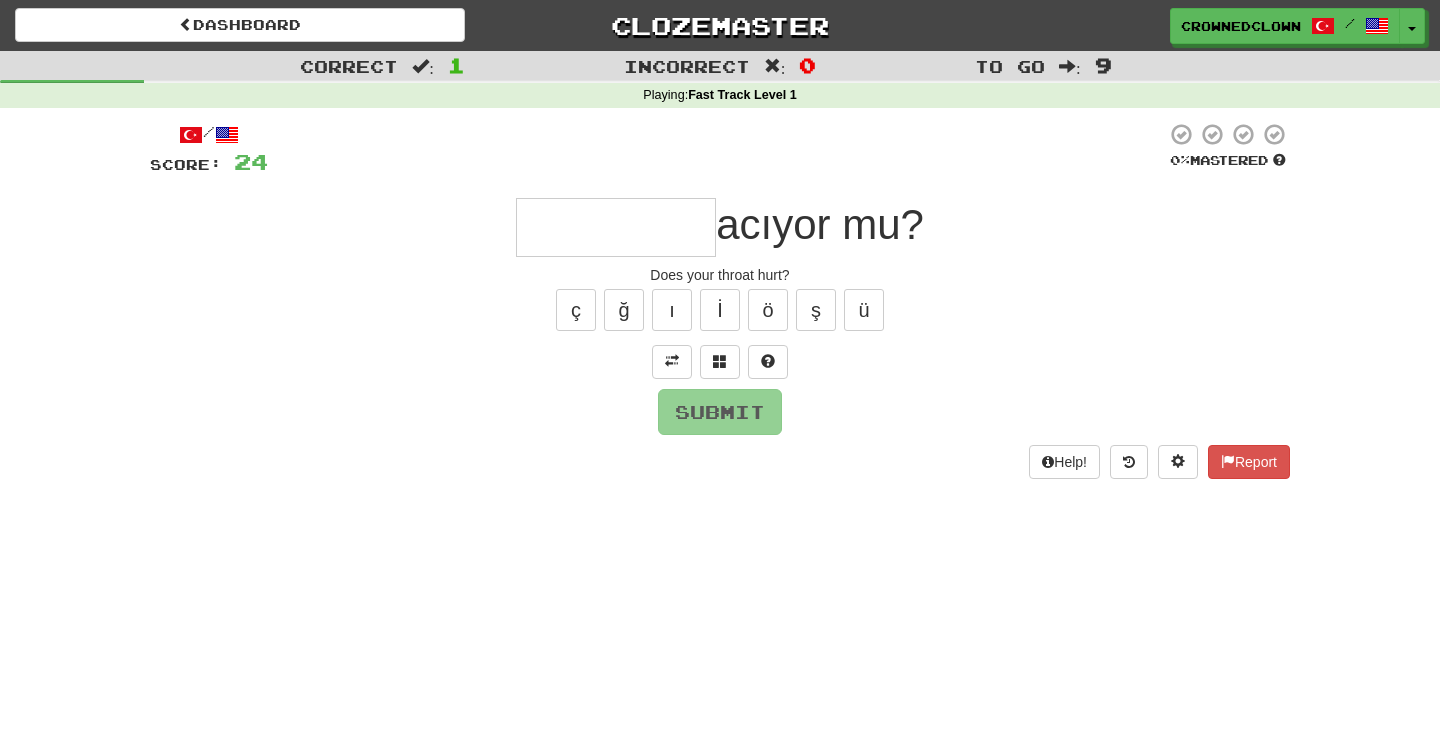 click at bounding box center (616, 227) 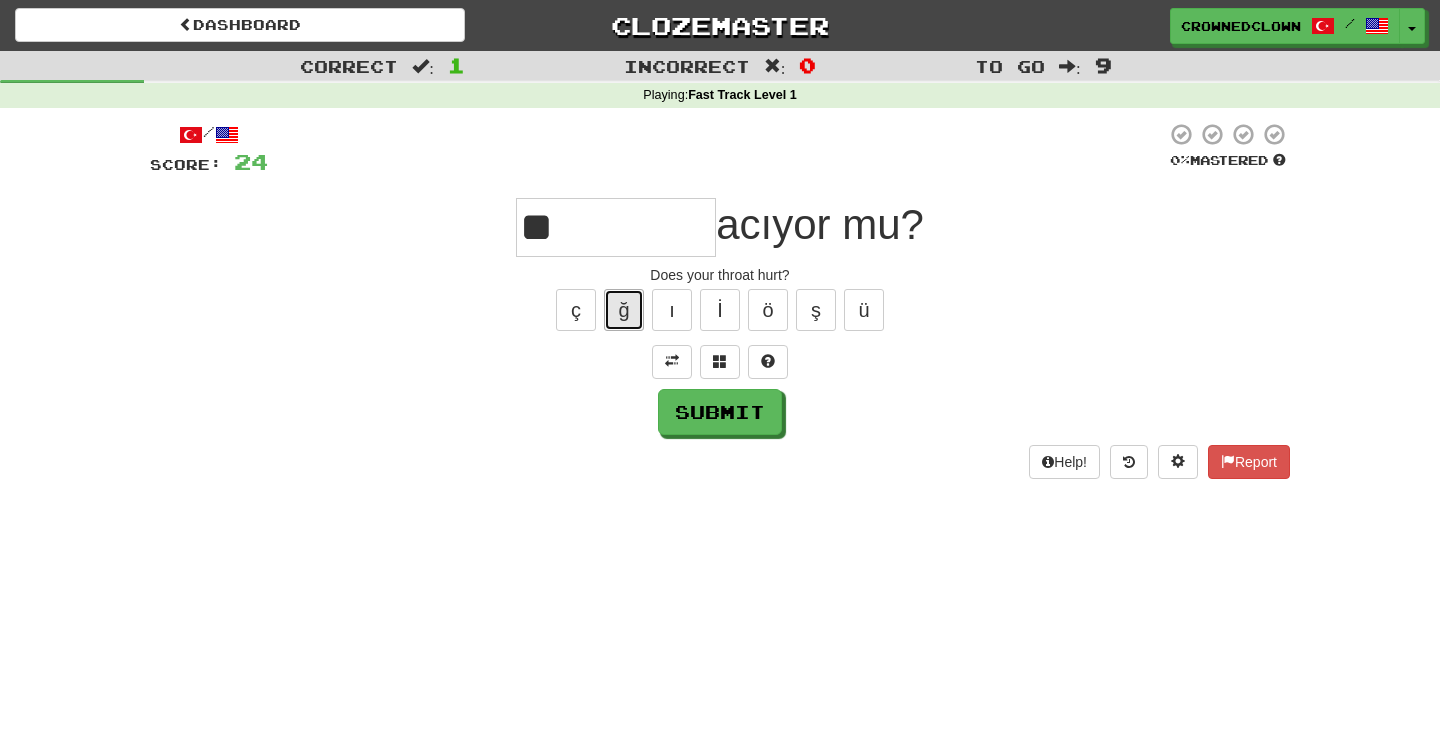 click on "ğ" at bounding box center (624, 310) 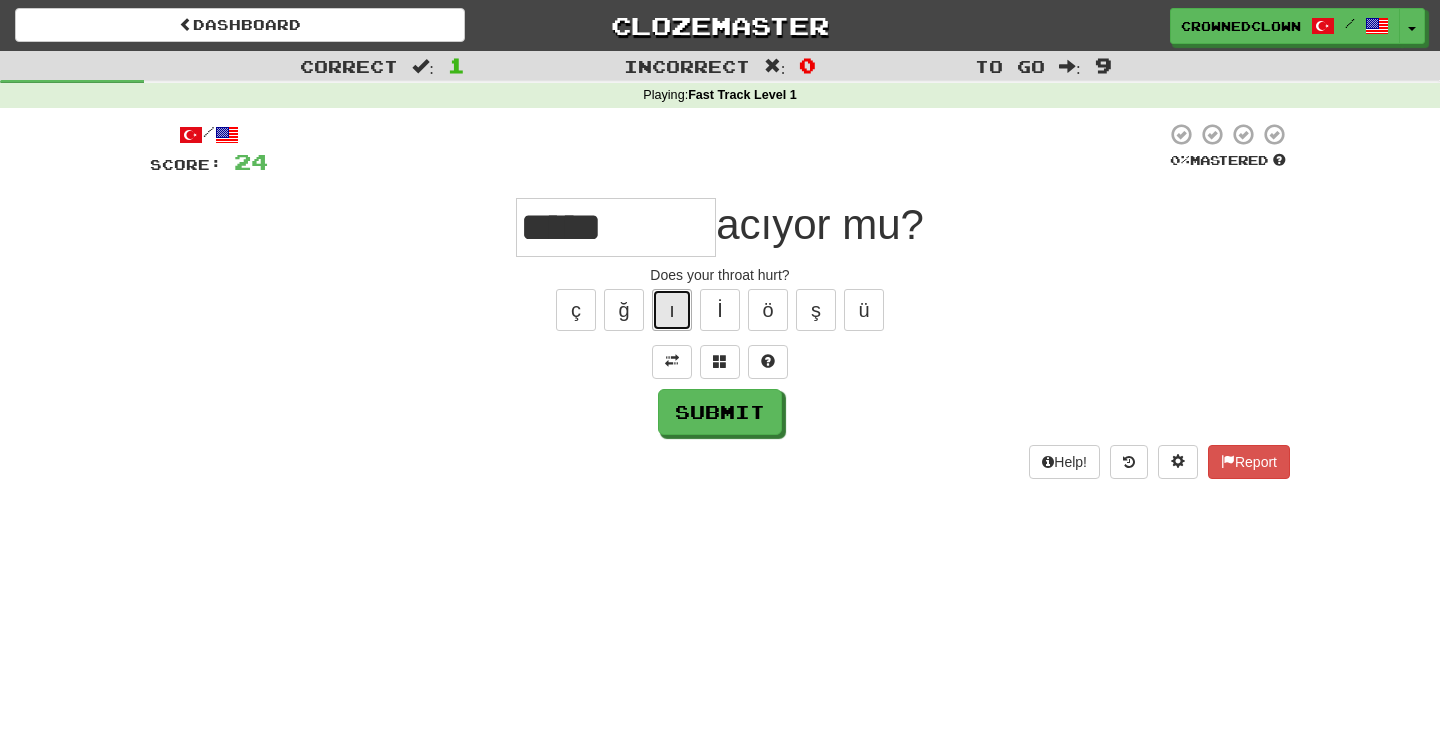 click on "ı" at bounding box center [672, 310] 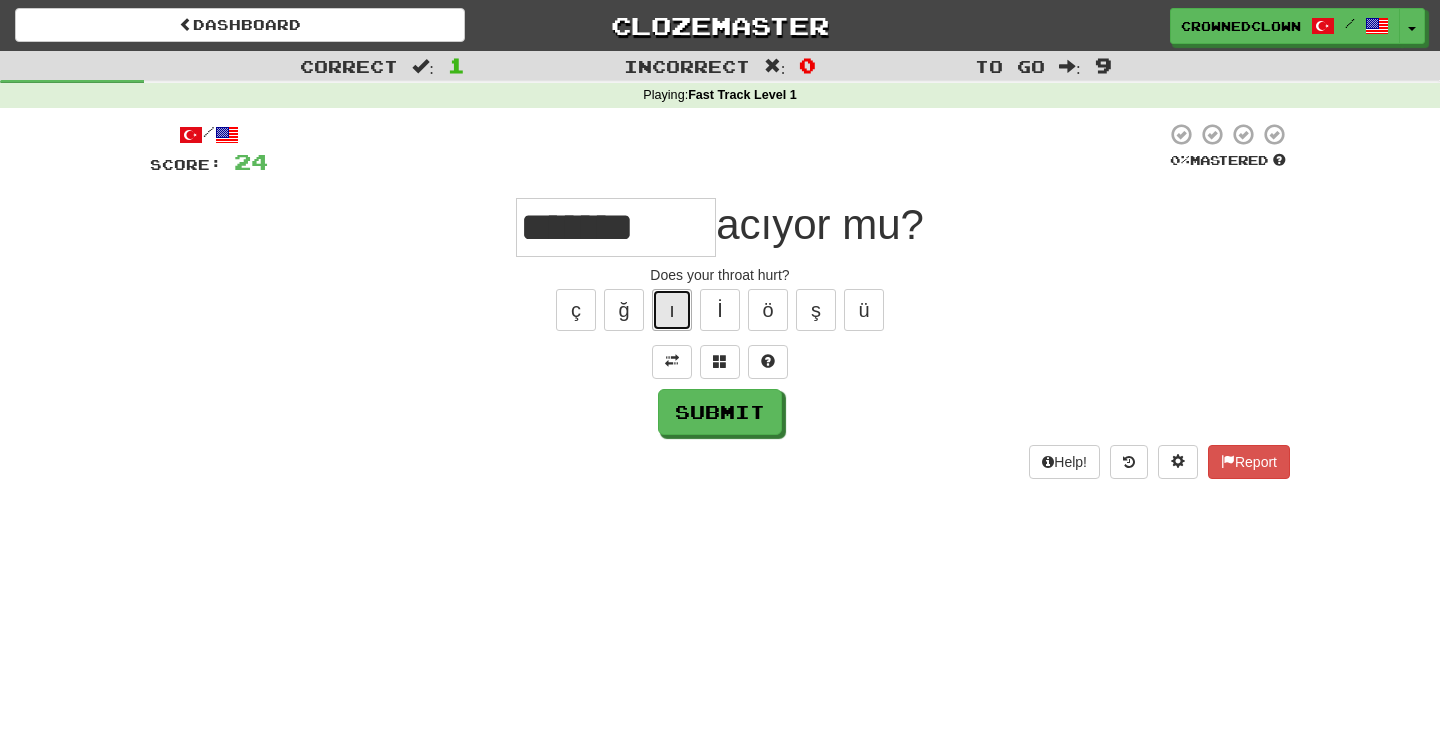 click on "ı" at bounding box center (672, 310) 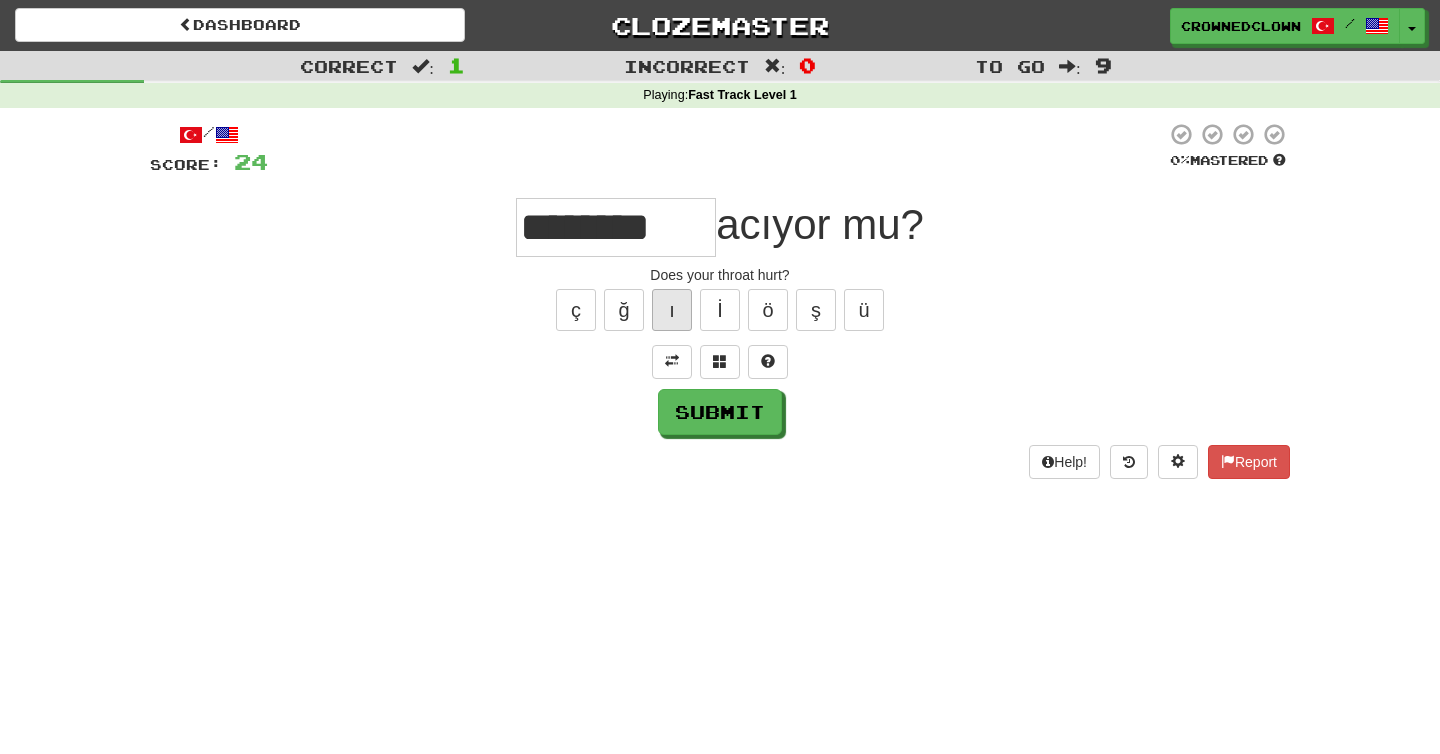 type on "*******" 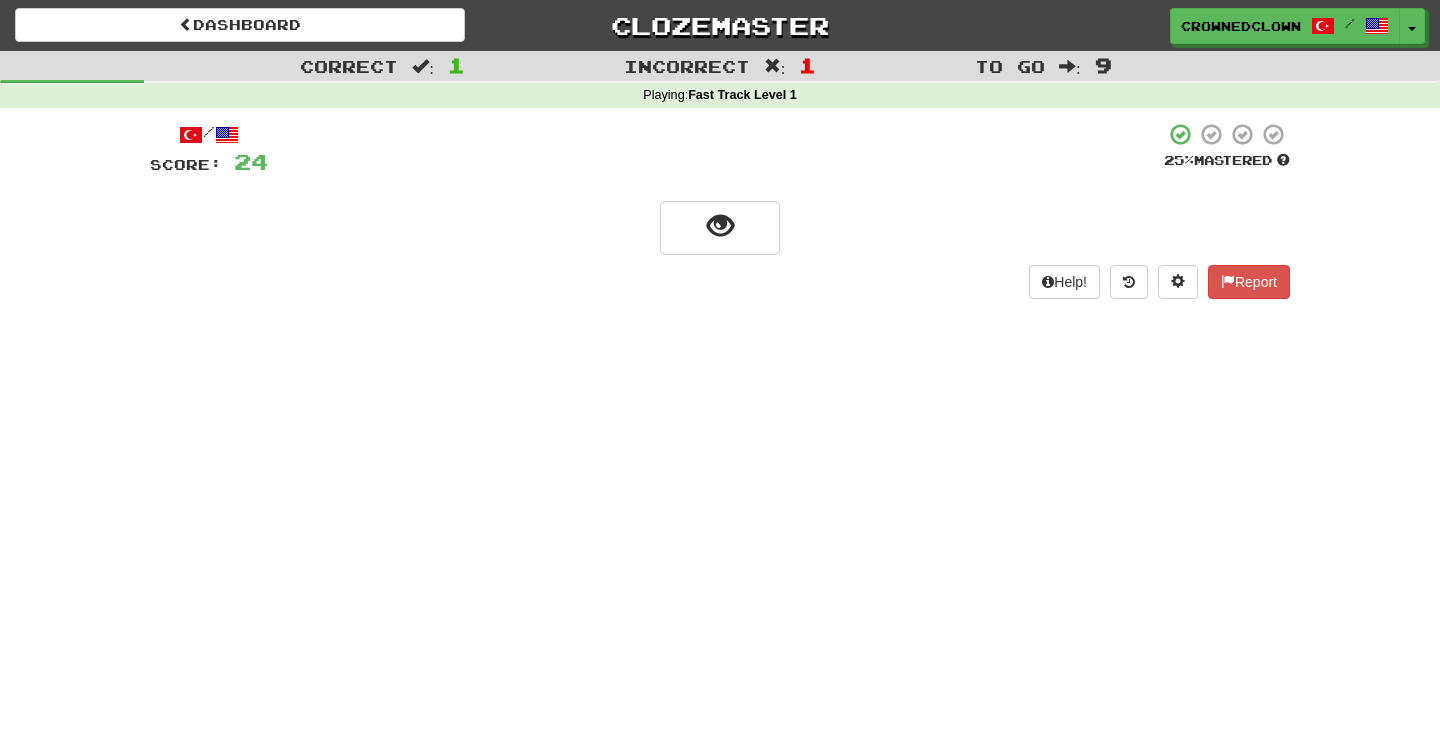 click on "/  Score:   24 25 %  Mastered  Help!  Report" at bounding box center [720, 210] 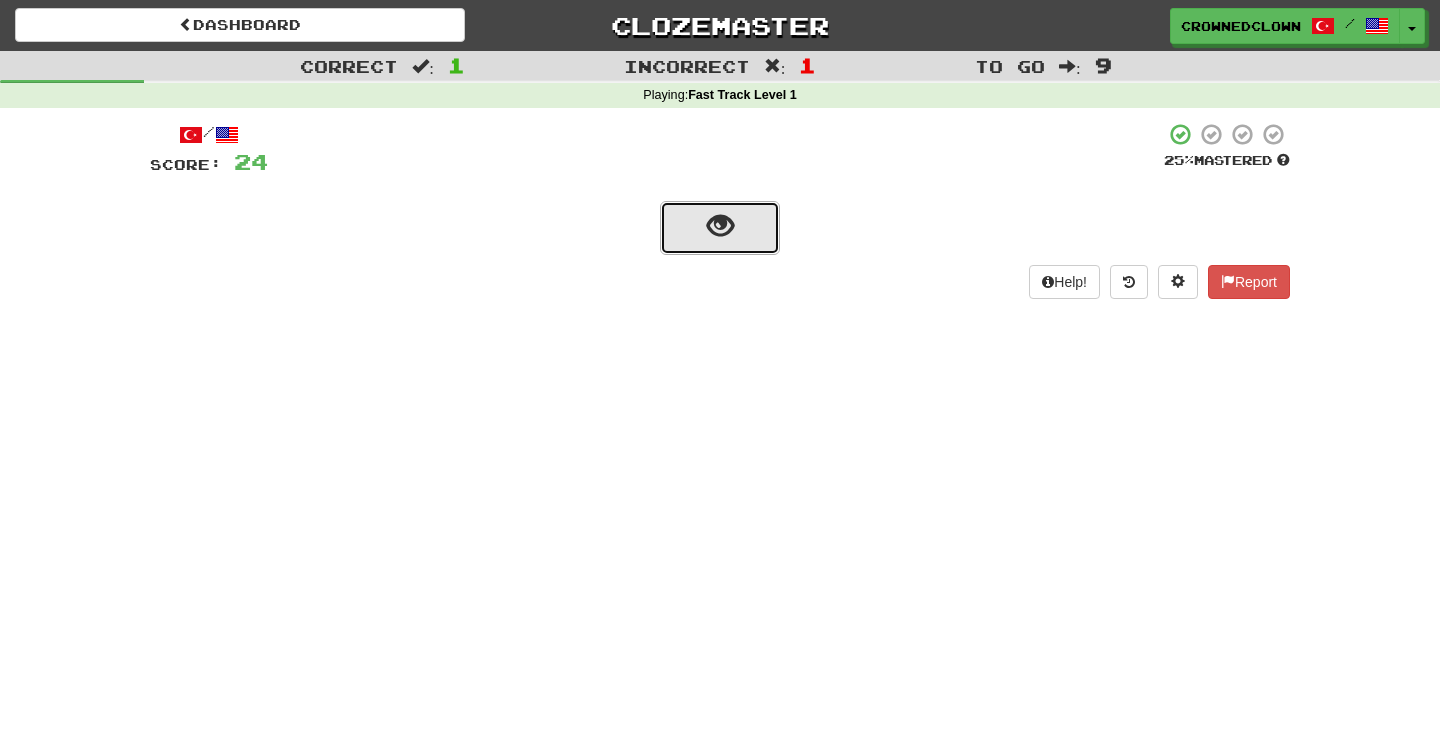click at bounding box center [720, 228] 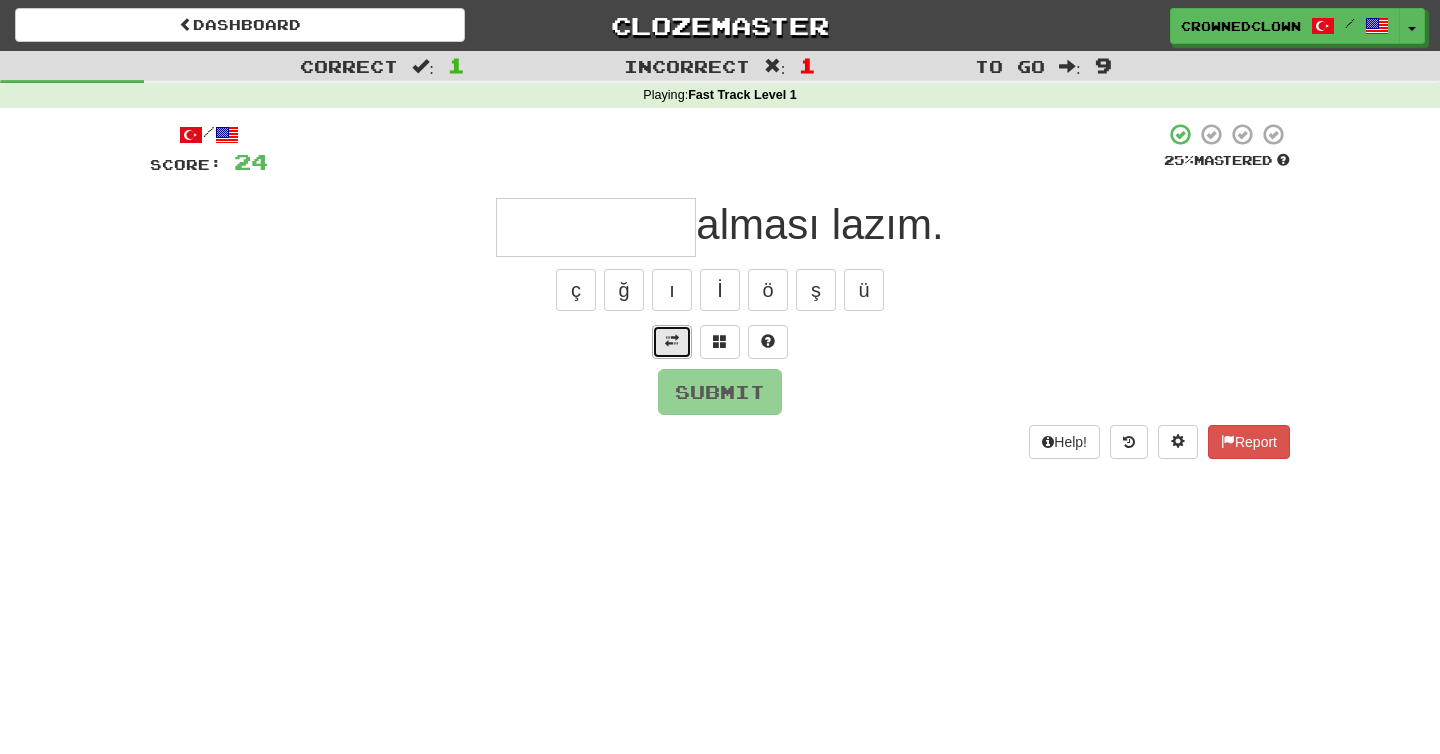 click at bounding box center [672, 342] 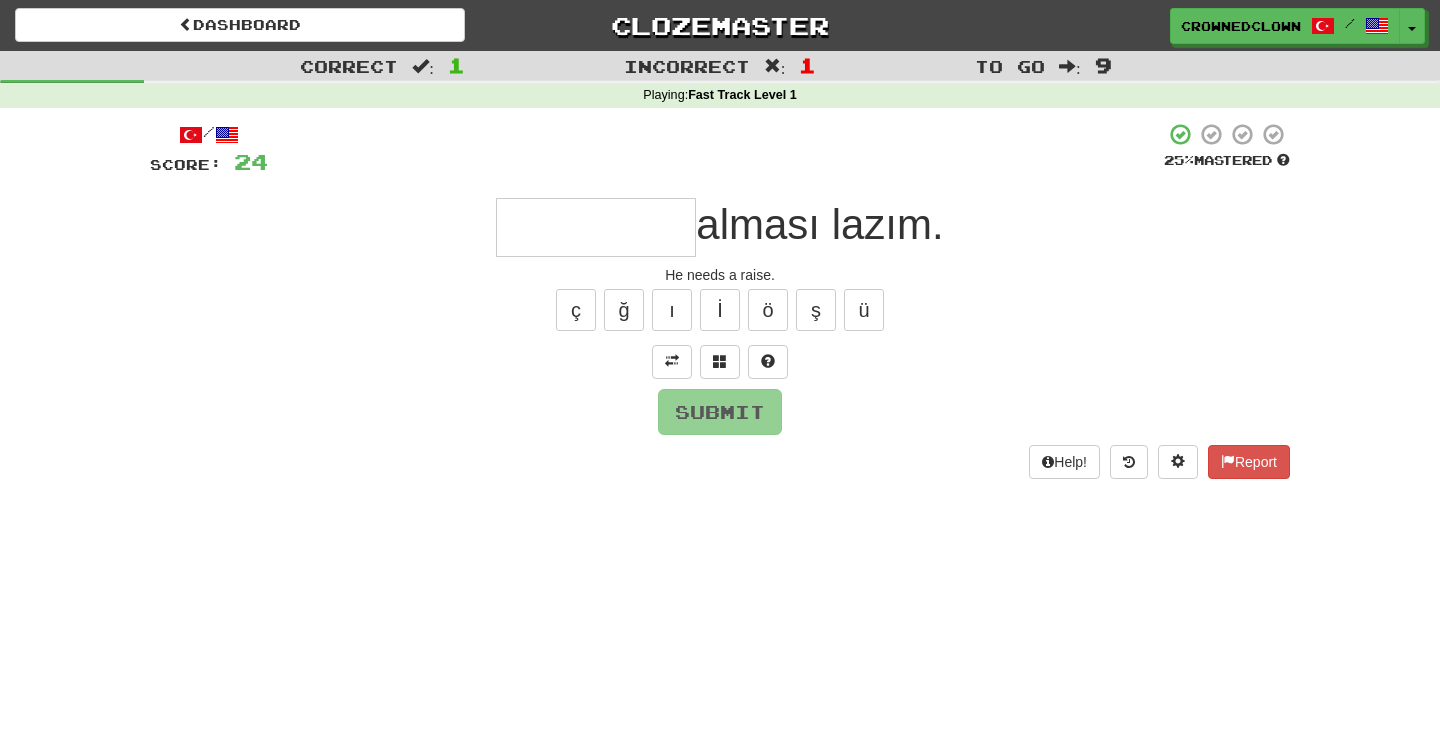 click at bounding box center [596, 227] 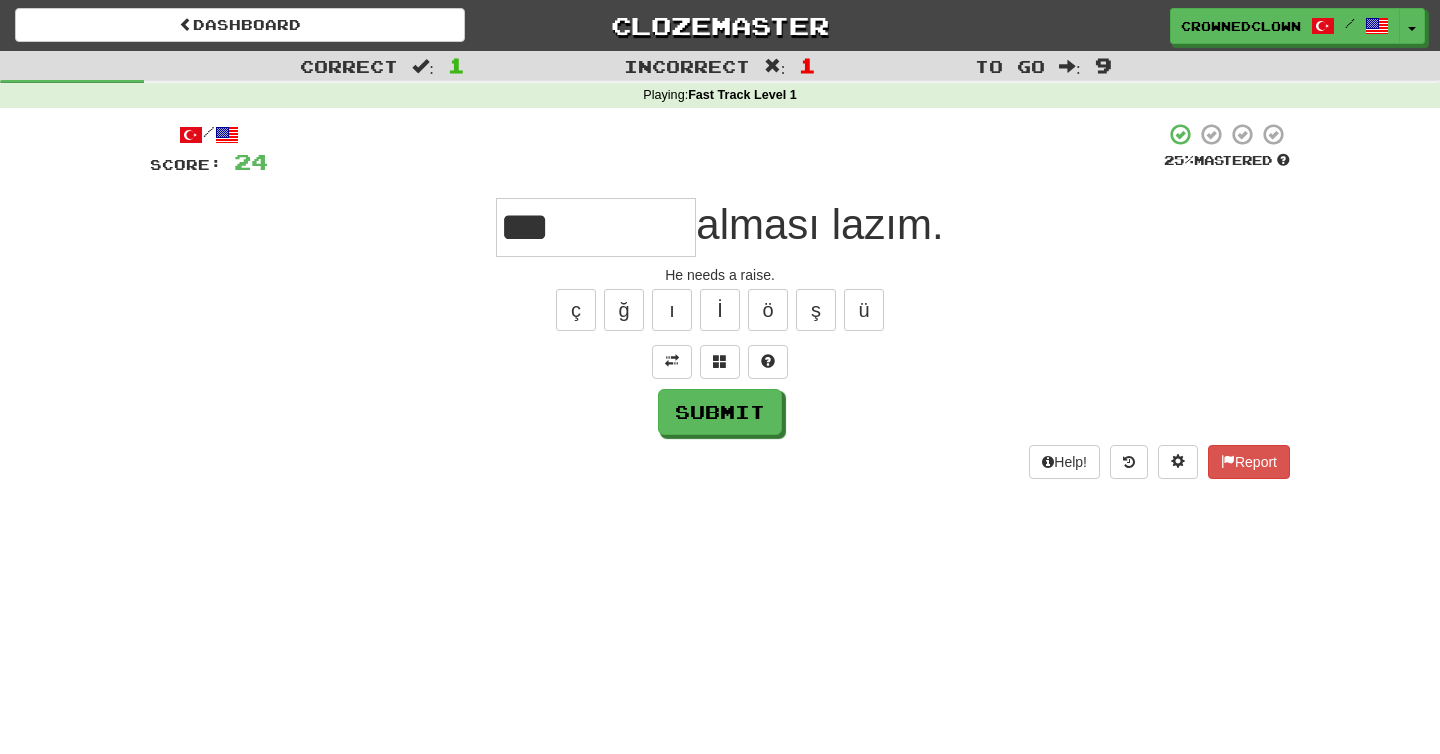 type on "***" 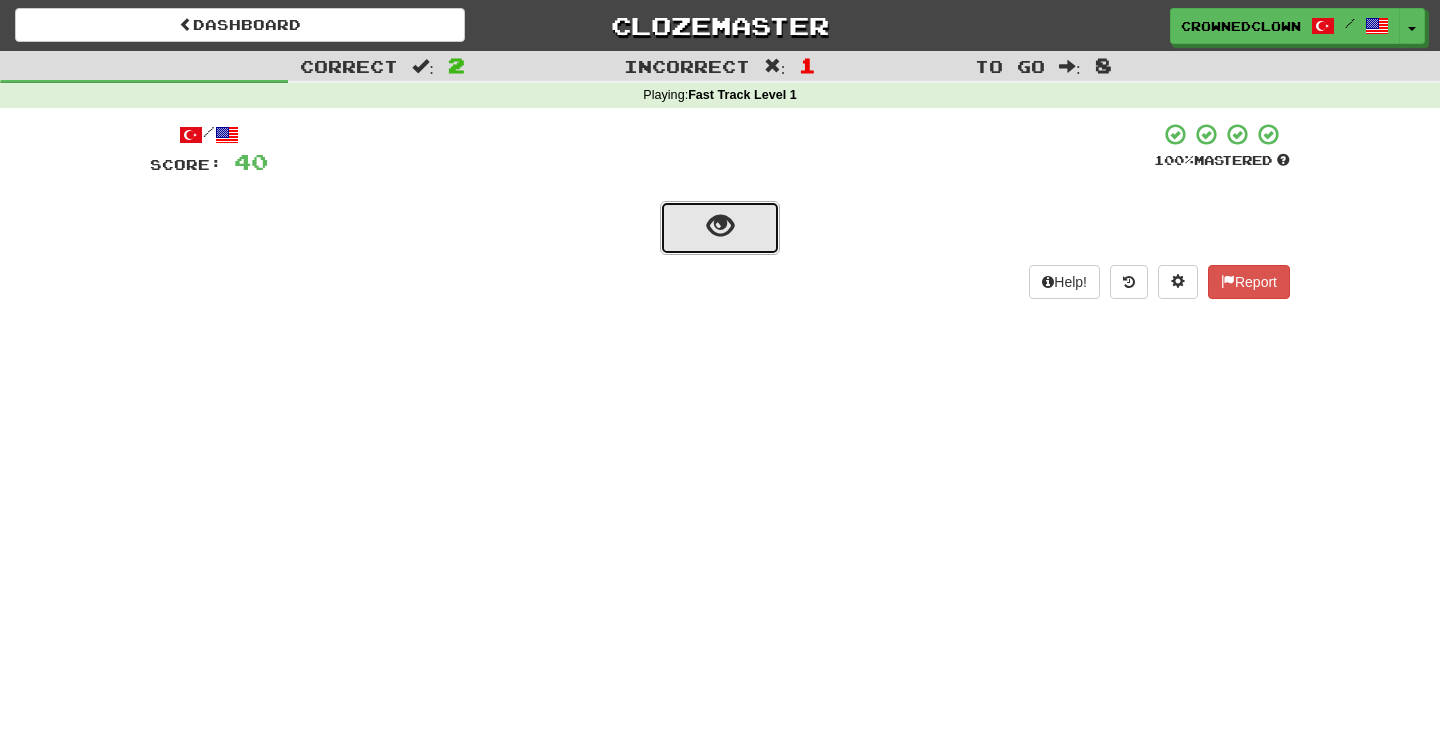 click at bounding box center [720, 228] 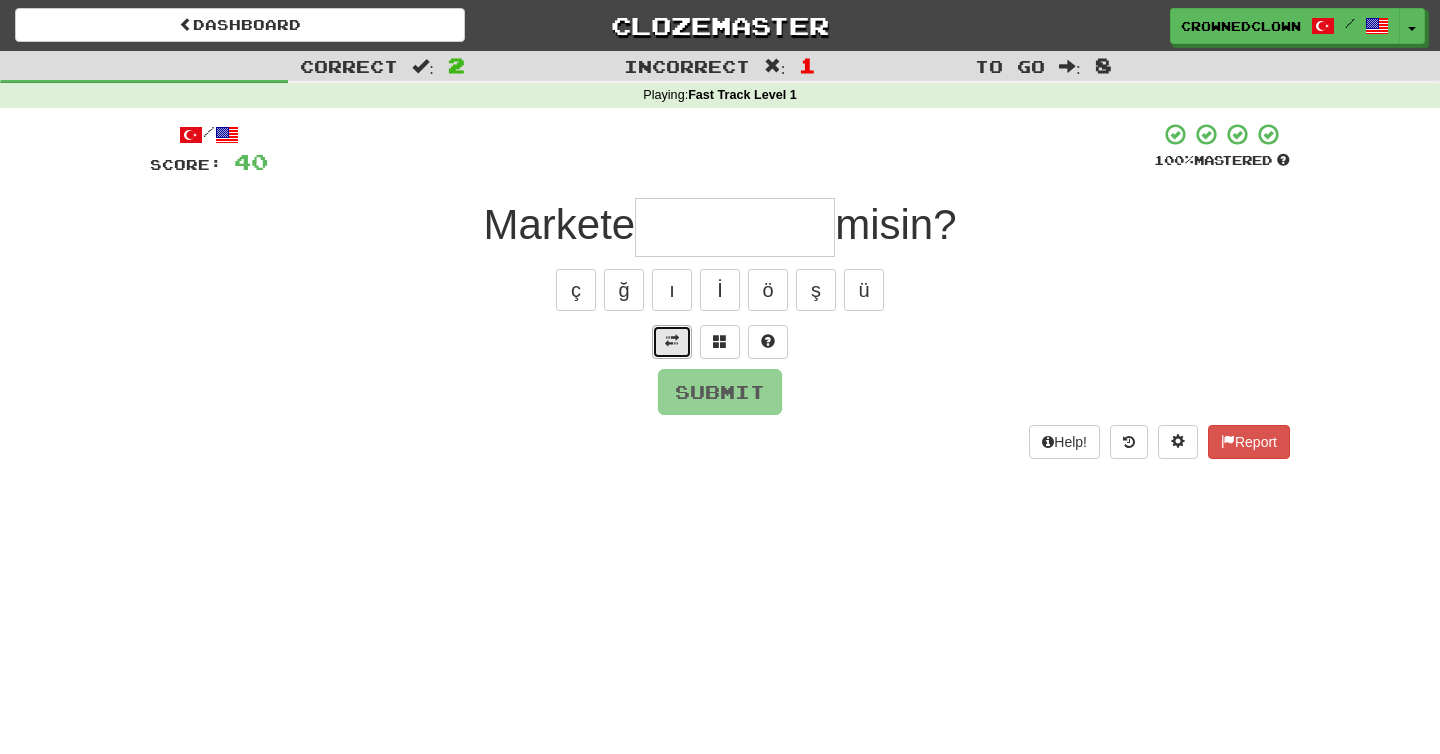 click at bounding box center [672, 342] 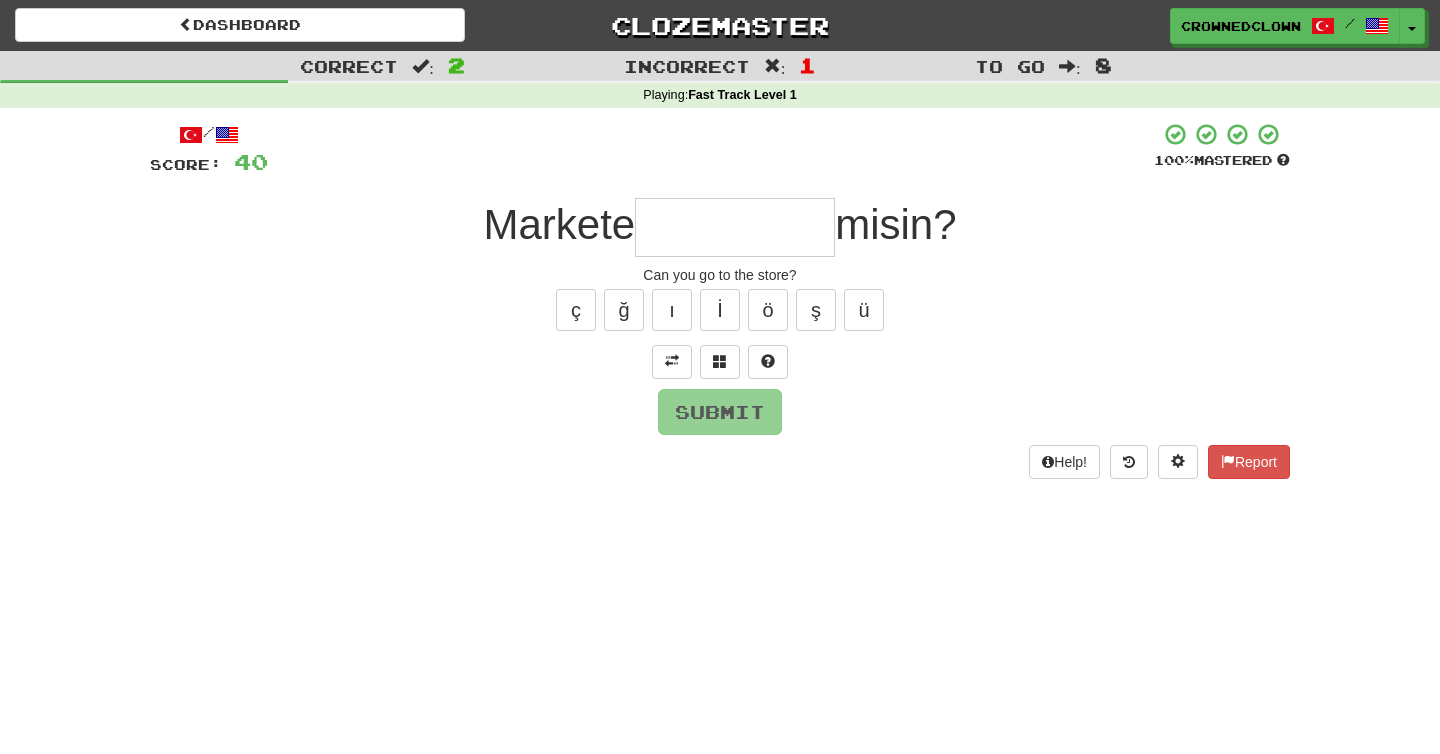 click at bounding box center [735, 227] 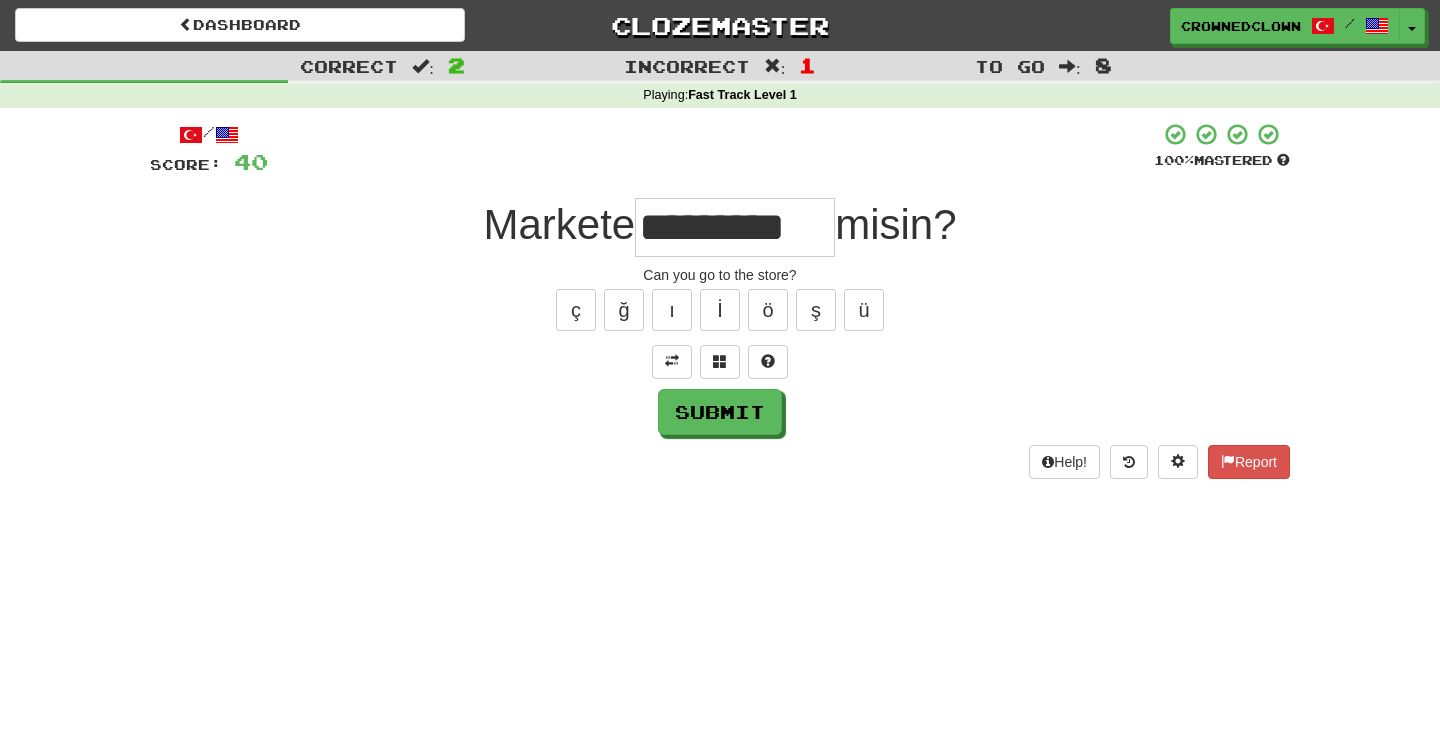 type on "*********" 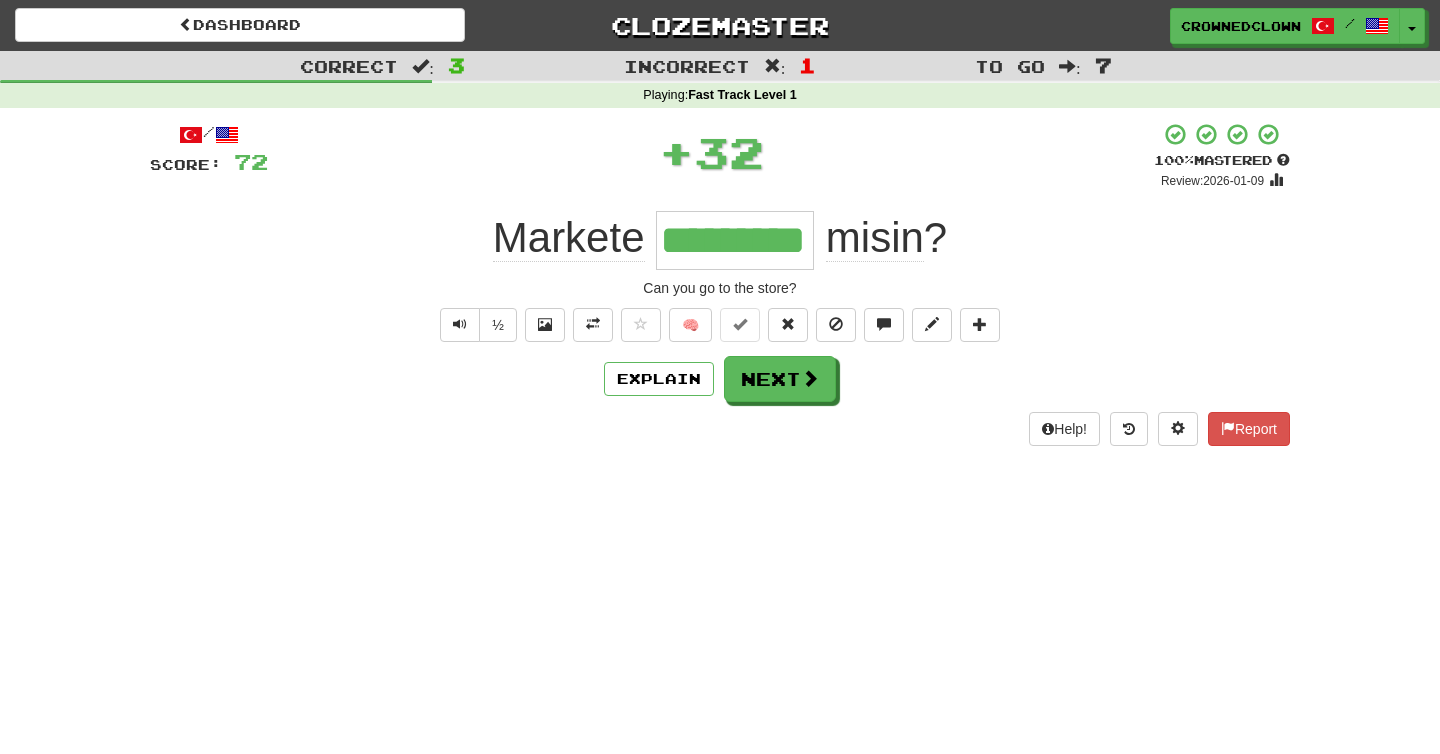 click on "½ 🧠" at bounding box center (720, 325) 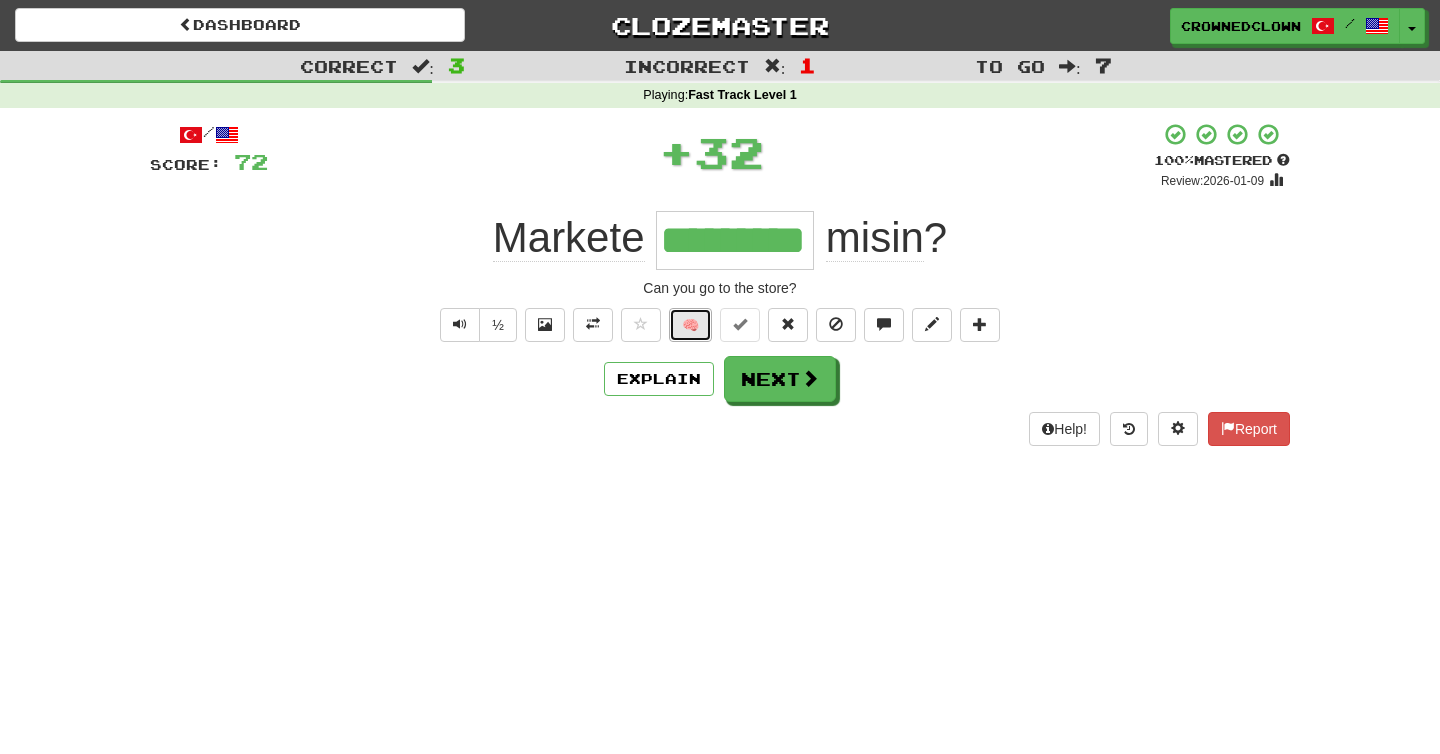 click on "🧠" at bounding box center [690, 325] 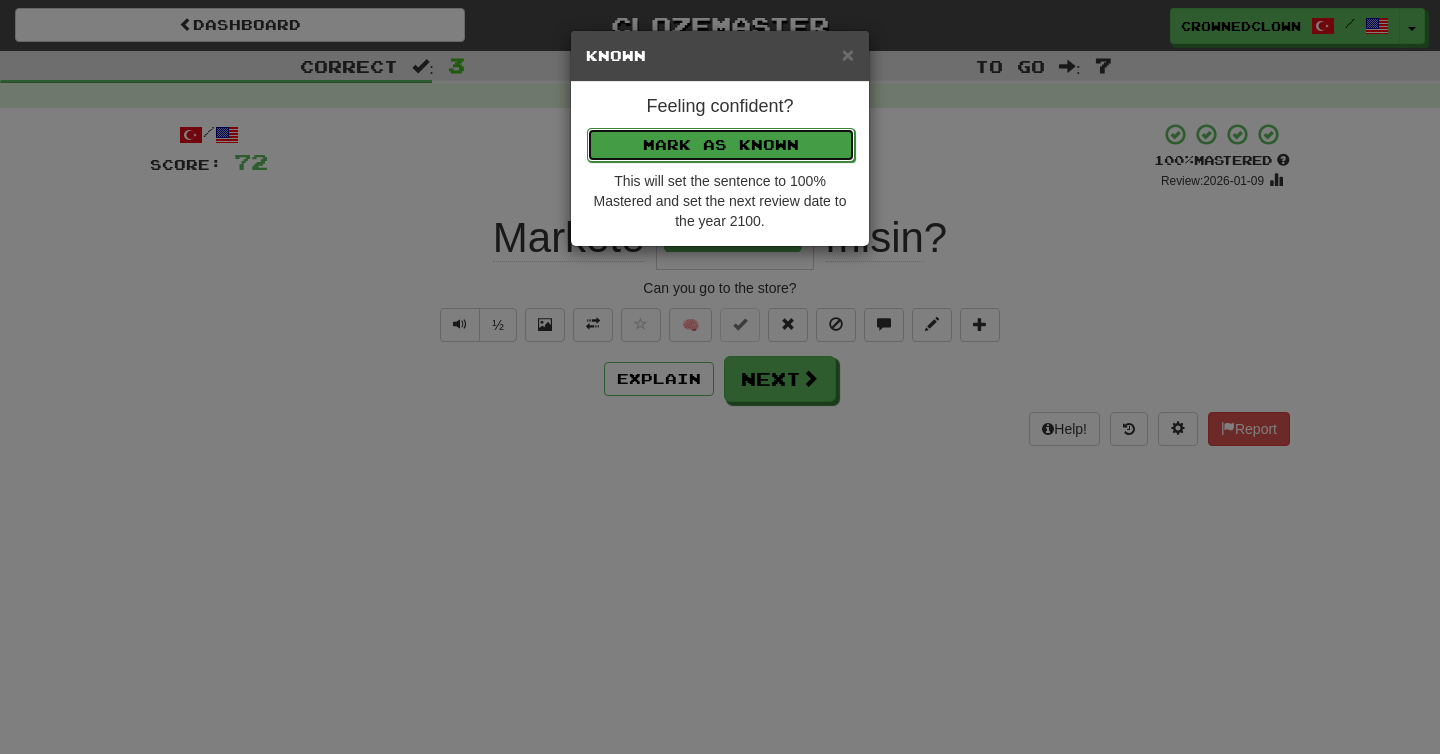 click on "Mark as Known" at bounding box center [721, 145] 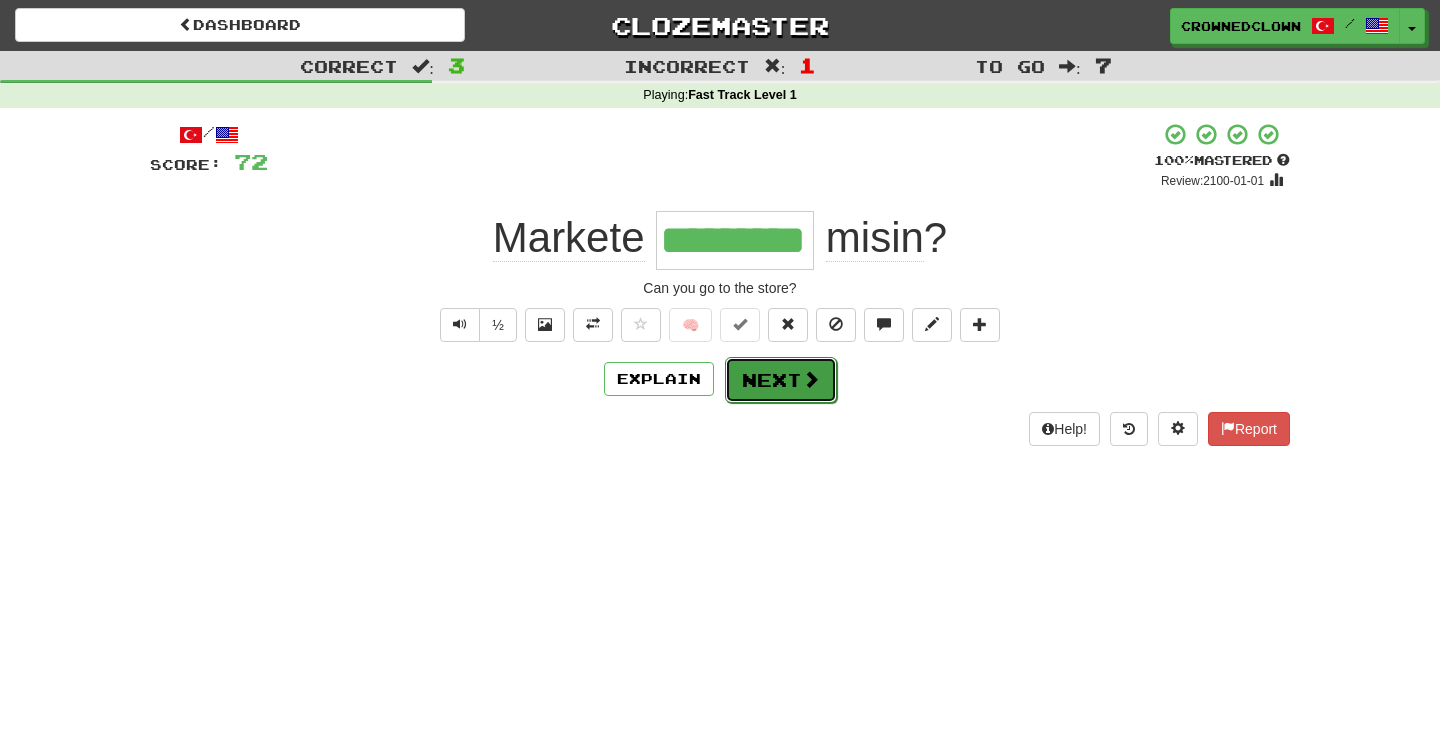 click on "Next" at bounding box center (781, 380) 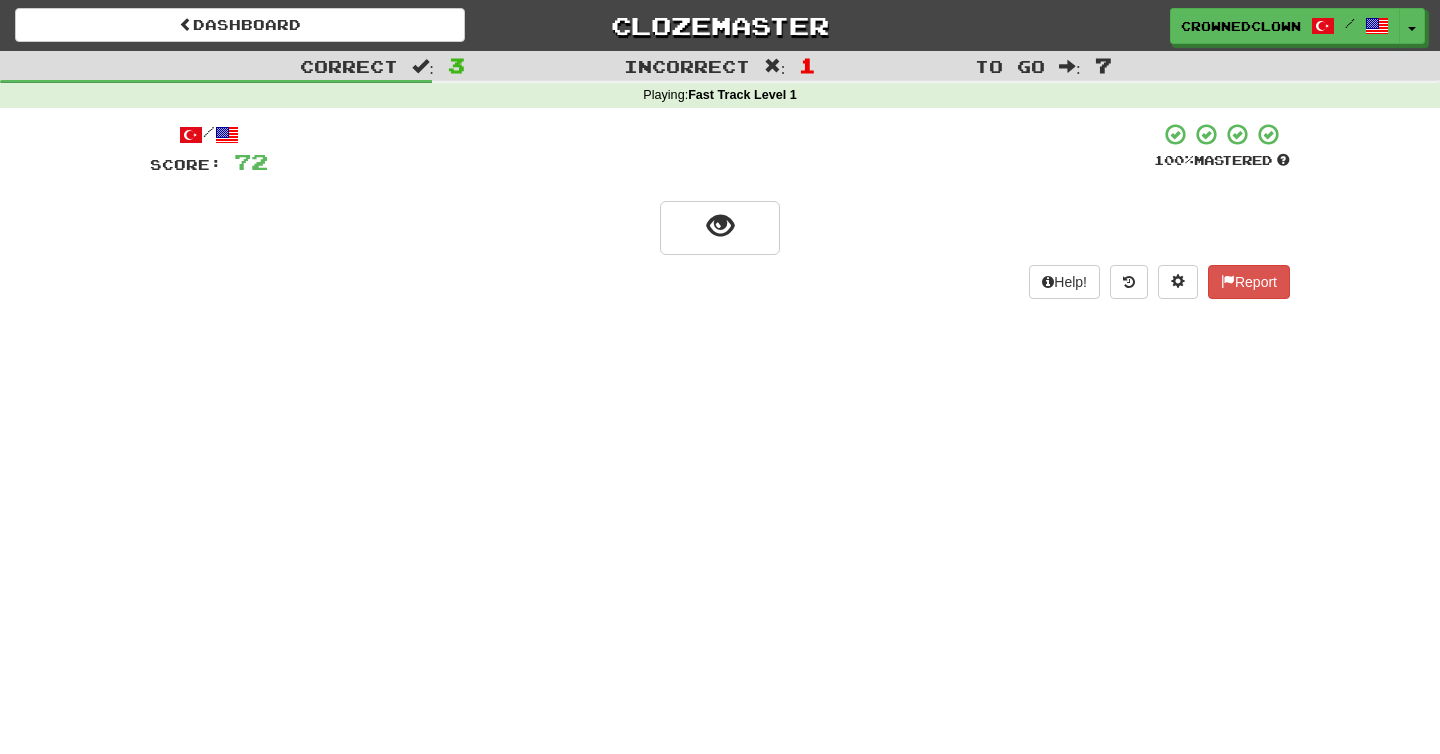 click on "Help!  Report" at bounding box center (720, 282) 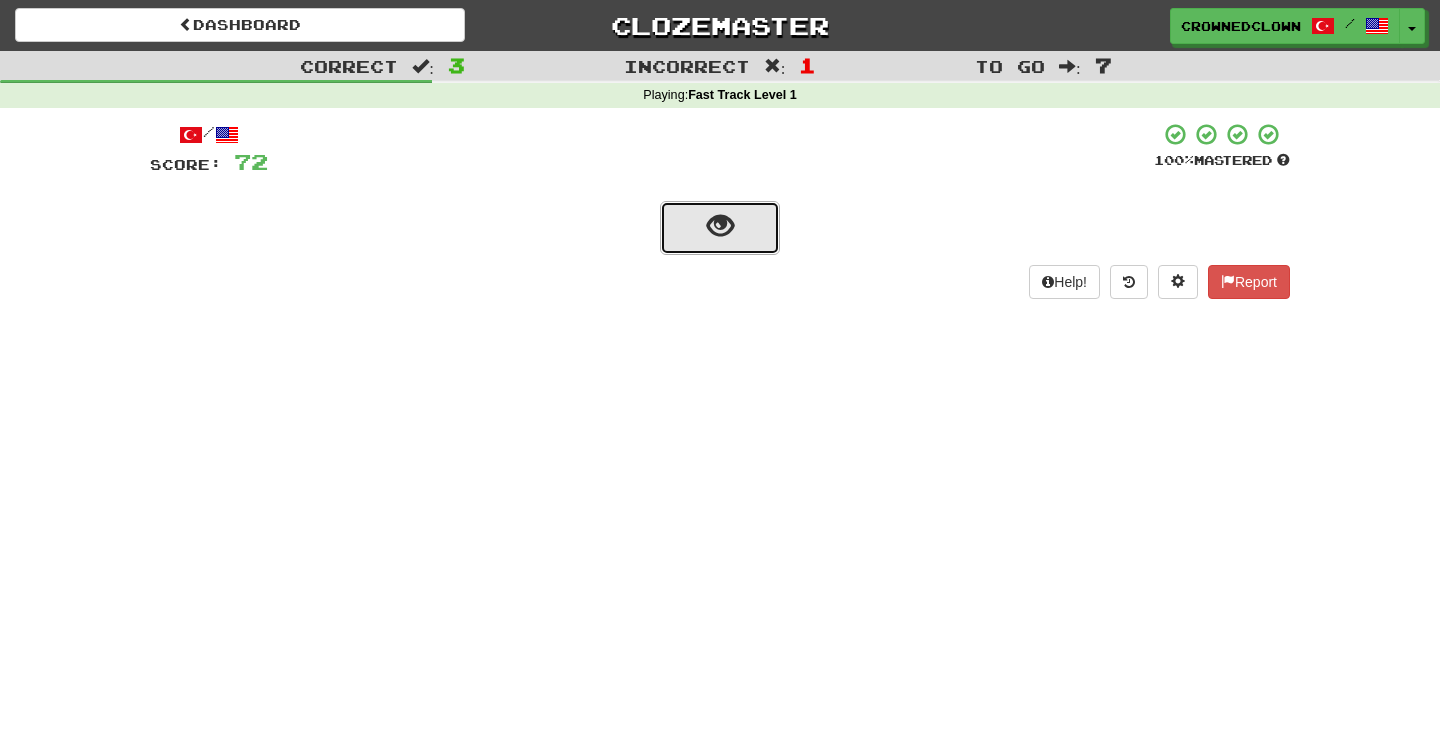 click at bounding box center [720, 228] 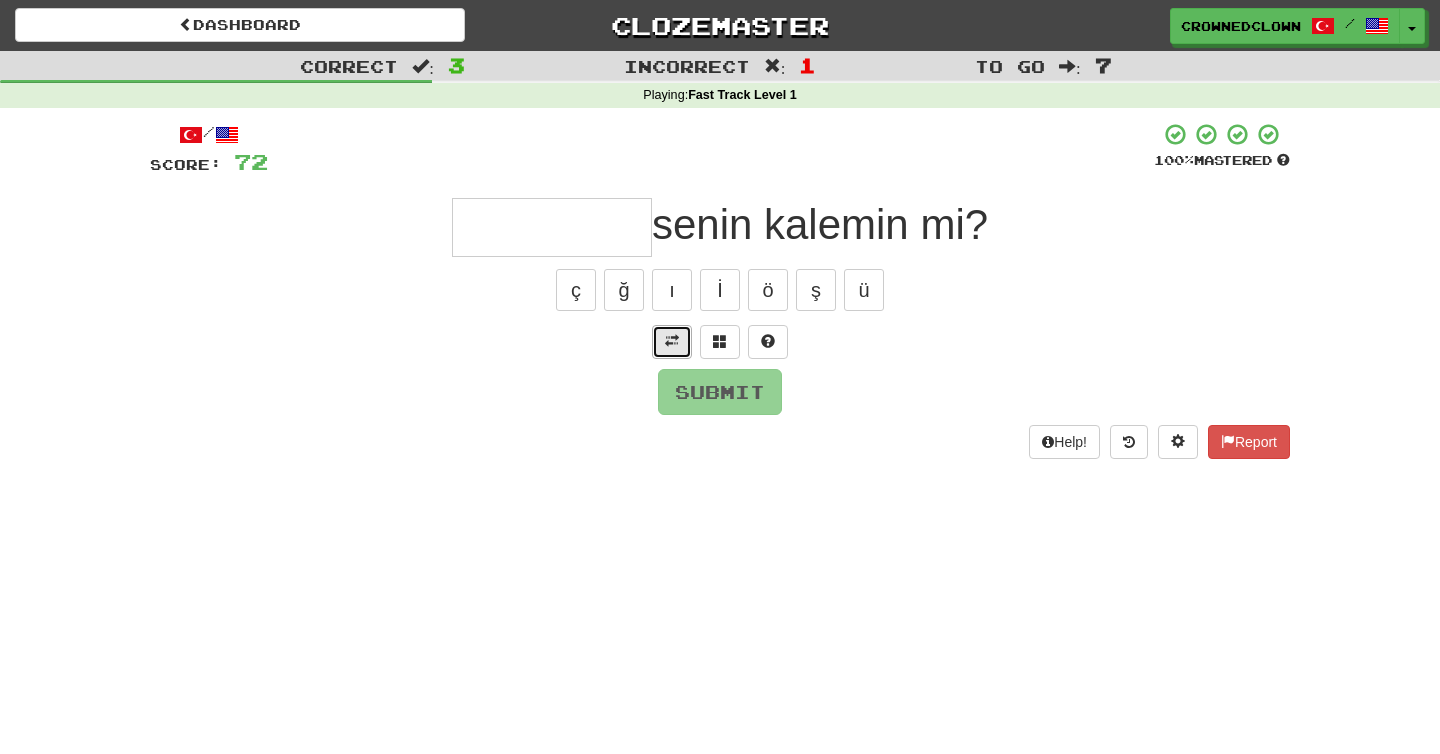 click at bounding box center [672, 342] 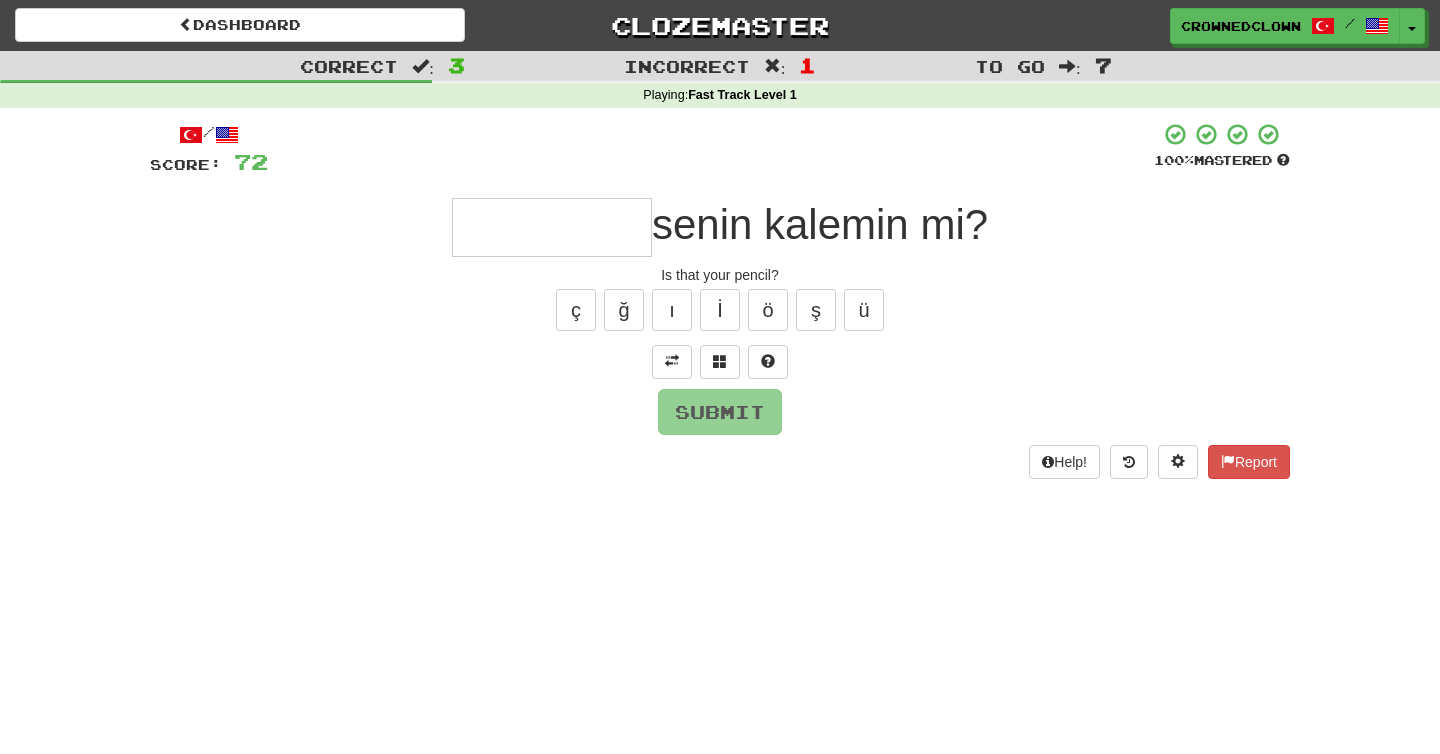 click at bounding box center [552, 227] 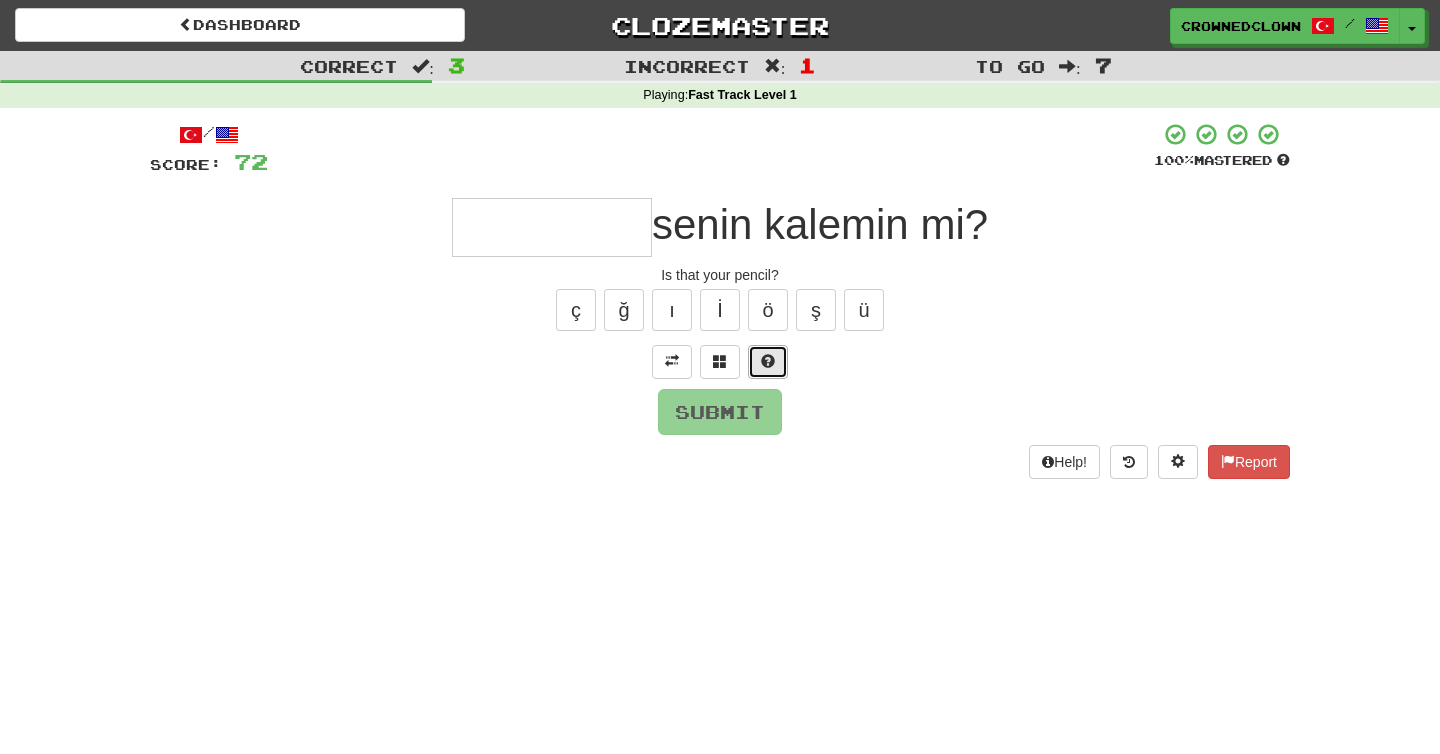 click at bounding box center [768, 362] 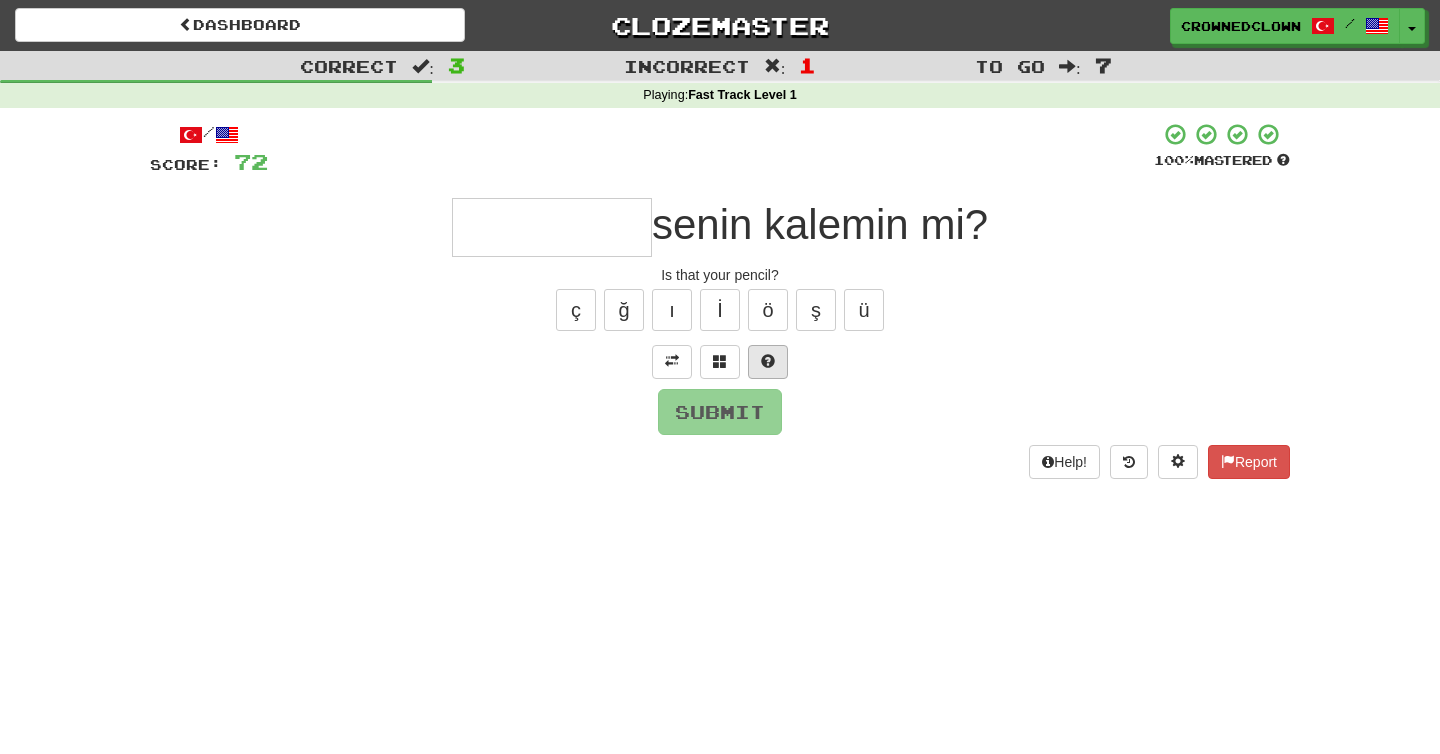 type on "*" 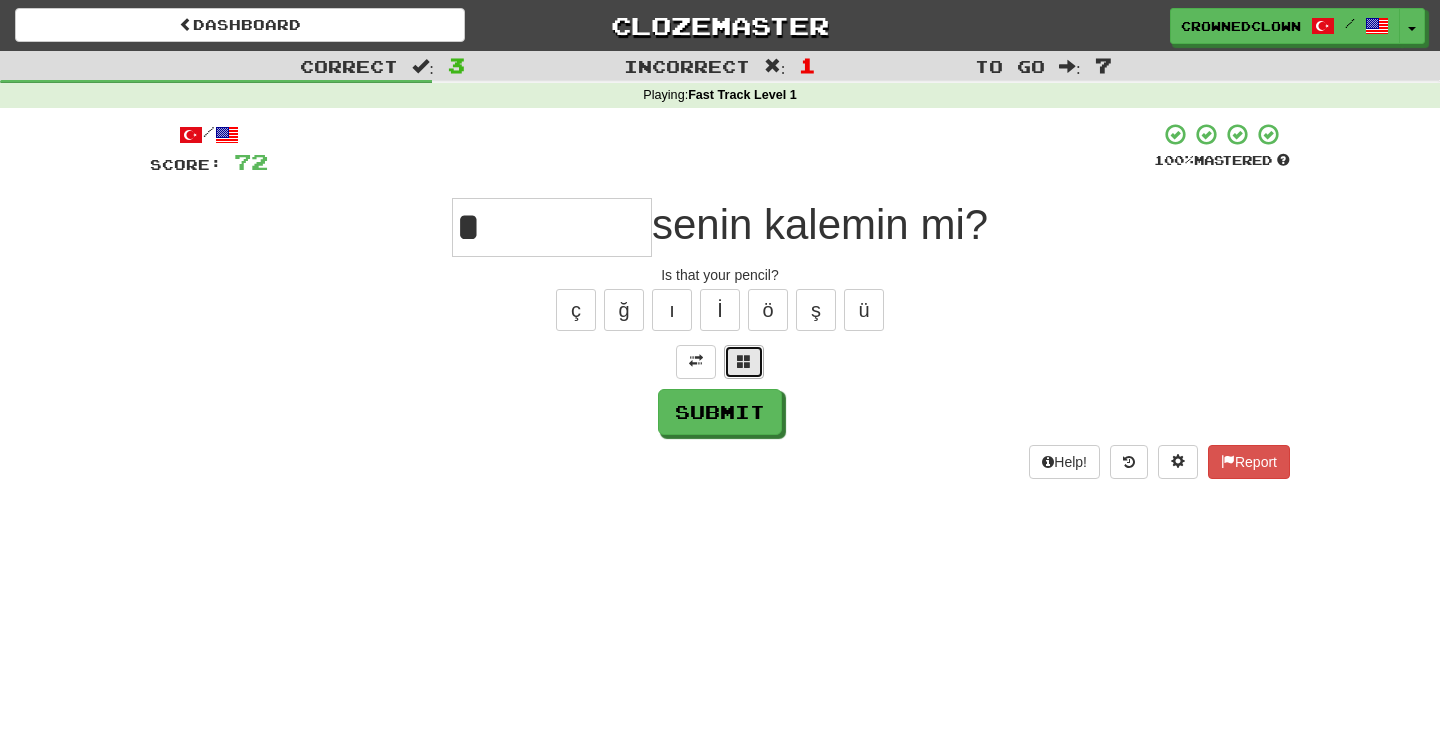 click at bounding box center [744, 361] 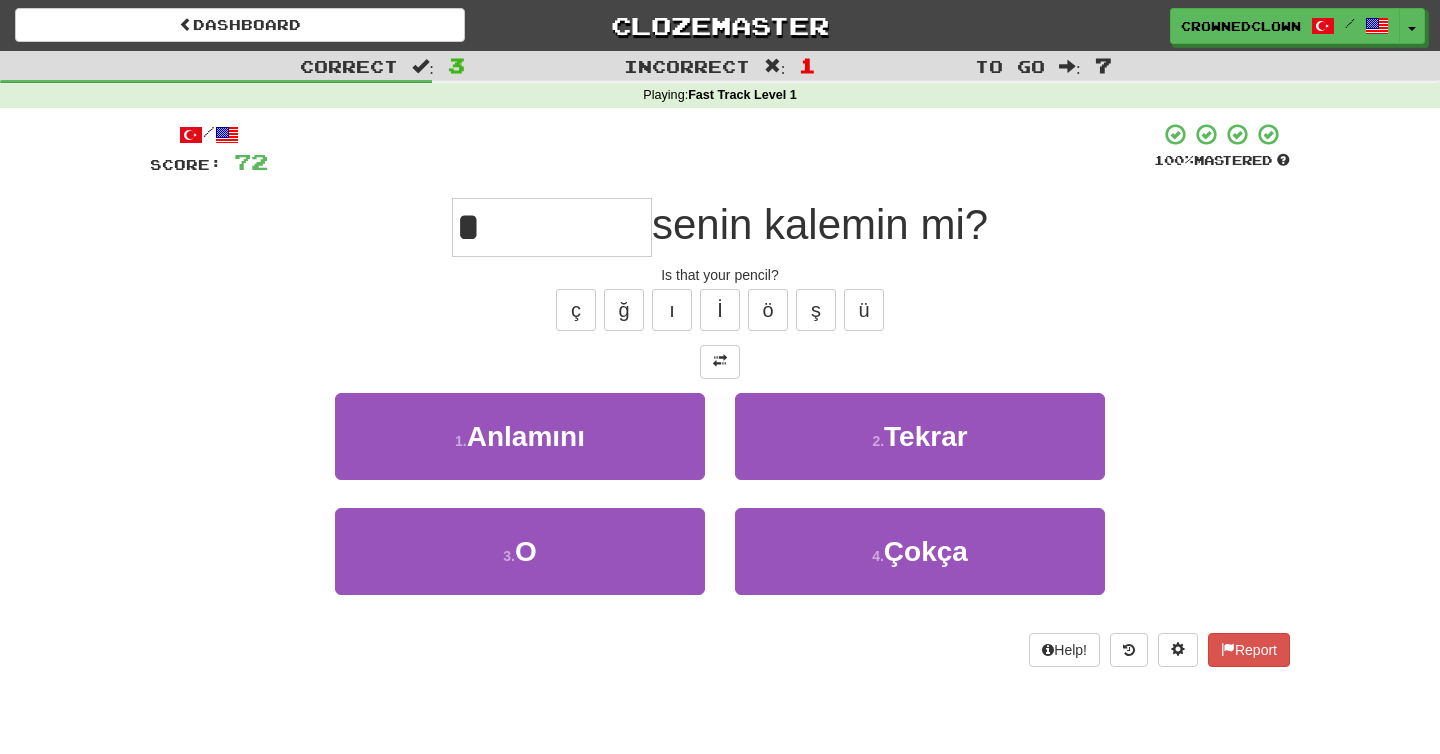 click on "3 .  O" at bounding box center (520, 565) 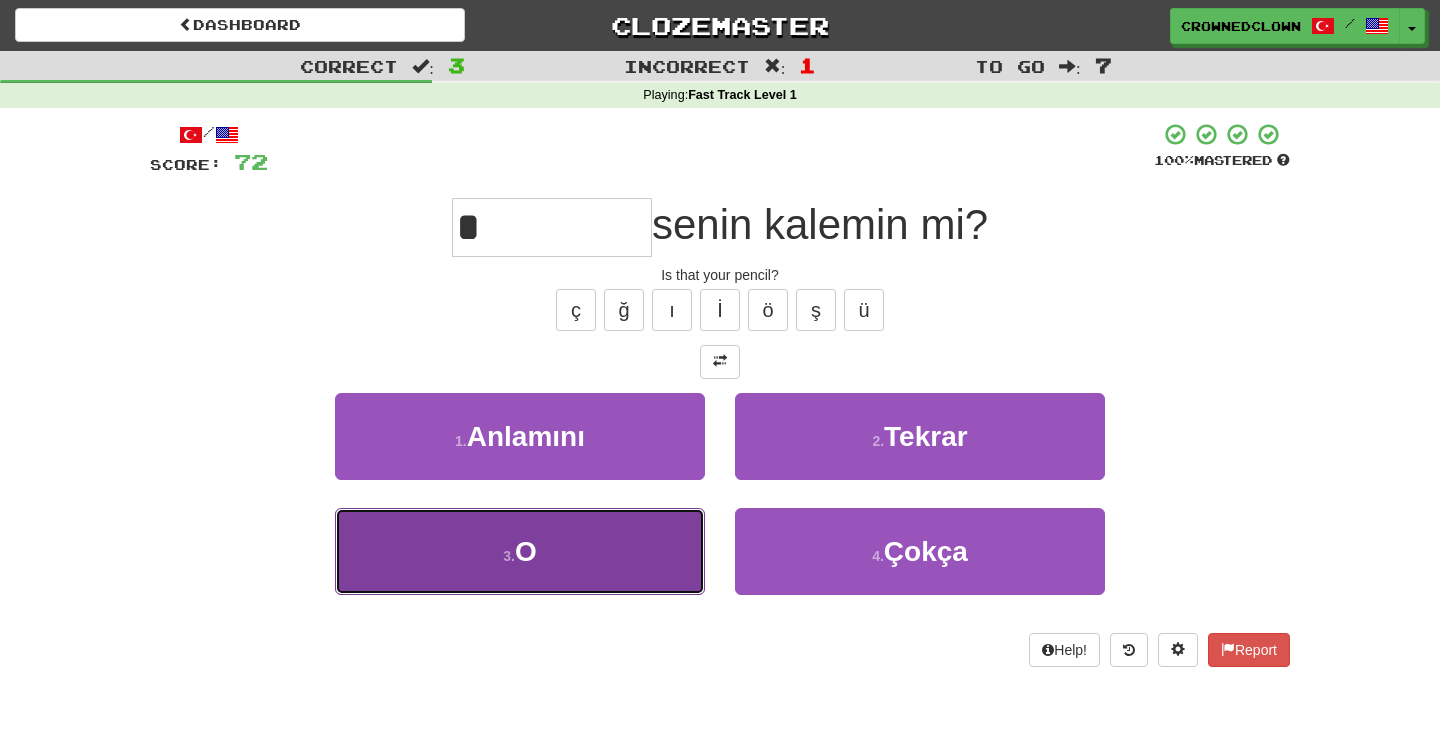click on "3 .  O" at bounding box center (520, 551) 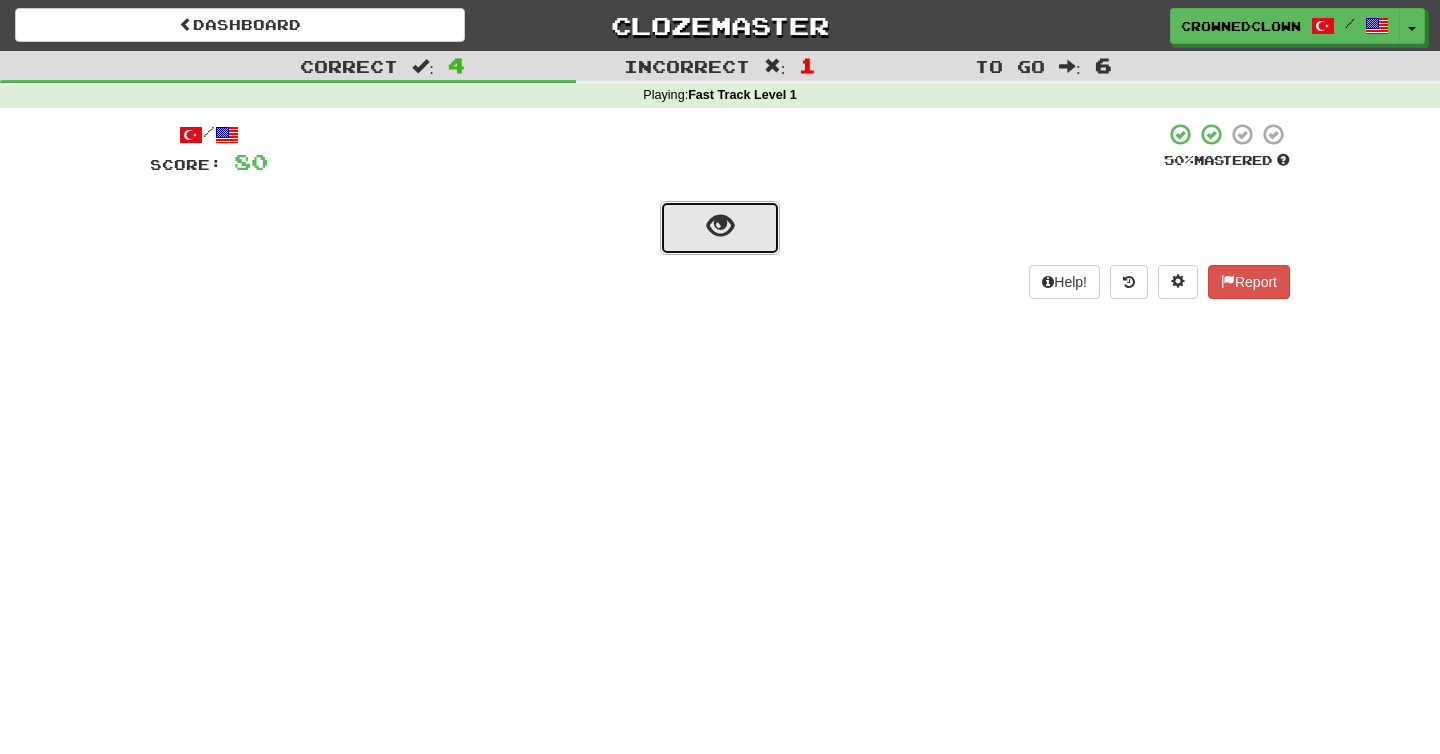 click at bounding box center [720, 228] 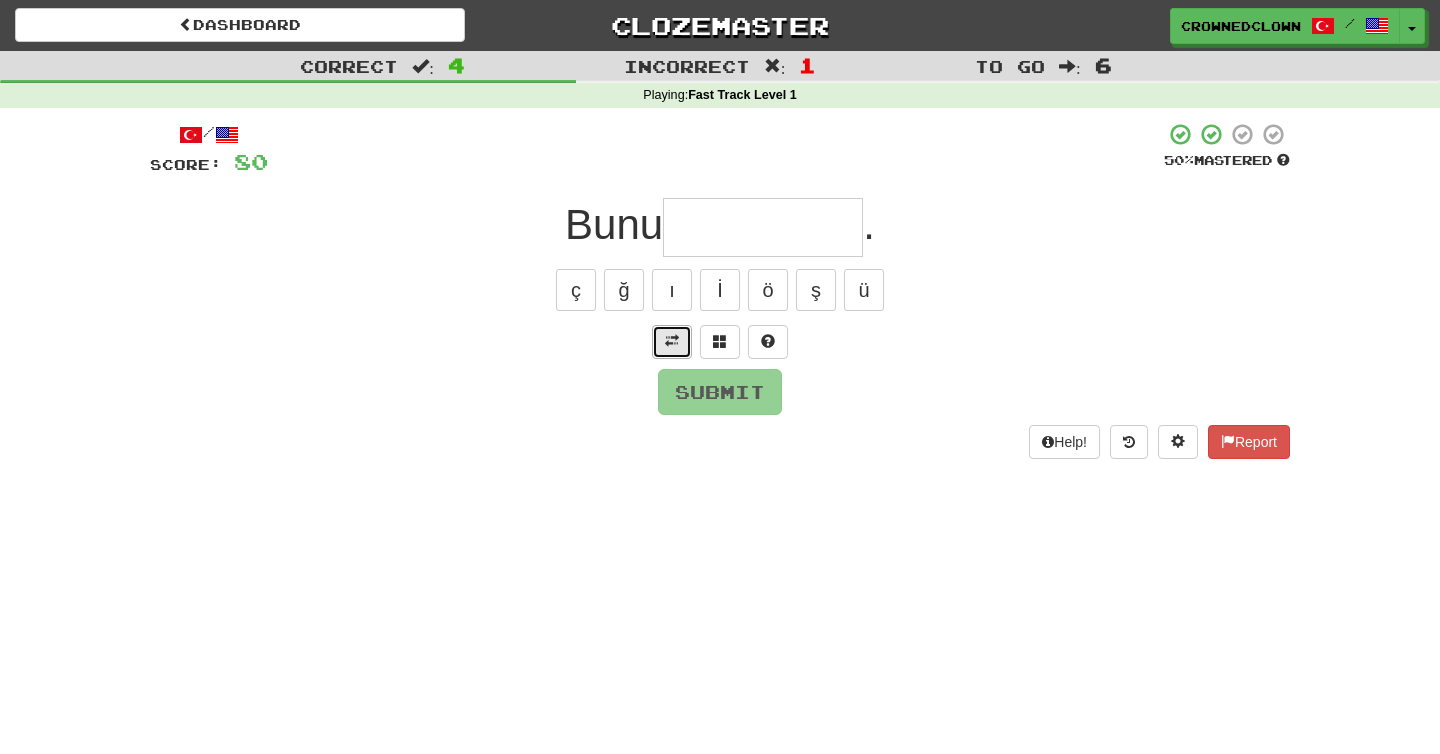 click at bounding box center [672, 341] 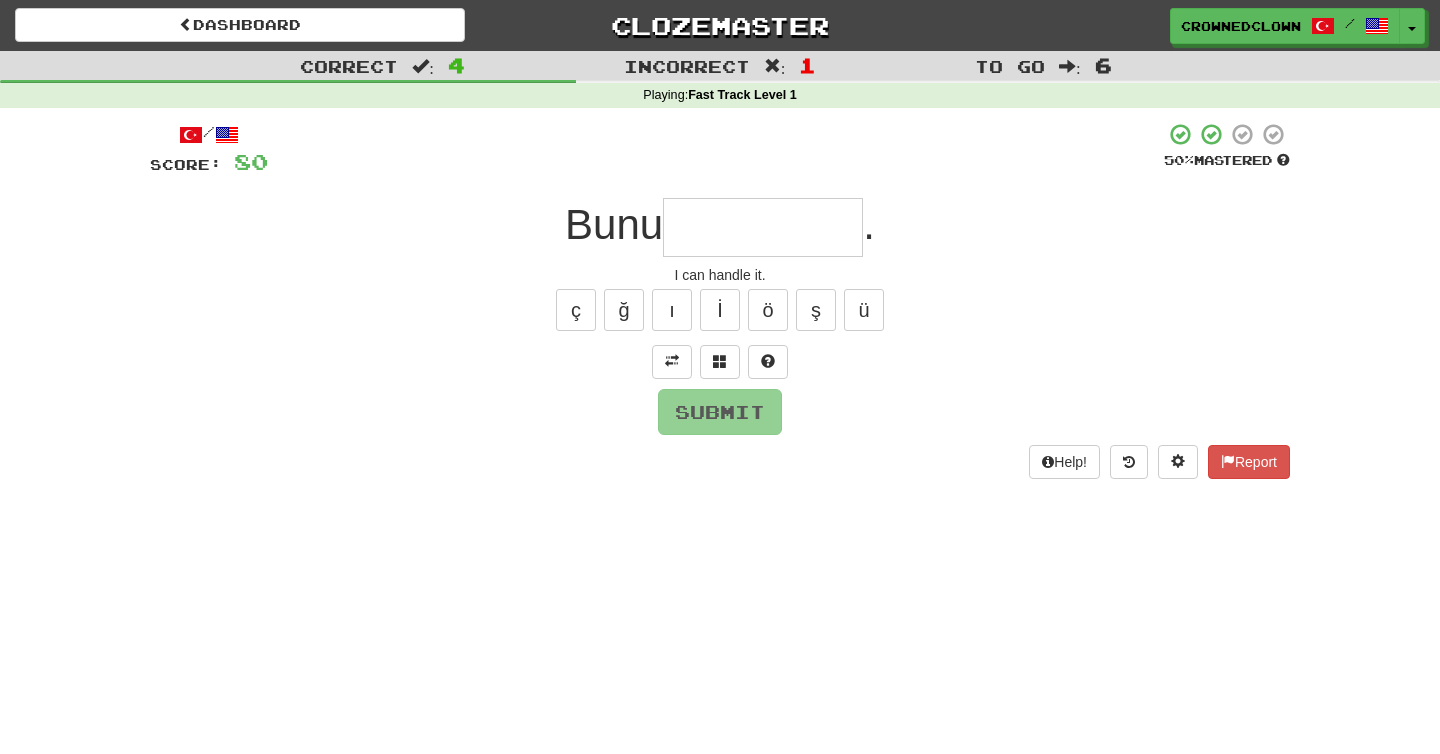 click at bounding box center (763, 227) 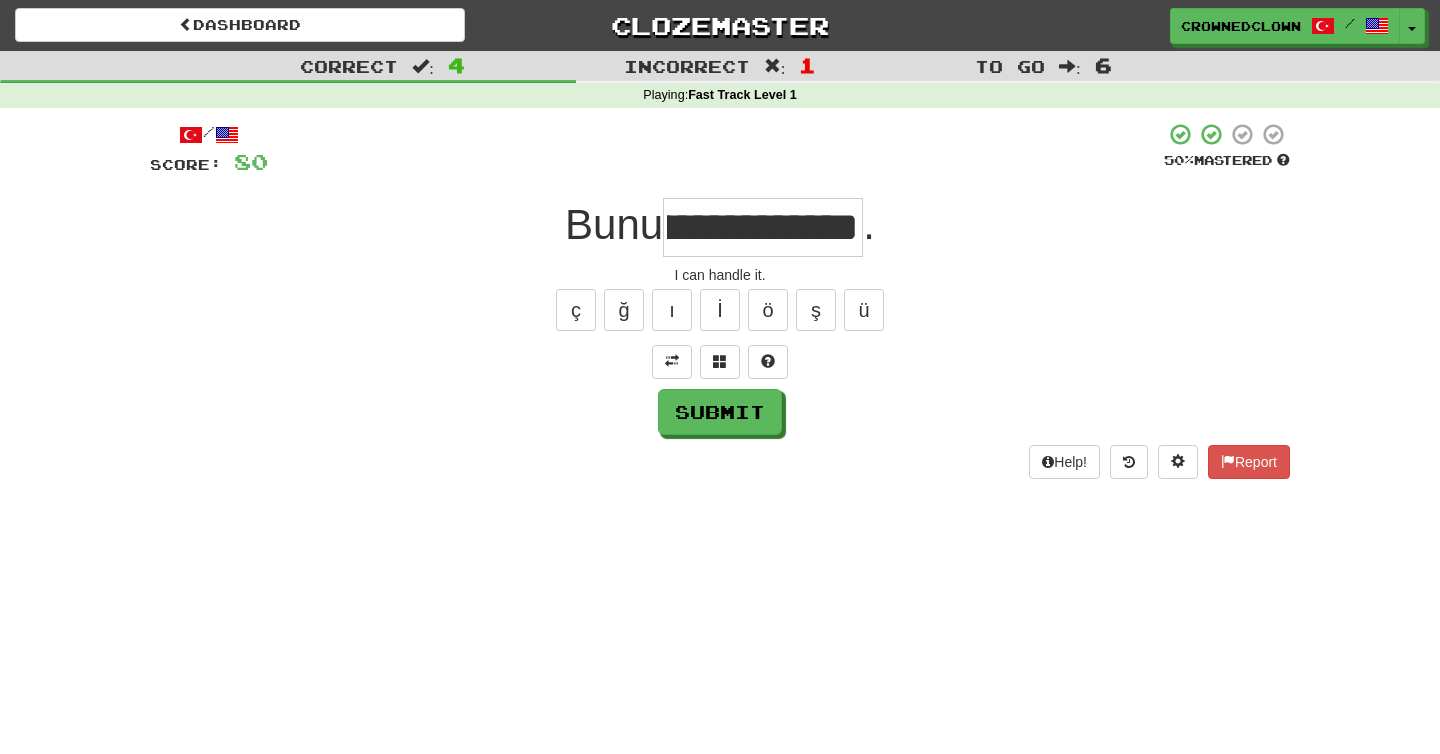 type on "**********" 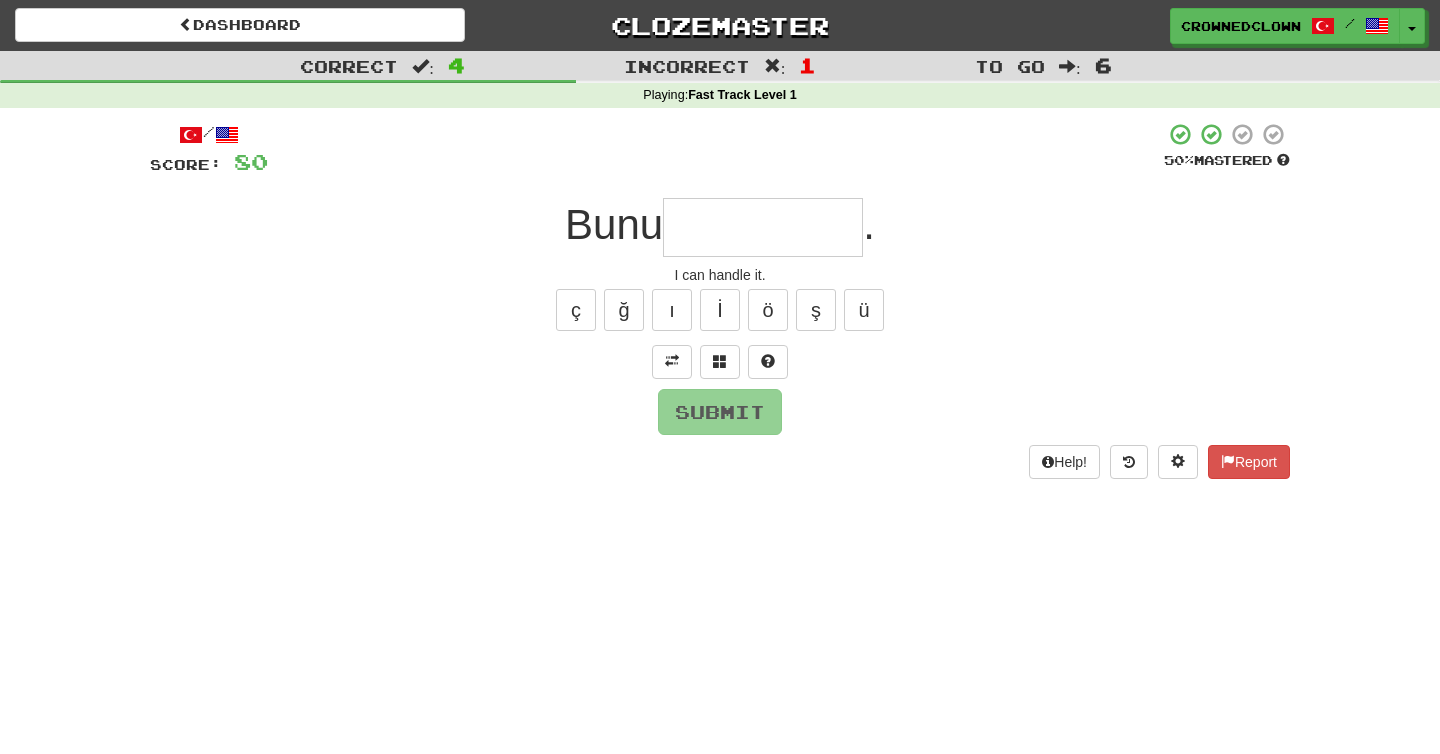scroll, scrollTop: 0, scrollLeft: 0, axis: both 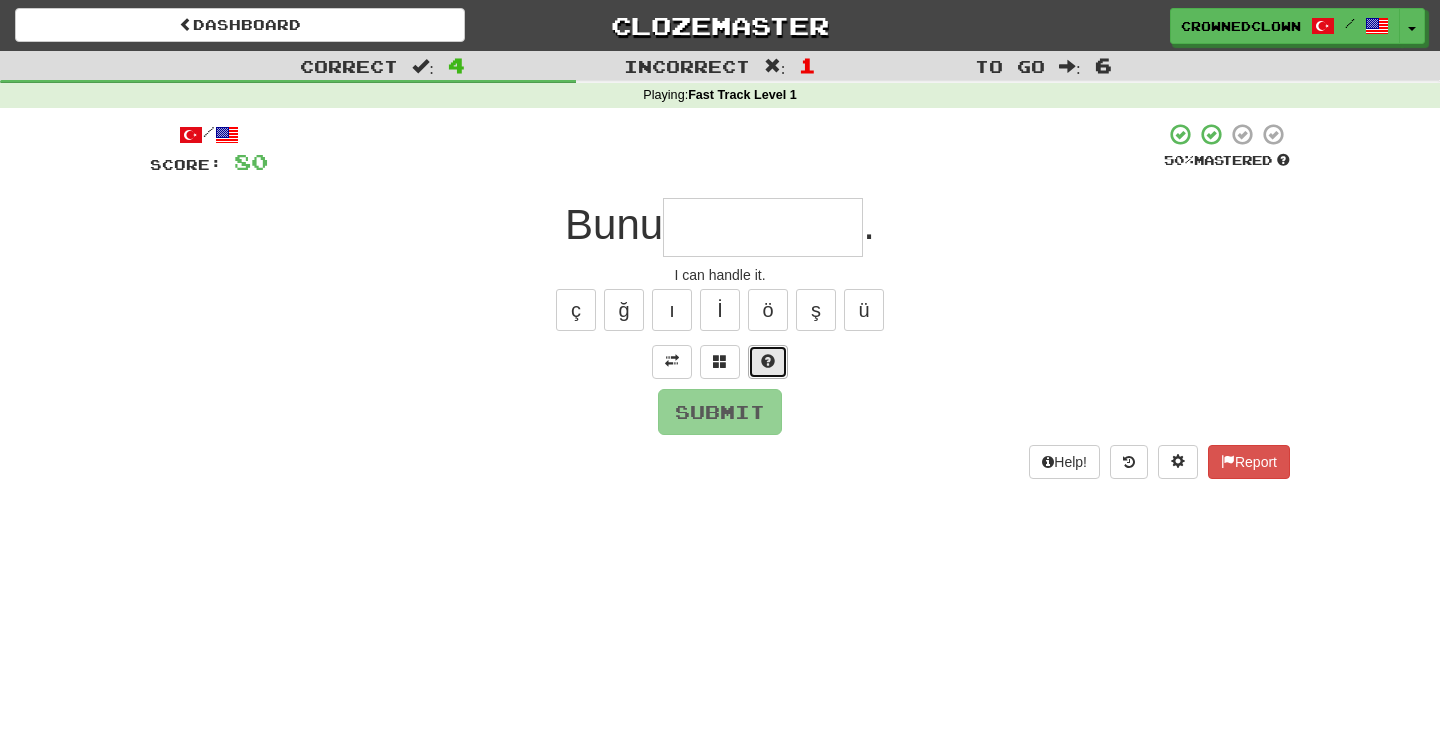 click at bounding box center [768, 362] 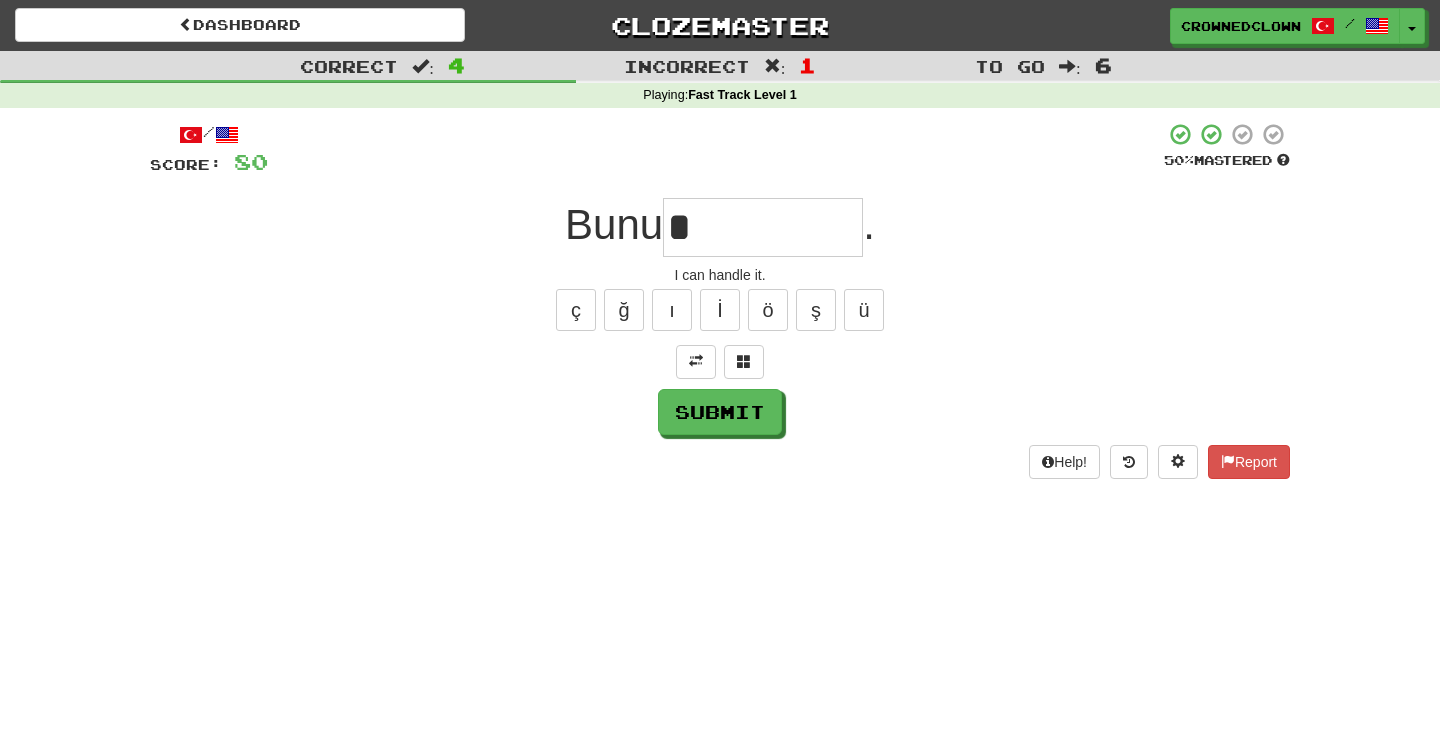 click at bounding box center [720, 362] 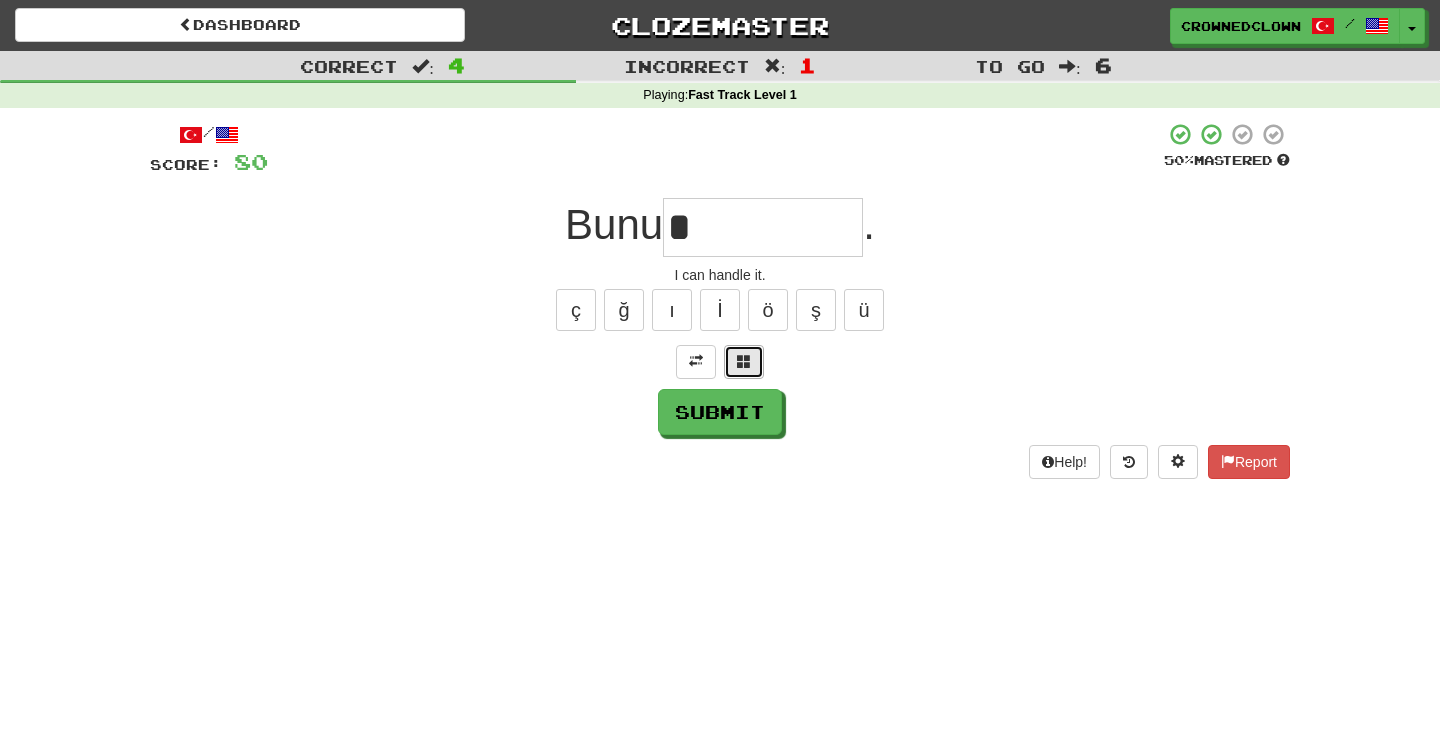 click at bounding box center [744, 362] 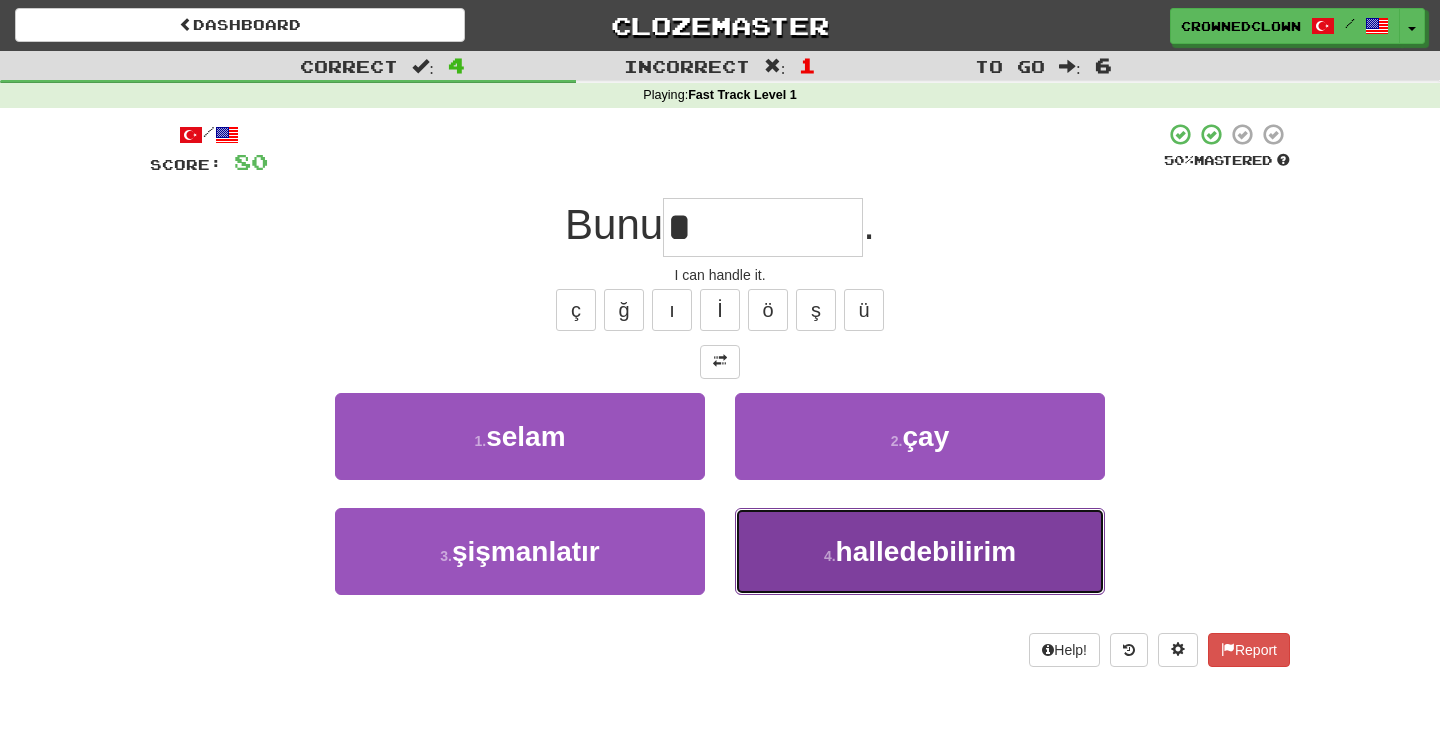 click on "4 .  halledebilirim" at bounding box center (920, 551) 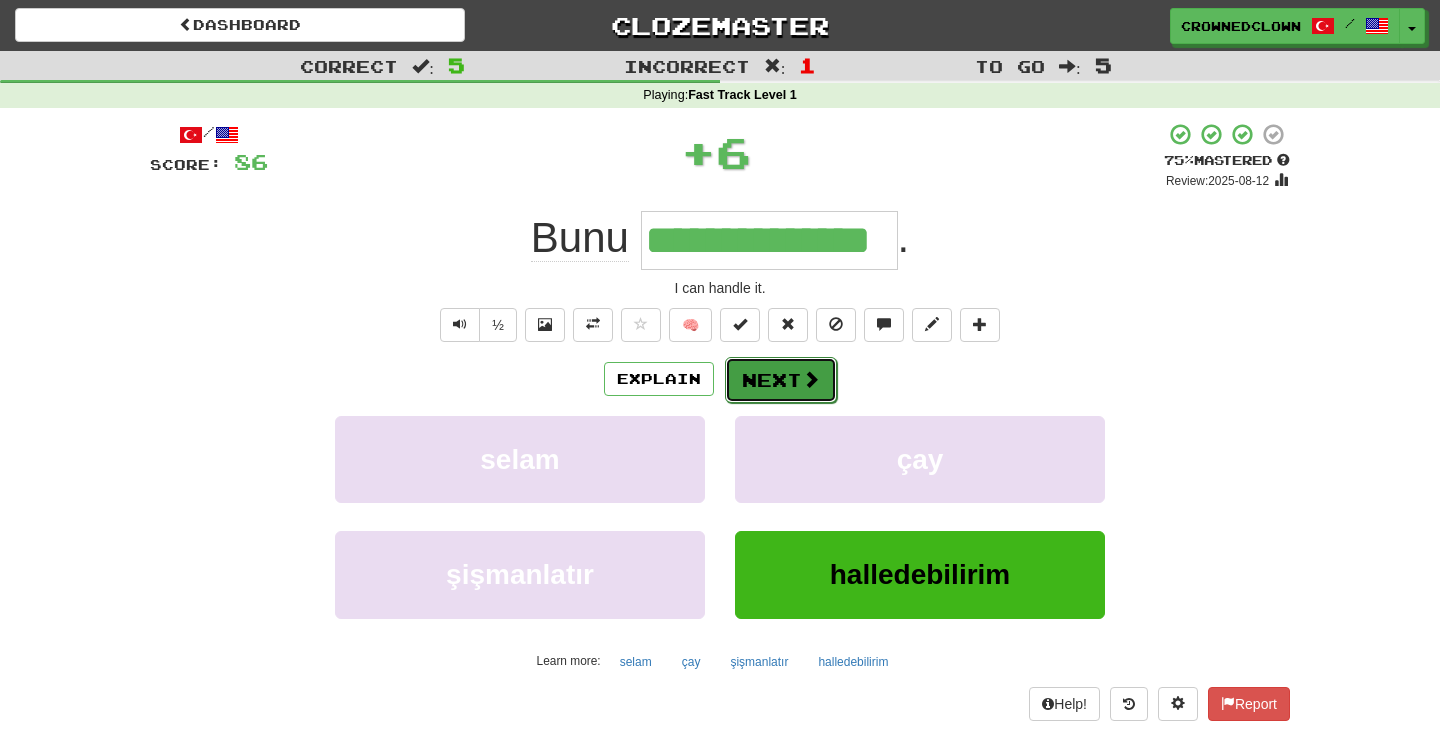 click at bounding box center [811, 379] 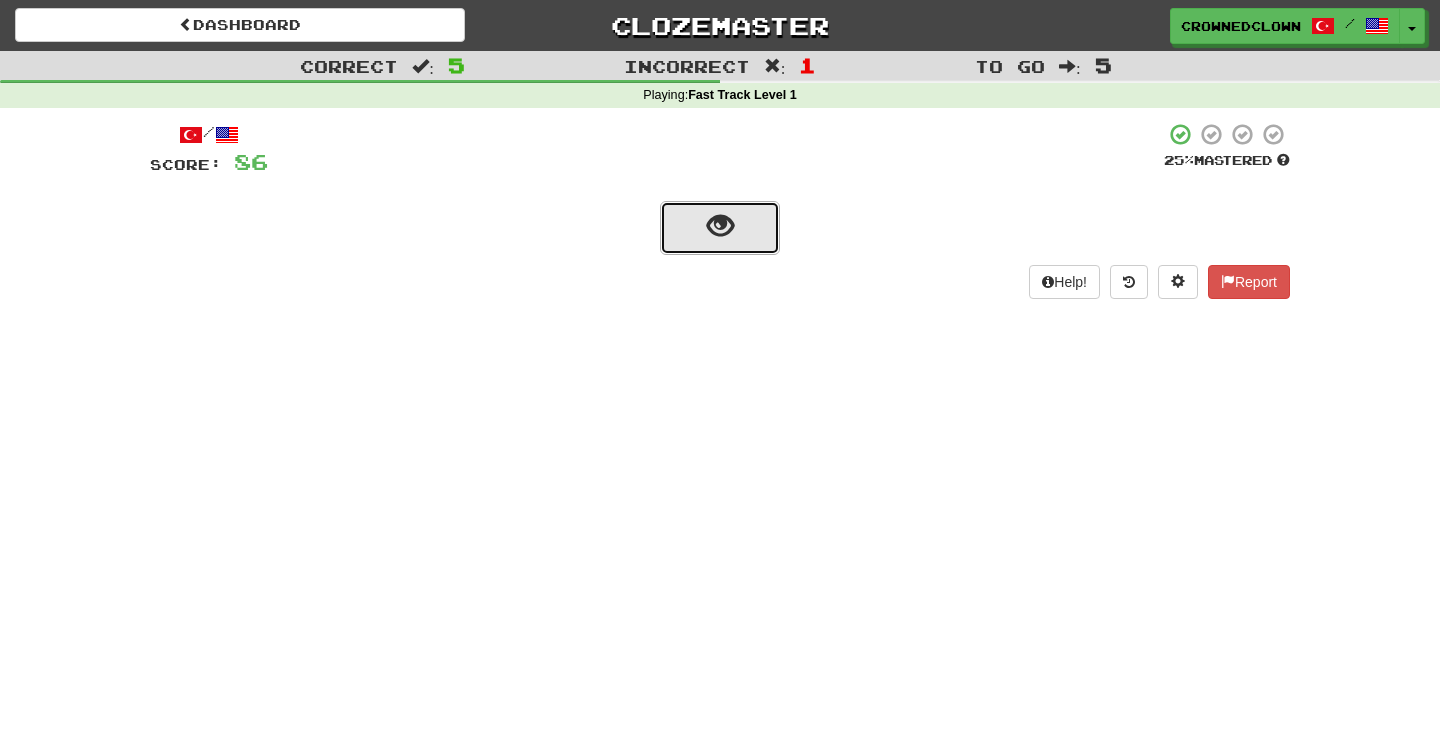 click at bounding box center (720, 228) 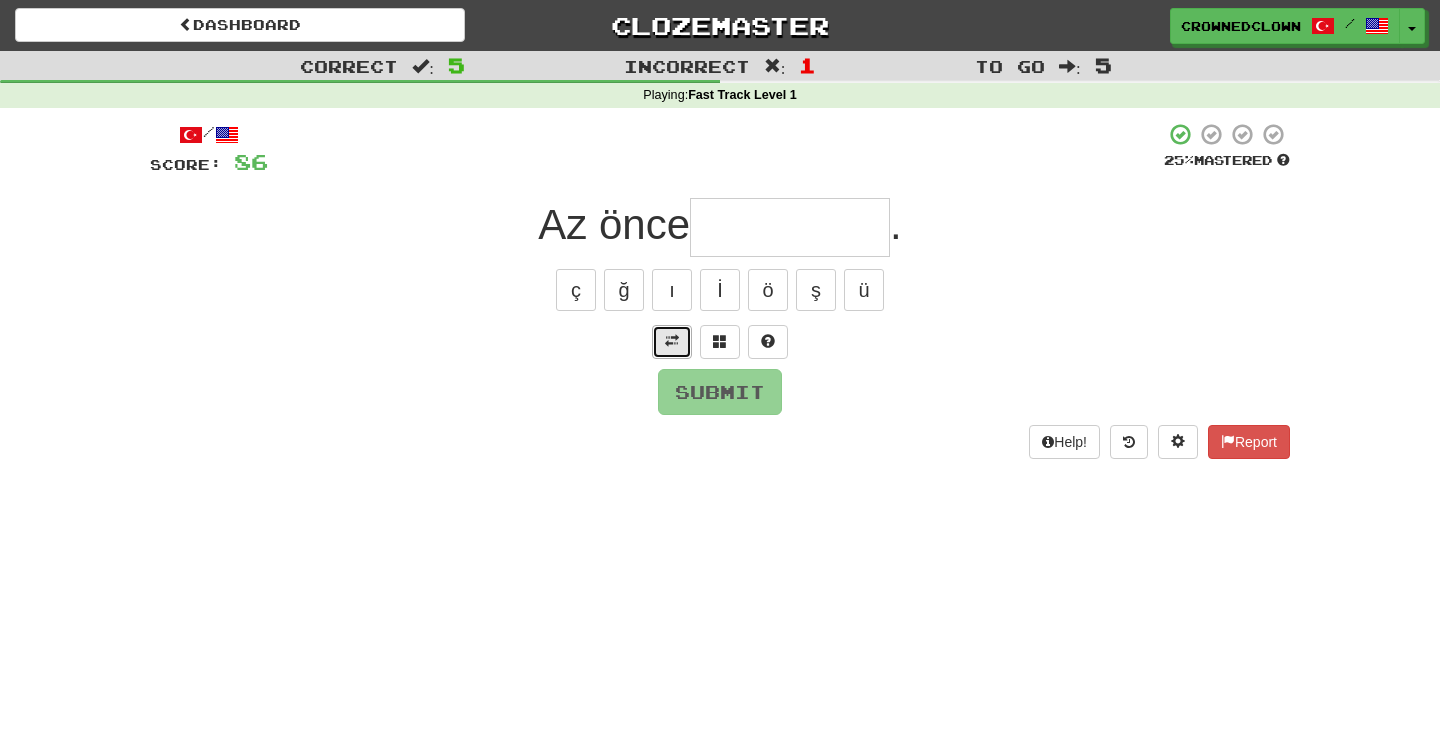 click at bounding box center [672, 342] 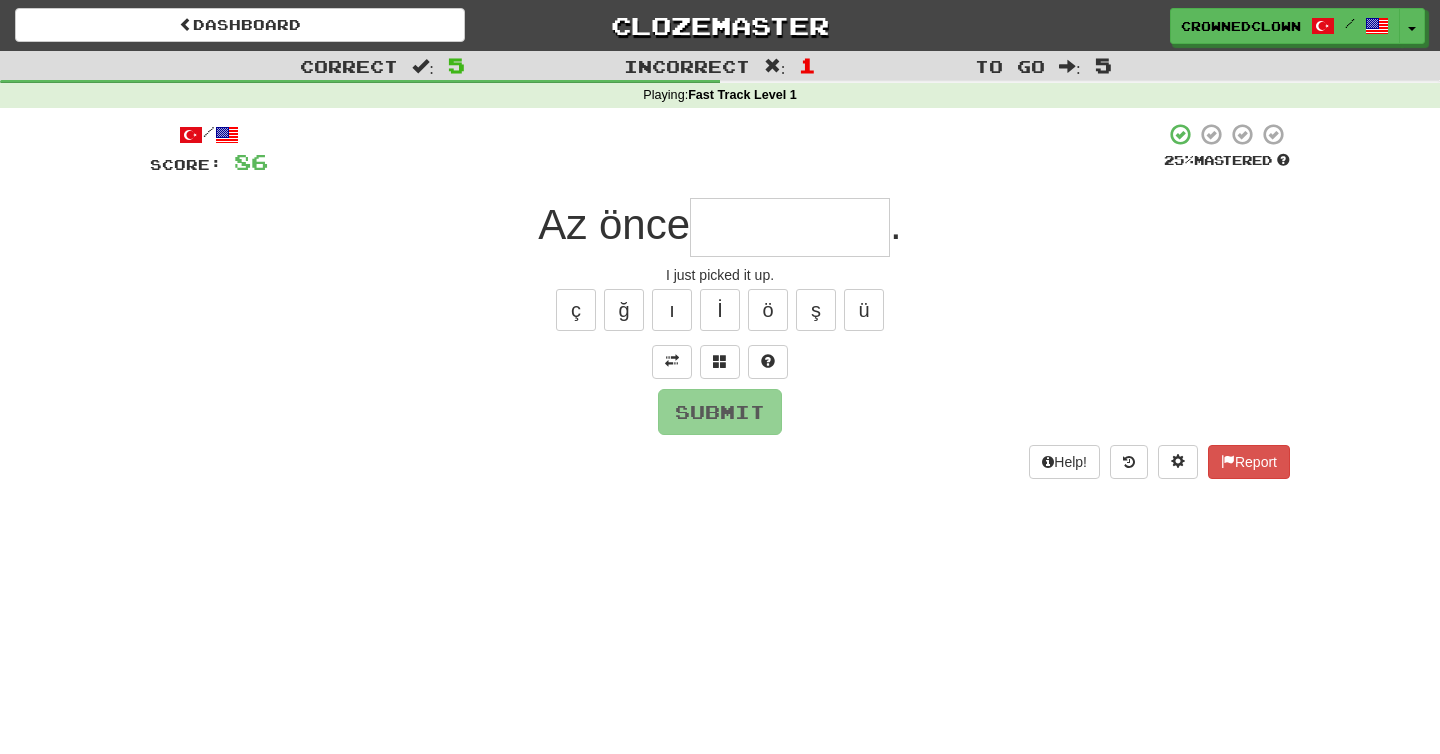 click at bounding box center [790, 227] 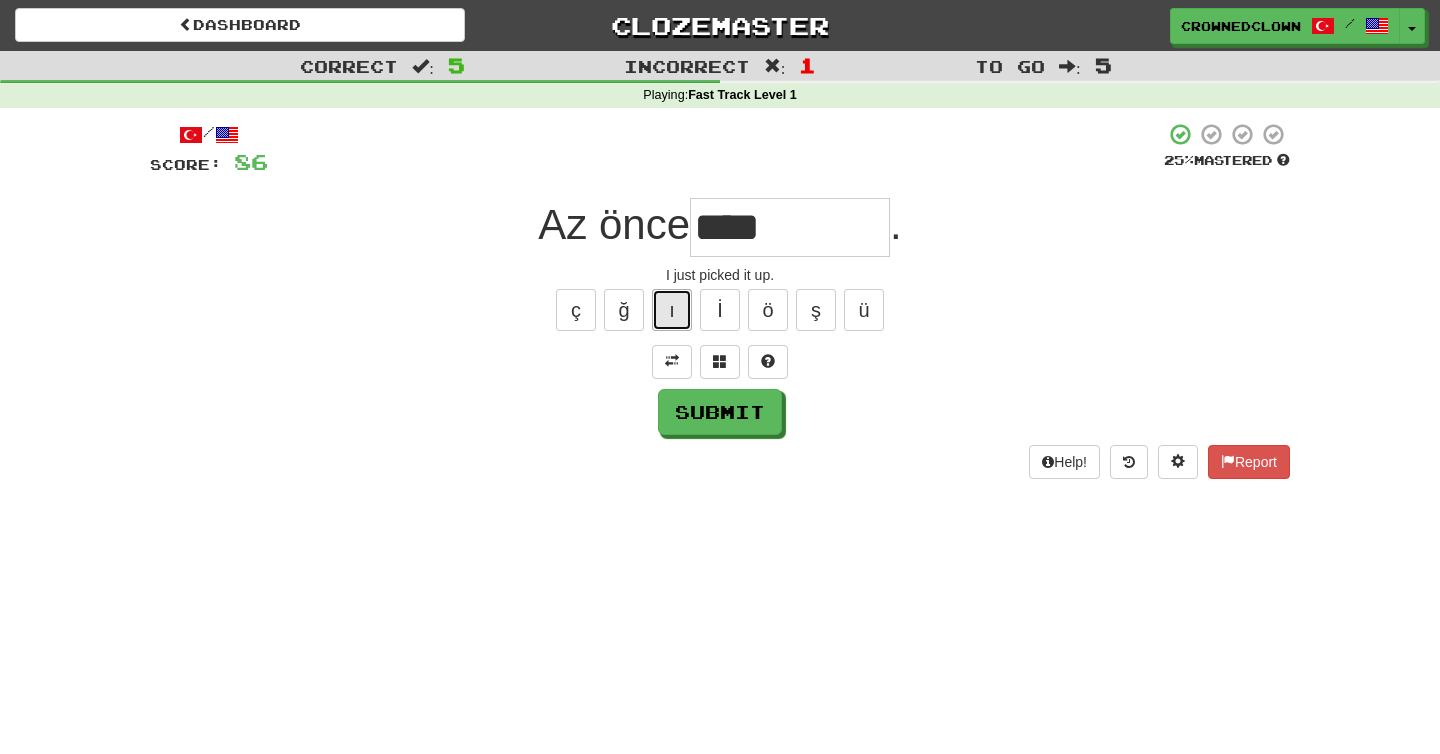 click on "ı" at bounding box center (672, 310) 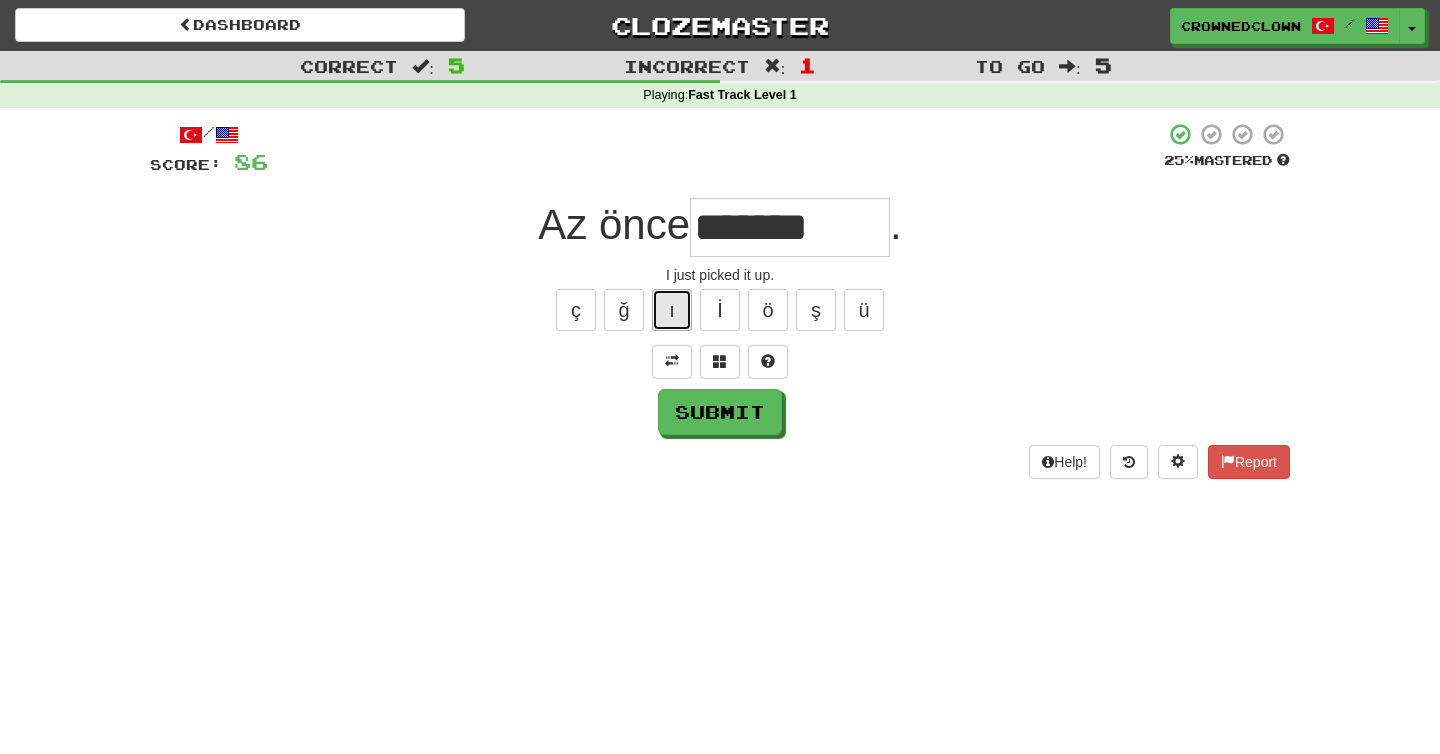 click on "ı" at bounding box center [672, 310] 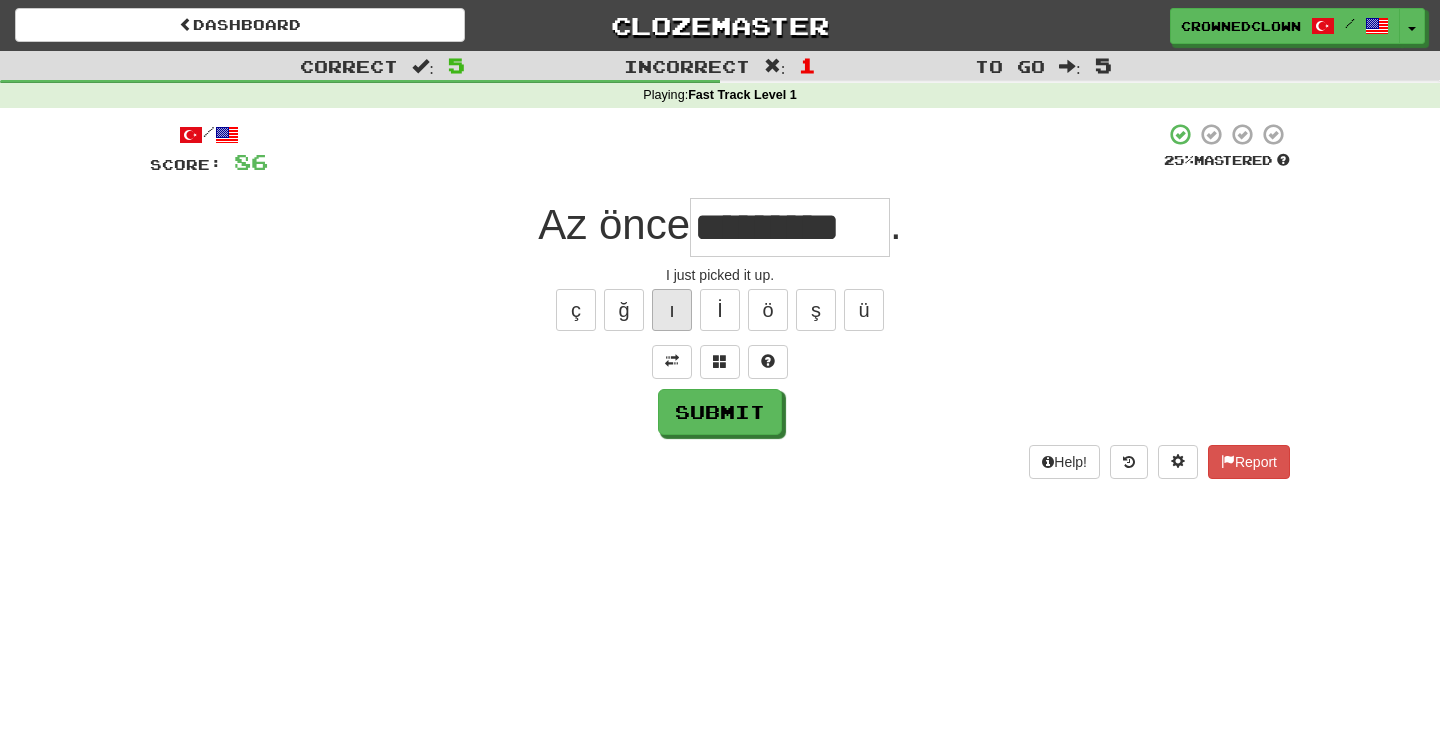 type on "*********" 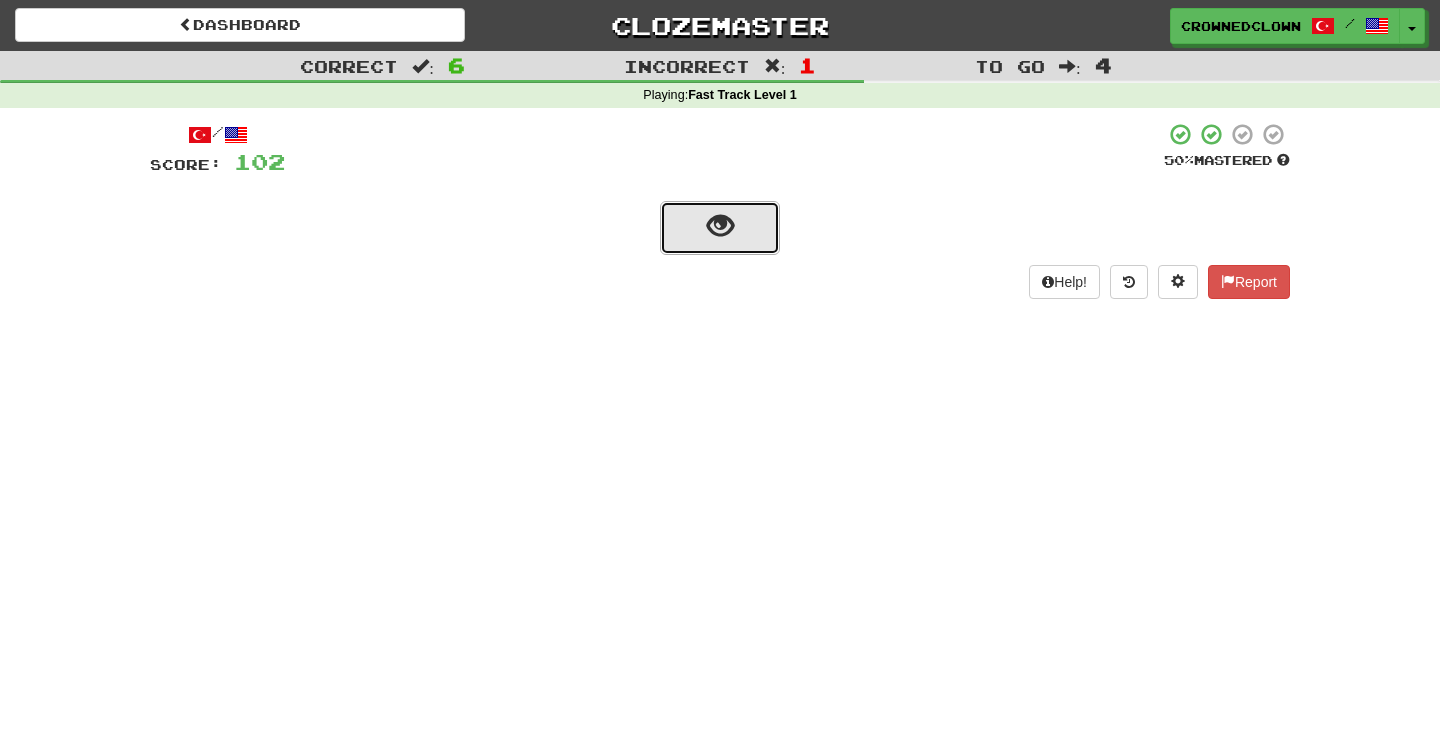 click at bounding box center (720, 228) 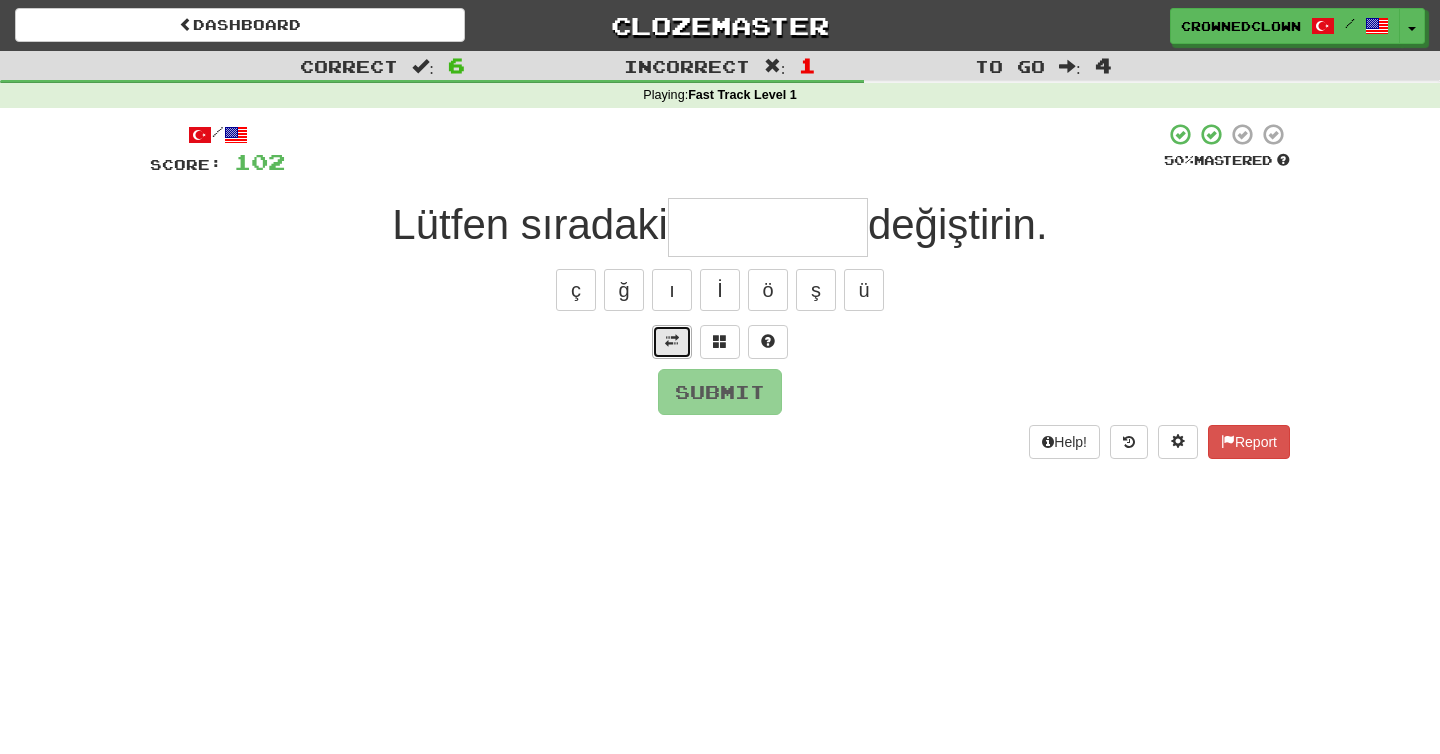 click at bounding box center [672, 341] 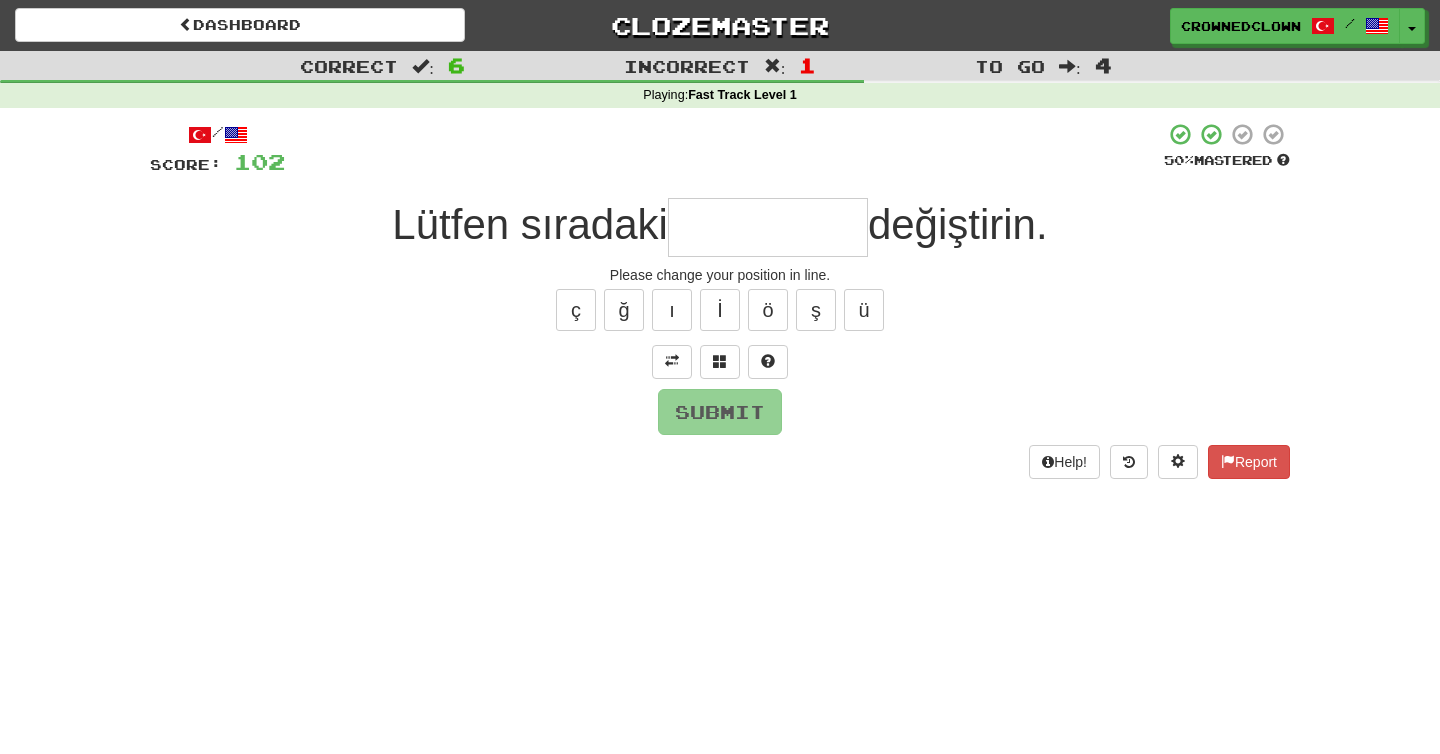 click at bounding box center [768, 227] 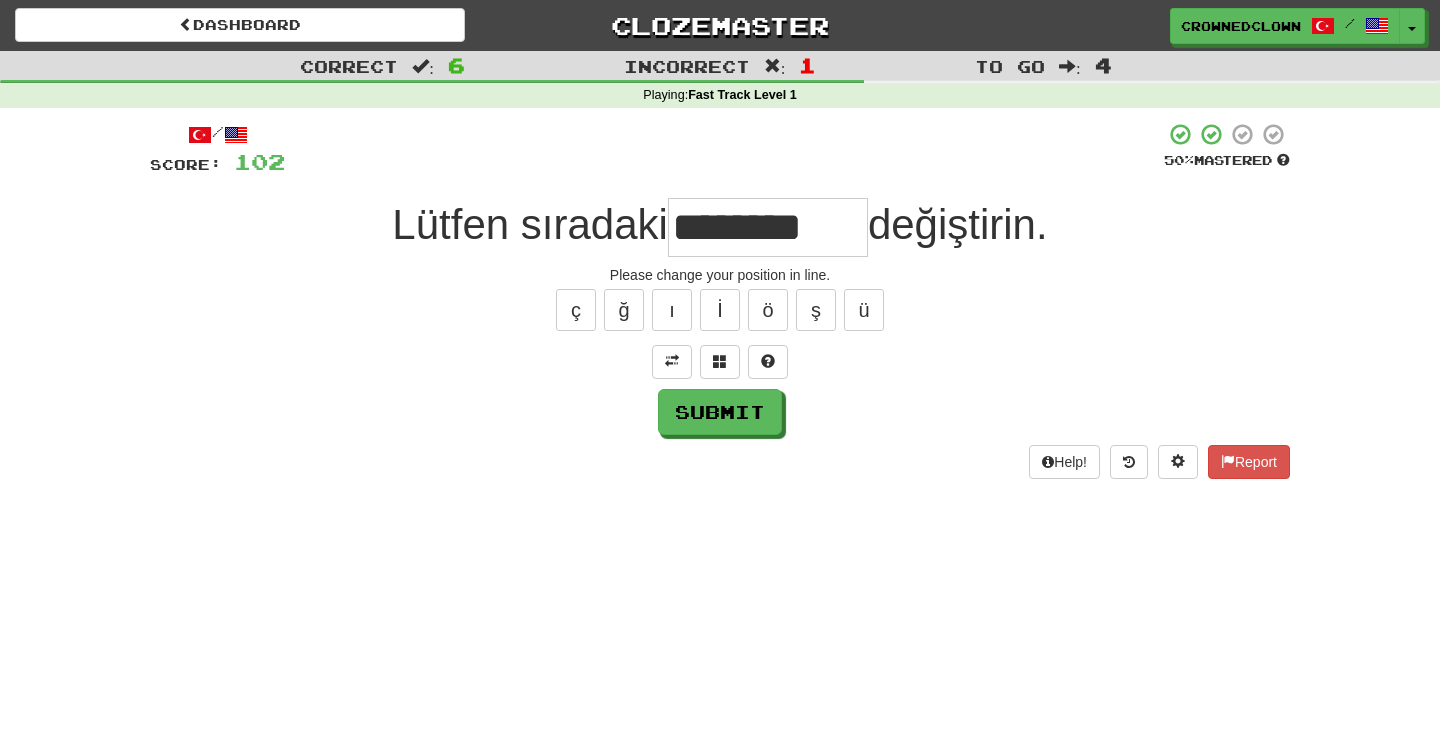 type on "********" 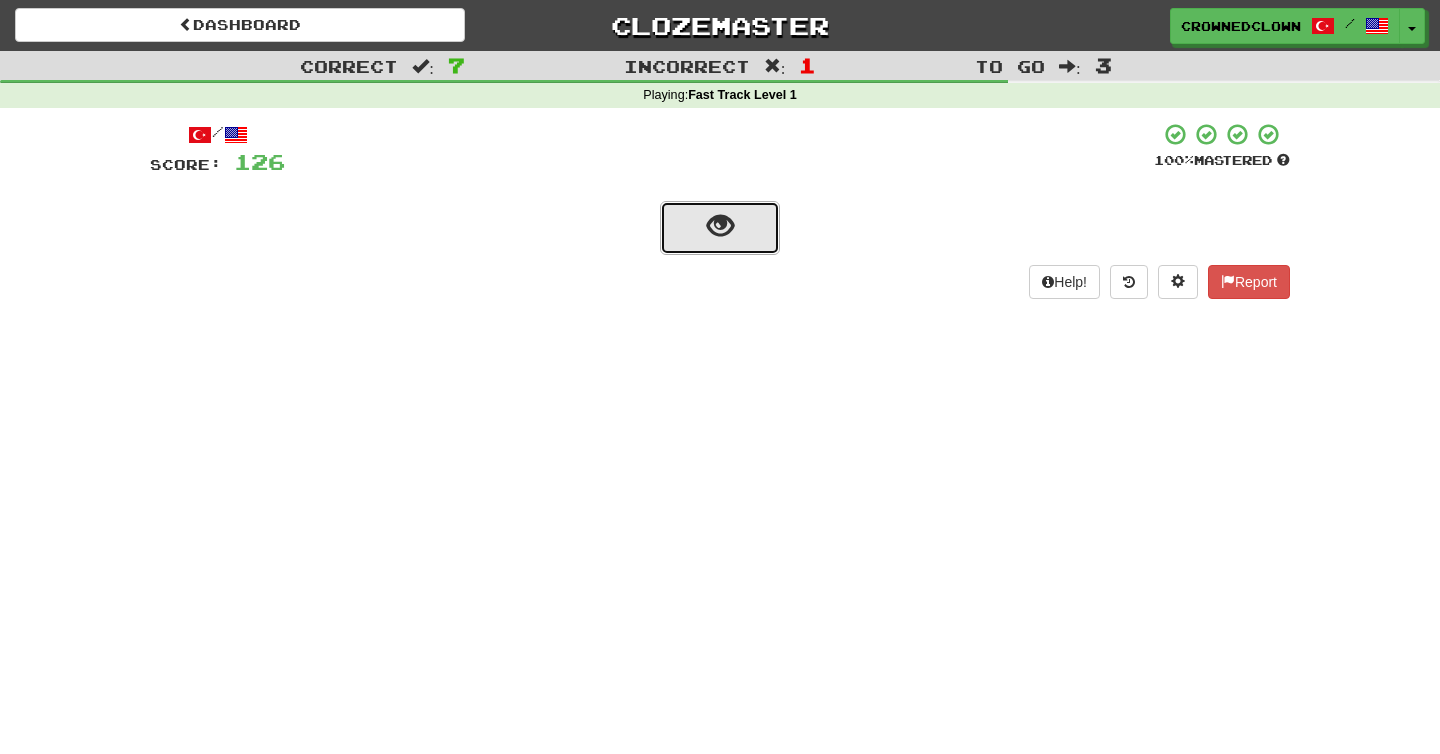 click at bounding box center (720, 226) 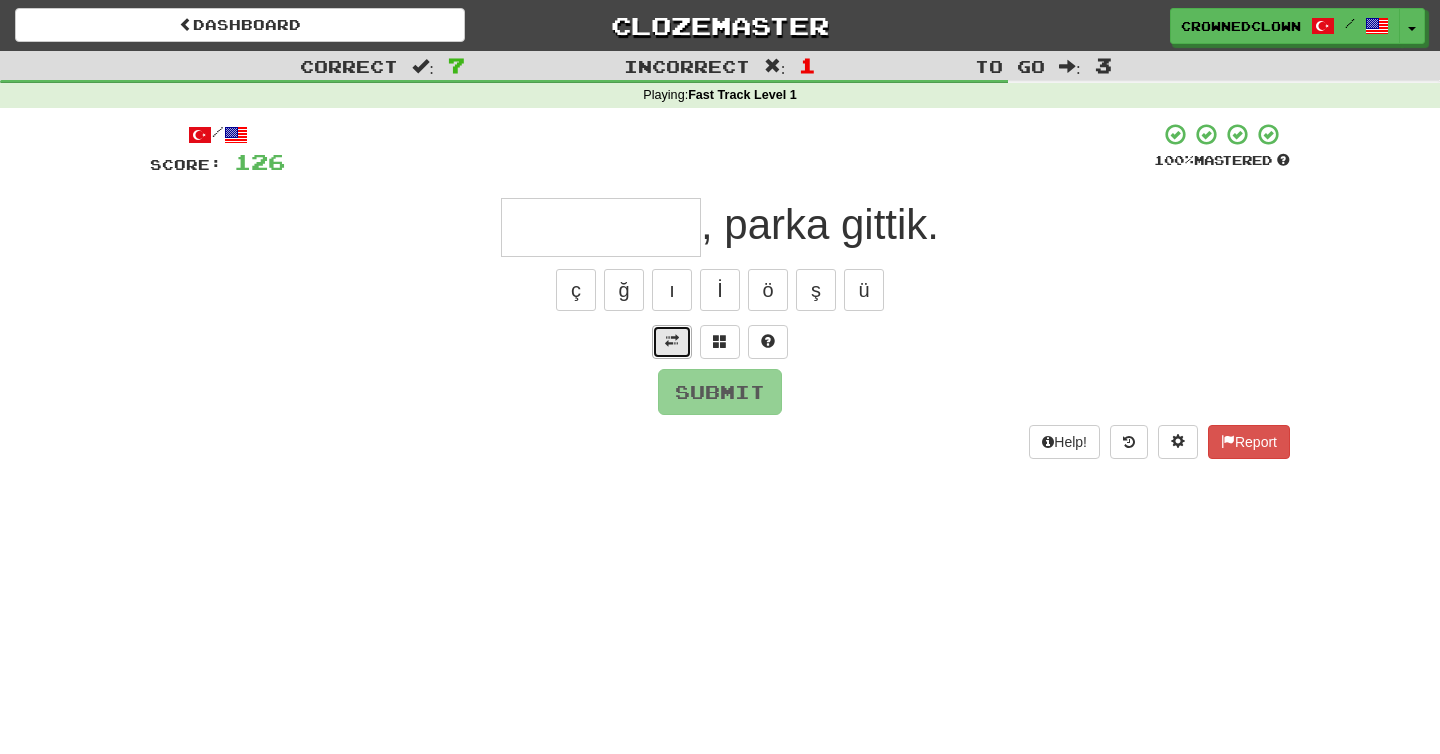 click at bounding box center (672, 342) 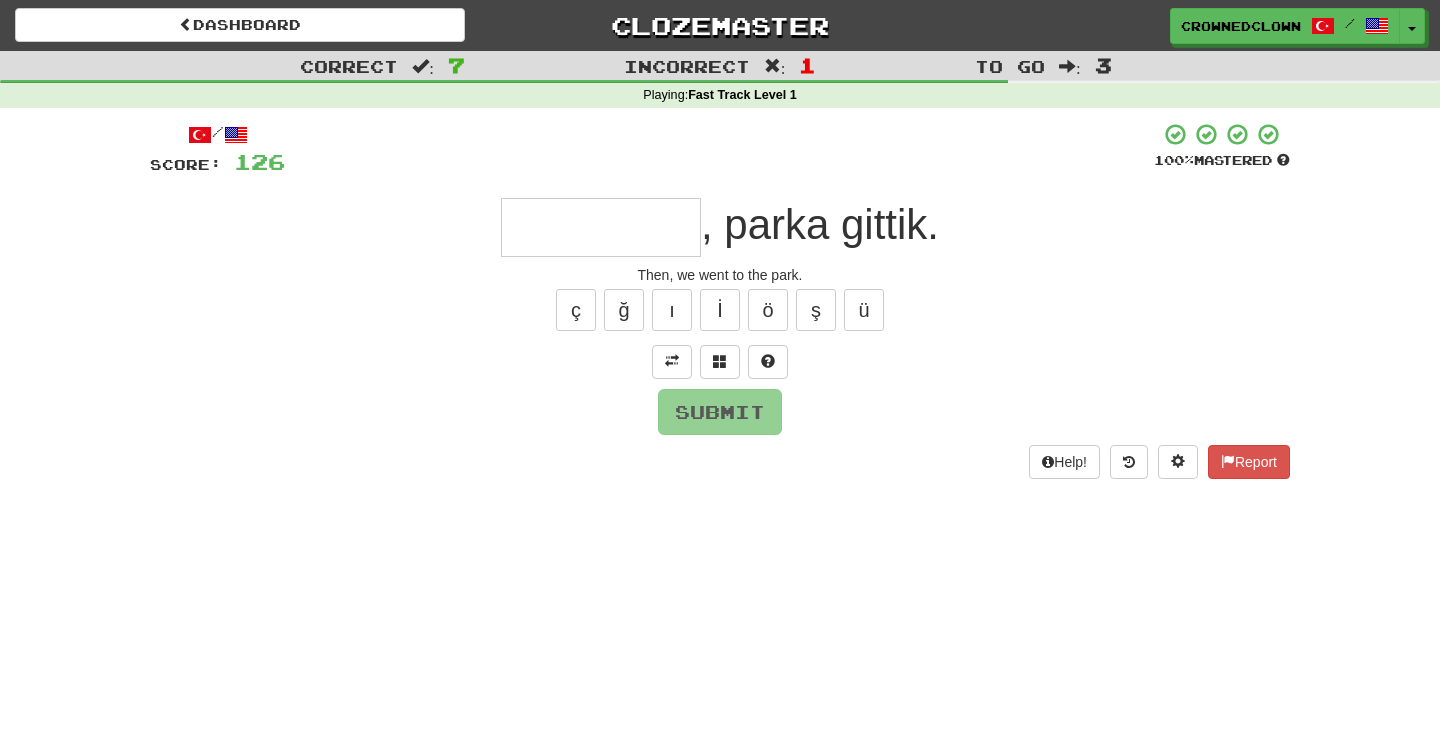 click at bounding box center (601, 227) 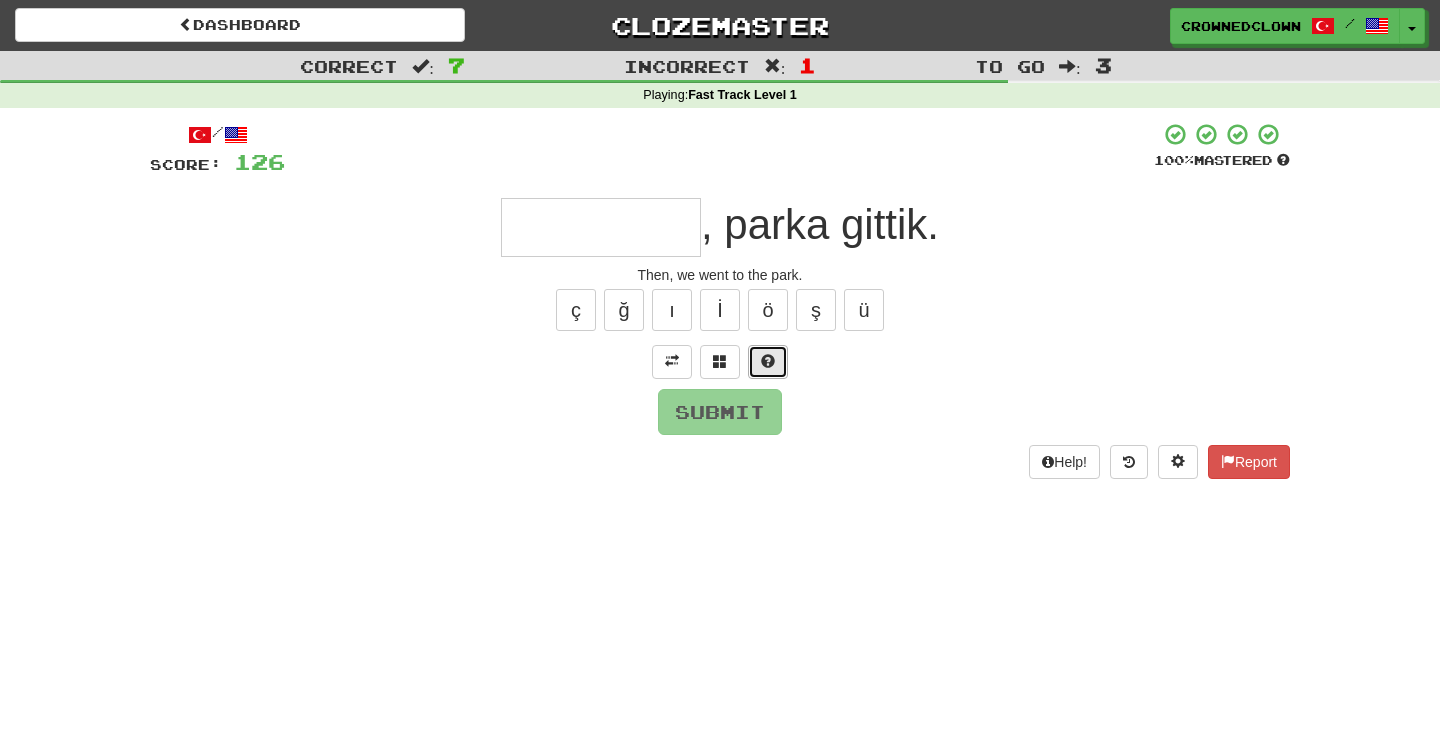 click at bounding box center [768, 361] 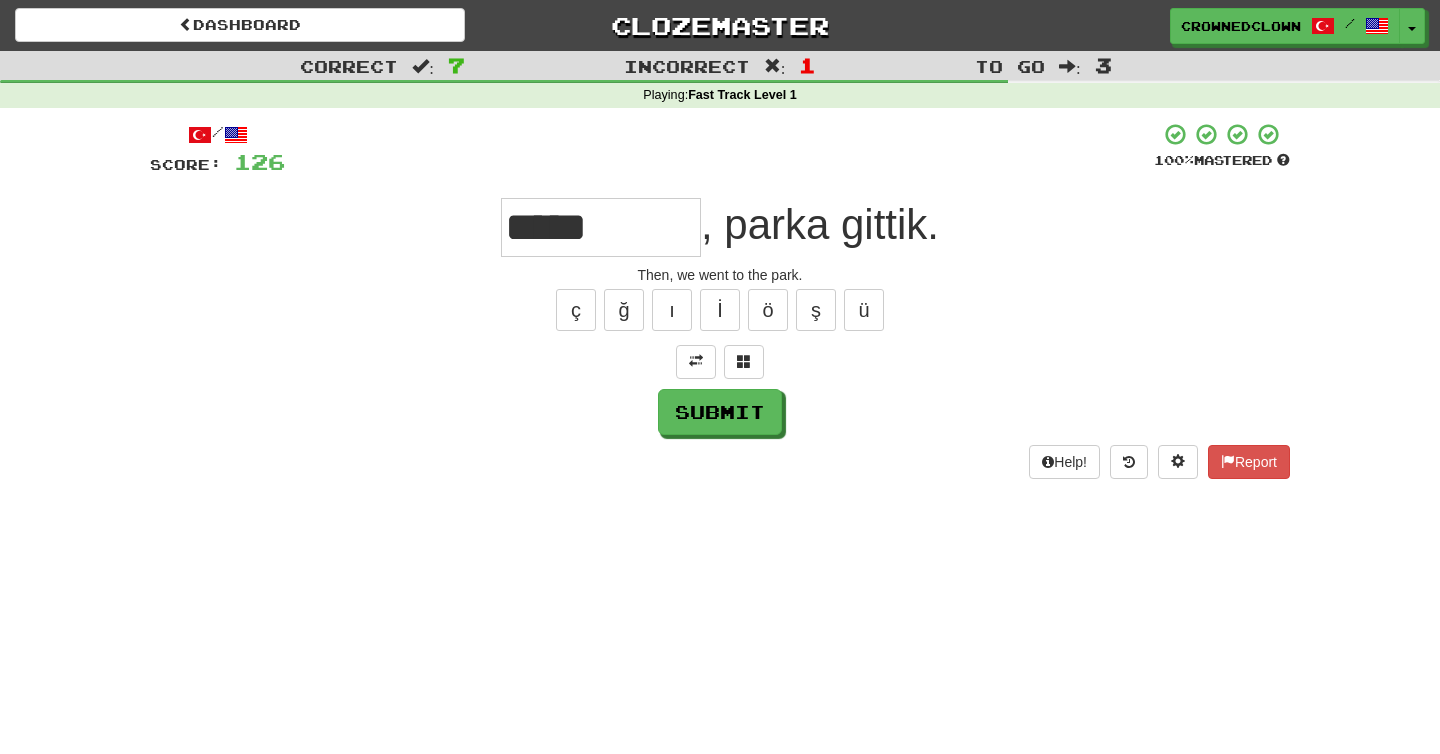 type on "*****" 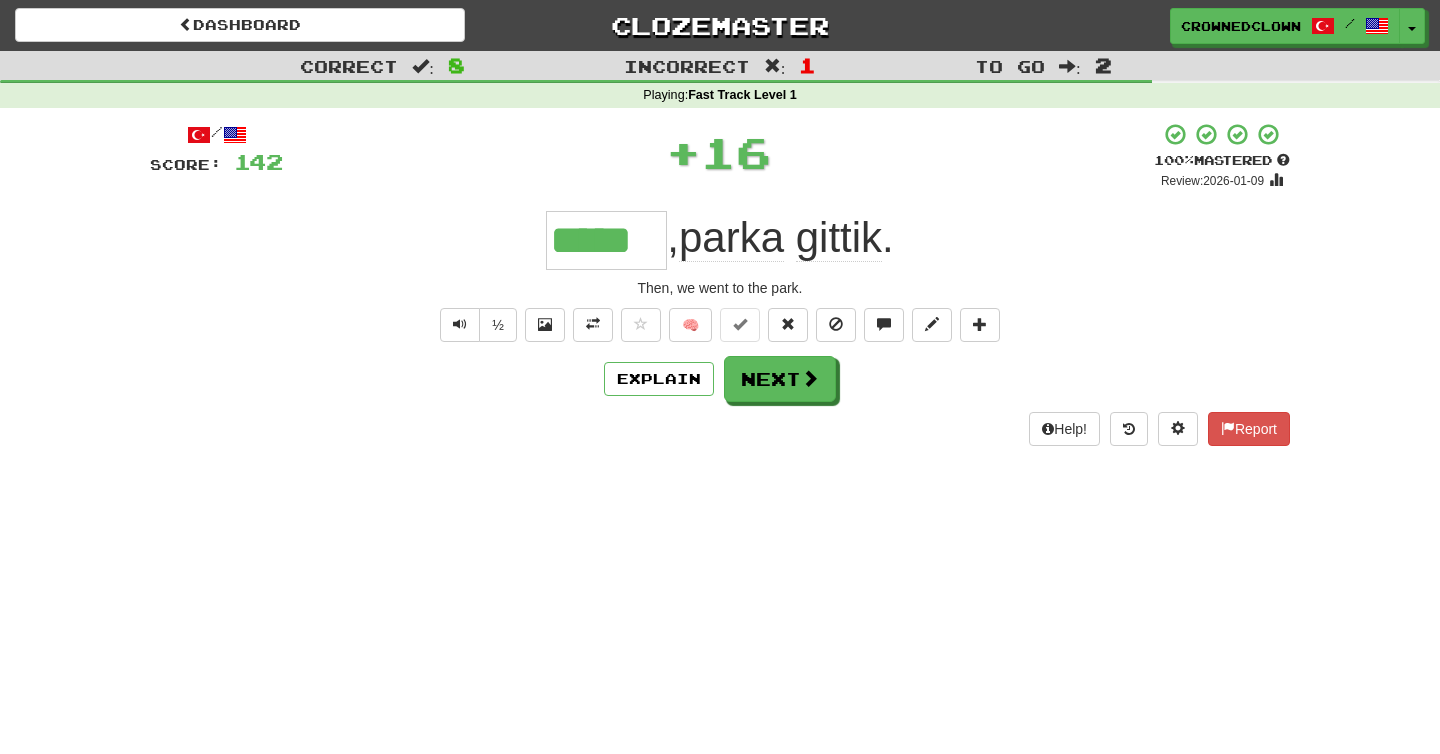 click on "/  Score:   142 + 16 100 %  Mastered Review:  2026-01-09 ***** ,  parka   gittik . Then, we went to the park. ½ 🧠 Explain Next  Help!  Report" at bounding box center (720, 284) 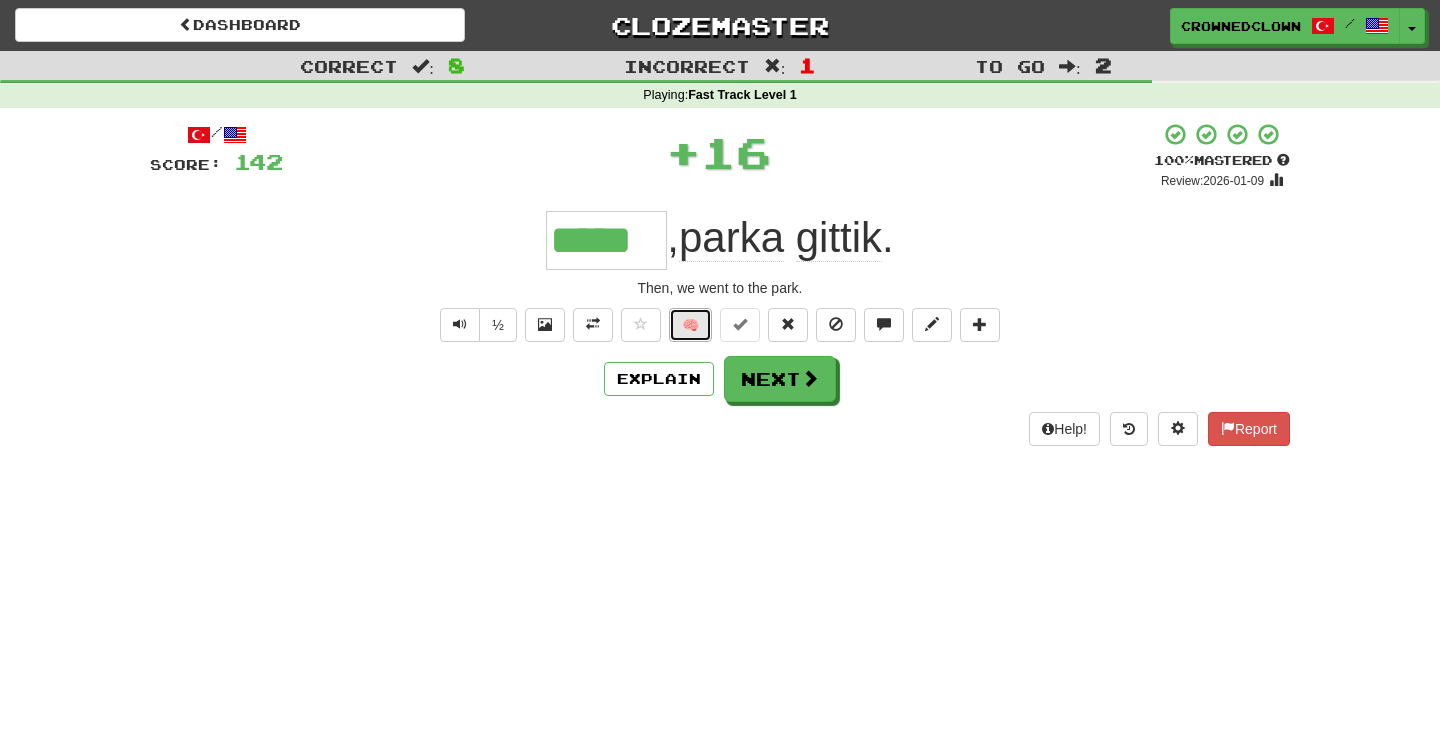 click on "🧠" at bounding box center (690, 325) 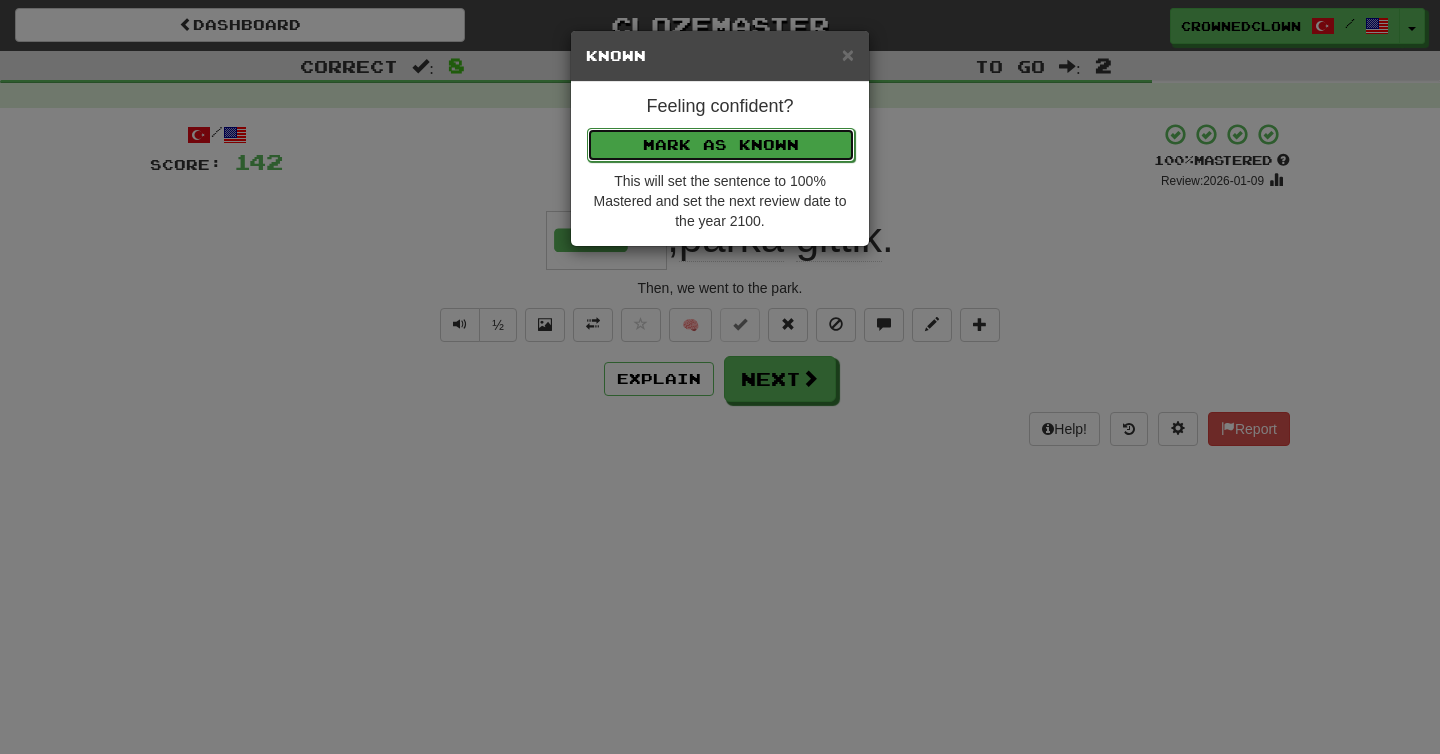 click on "Mark as Known" at bounding box center (721, 145) 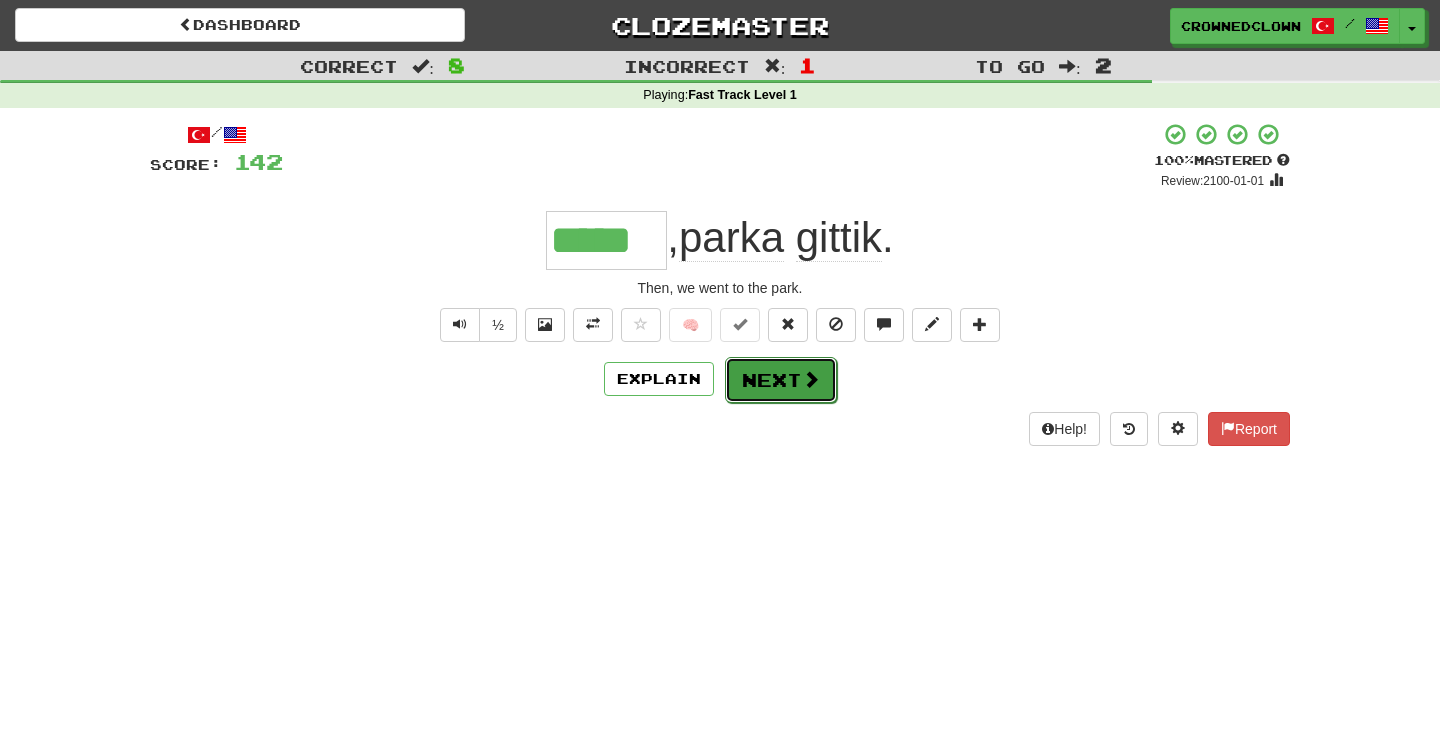 click on "Next" at bounding box center (781, 380) 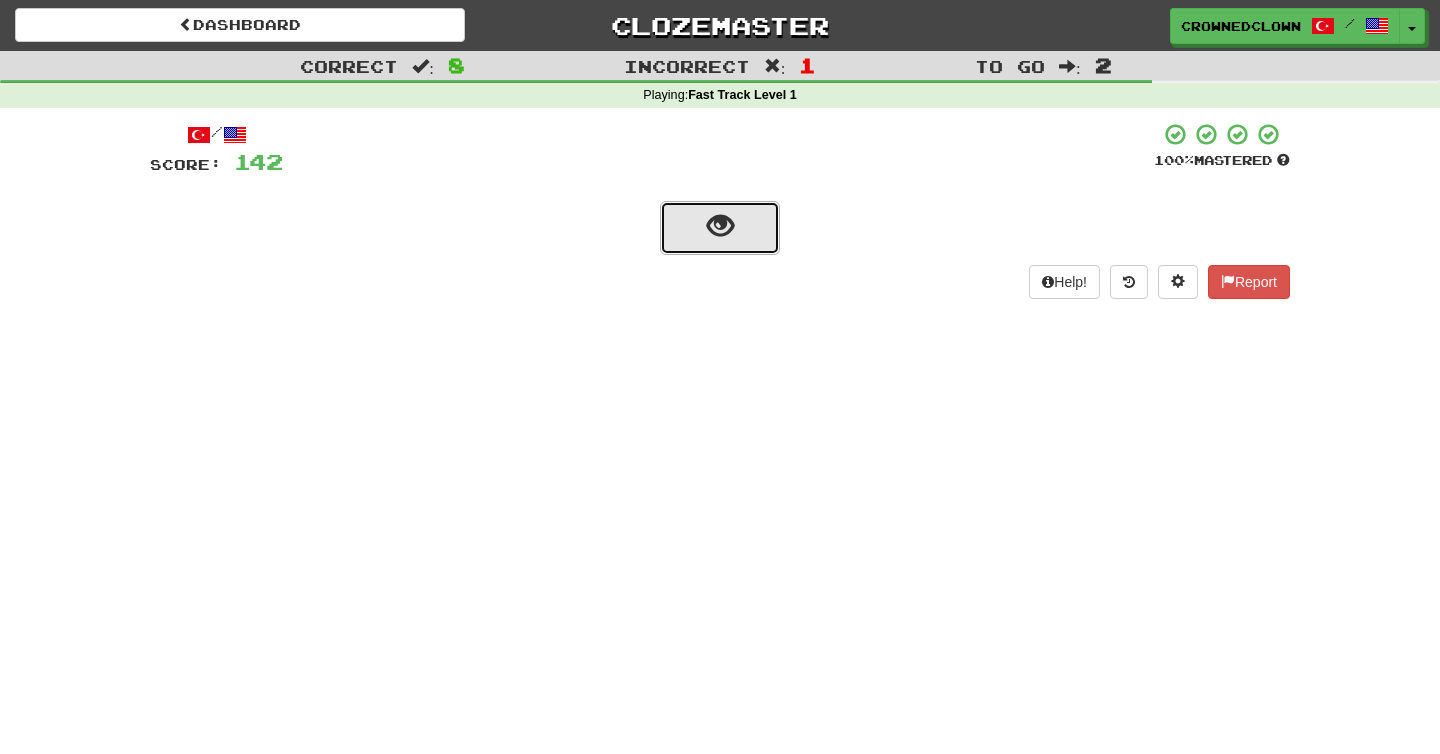 click at bounding box center (720, 228) 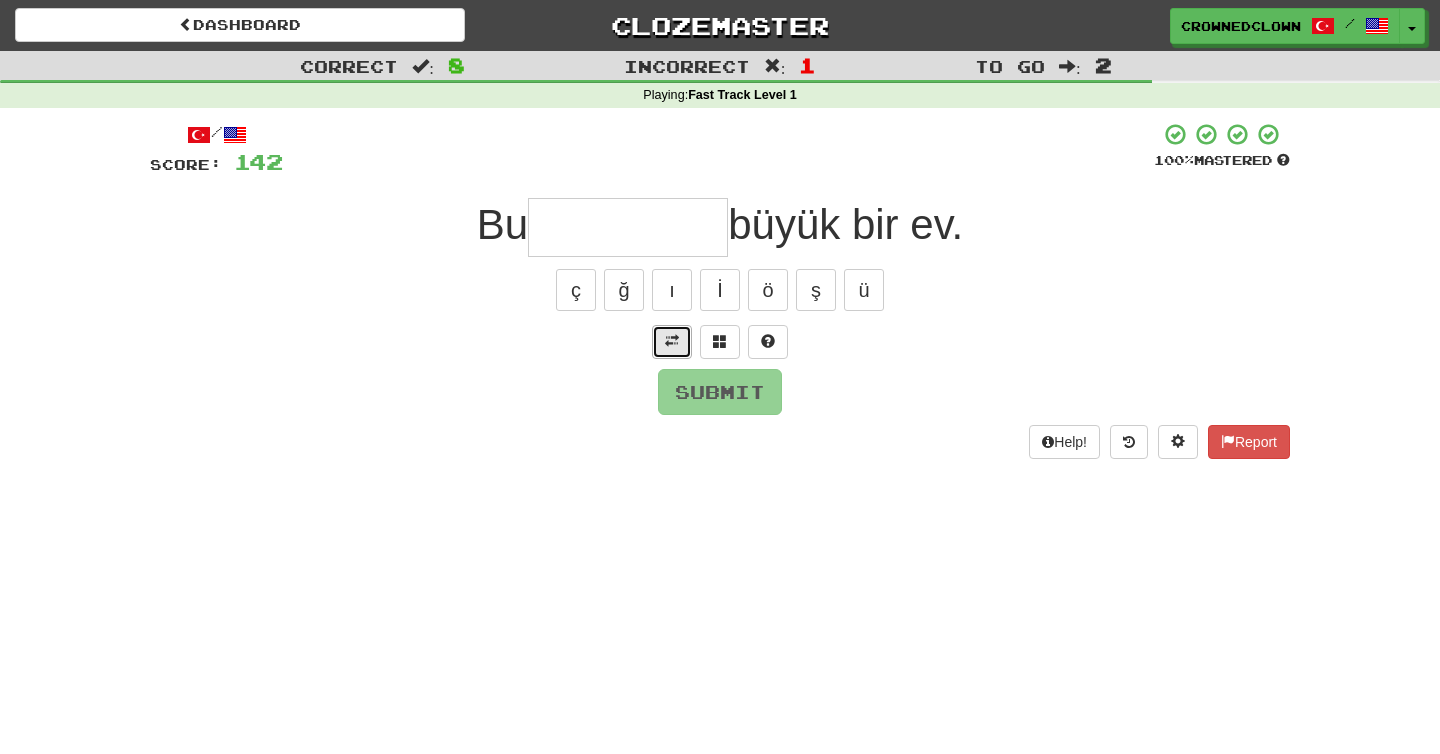 click at bounding box center [672, 341] 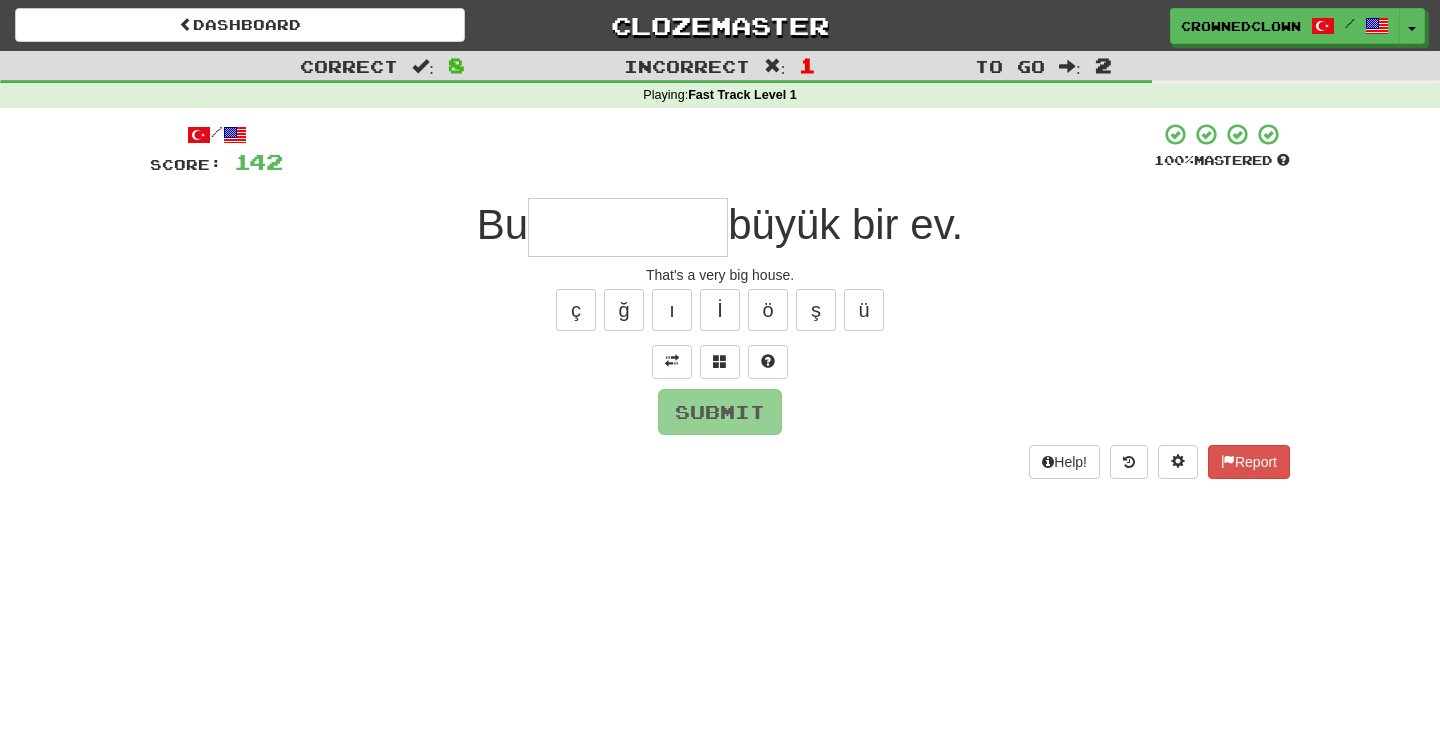 click at bounding box center (628, 227) 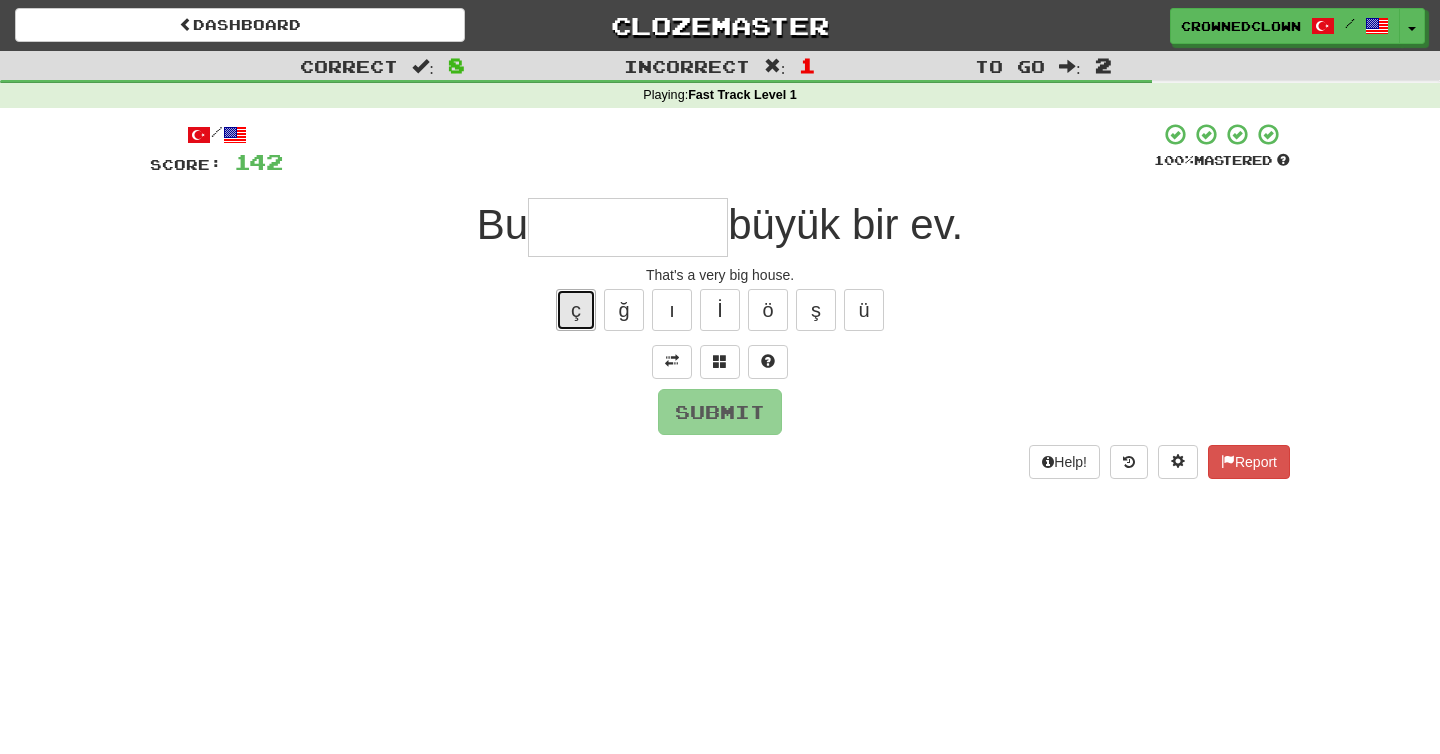 click on "ç" at bounding box center (576, 310) 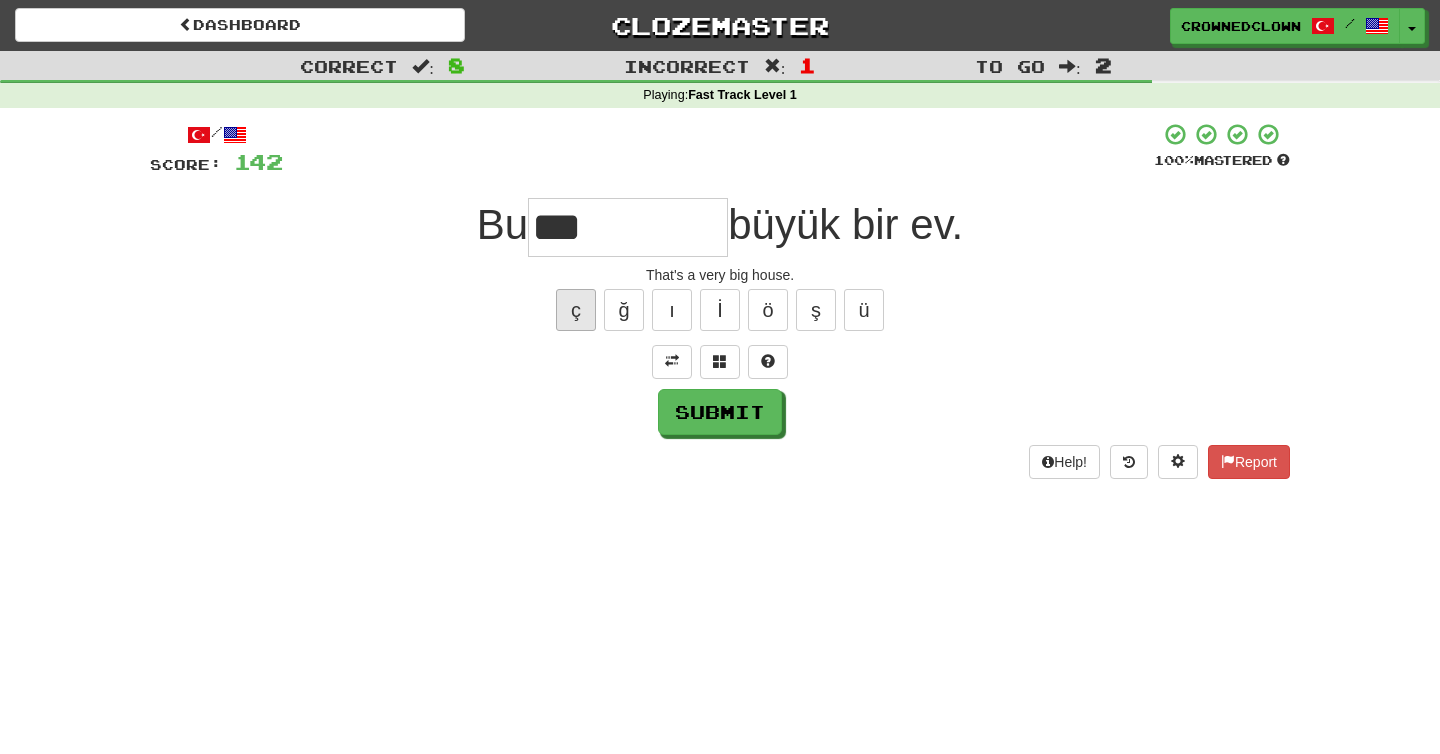 type on "***" 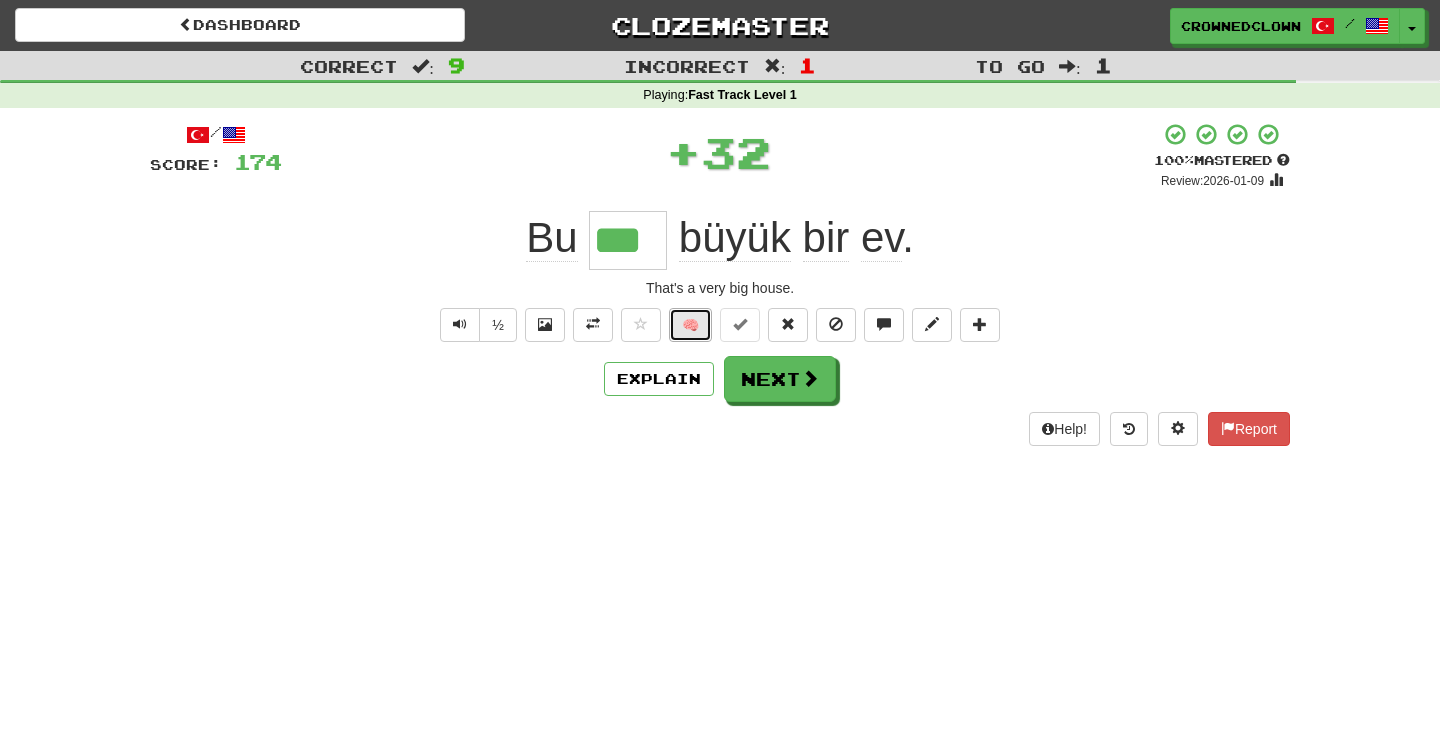 click on "🧠" at bounding box center (690, 325) 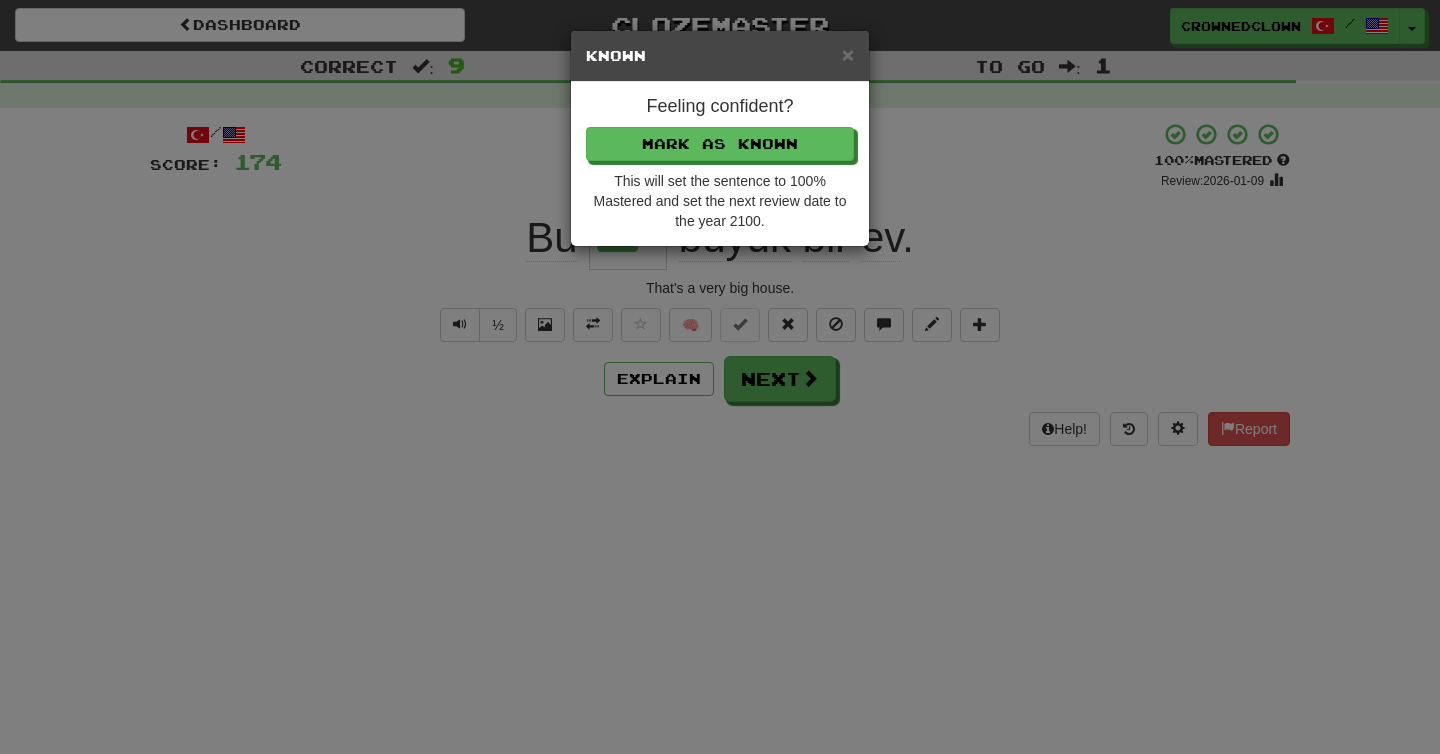click on "Feeling confident? Mark as Known This will set the sentence to 100% Mastered and set the next review date to the year 2100." at bounding box center (720, 164) 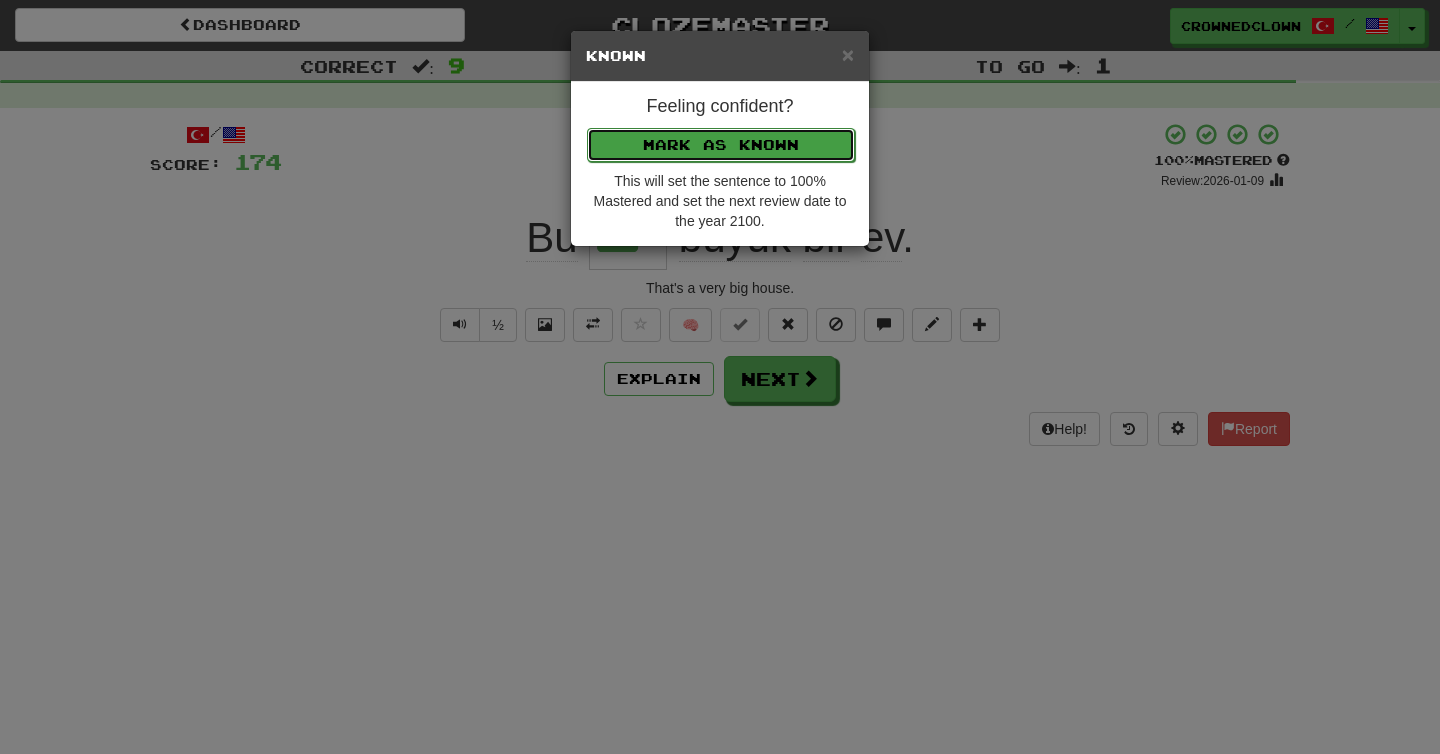 click on "Mark as Known" at bounding box center [721, 145] 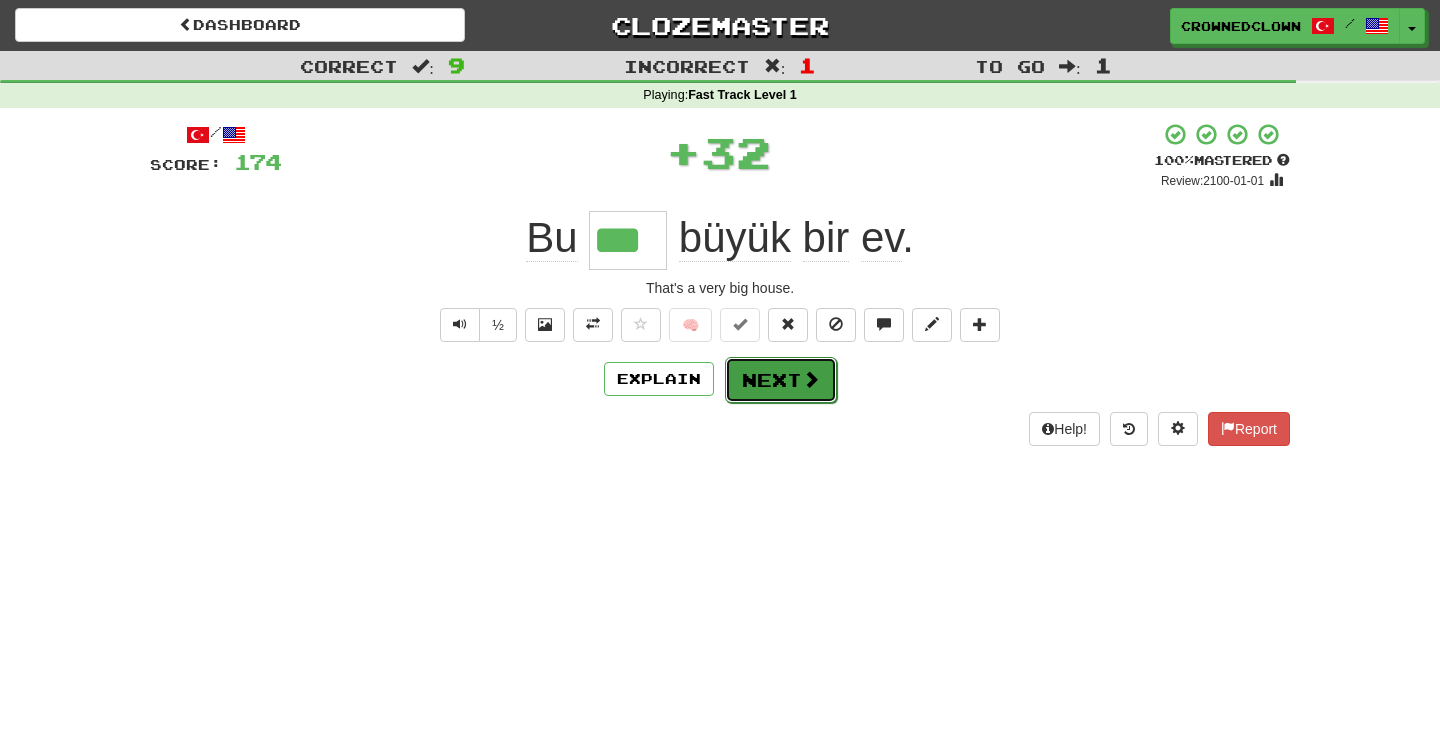 click at bounding box center (811, 379) 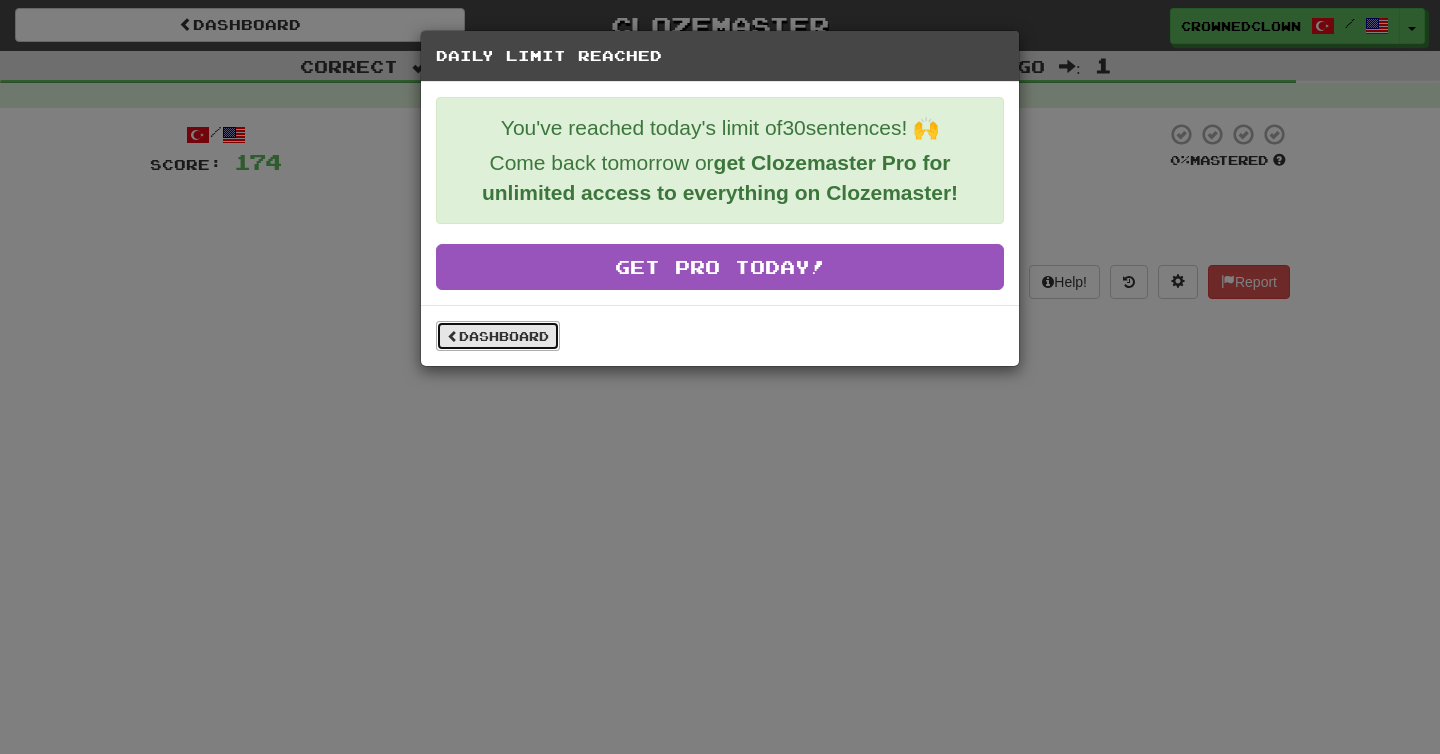 click on "Dashboard" at bounding box center (498, 336) 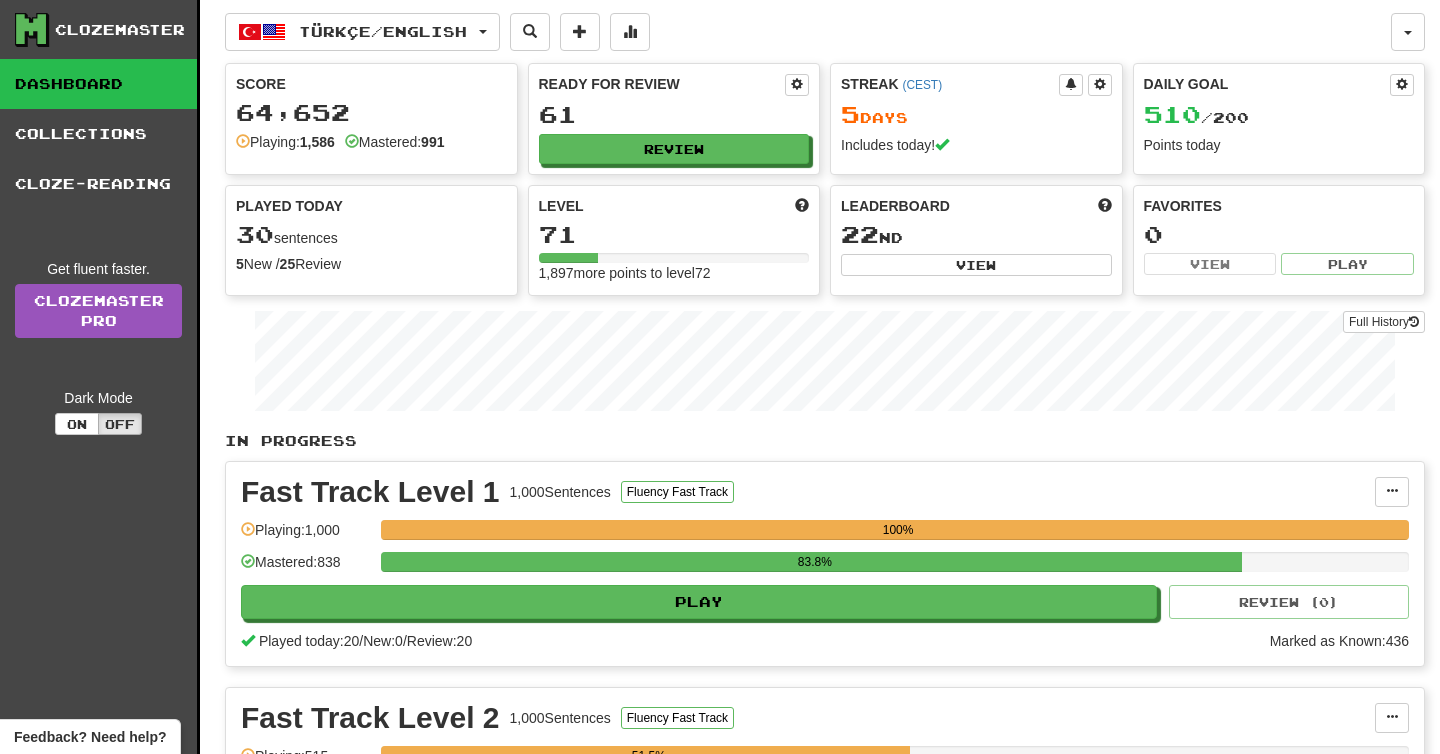 scroll, scrollTop: 0, scrollLeft: 0, axis: both 